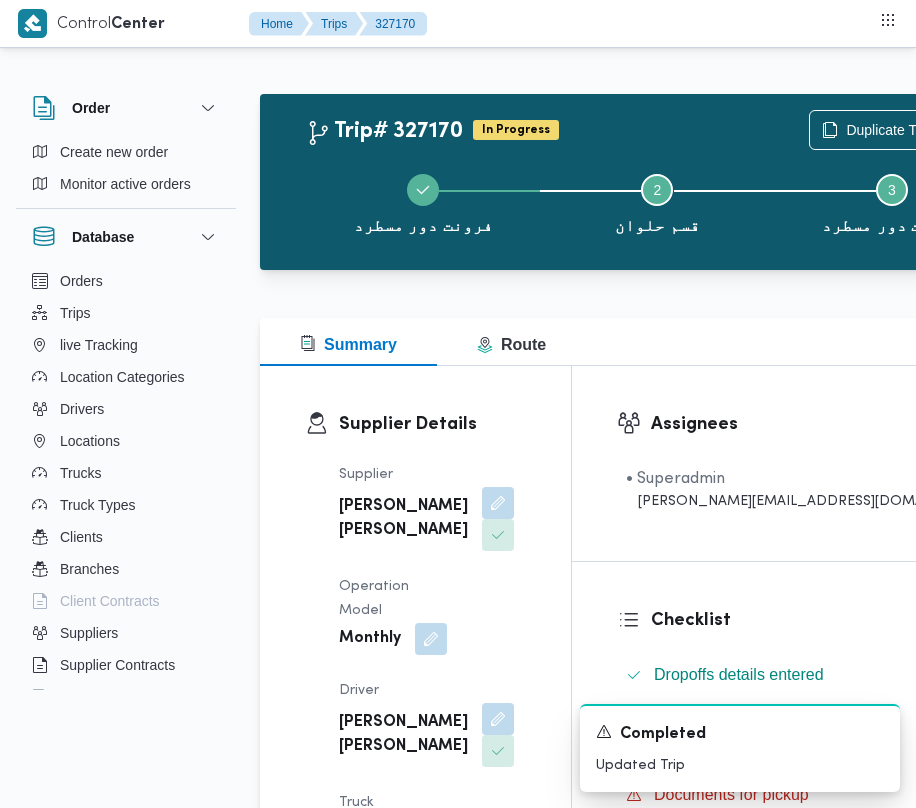 scroll, scrollTop: 1904, scrollLeft: 0, axis: vertical 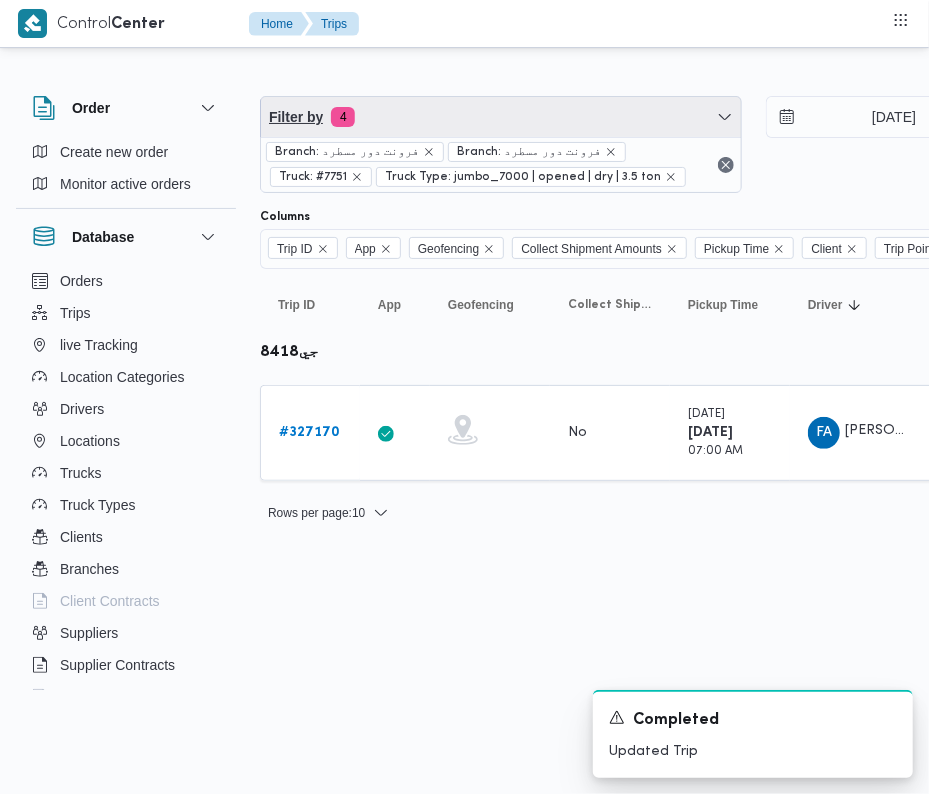 drag, startPoint x: 548, startPoint y: 106, endPoint x: 520, endPoint y: 158, distance: 59.05929 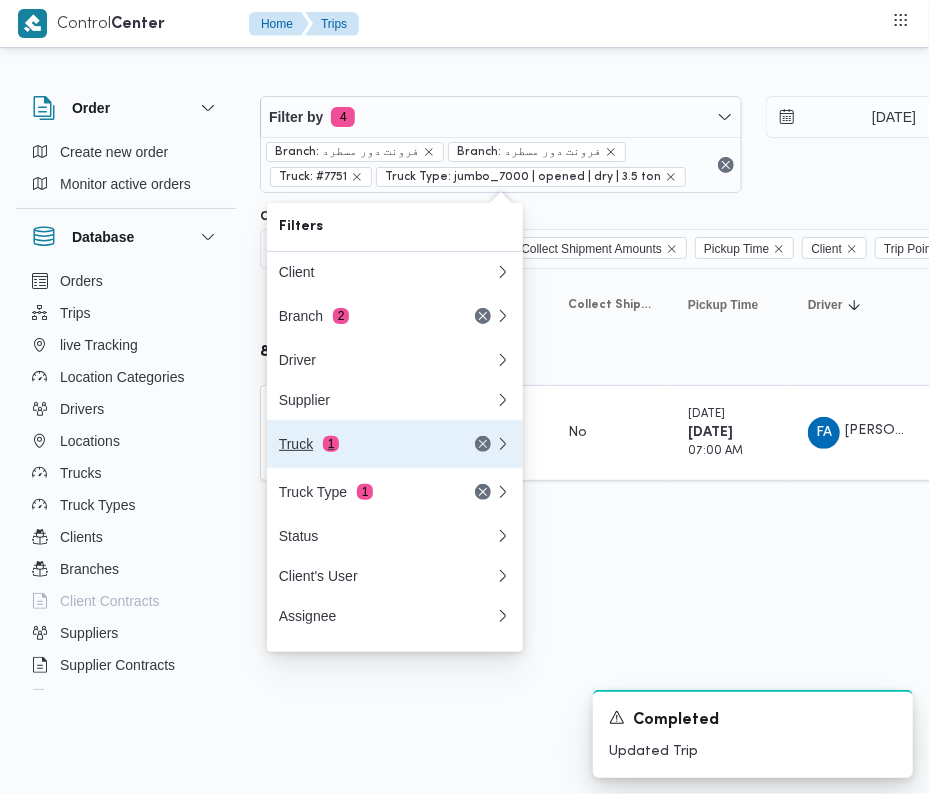 click on "Truck 1" at bounding box center [363, 444] 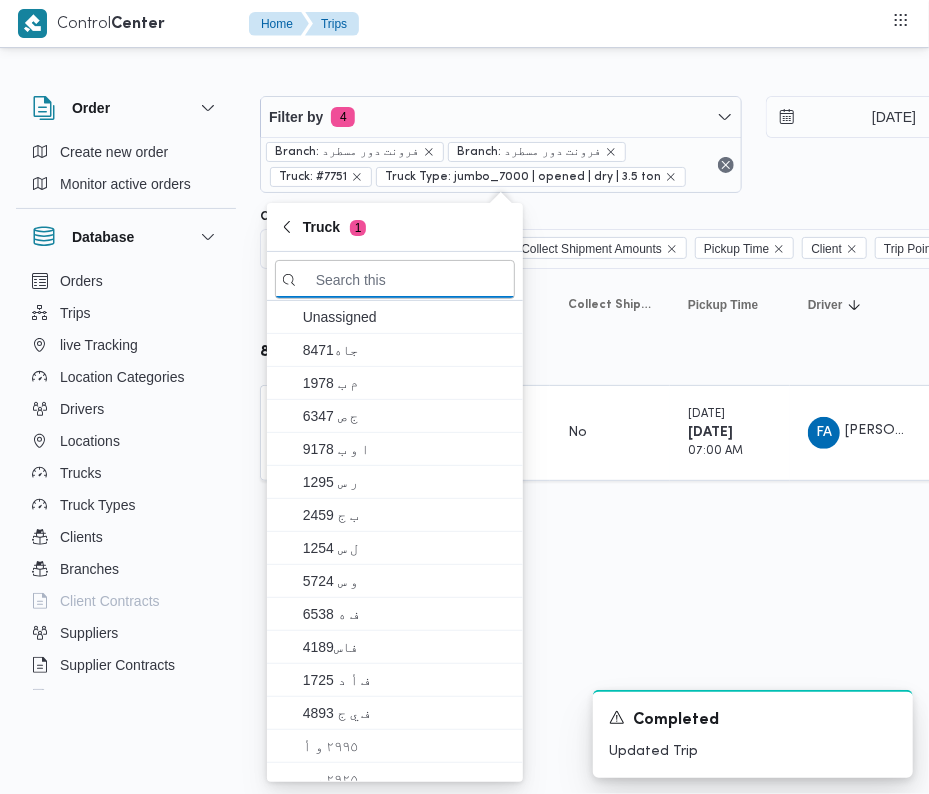 paste on "6849" 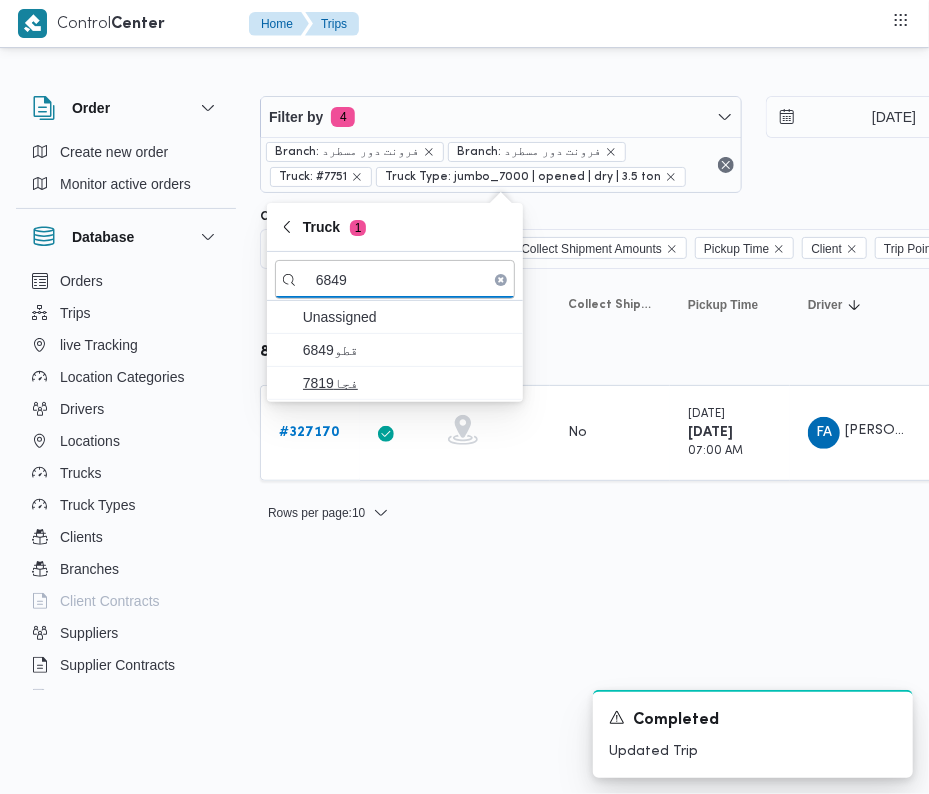 type on "6849" 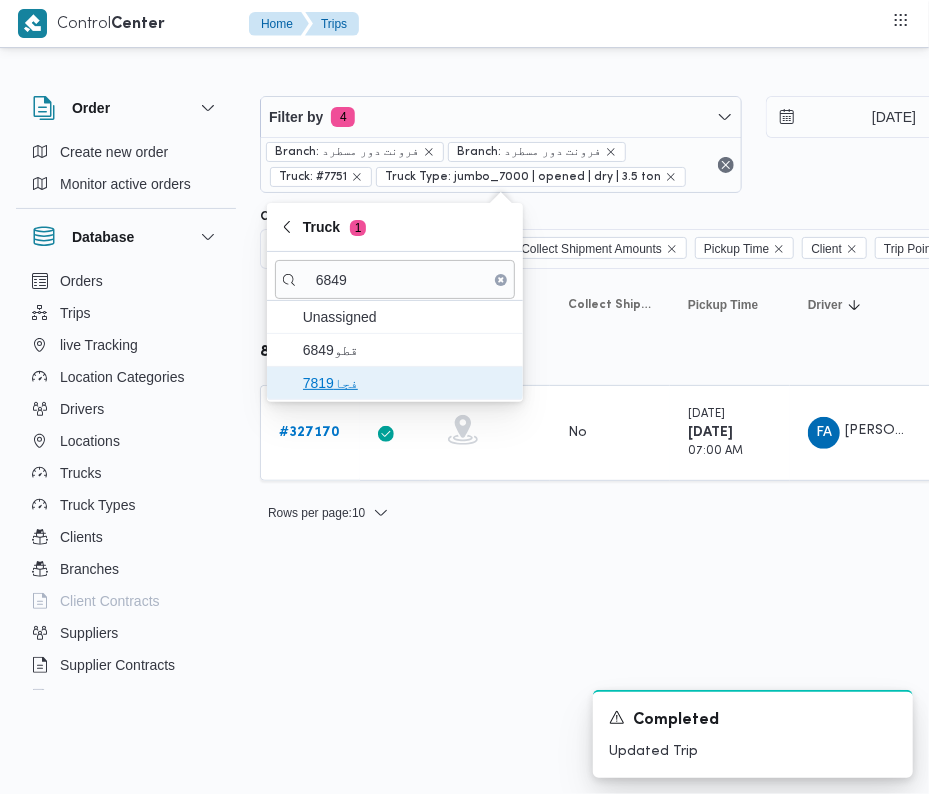 click on "فجا7819" at bounding box center (395, 383) 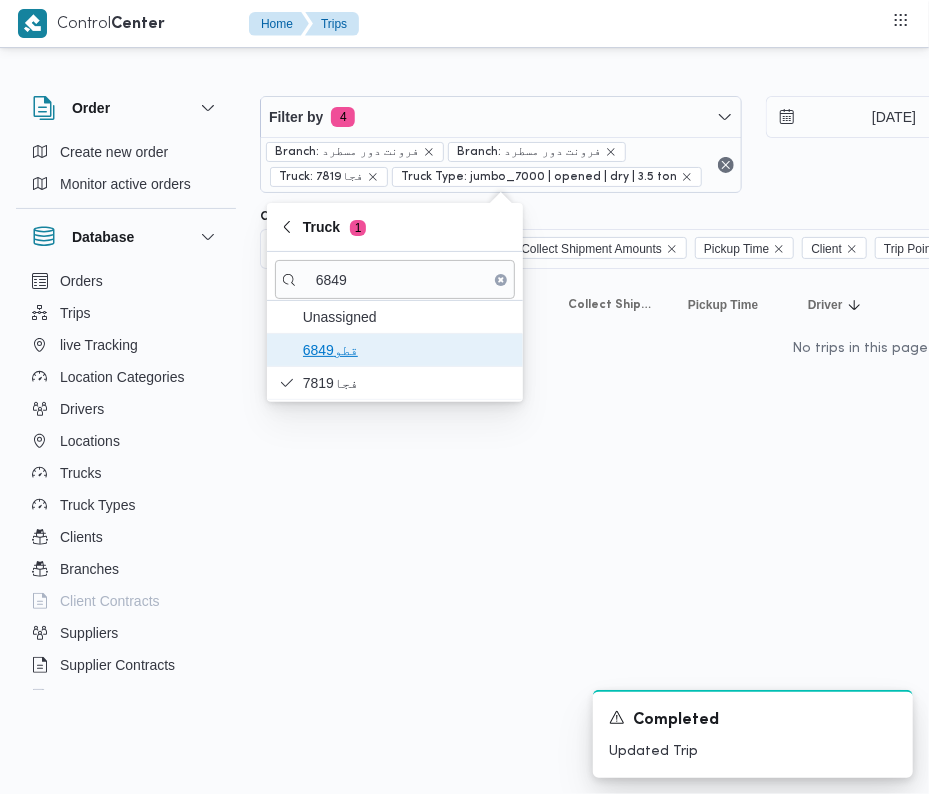 click on "قطو6849" at bounding box center (407, 350) 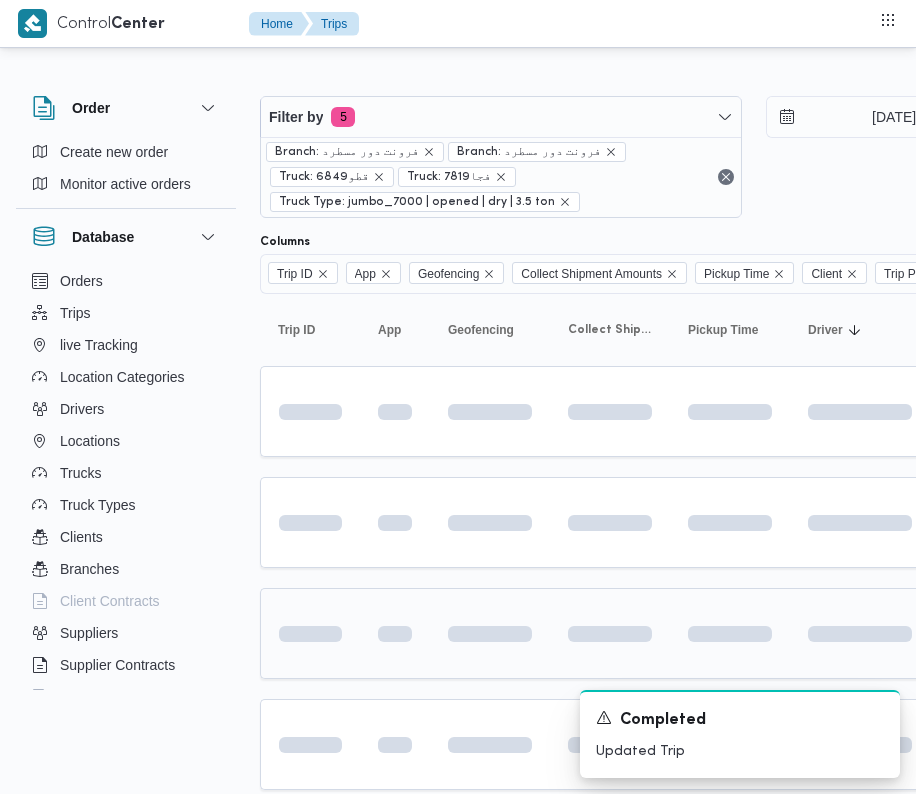 drag, startPoint x: 366, startPoint y: 598, endPoint x: 350, endPoint y: 565, distance: 36.67424 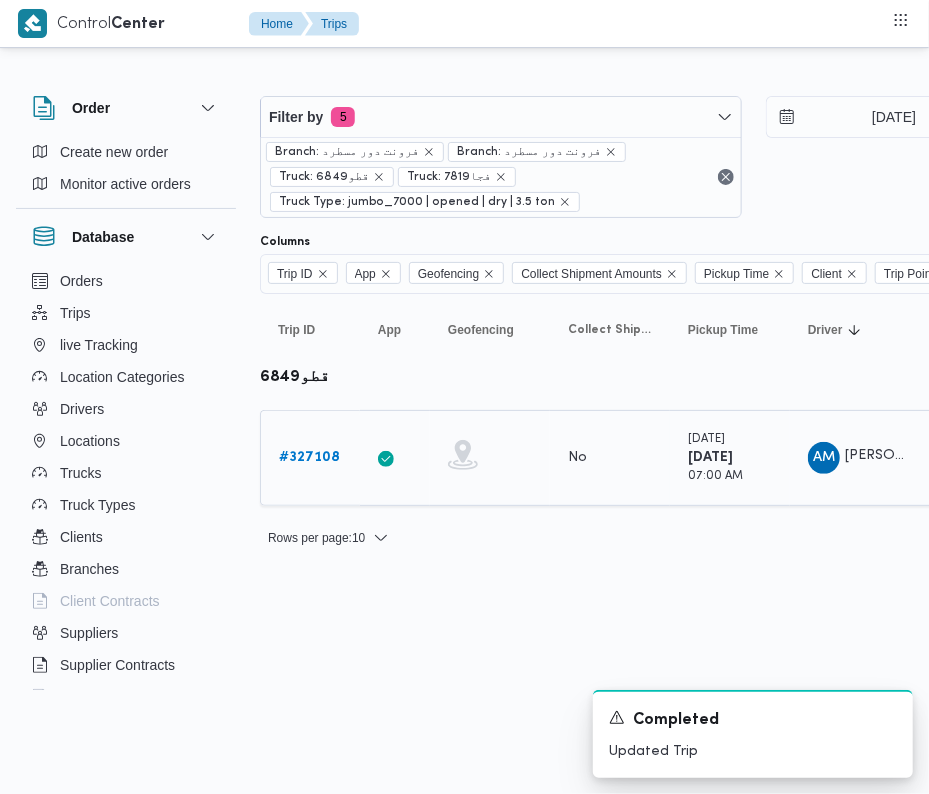 click on "# 327108" at bounding box center [309, 457] 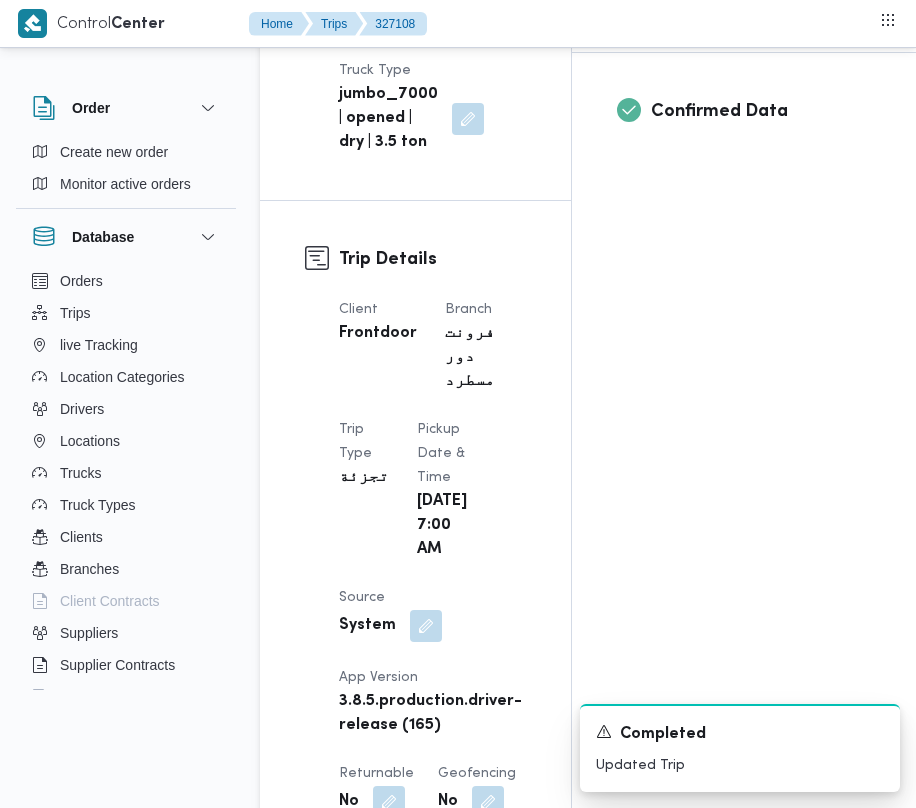 scroll, scrollTop: 0, scrollLeft: 0, axis: both 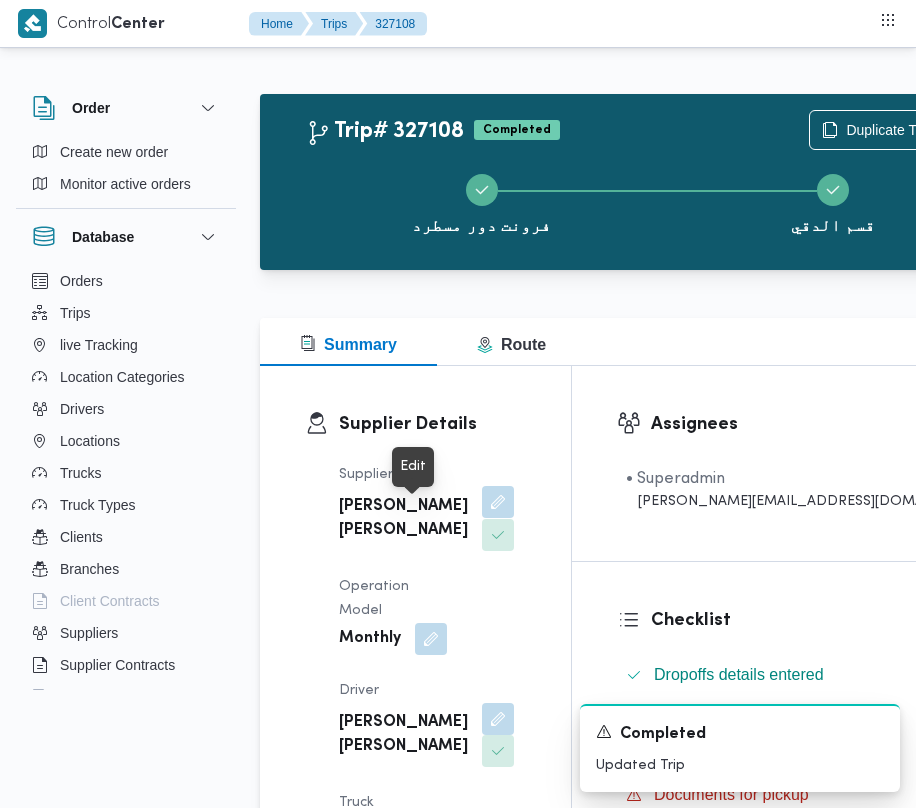 click at bounding box center [498, 502] 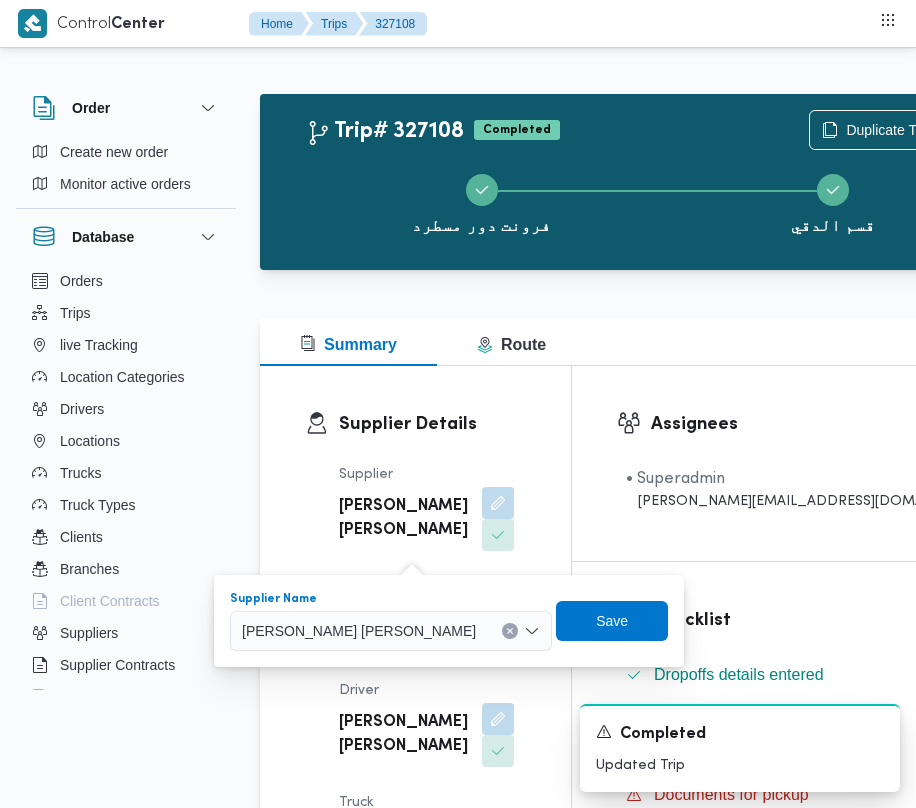 click on "عبدالمنعم مجدي السيد عواد" at bounding box center [359, 630] 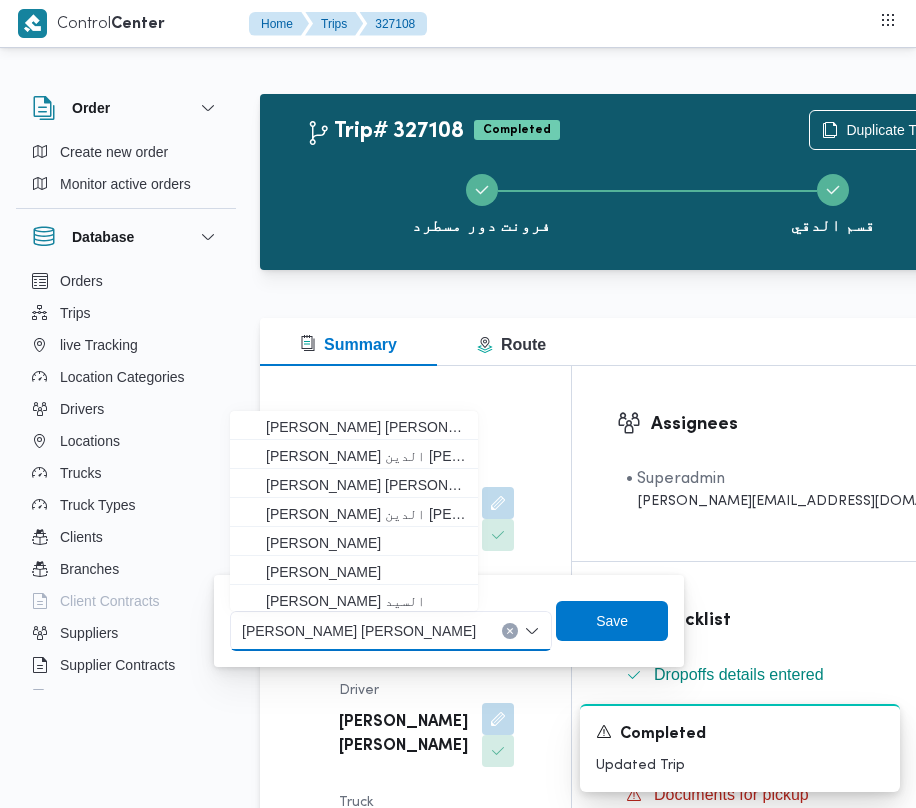 paste on "[PERSON_NAME][DATE]" 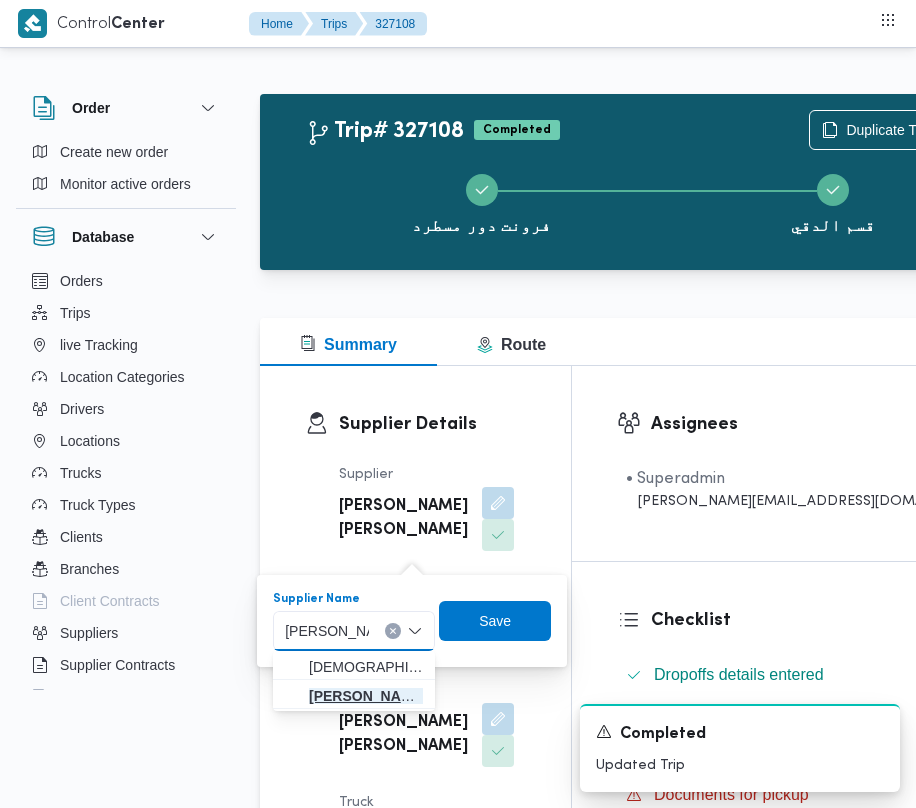 type on "[PERSON_NAME][DATE]" 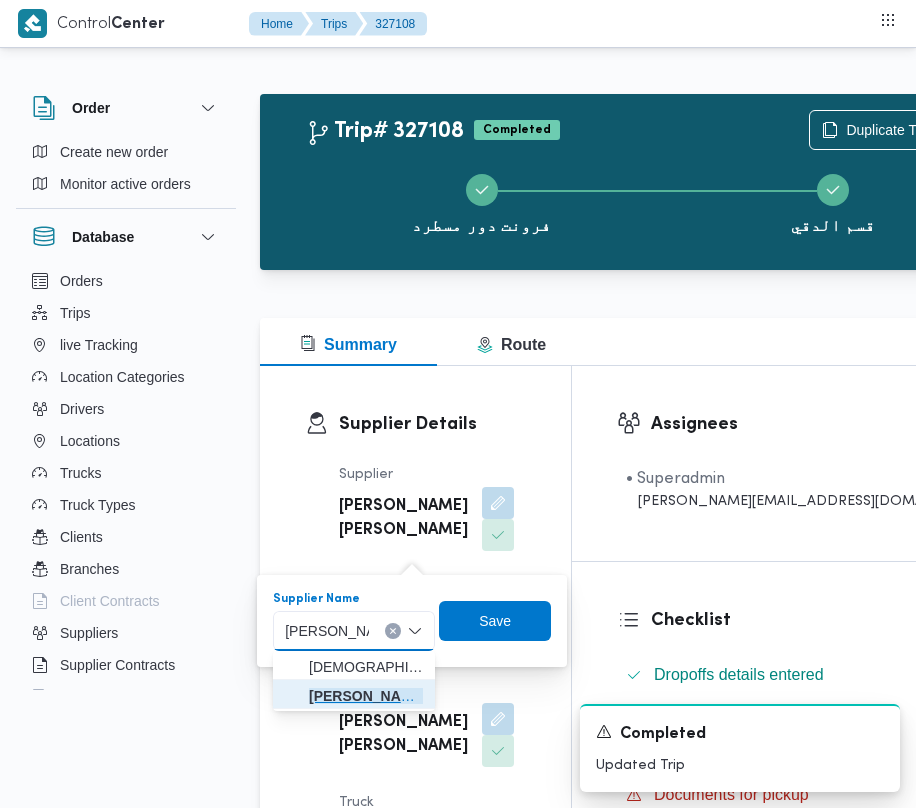 click on "[PERSON_NAME][DATE]  [PERSON_NAME]" at bounding box center [354, 696] 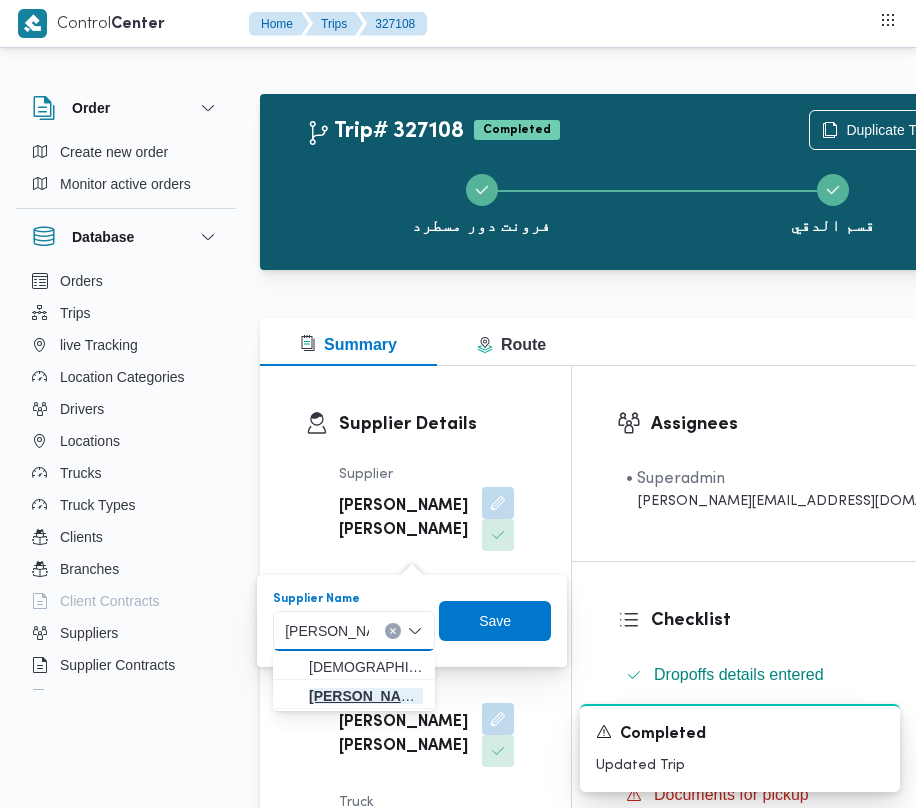 type 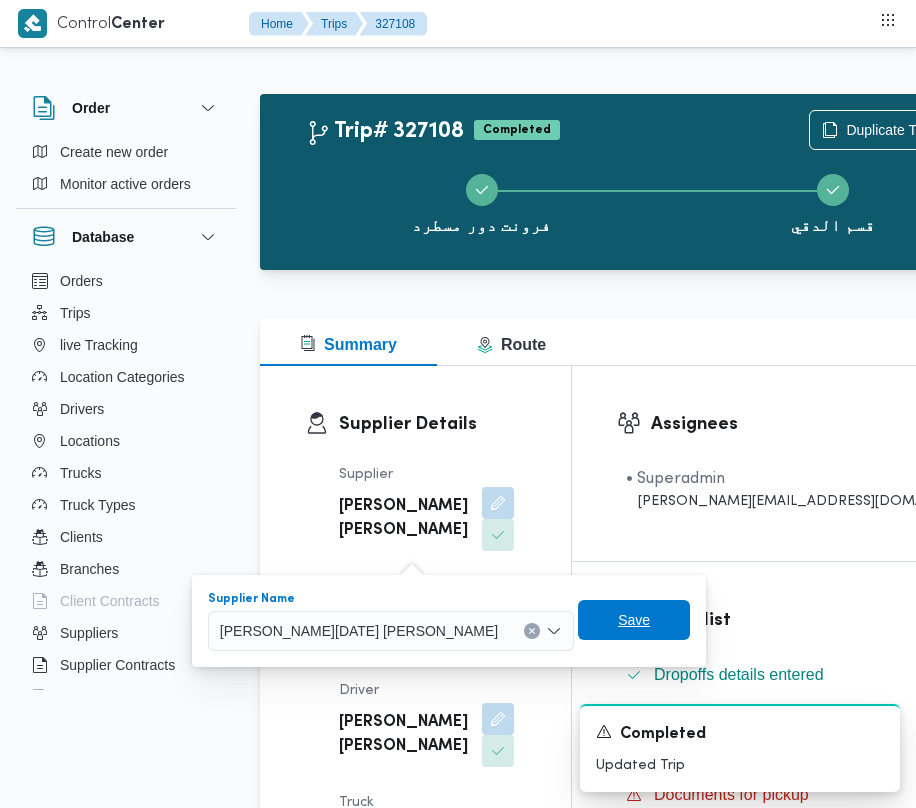 click on "Save" at bounding box center (634, 620) 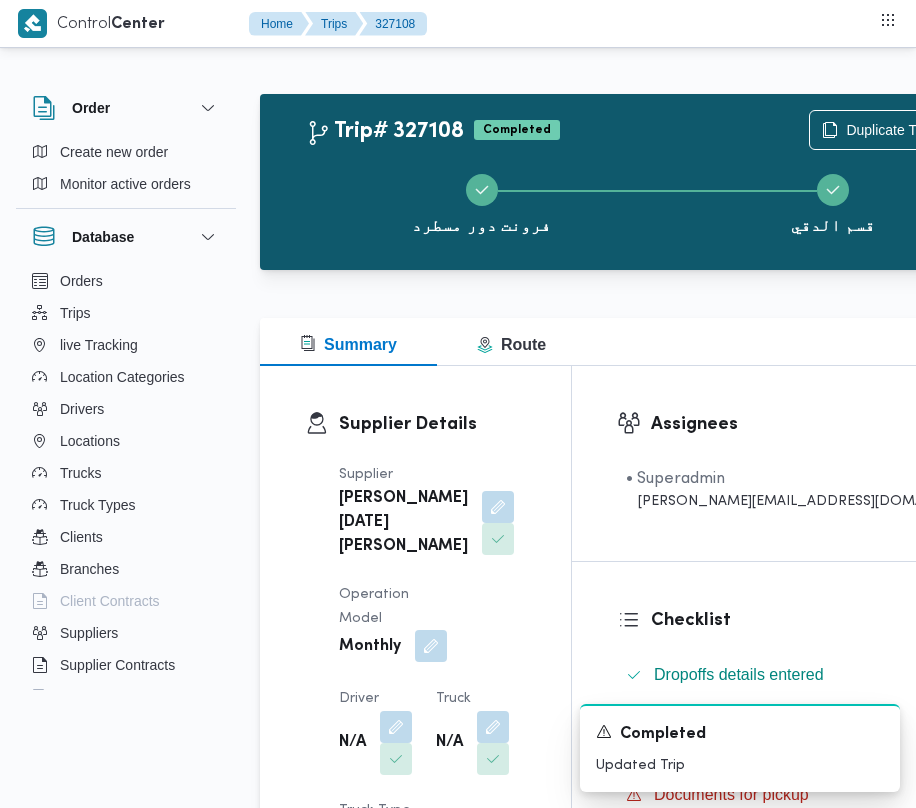 click at bounding box center (431, 646) 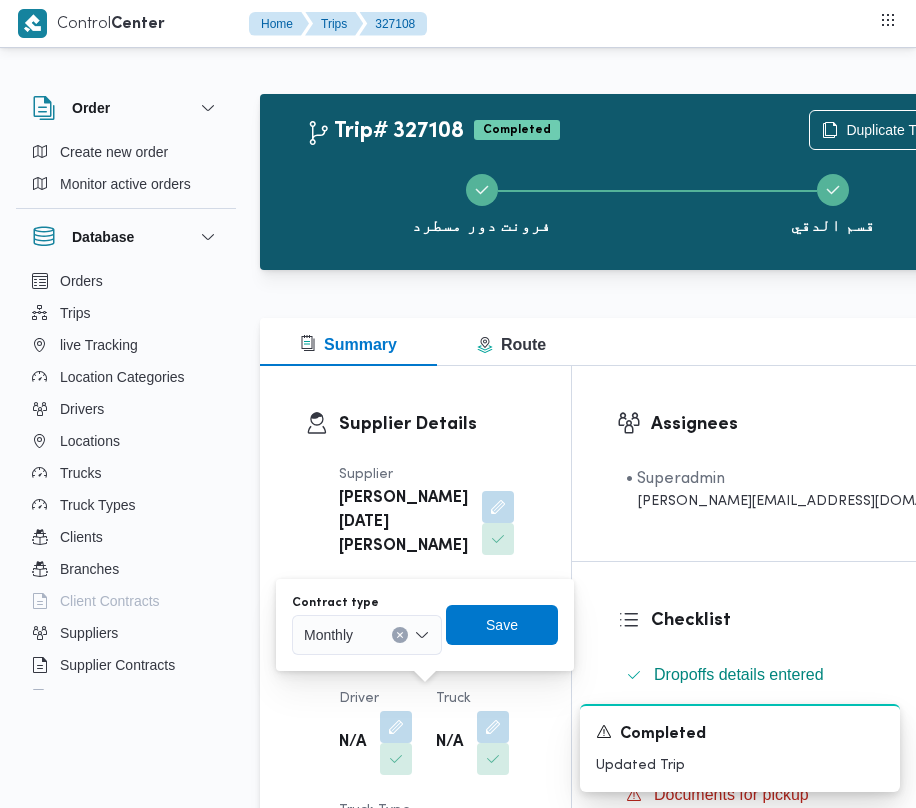 click on "Monthly" at bounding box center [367, 635] 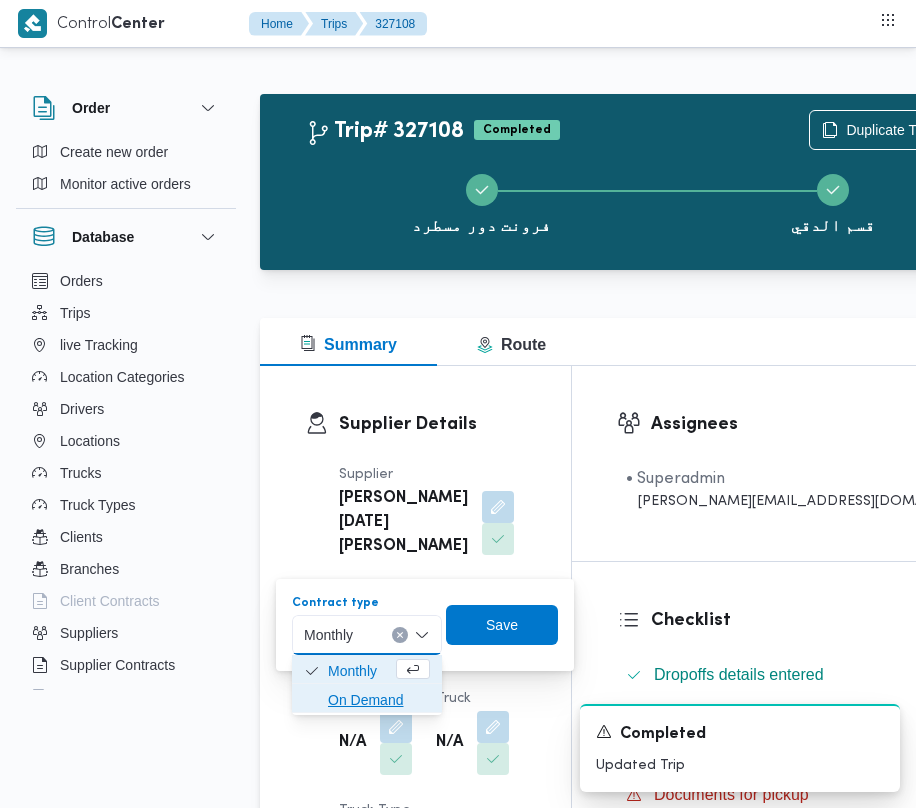 click on "On Demand" at bounding box center (379, 700) 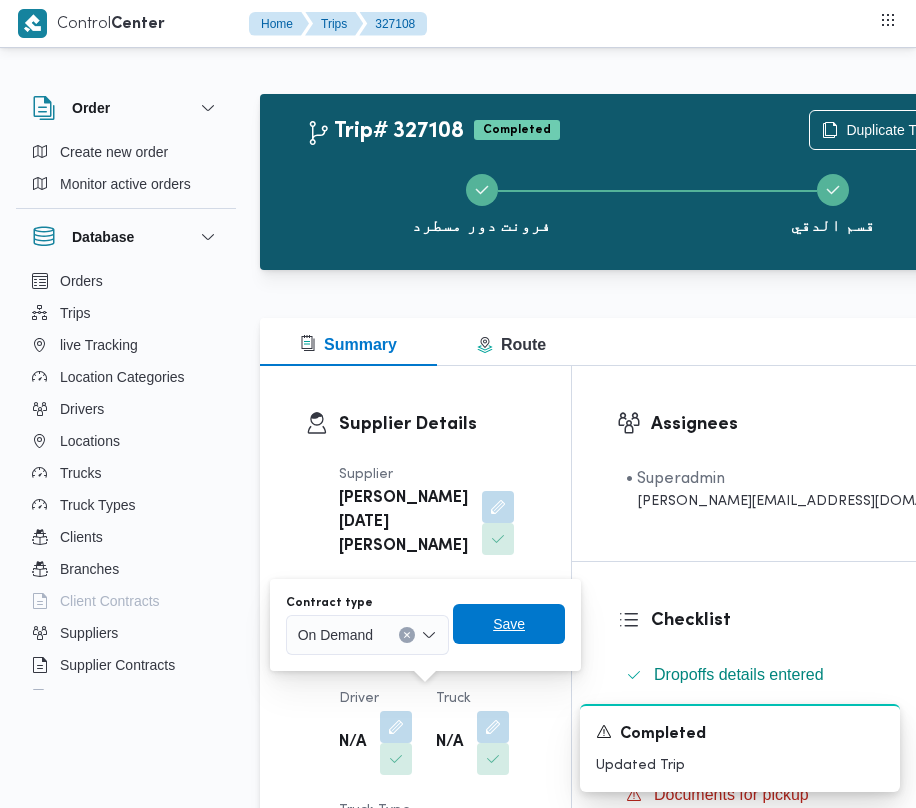 click on "Save" at bounding box center (509, 624) 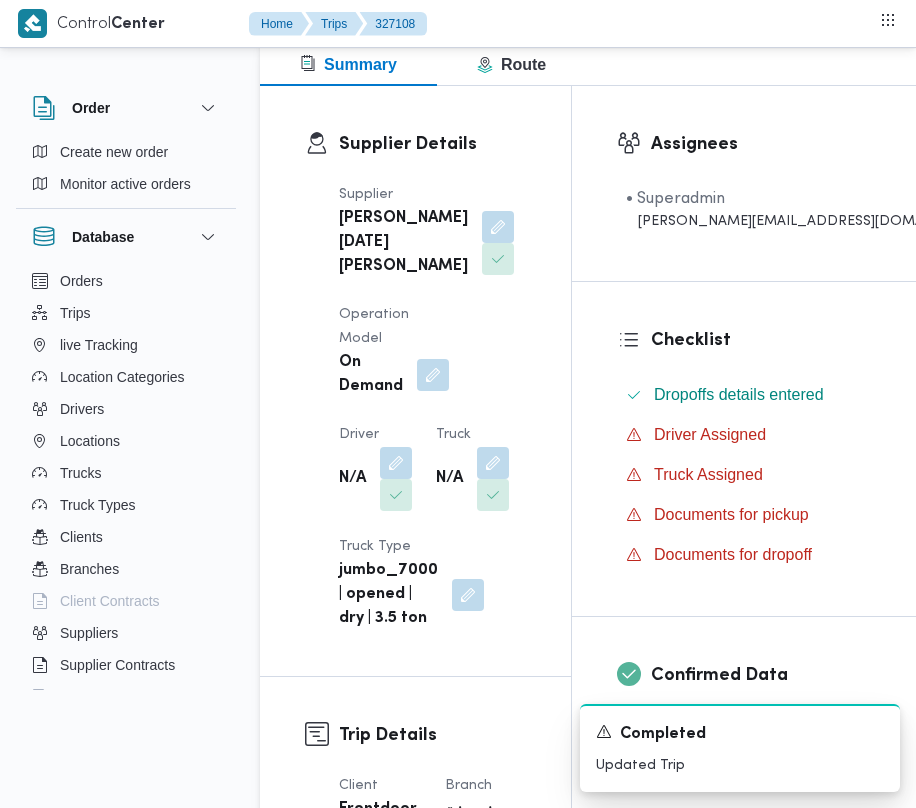 scroll, scrollTop: 320, scrollLeft: 0, axis: vertical 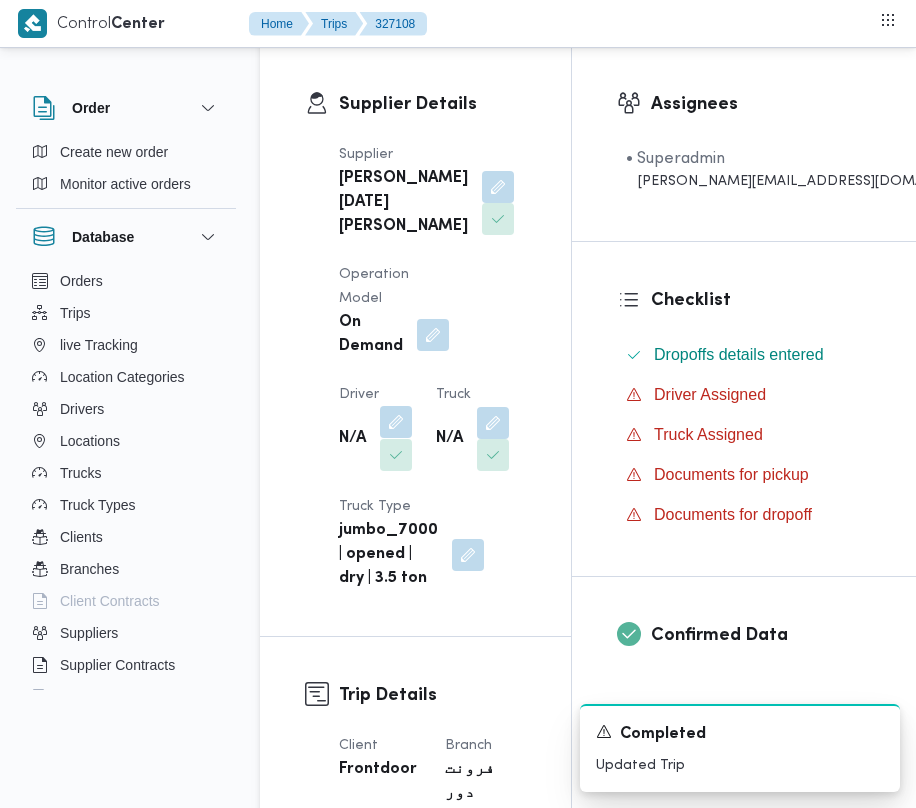 click at bounding box center (396, 422) 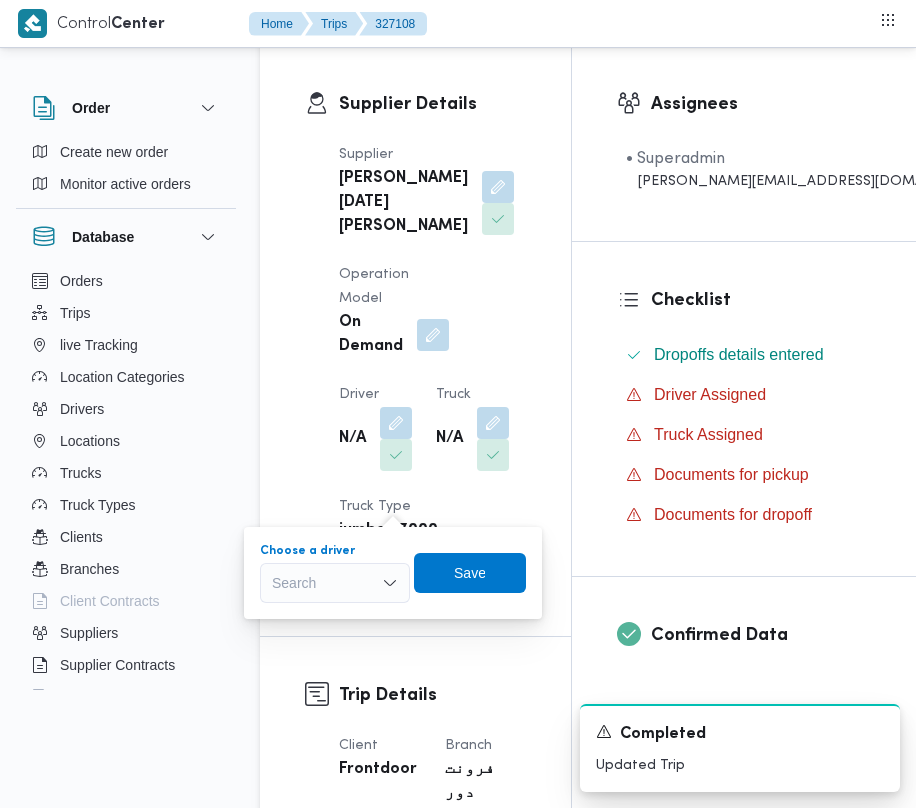 click on "Search" at bounding box center [335, 583] 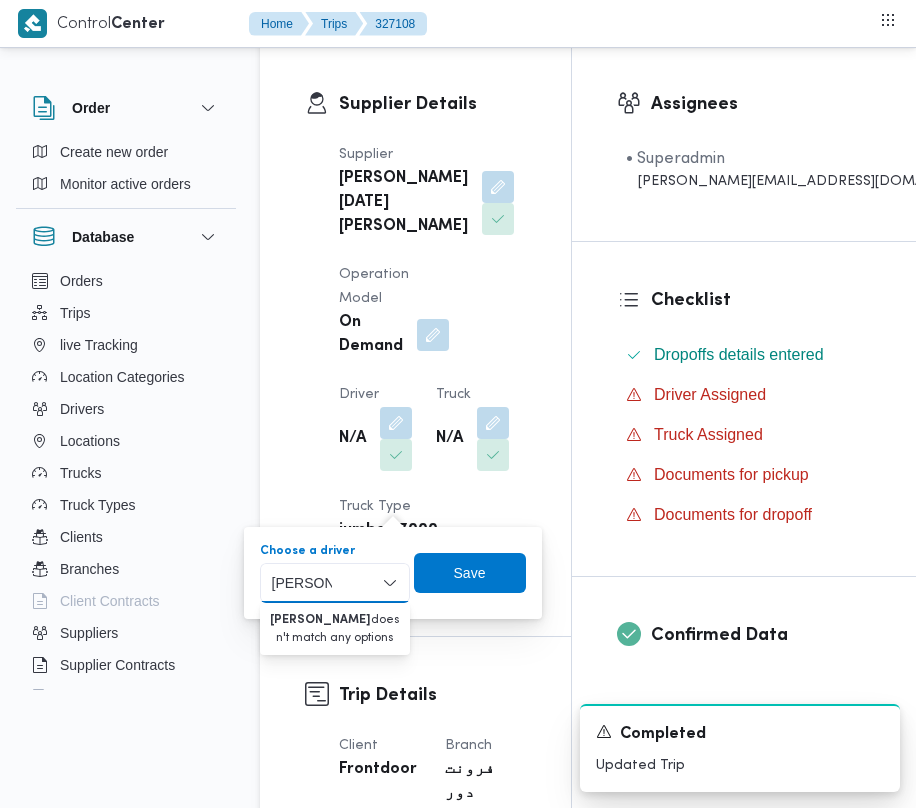 click on "حسن علي" at bounding box center (302, 583) 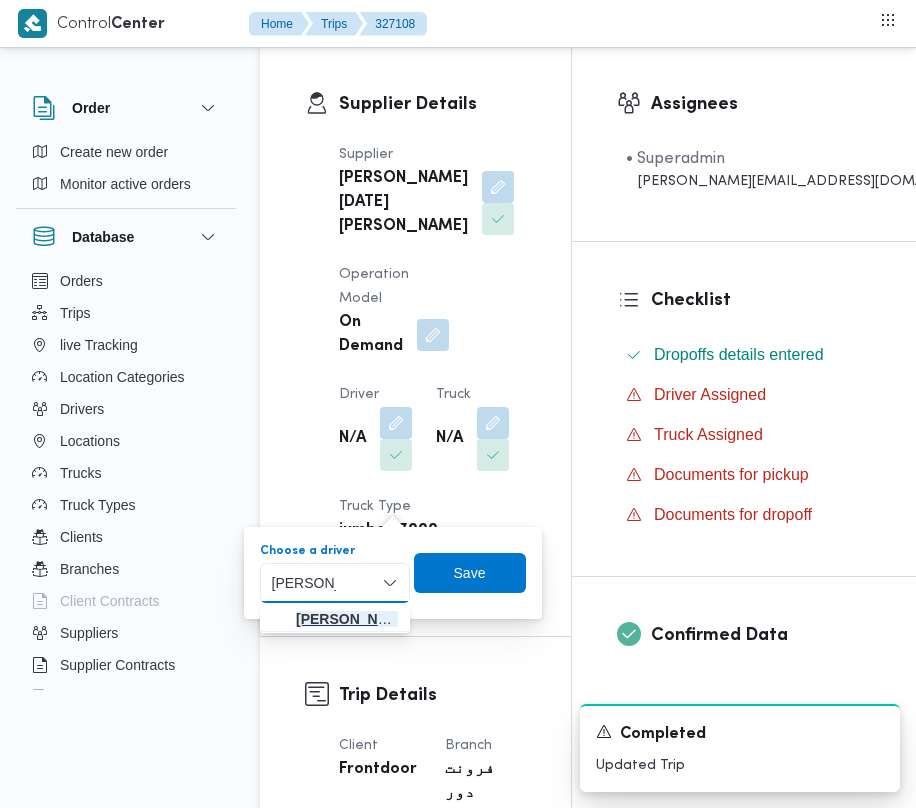 type on "حسين علي" 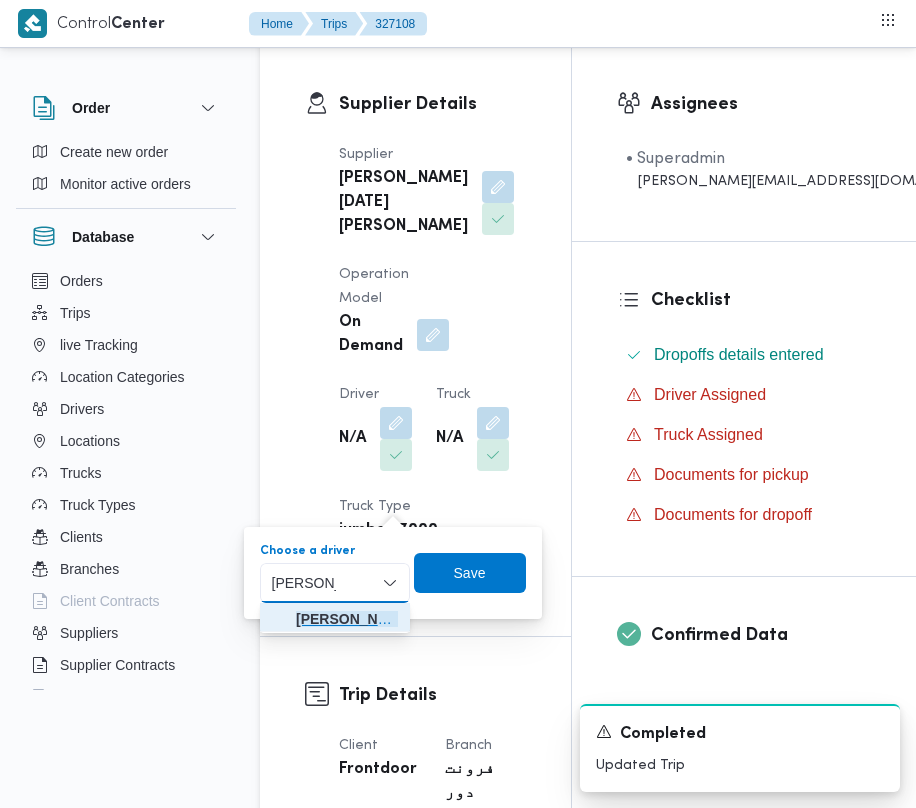 click on "حسين علي" 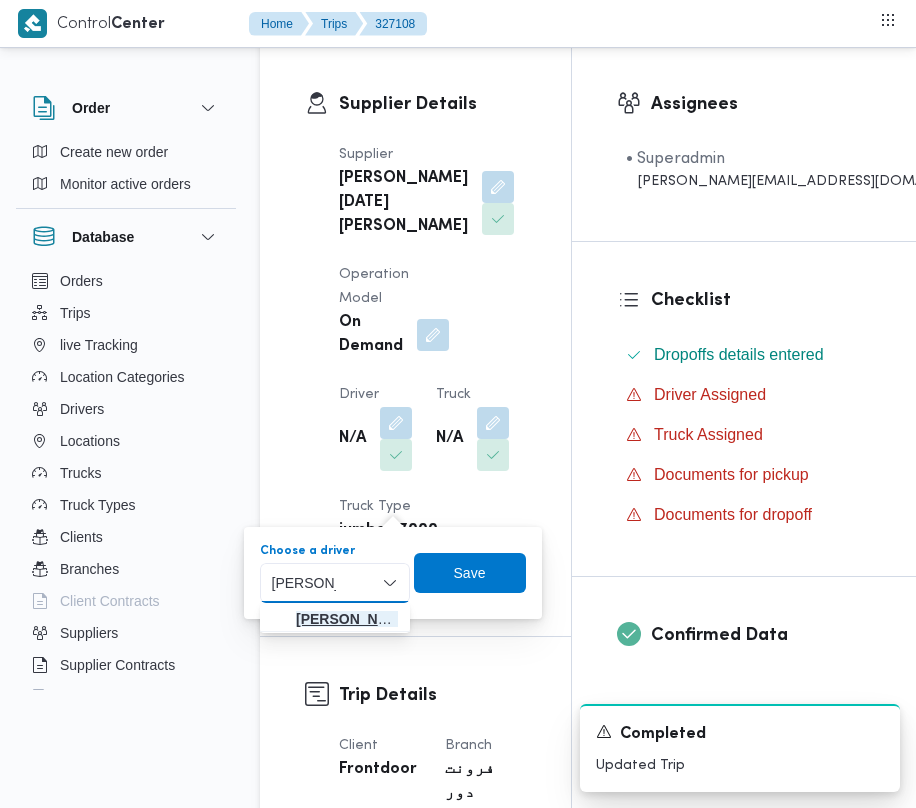 type 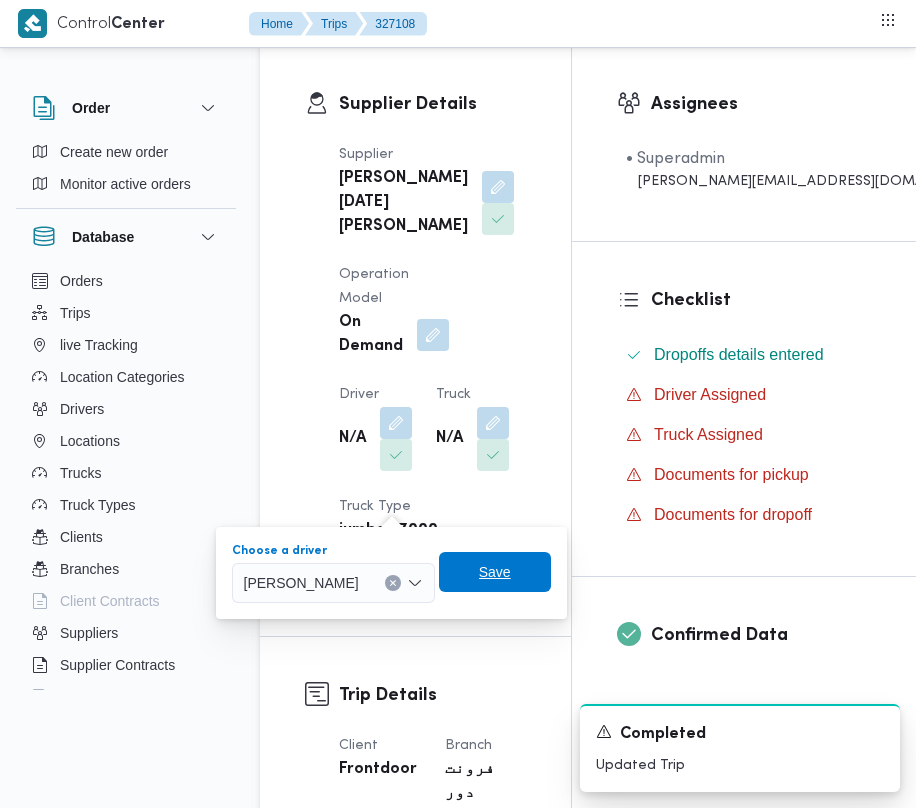 click on "Save" at bounding box center [495, 572] 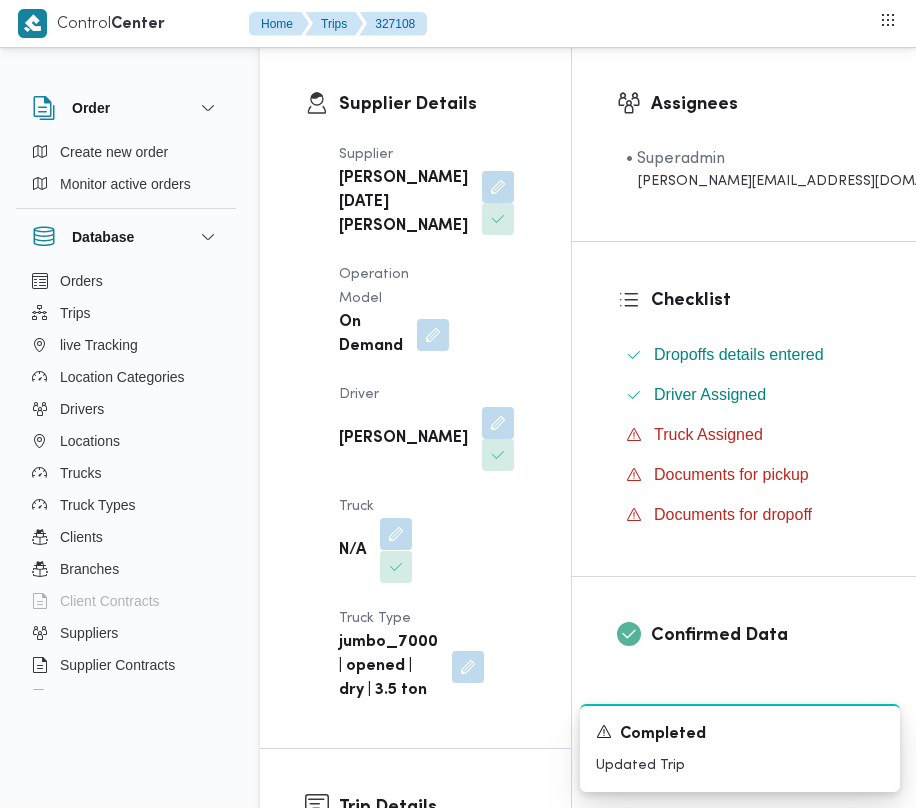 click at bounding box center [396, 534] 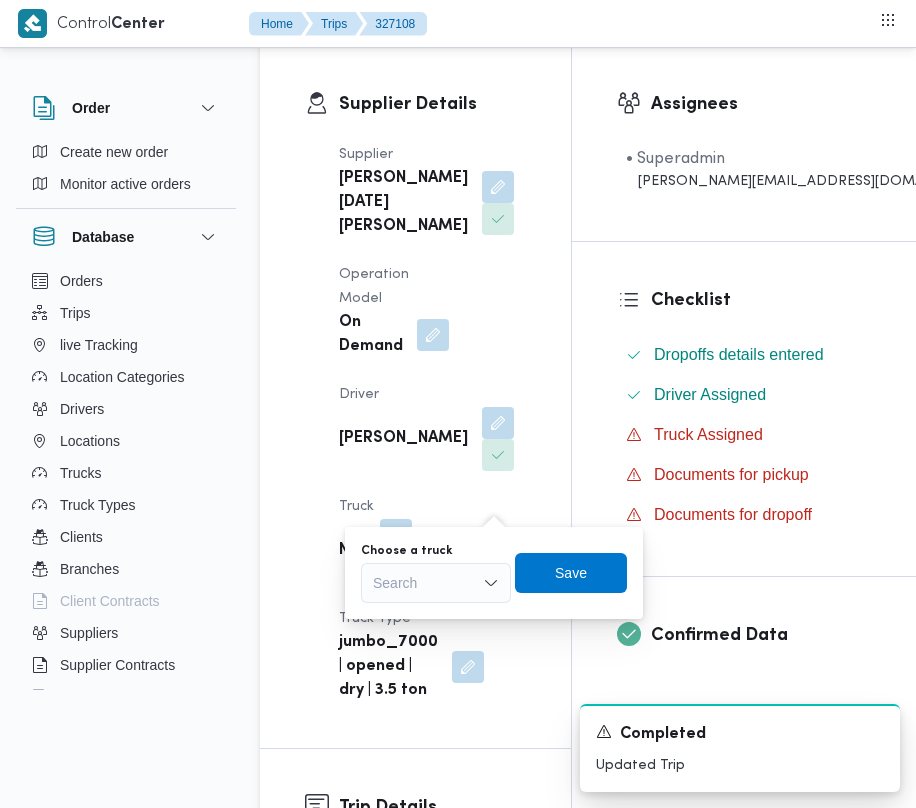 click on "Choose a truck Search" at bounding box center (436, 573) 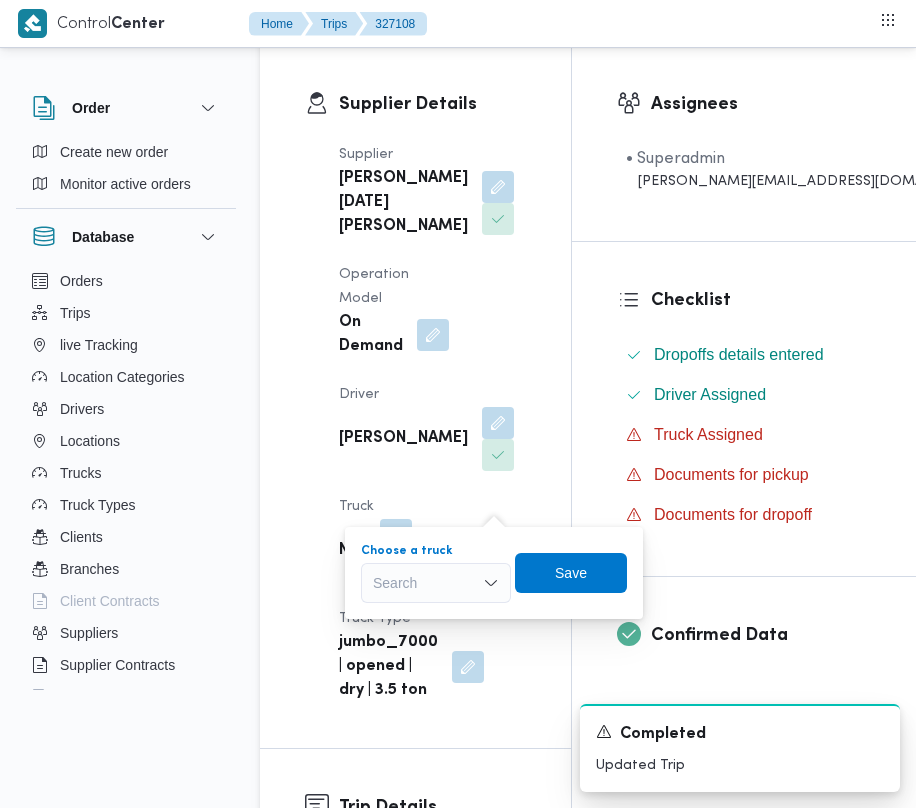 click on "Search" at bounding box center [436, 583] 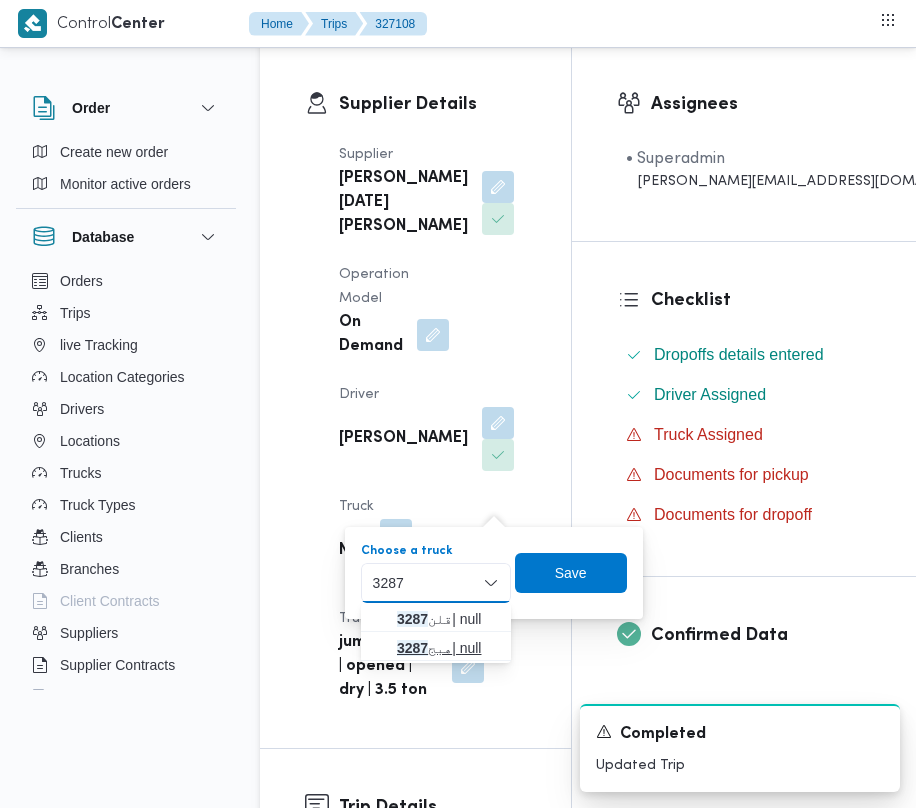 type on "3287" 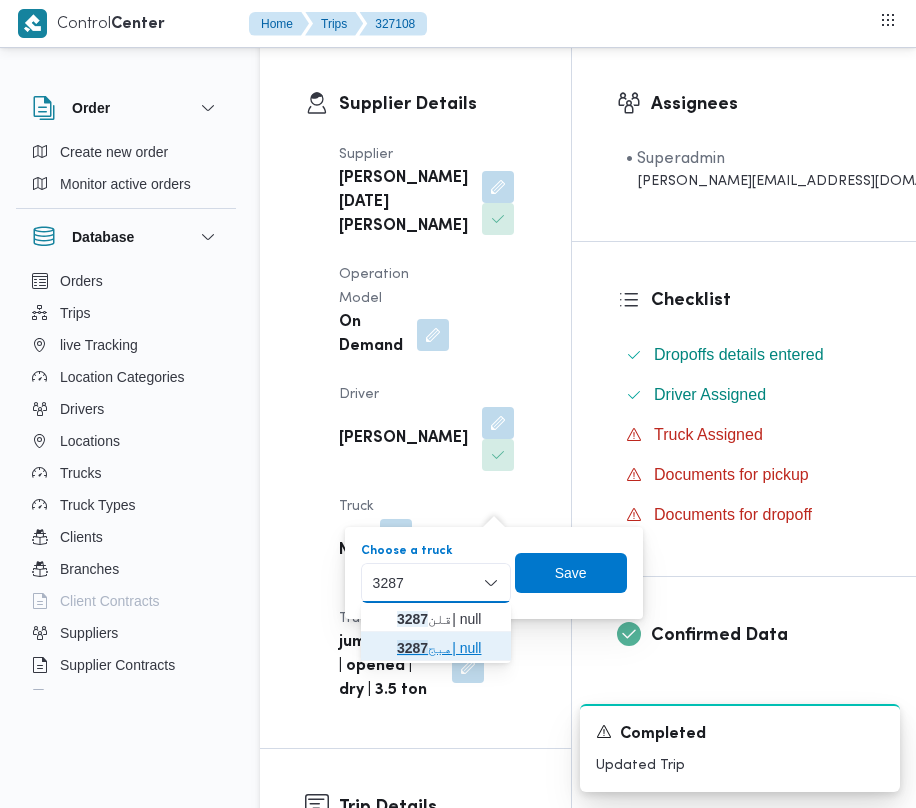 click 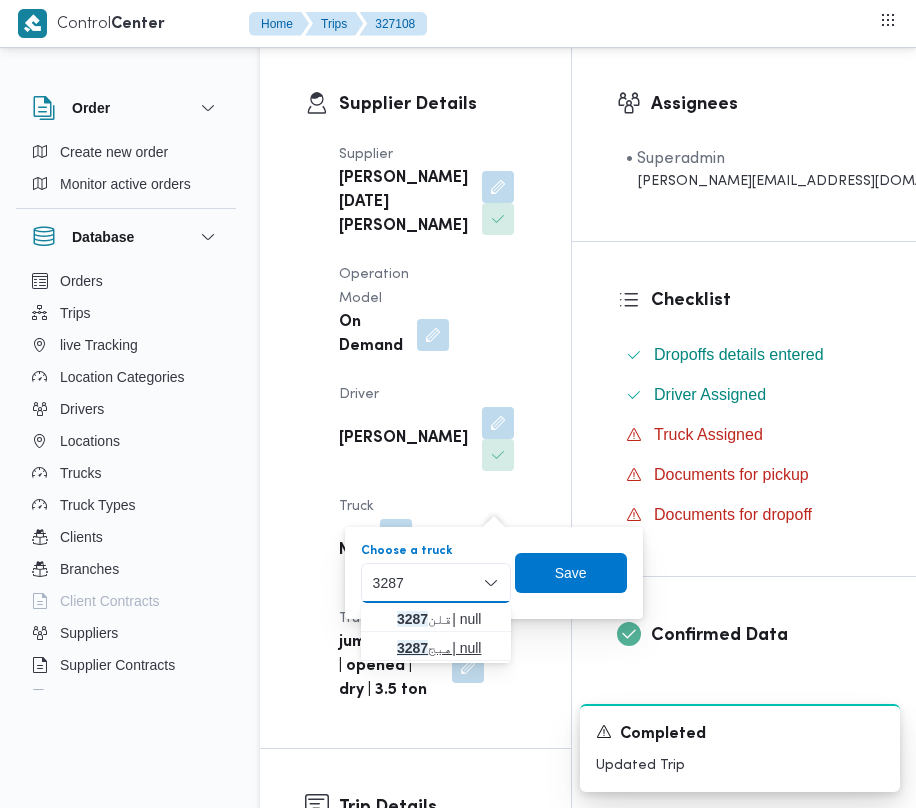 type 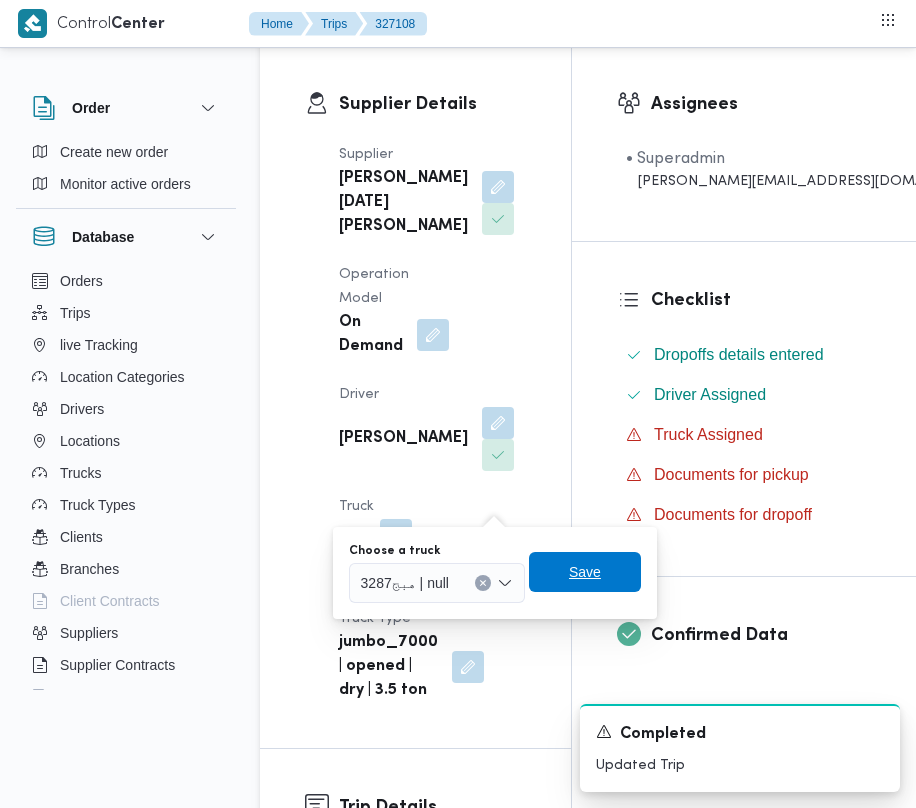 click on "Save" at bounding box center [585, 572] 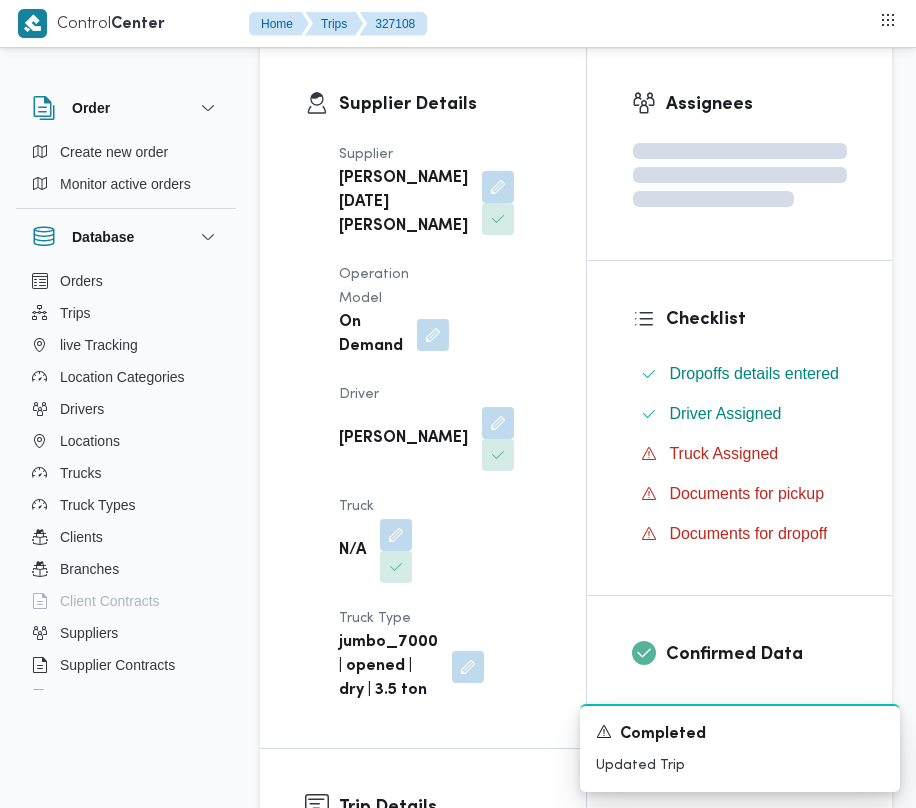 click on "Supplier ابراهيم رمضان ابراهيم عثمان ابوباشا Operation Model On Demand Driver حسين علي سيد علي  Truck N/A Truck Type jumbo_7000 | opened | dry | 3.5 ton" at bounding box center (440, 423) 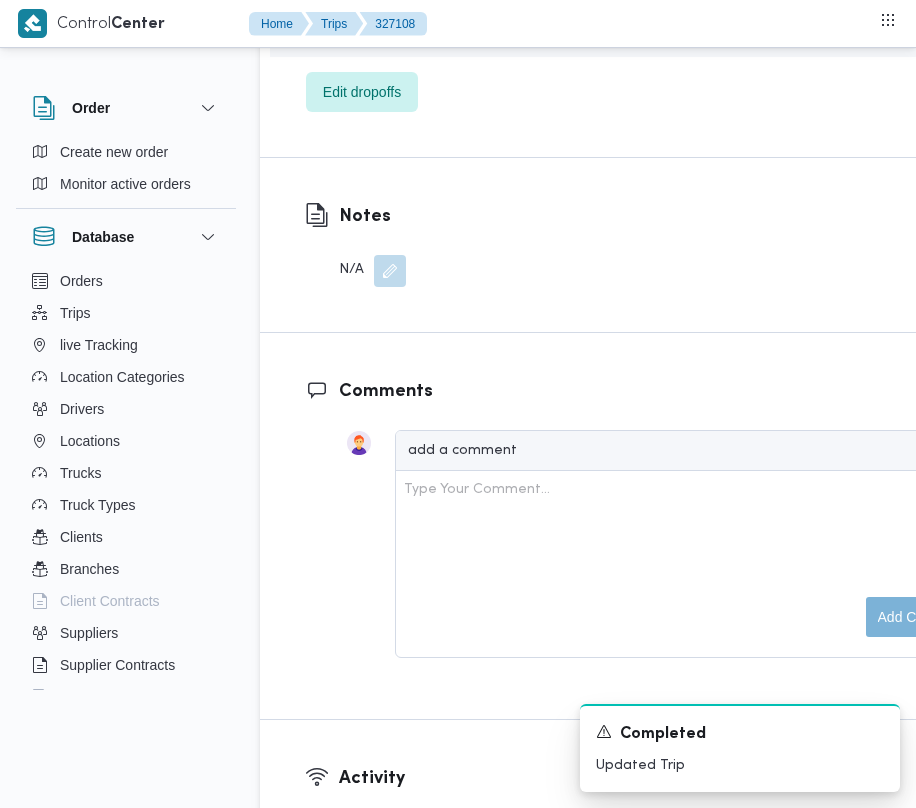 scroll, scrollTop: 2853, scrollLeft: 0, axis: vertical 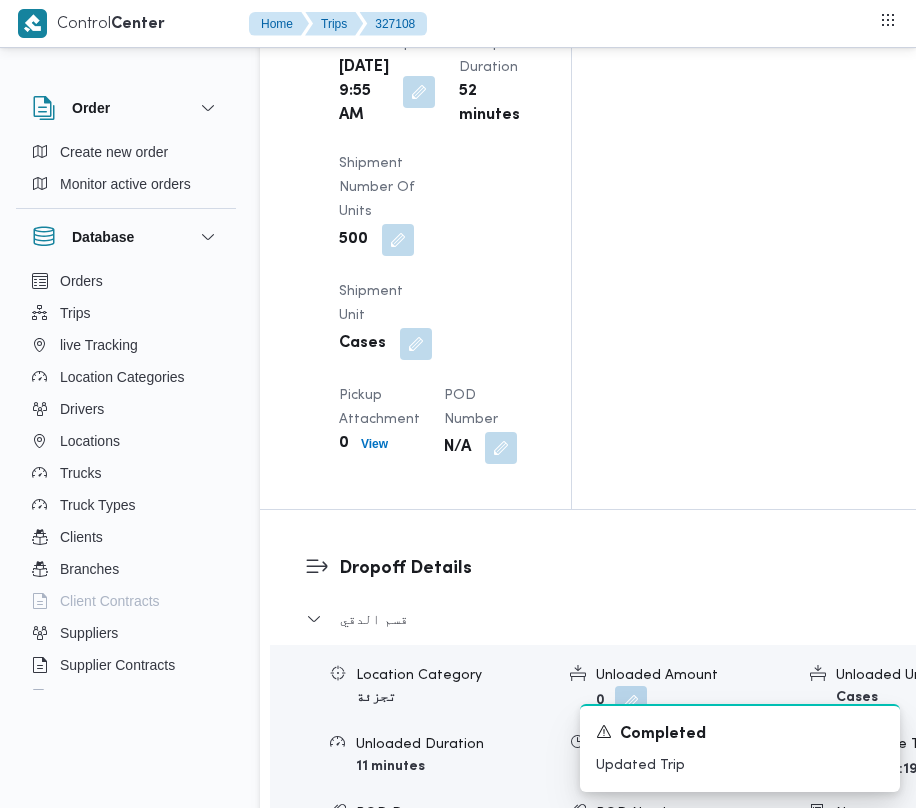 click on "Edit dropoffs" at bounding box center (362, 935) 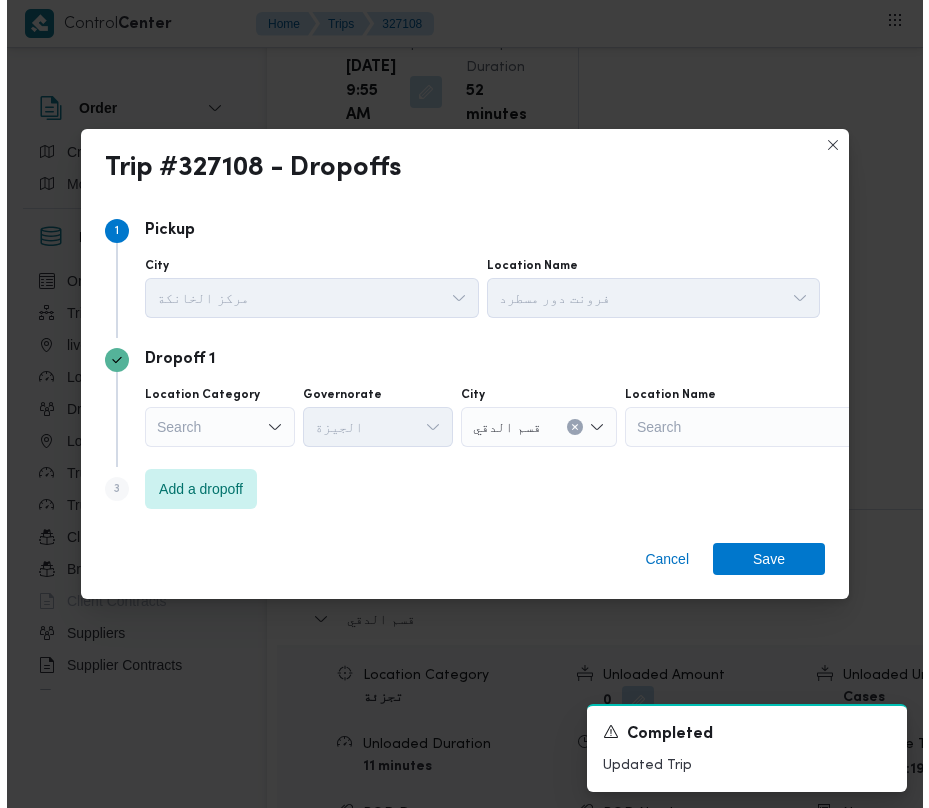 scroll, scrollTop: 2741, scrollLeft: 0, axis: vertical 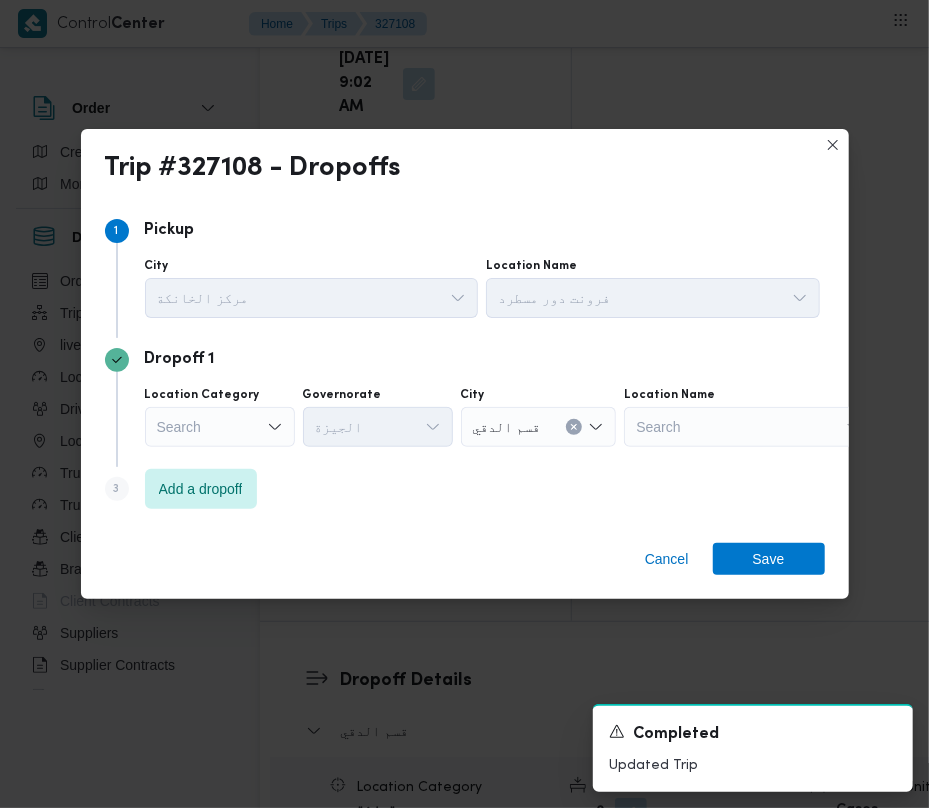 drag, startPoint x: 205, startPoint y: 458, endPoint x: 217, endPoint y: 481, distance: 25.942244 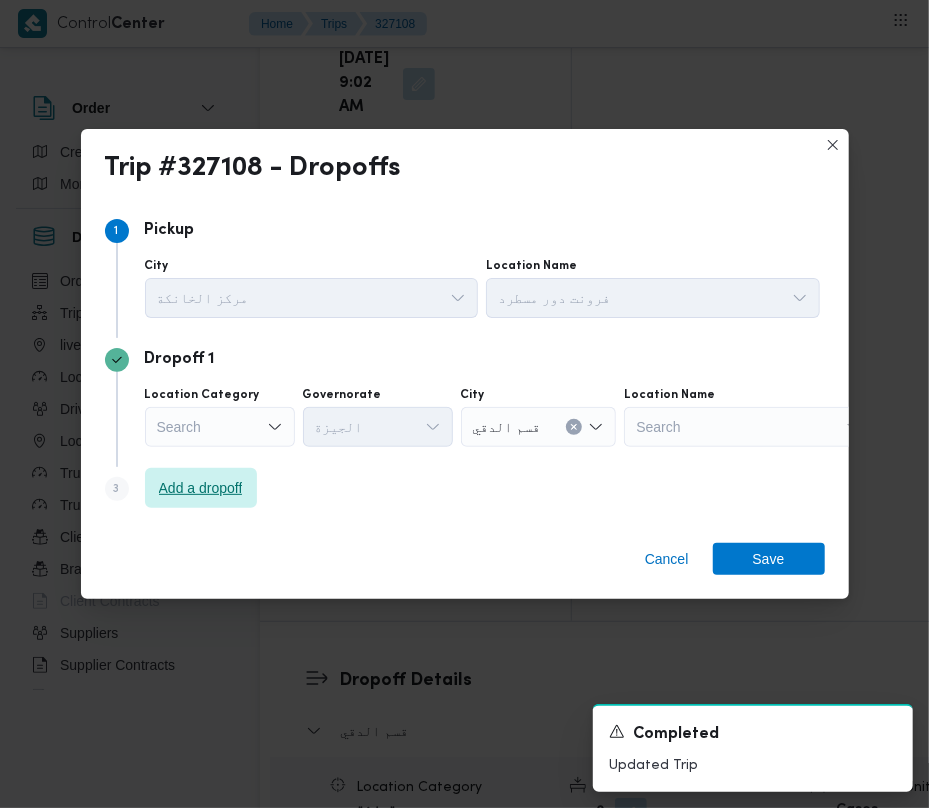 click on "Add a dropoff" at bounding box center (201, 488) 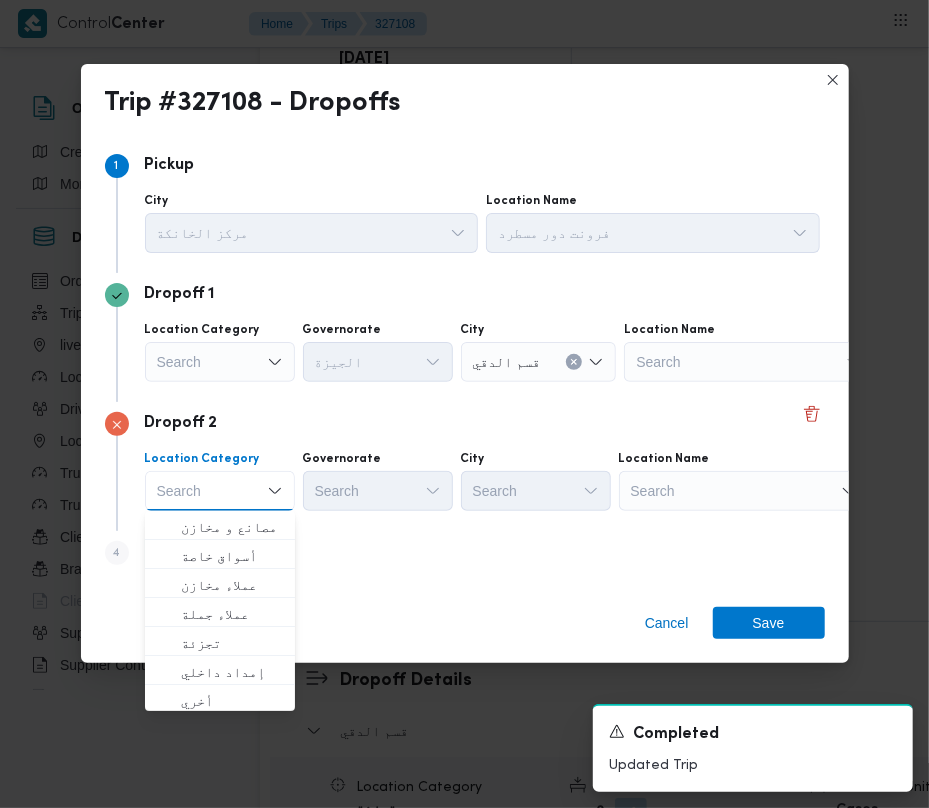 click on "Search" at bounding box center [749, 362] 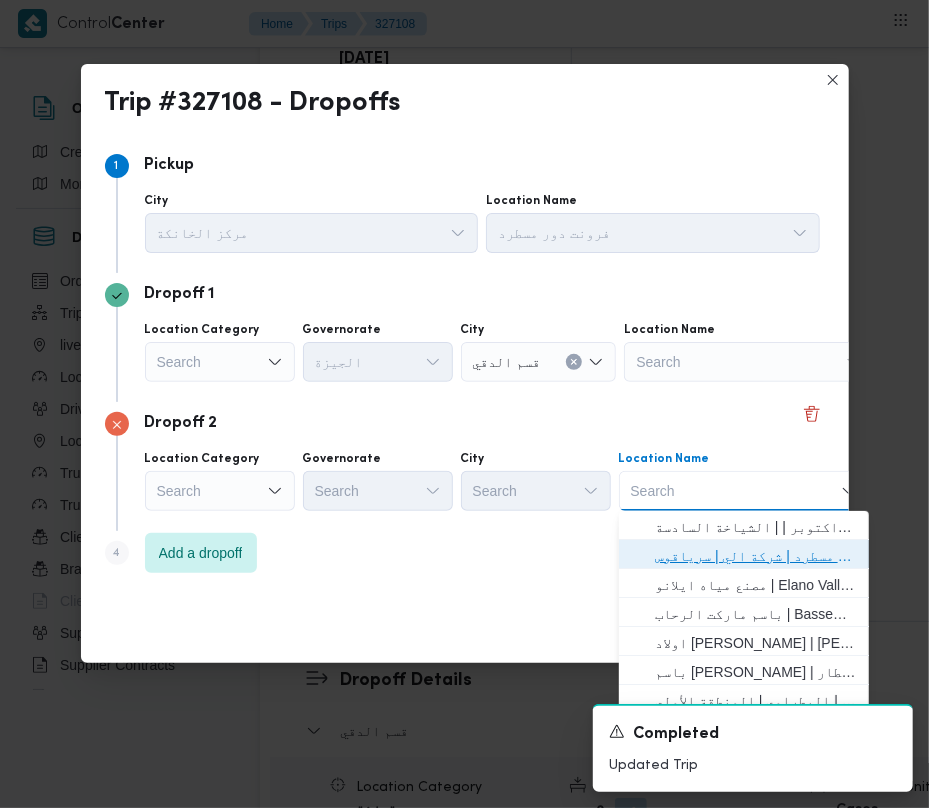 click on "فرونت دور مسطرد | شركة الي | سرياقوس" at bounding box center (756, 556) 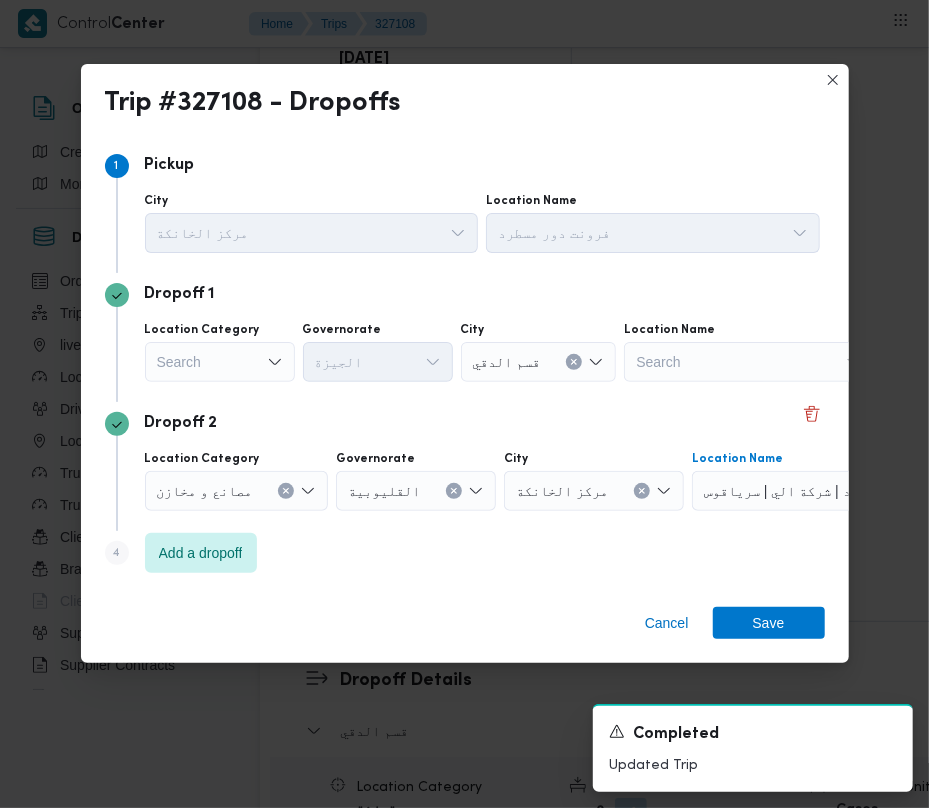 click on "Search" at bounding box center (220, 362) 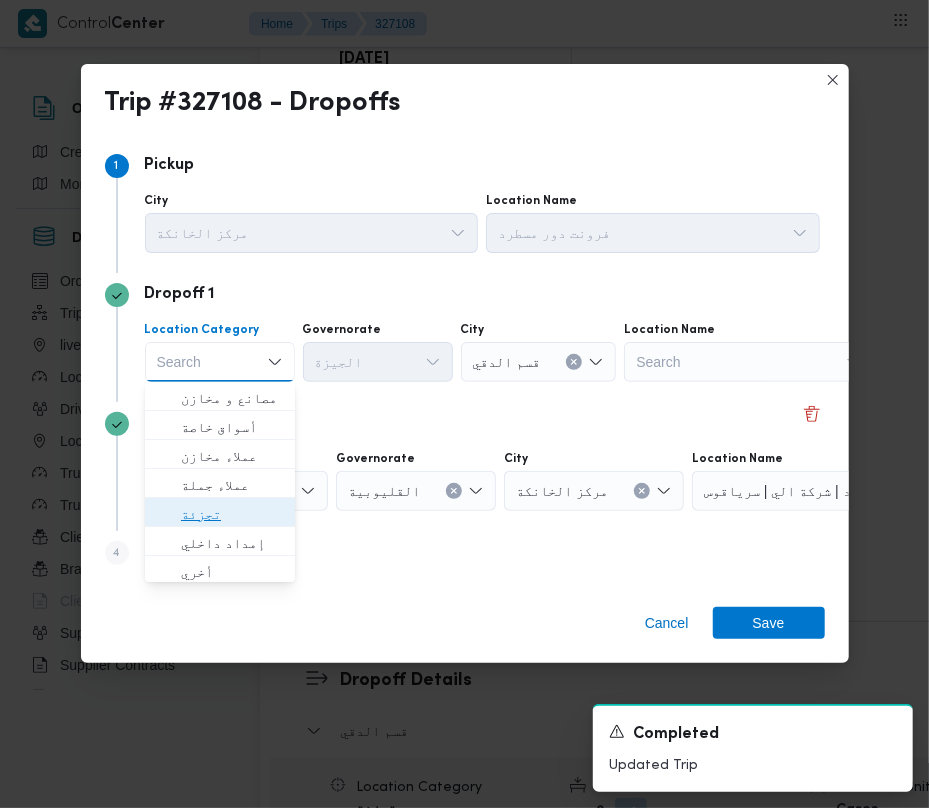 click on "تجزئة" at bounding box center (232, 514) 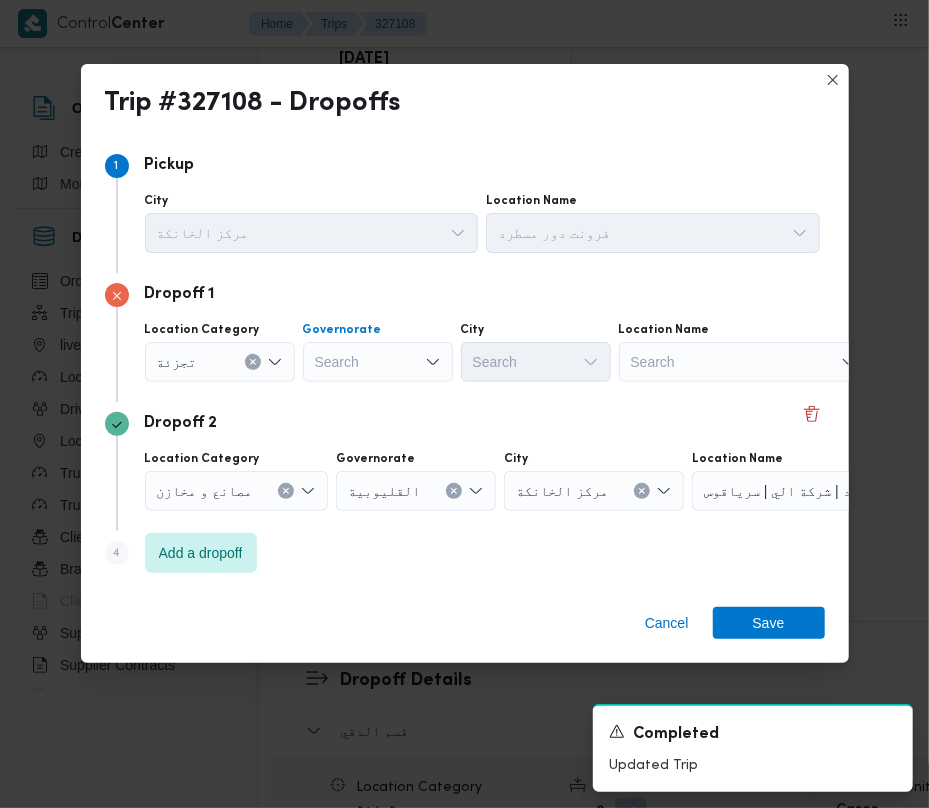 click on "Search" at bounding box center (378, 362) 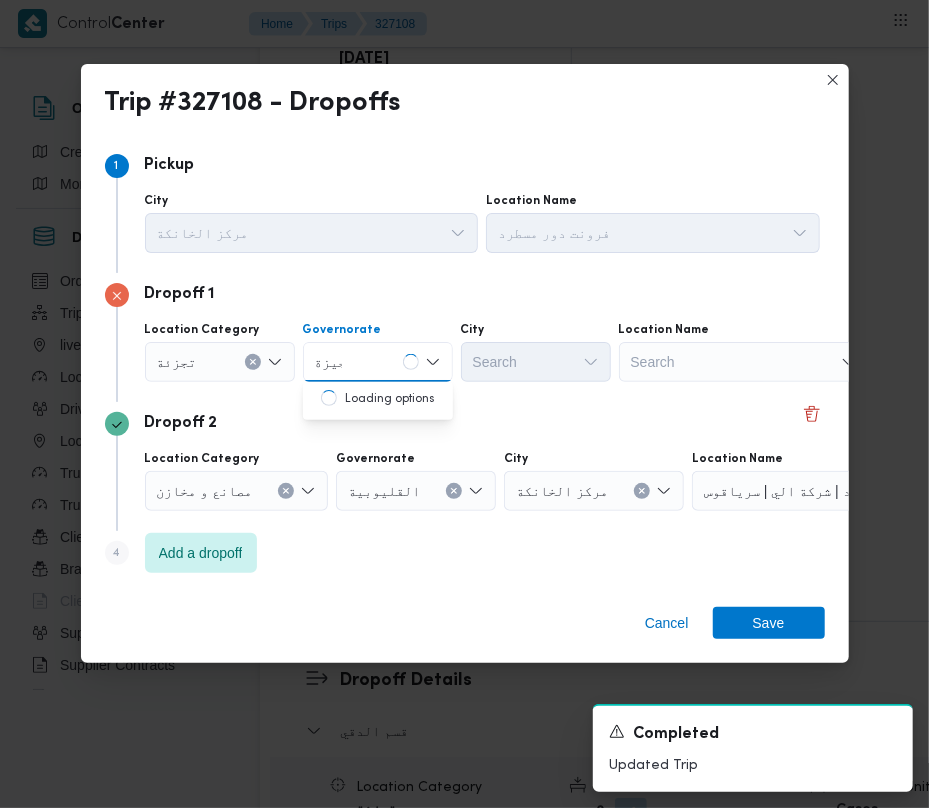 type on "جيزة" 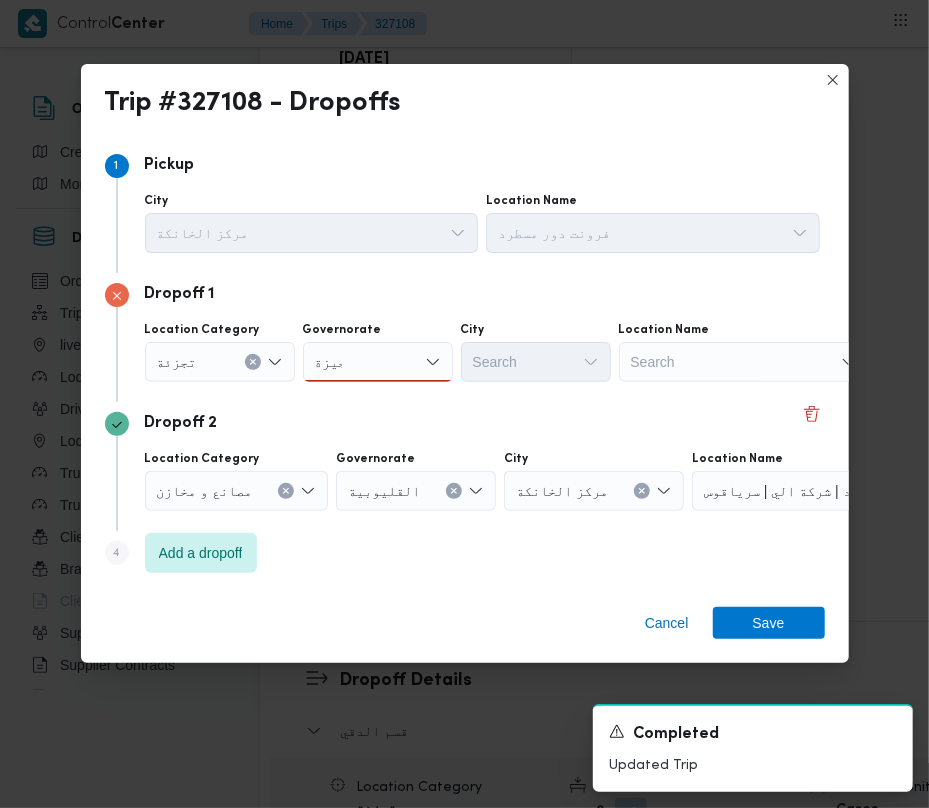 click on "جيزة جيزة" at bounding box center (378, 362) 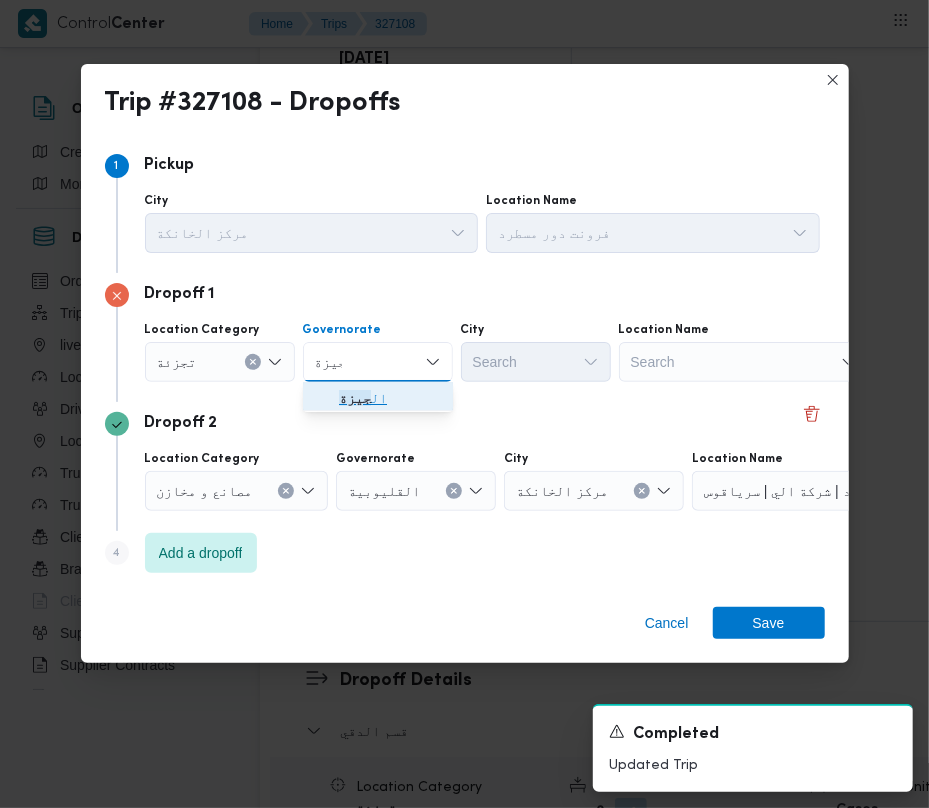 click on "ال جيزة" at bounding box center (390, 398) 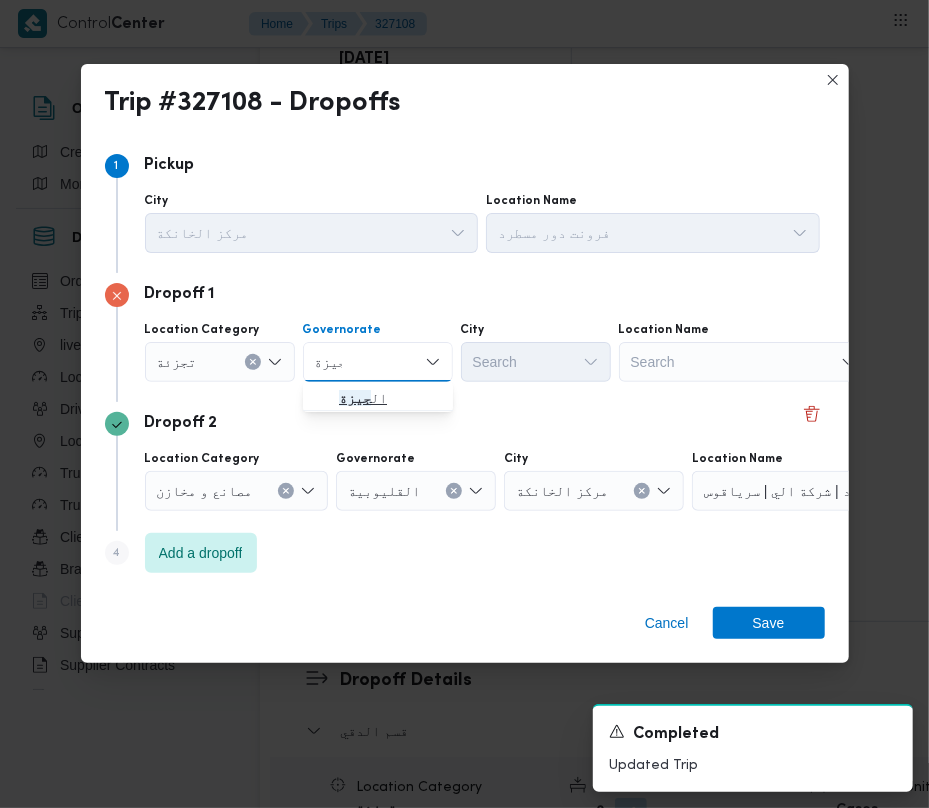 type 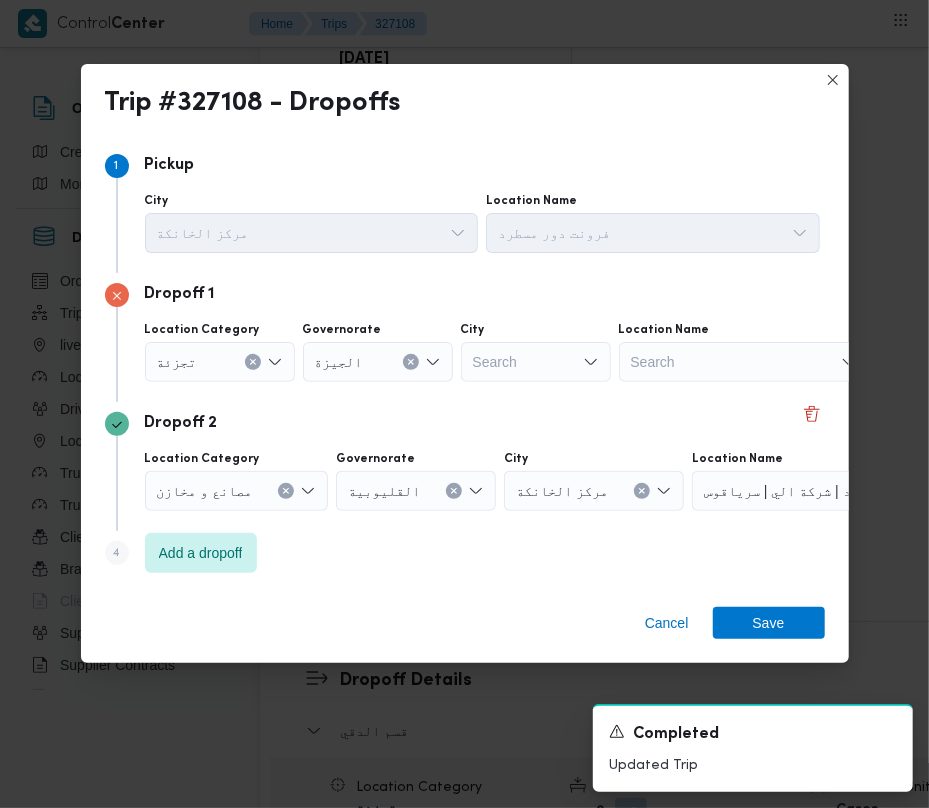 click on "Search" at bounding box center (536, 362) 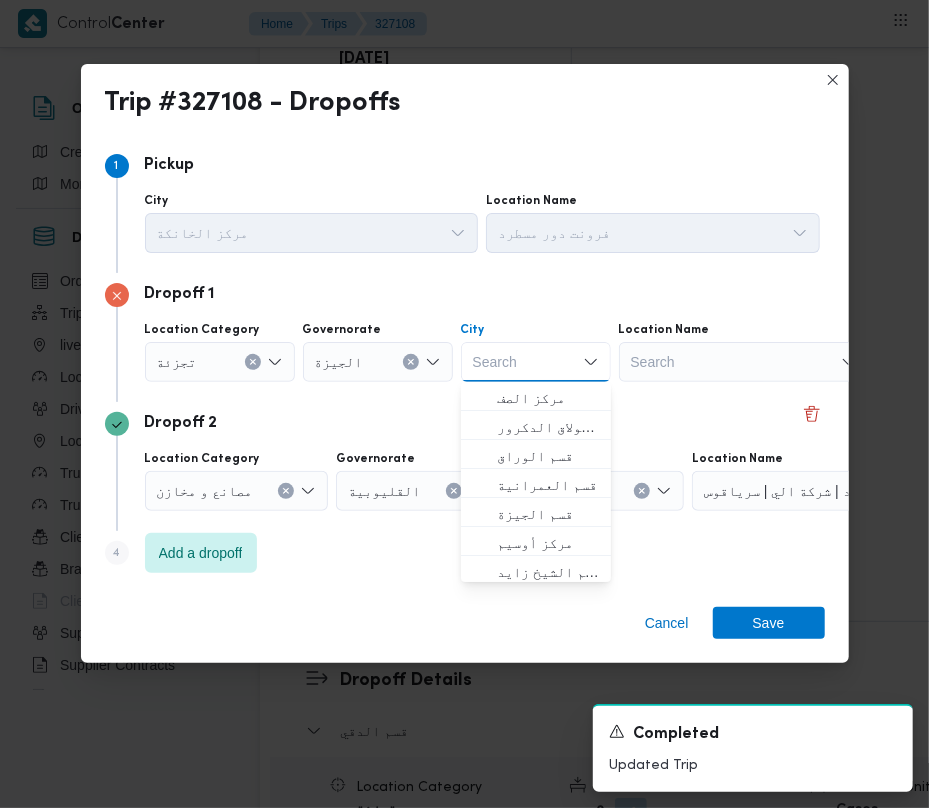 paste on "الهرم" 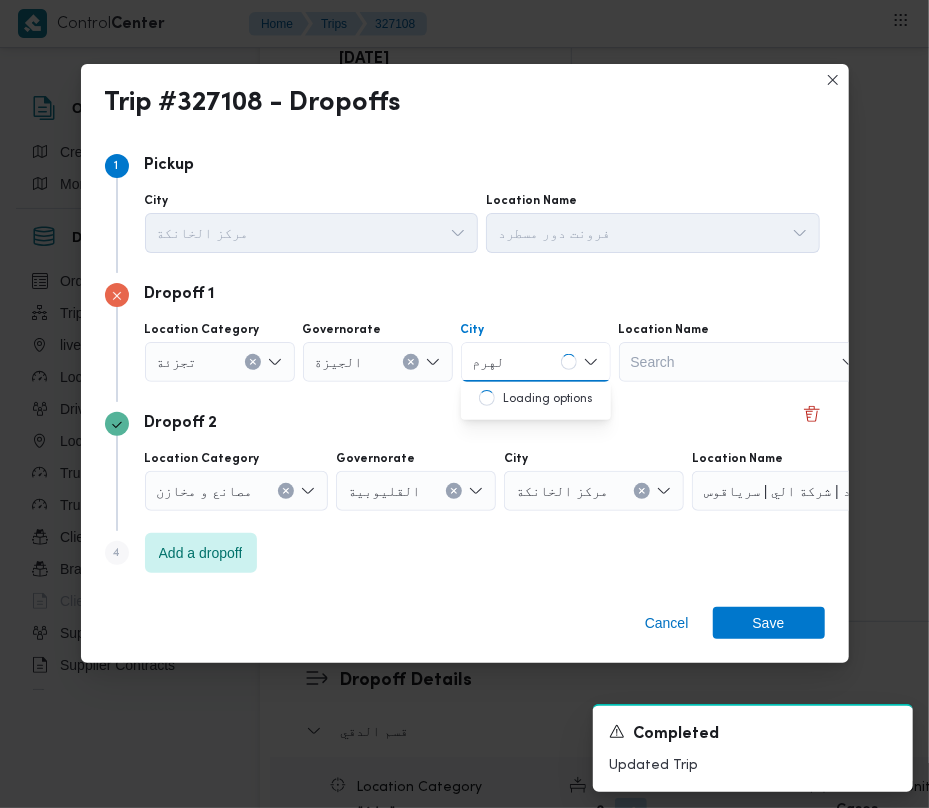 type on "الهرم" 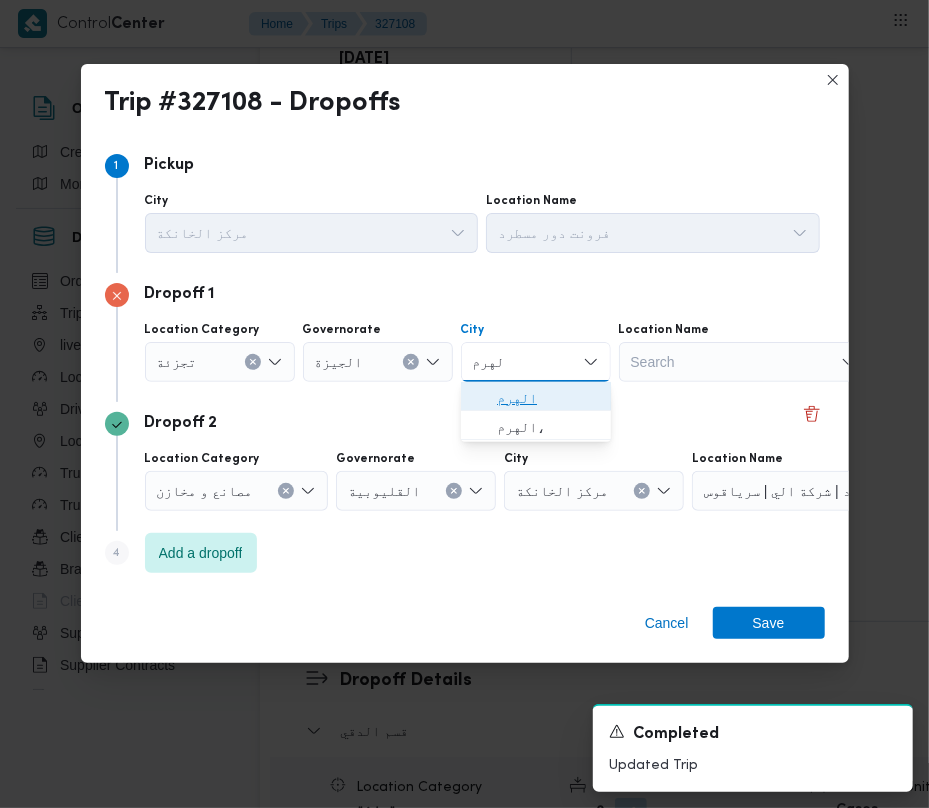 click on "الهرم" at bounding box center (548, 398) 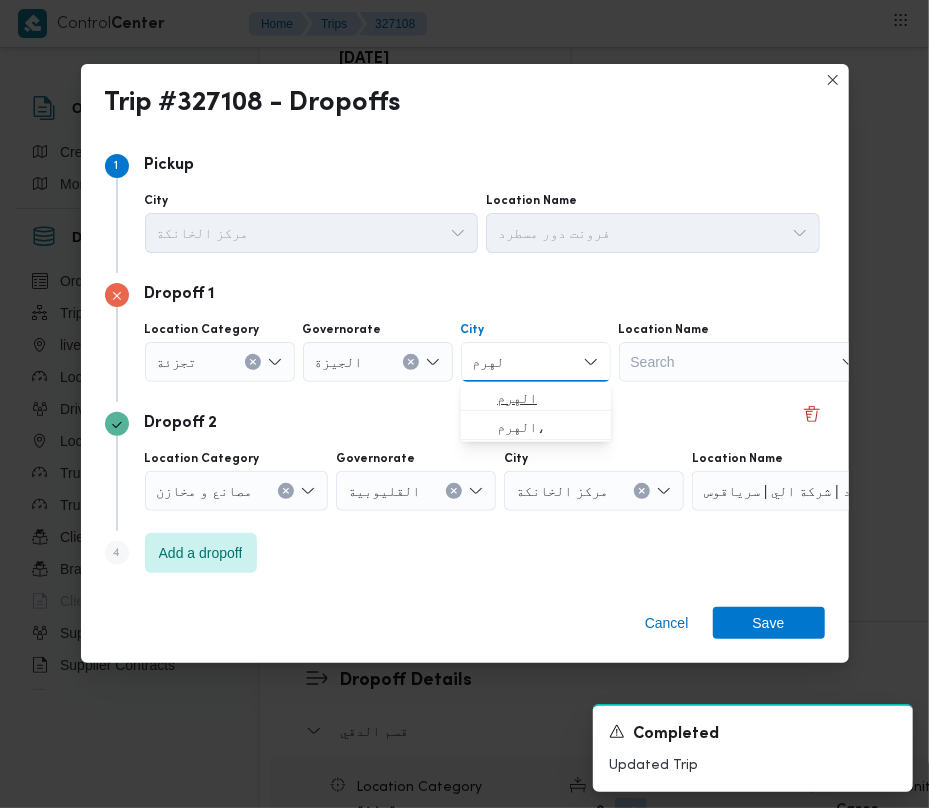 type 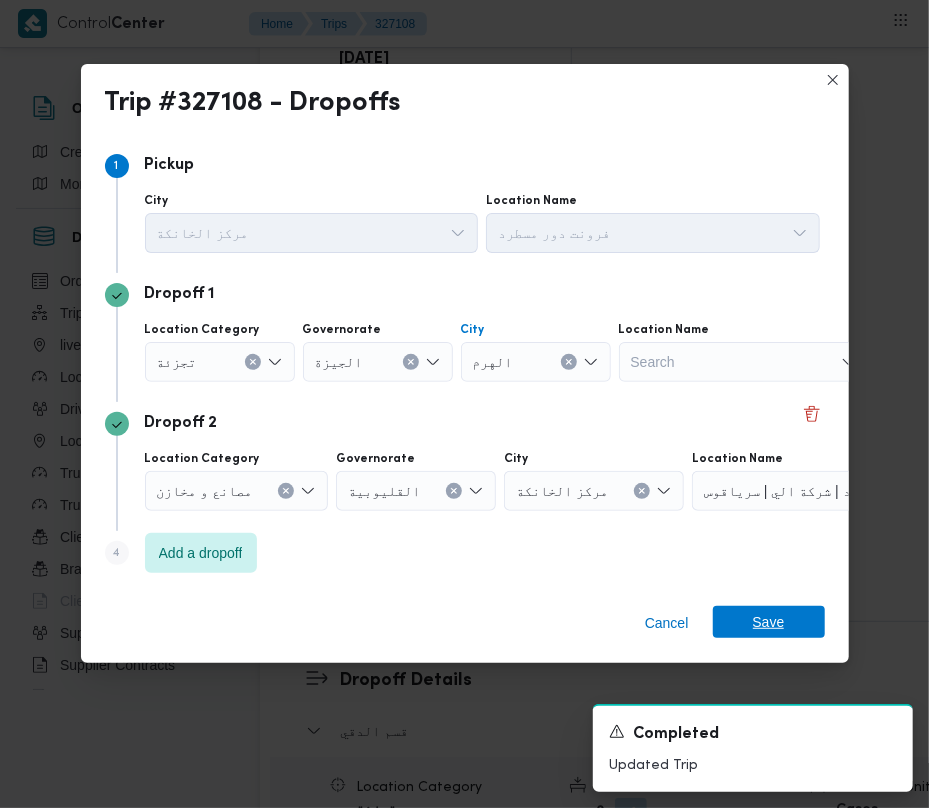 click on "Save" at bounding box center (769, 622) 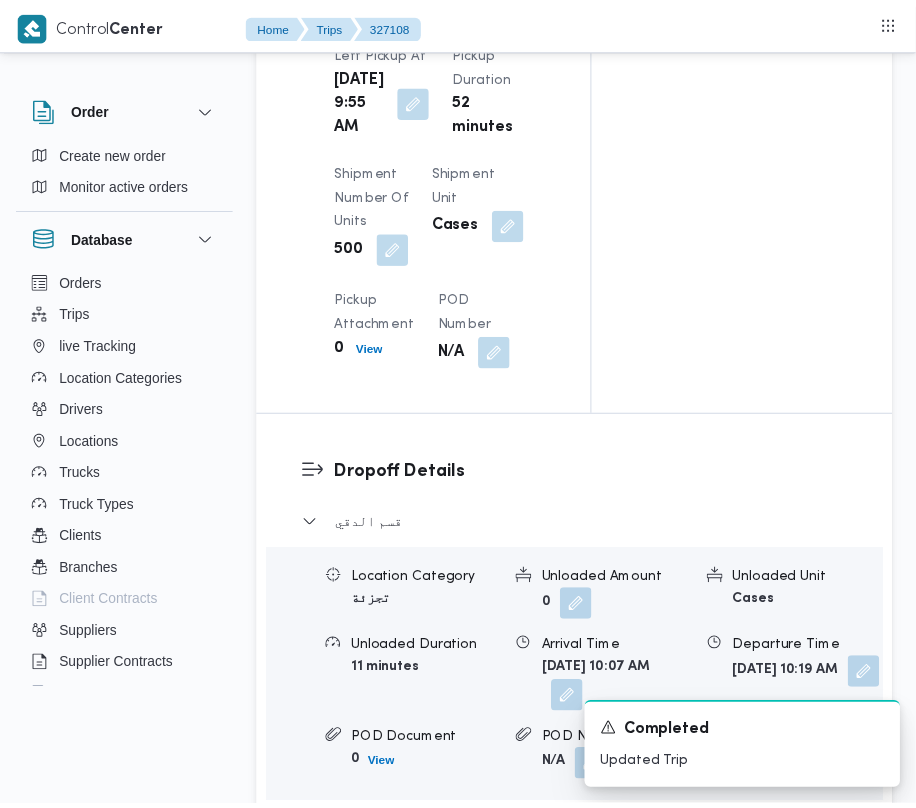 scroll, scrollTop: 2857, scrollLeft: 0, axis: vertical 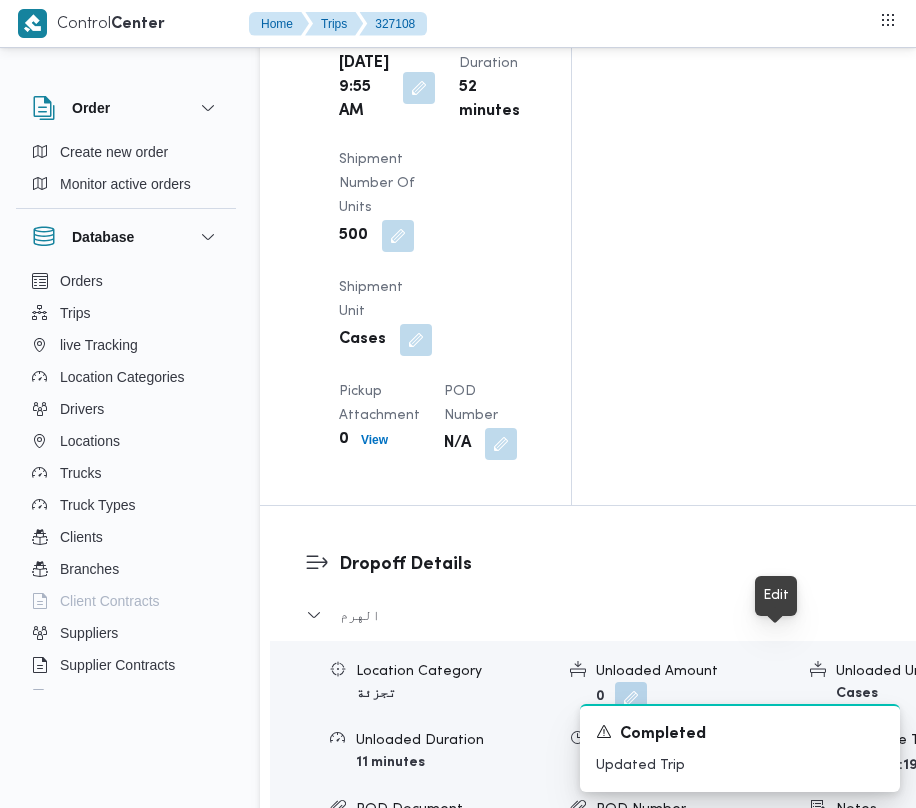 type 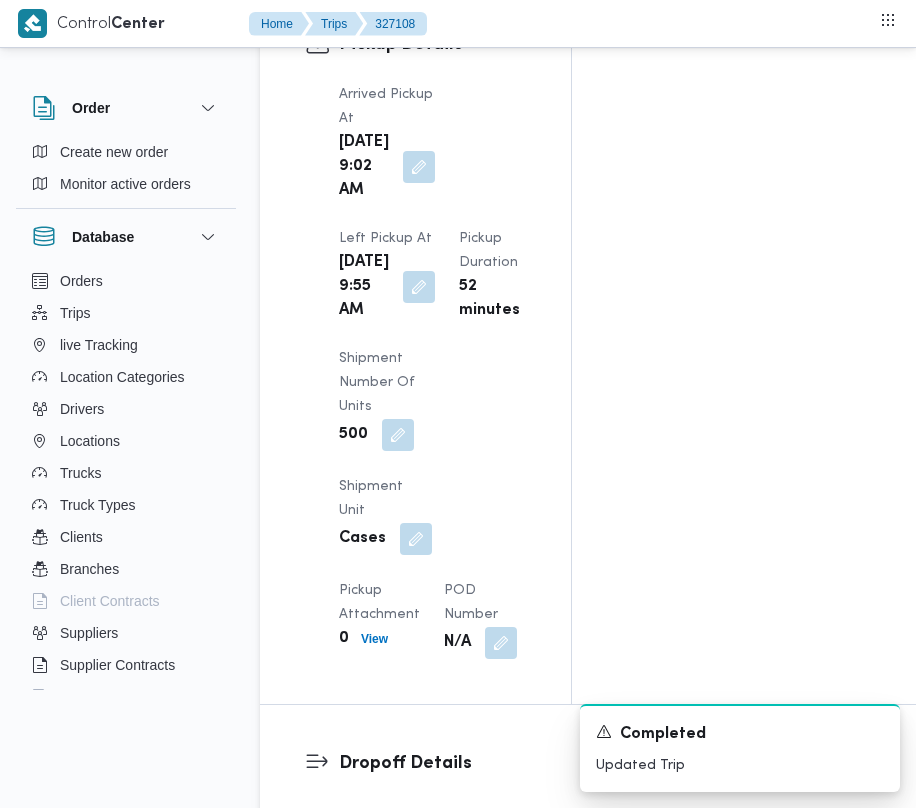 scroll, scrollTop: 2565, scrollLeft: 0, axis: vertical 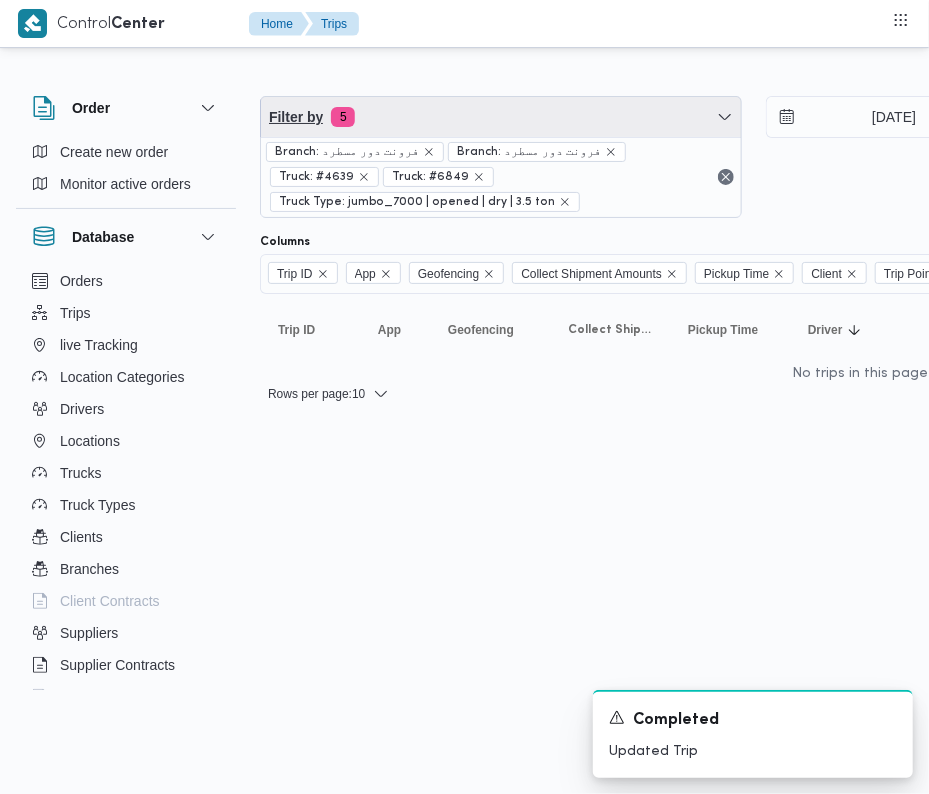 click on "Filter by 5" at bounding box center (501, 117) 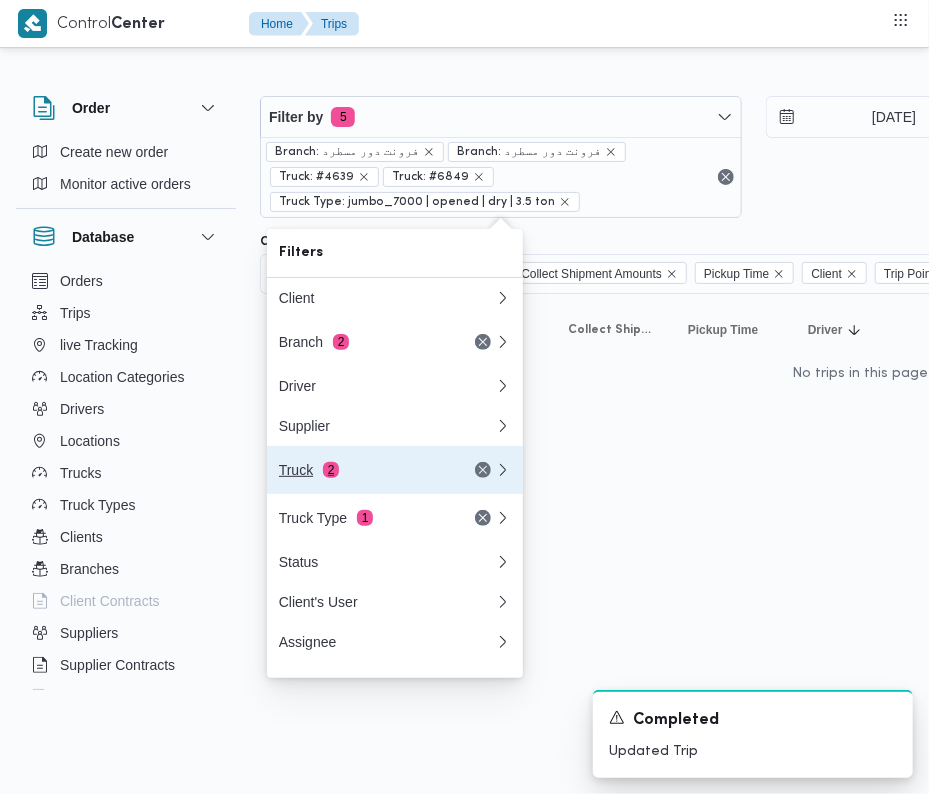 click on "Truck 2" at bounding box center (395, 470) 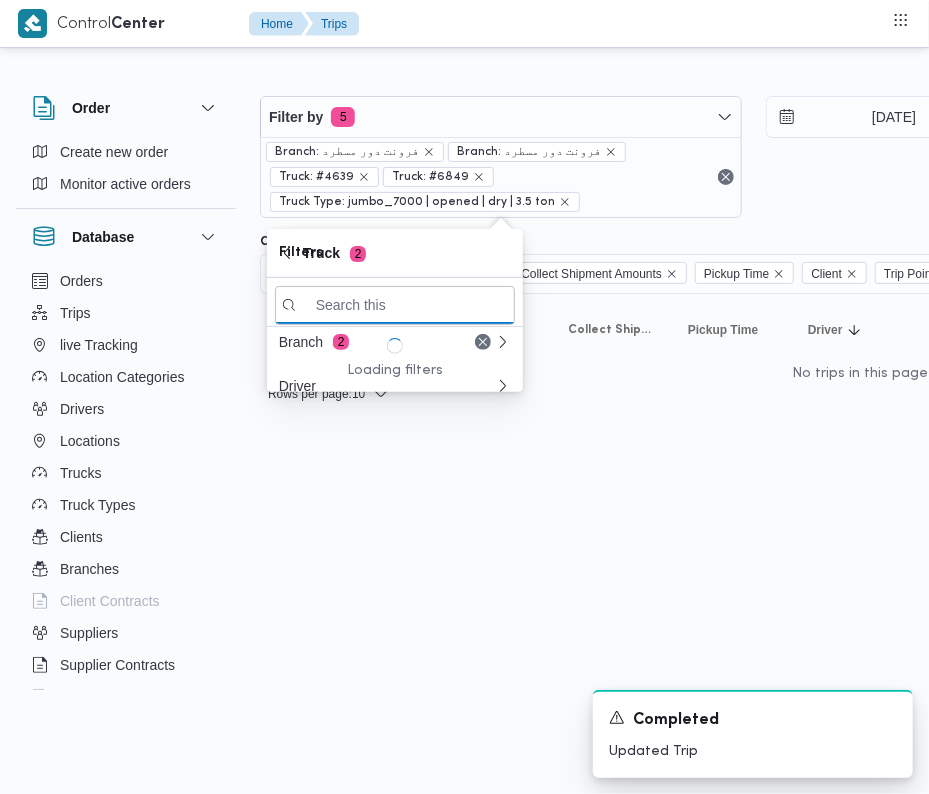 paste on "مسب4158" 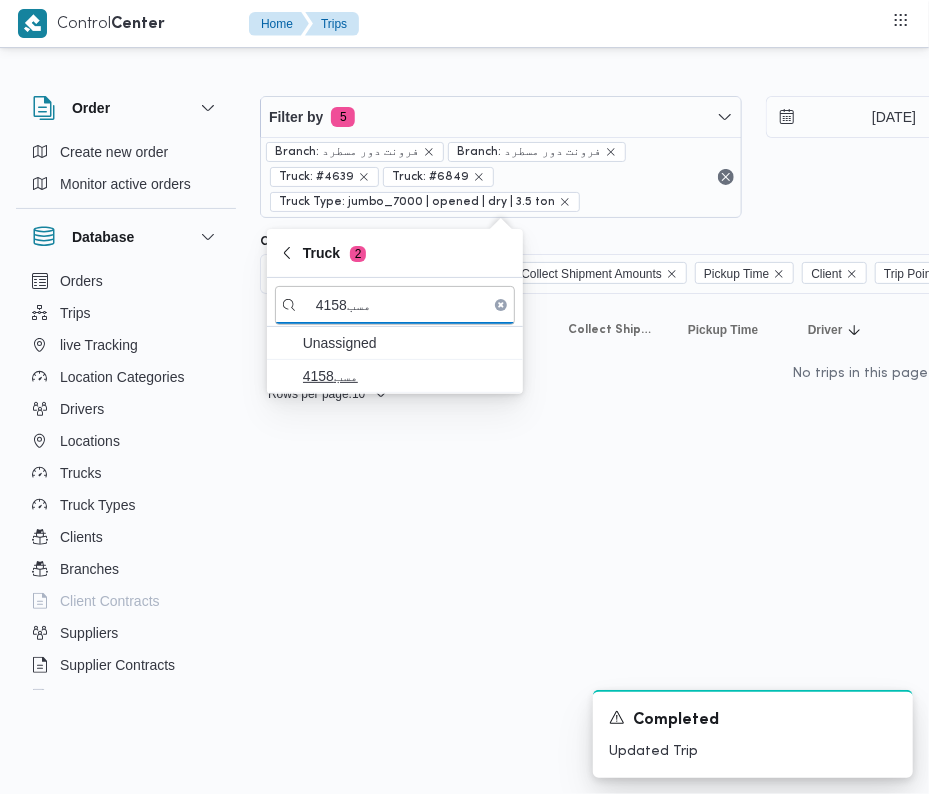 type on "مسب4158" 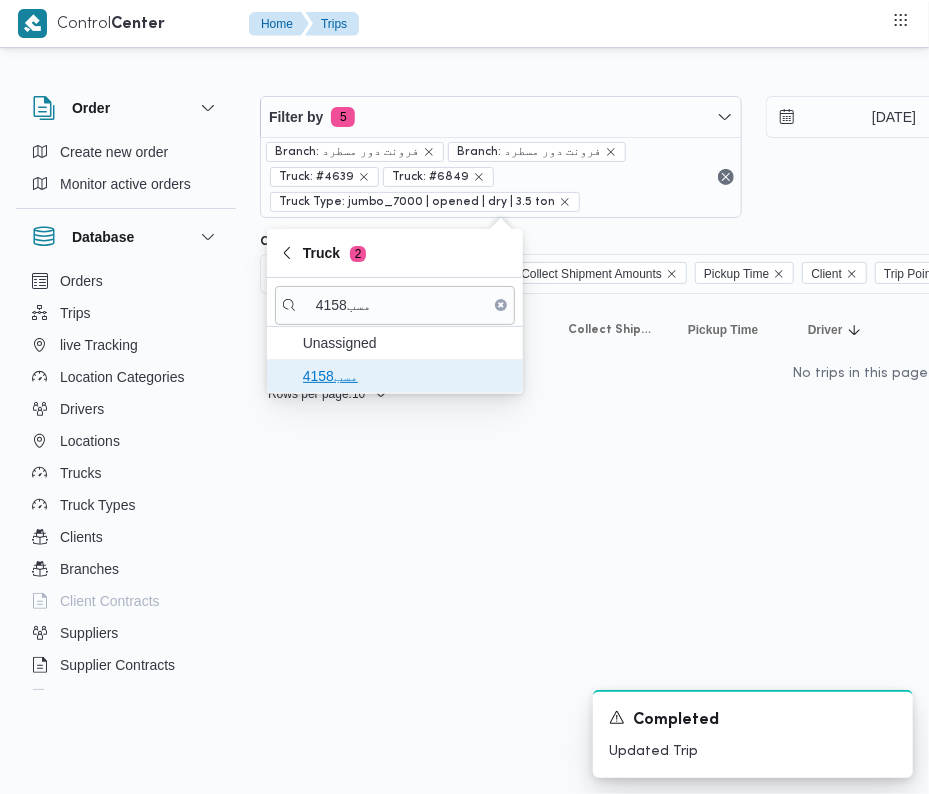 click on "مسب4158" at bounding box center (407, 376) 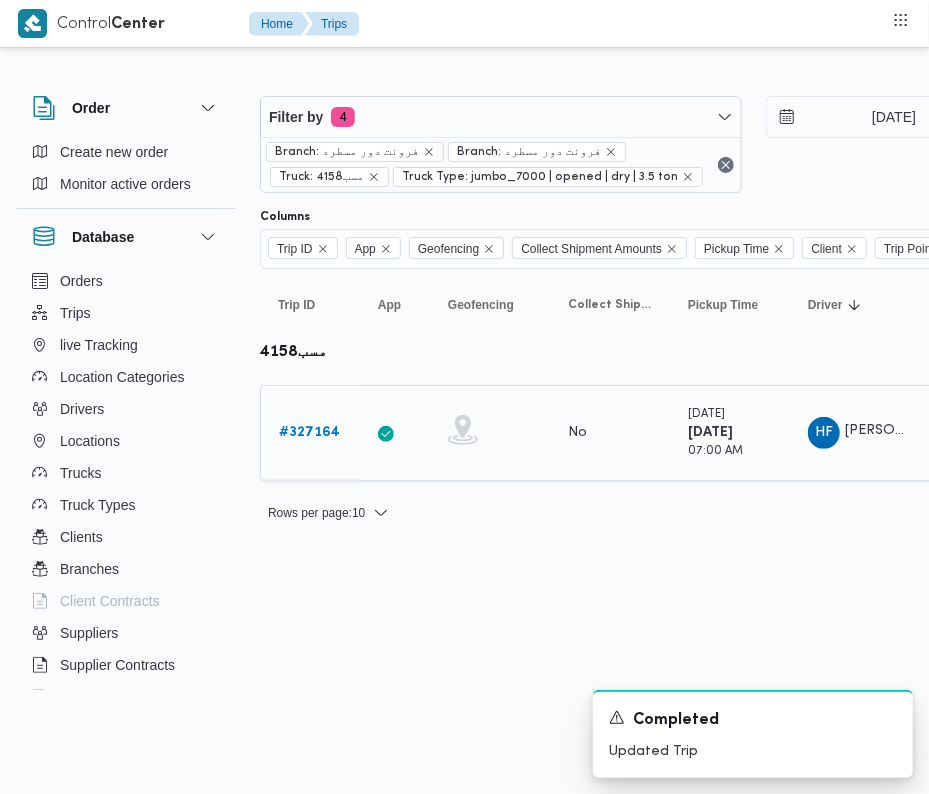 drag, startPoint x: 346, startPoint y: 636, endPoint x: 334, endPoint y: 438, distance: 198.3633 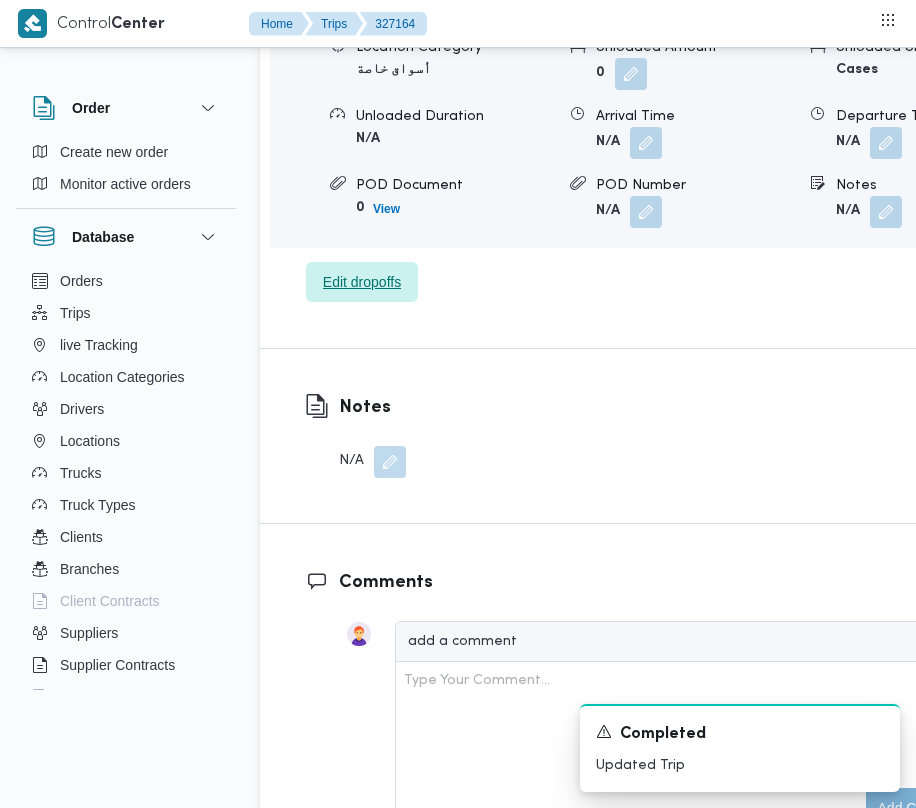 click on "Edit dropoffs" at bounding box center [362, 282] 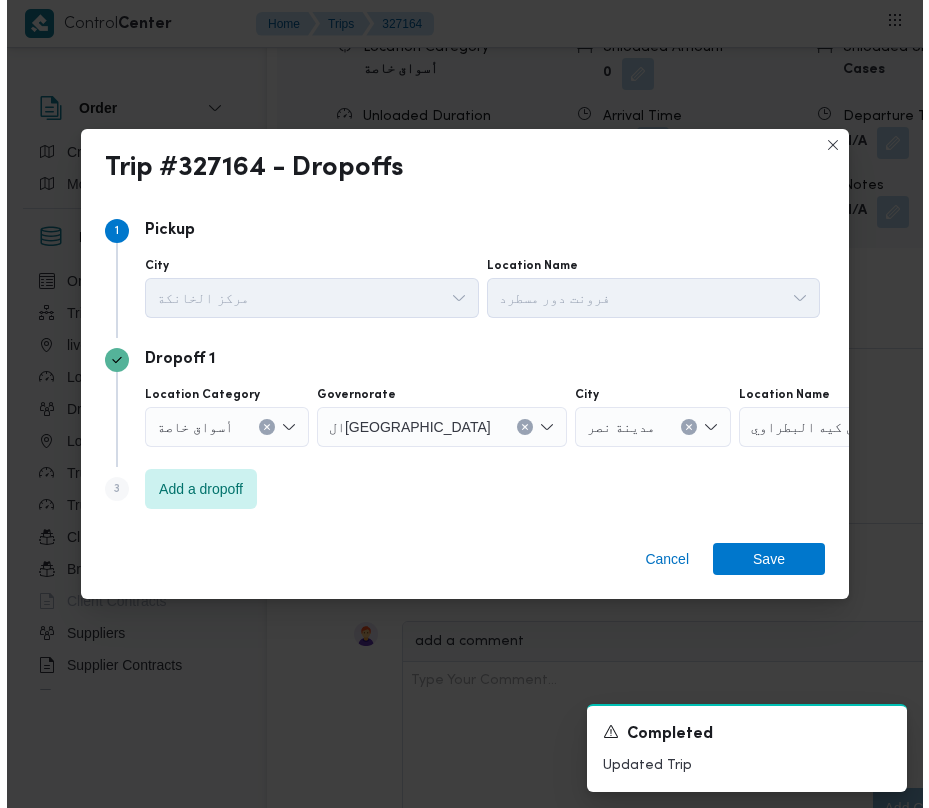 scroll, scrollTop: 3281, scrollLeft: 0, axis: vertical 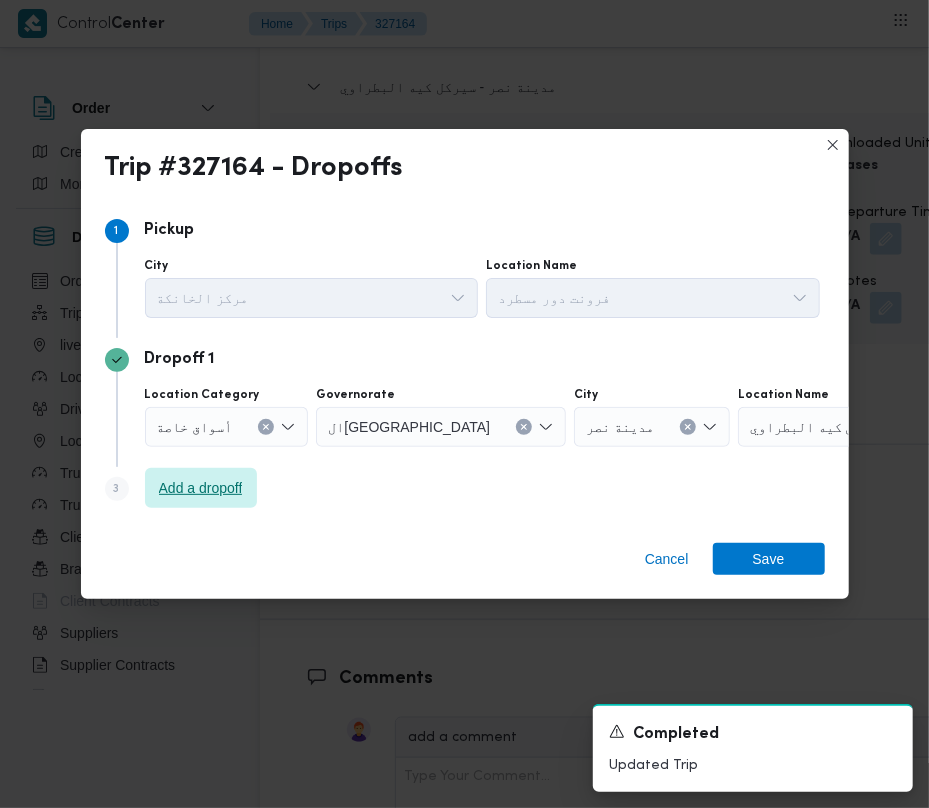 drag, startPoint x: 190, startPoint y: 477, endPoint x: 198, endPoint y: 485, distance: 11.313708 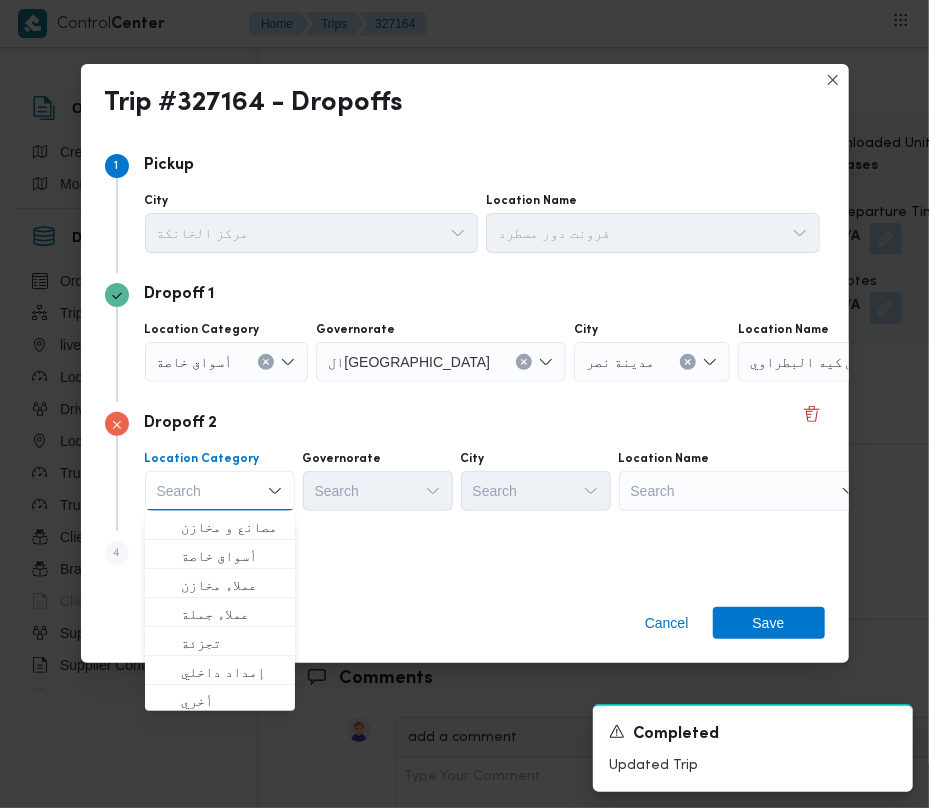 click on "Search" at bounding box center [863, 362] 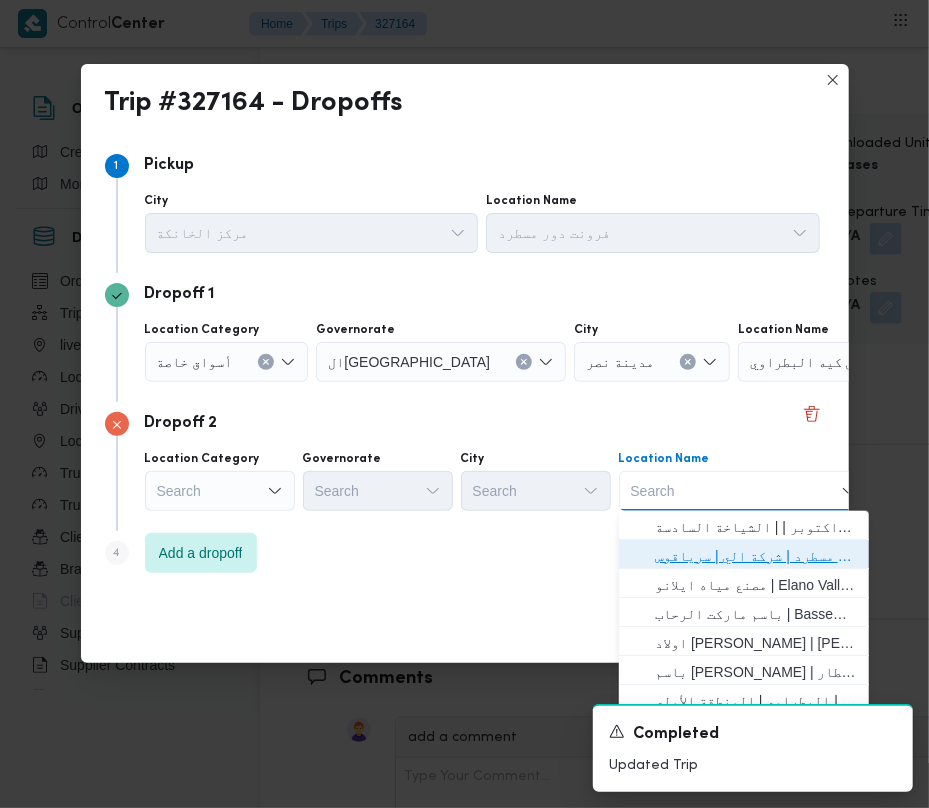 click on "فرونت دور مسطرد | شركة الي | سرياقوس" at bounding box center (744, 556) 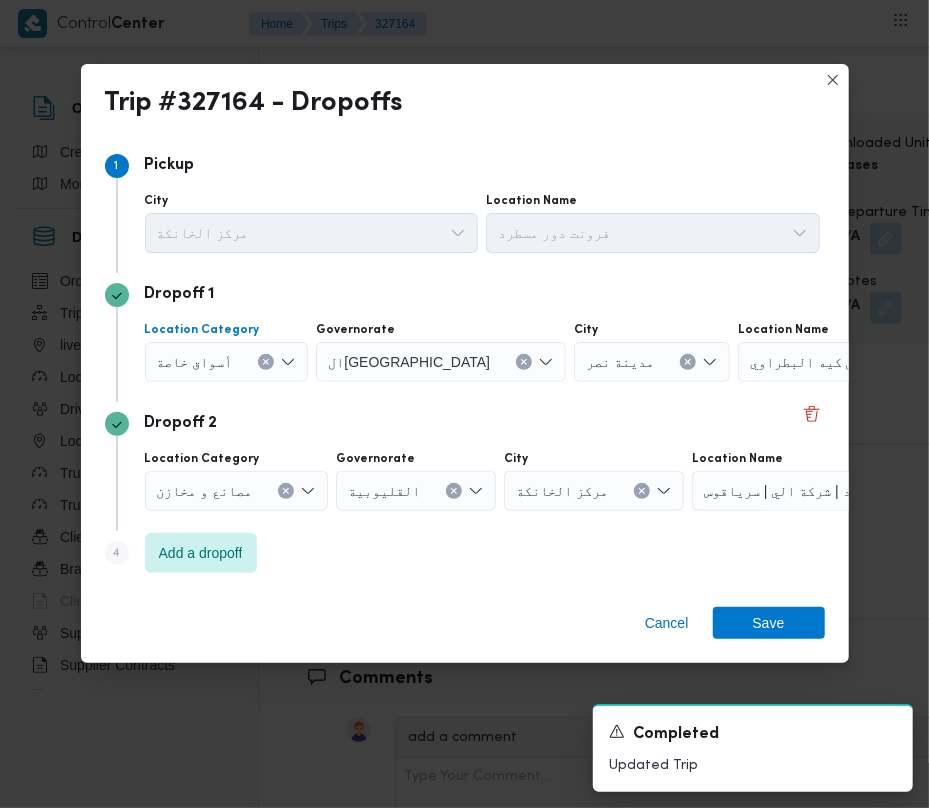 click on "أسواق خاصة" at bounding box center (195, 361) 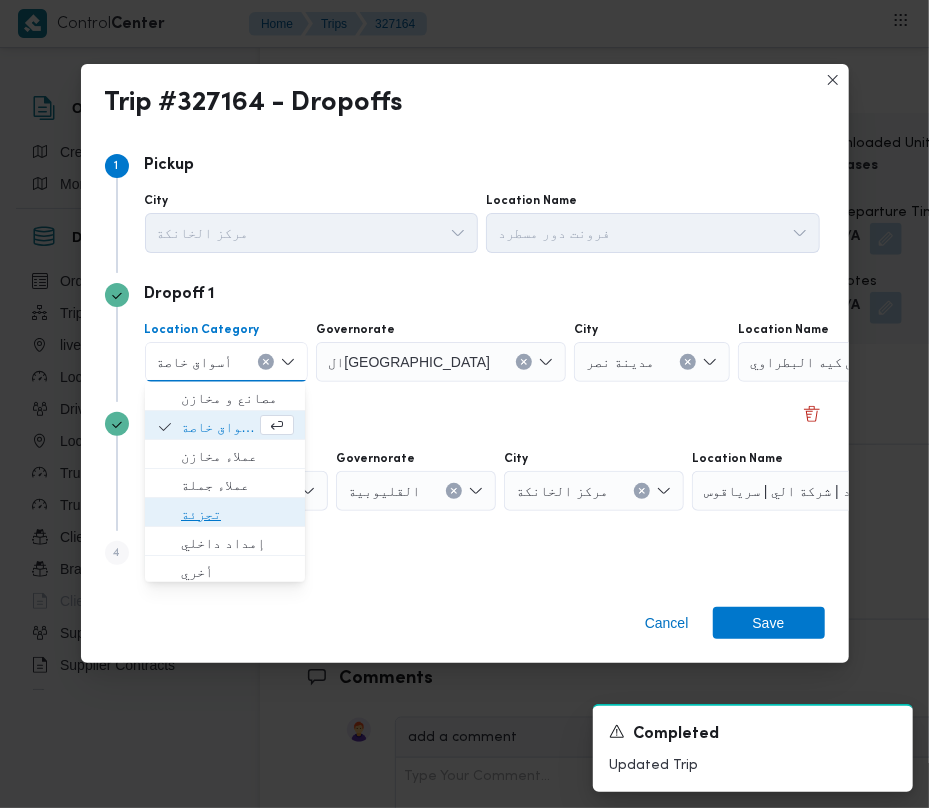 click on "تجزئة" at bounding box center (237, 514) 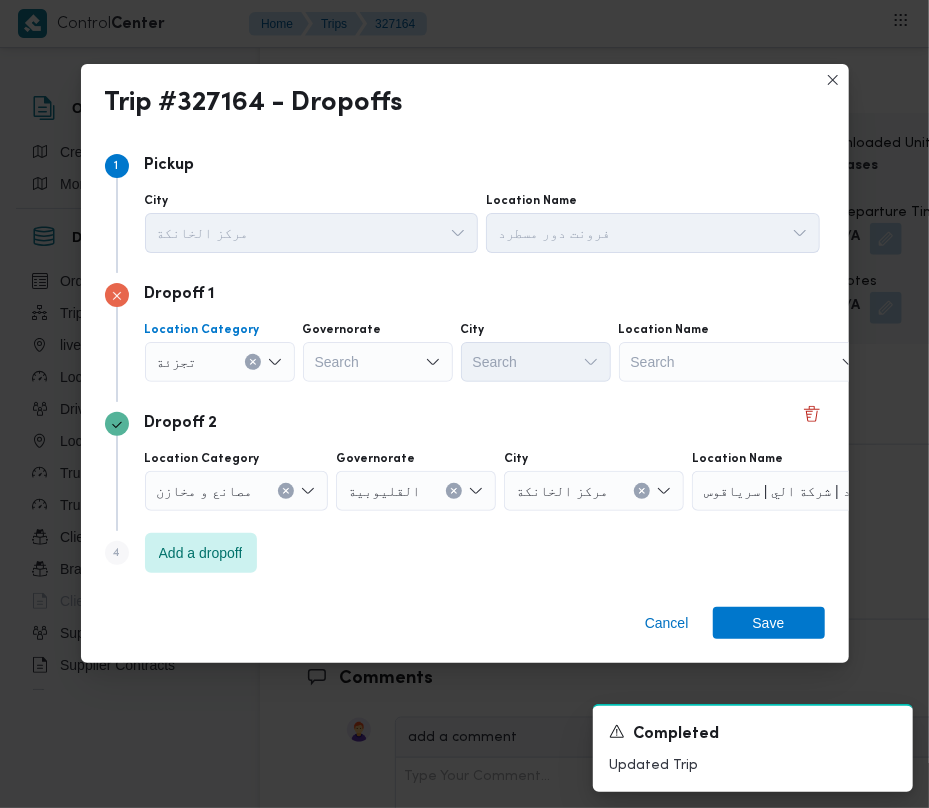 click on "Search" at bounding box center [378, 362] 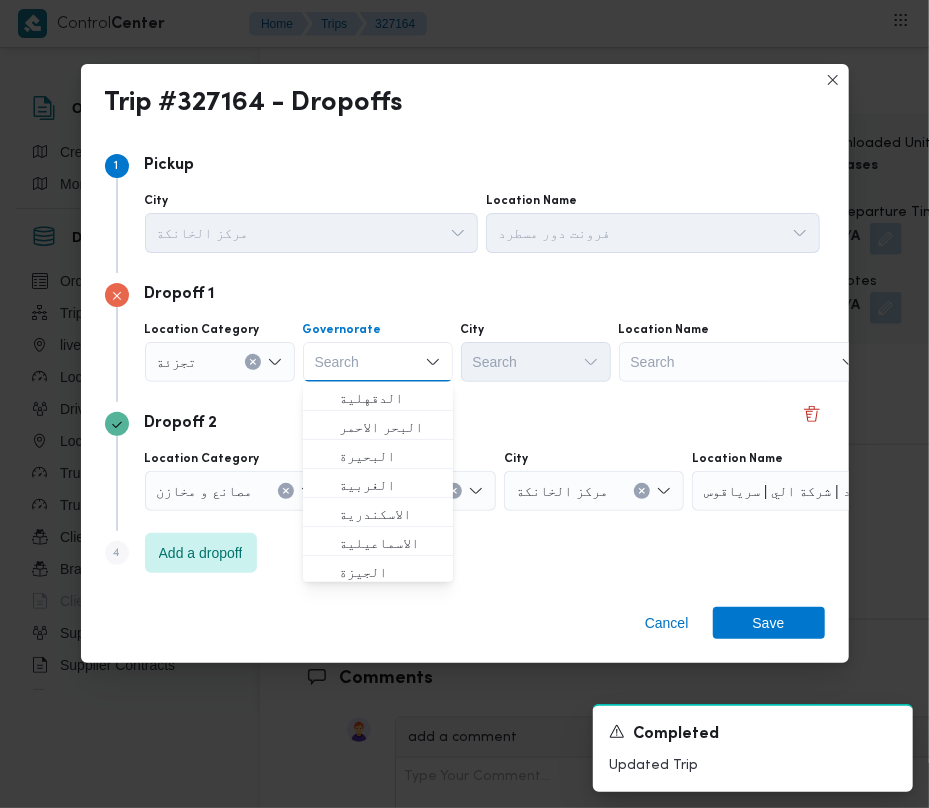 paste on "جيزة" 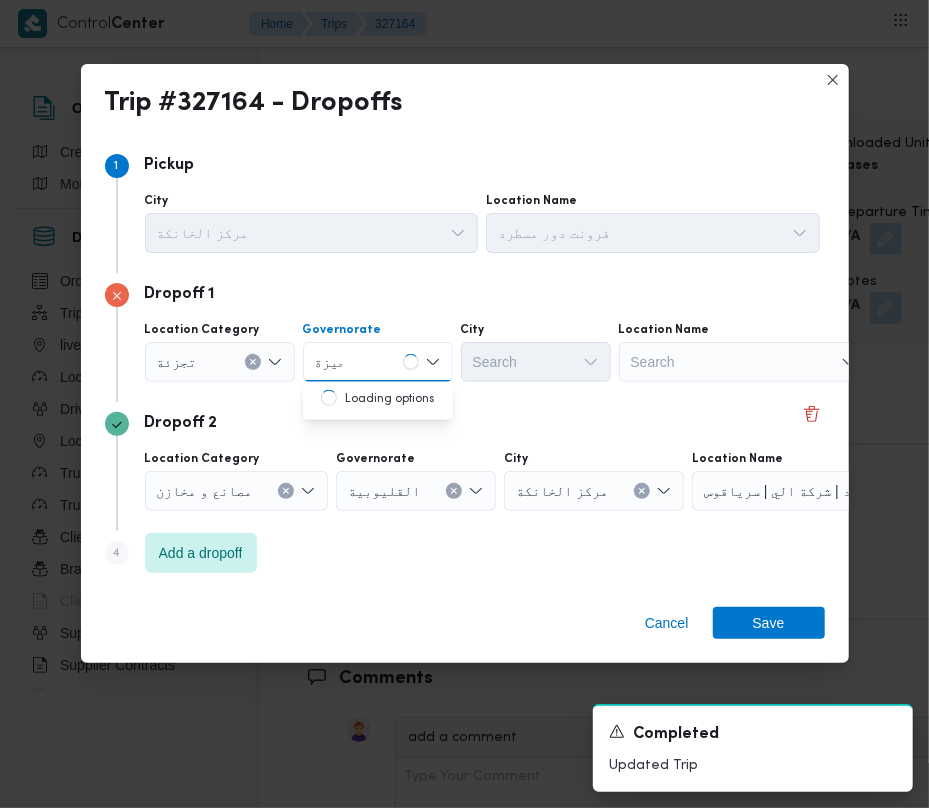 type on "جيزة" 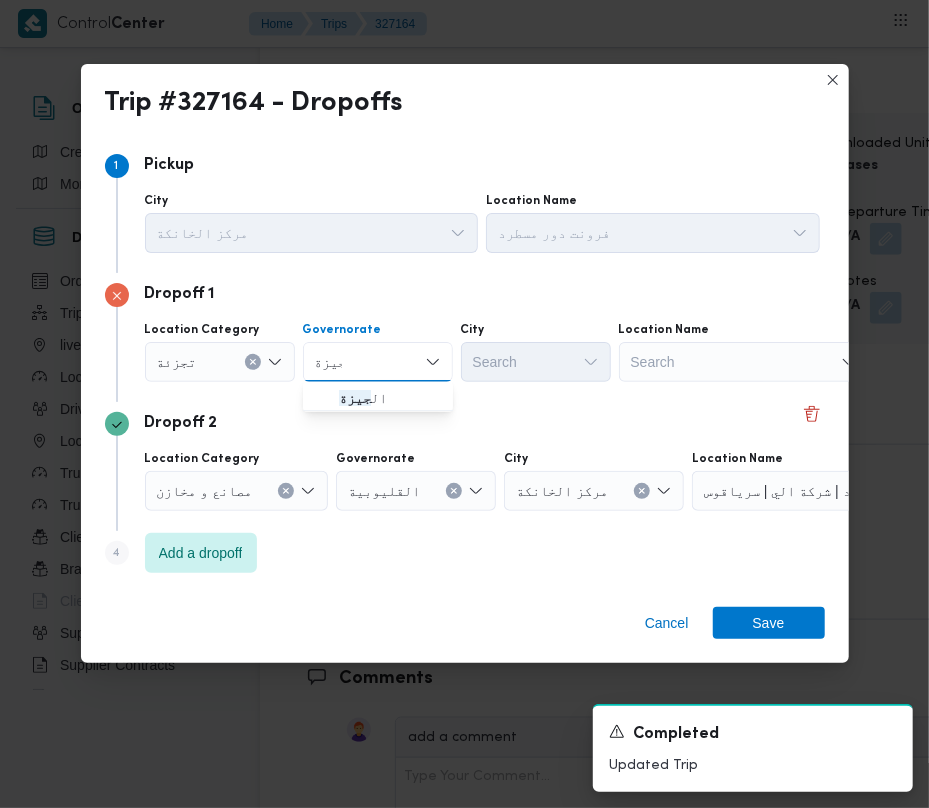 click on "جيزة جيزة" at bounding box center [378, 362] 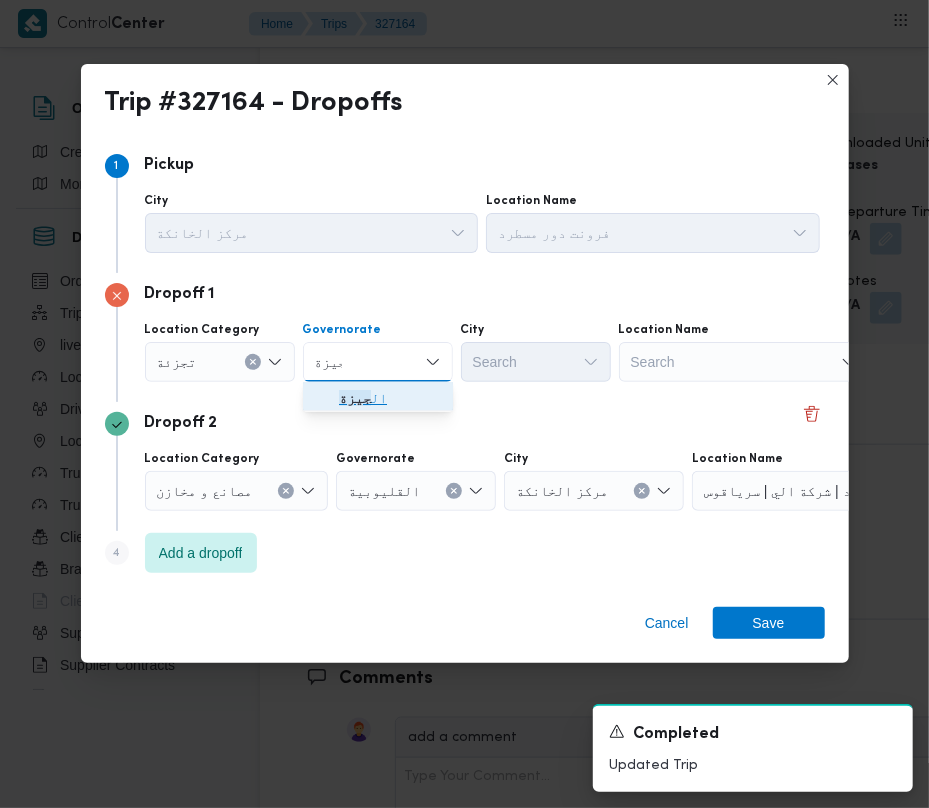 click on "ال جيزة" at bounding box center [390, 398] 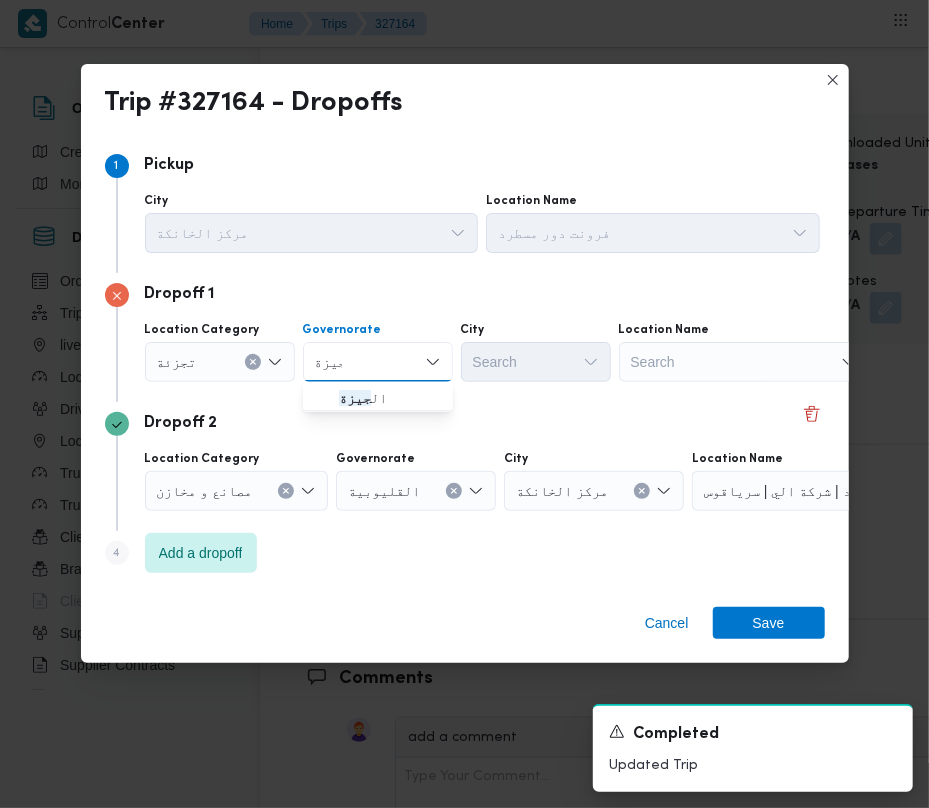type 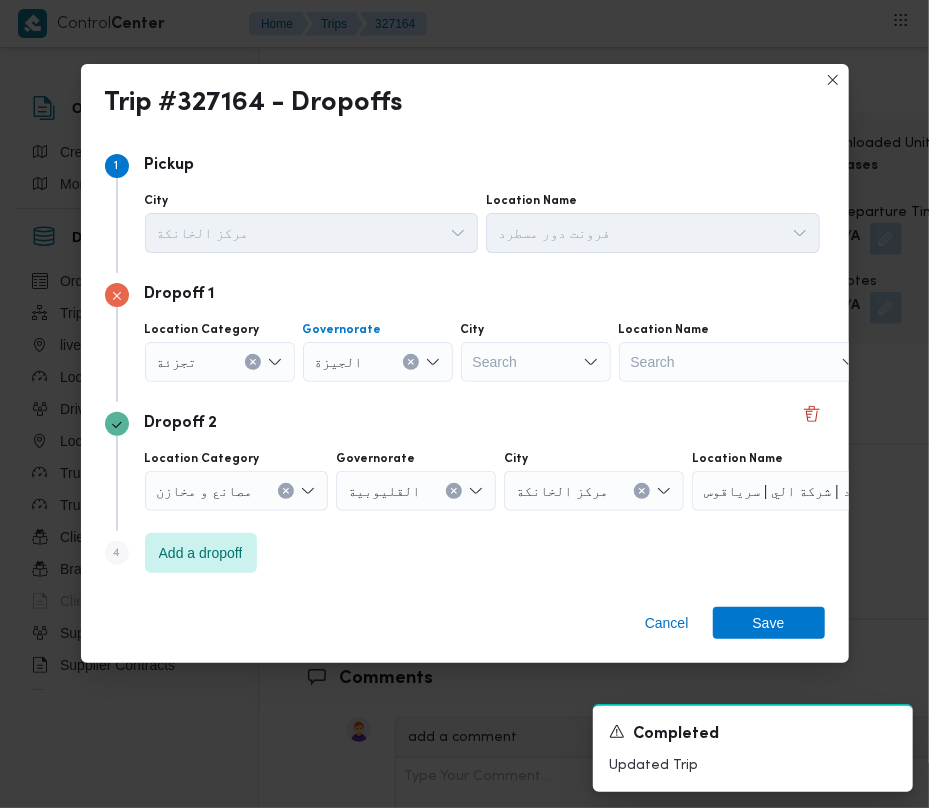 click on "Search" at bounding box center (536, 362) 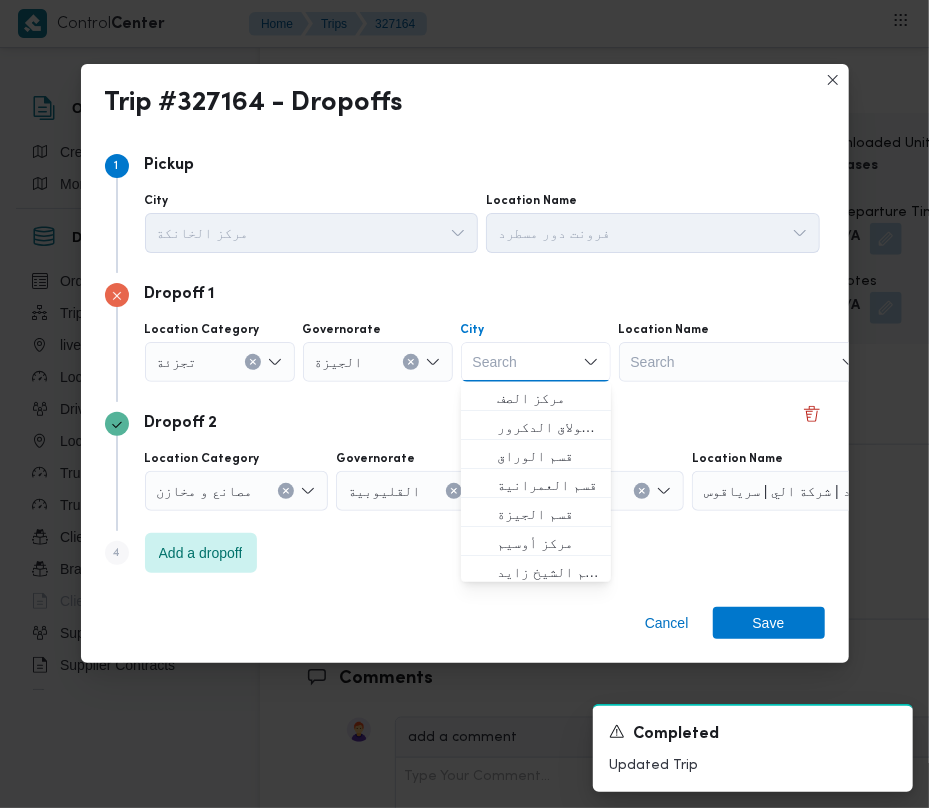 paste on "دقي" 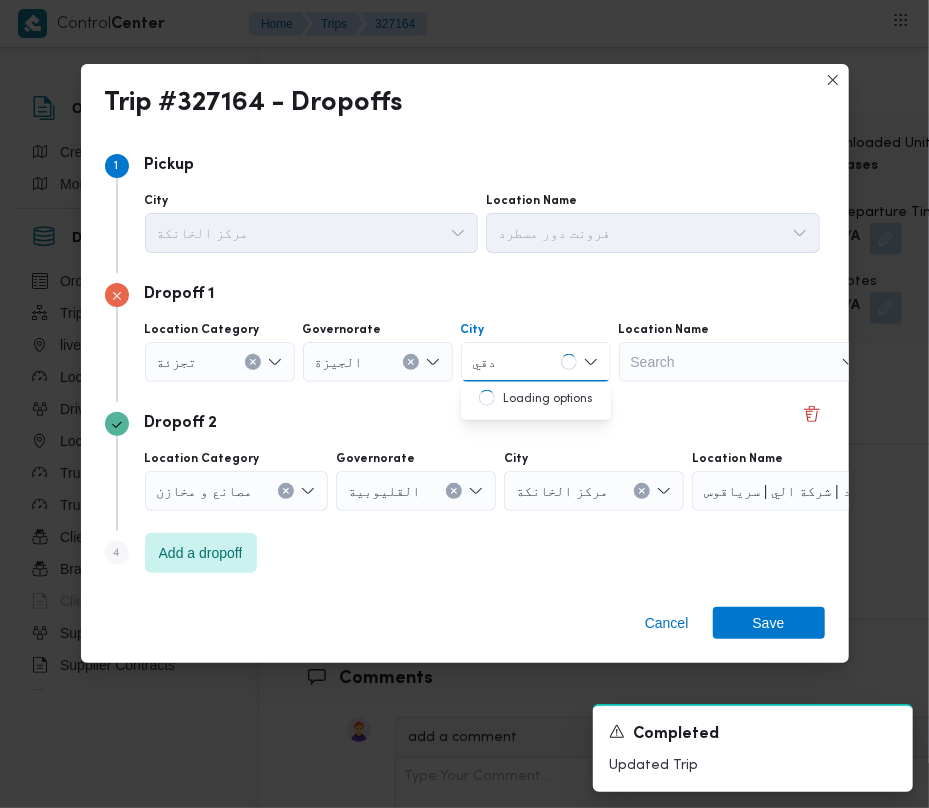 type on "دقي" 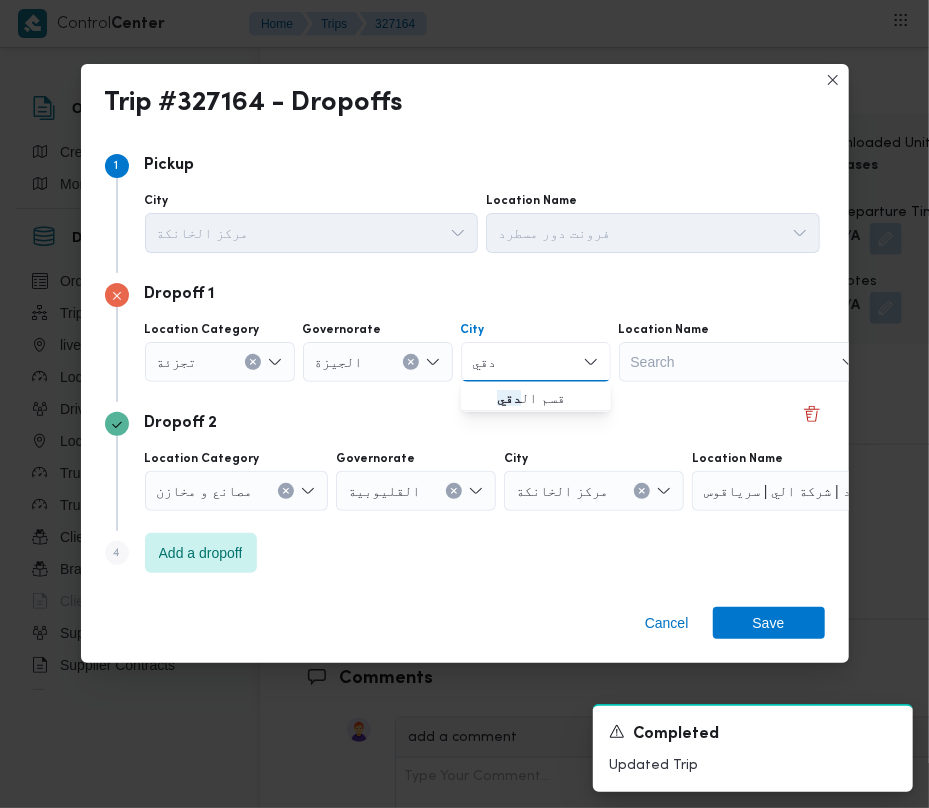 click on "قسم ال دقي" at bounding box center (536, 396) 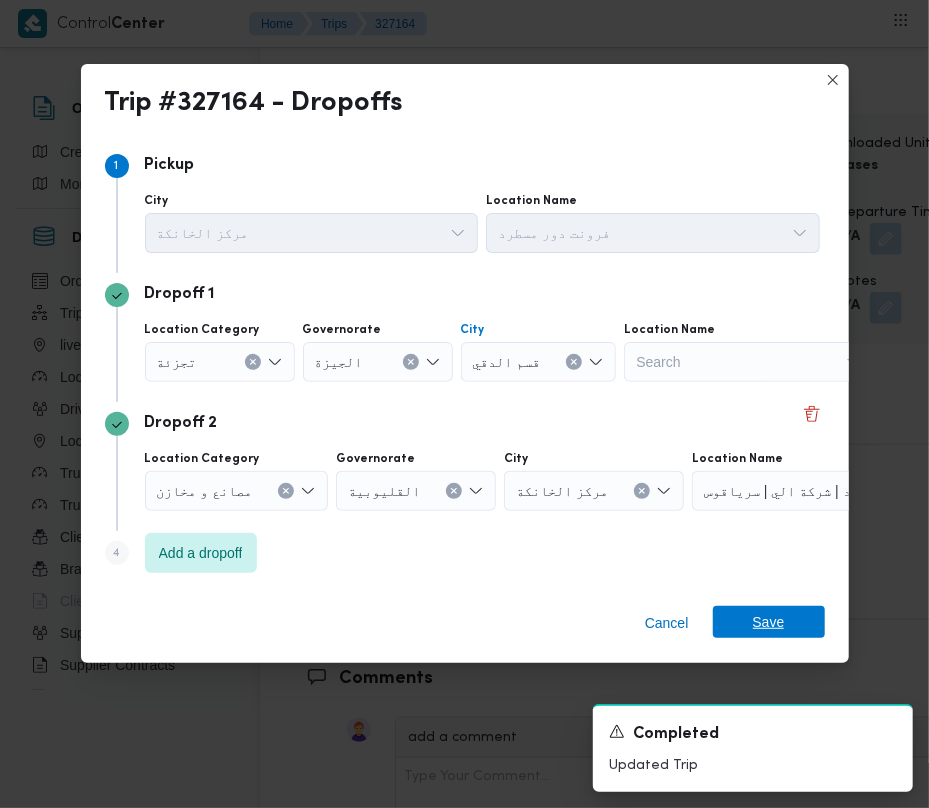 drag, startPoint x: 717, startPoint y: 625, endPoint x: 732, endPoint y: 617, distance: 17 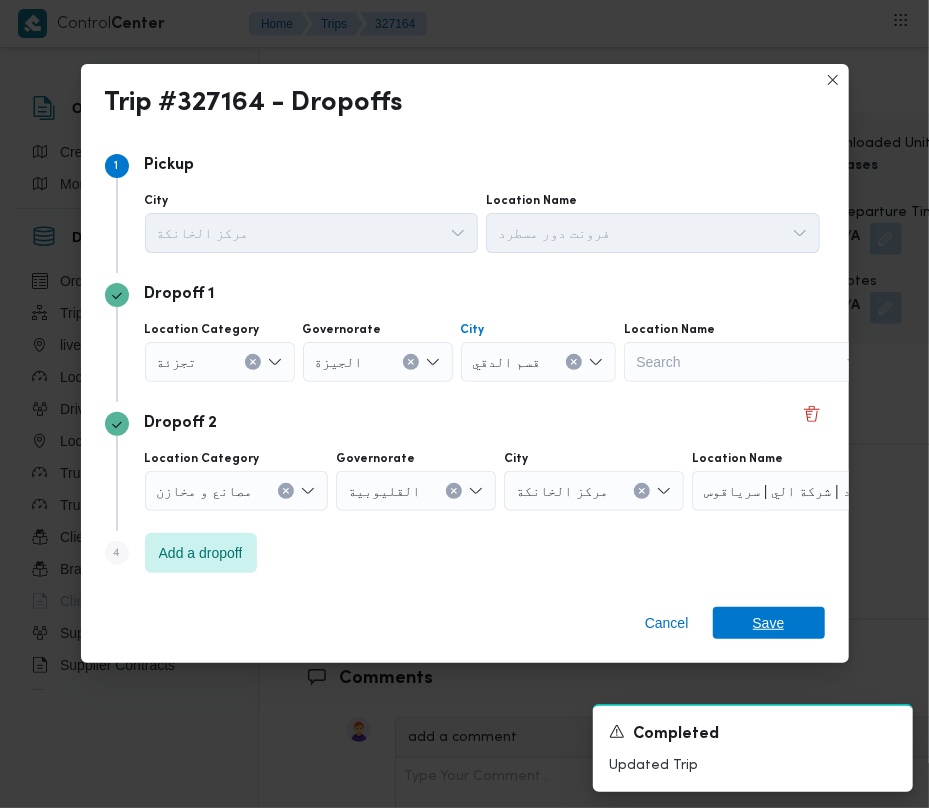 click on "Save" at bounding box center (769, 623) 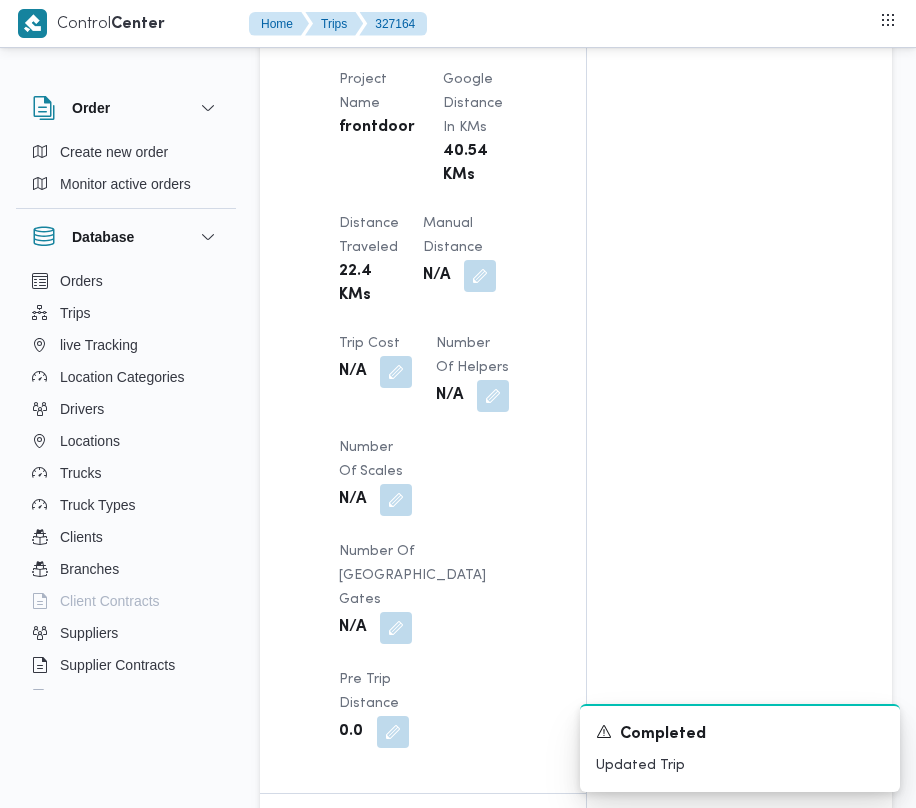 scroll, scrollTop: 2670, scrollLeft: 0, axis: vertical 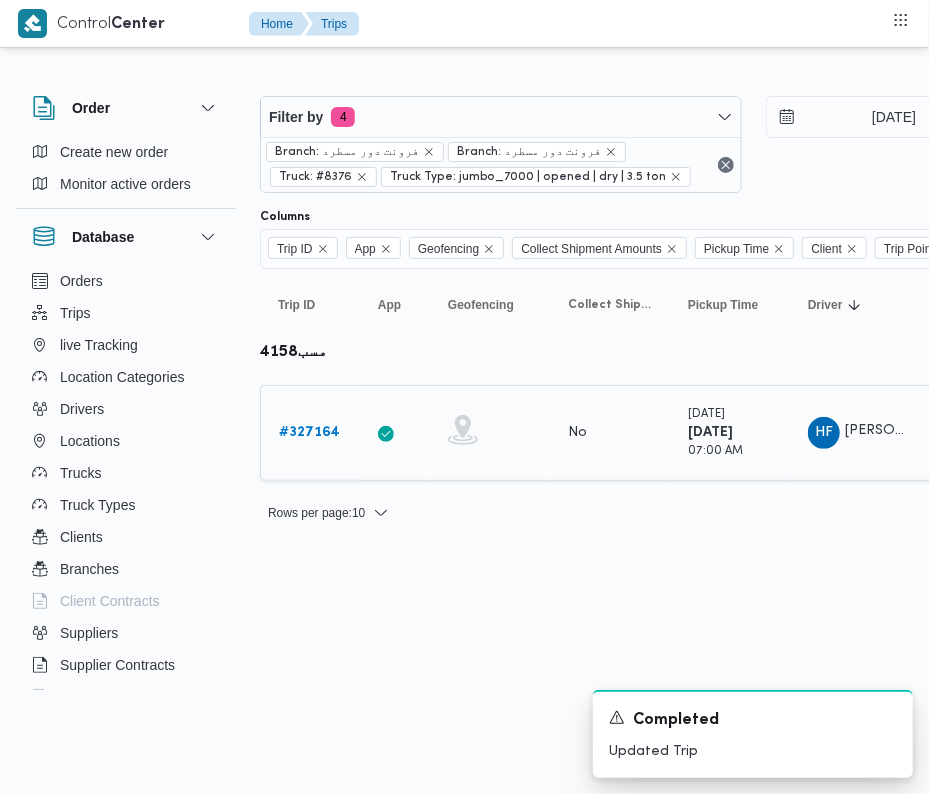 click on "# 327164" at bounding box center [309, 432] 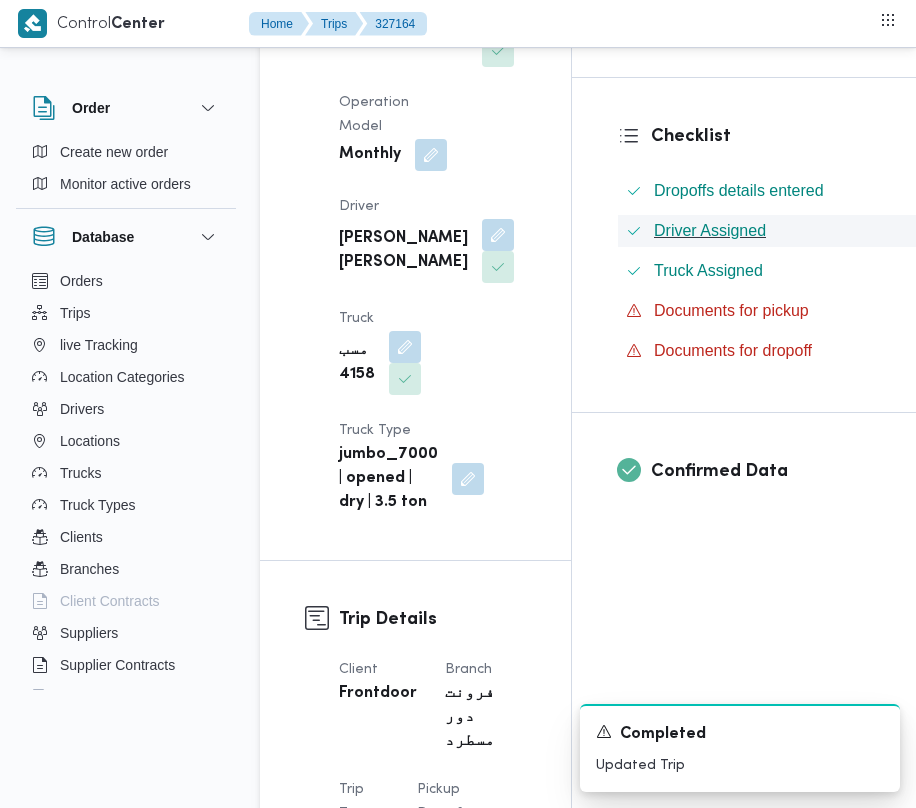 scroll, scrollTop: 502, scrollLeft: 0, axis: vertical 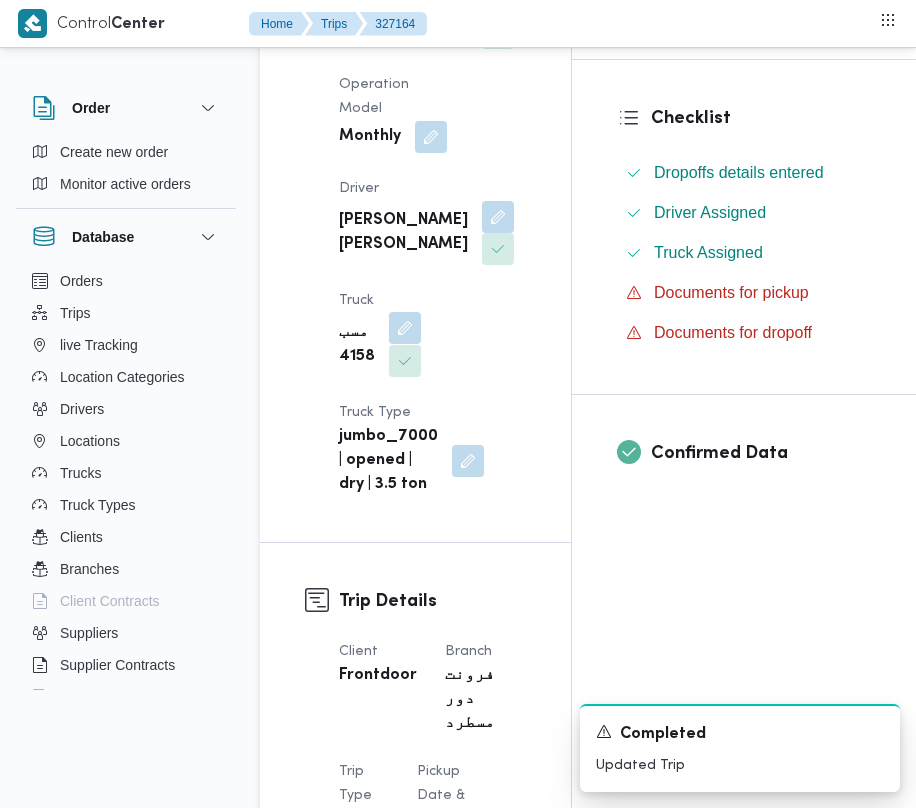 click at bounding box center (405, 328) 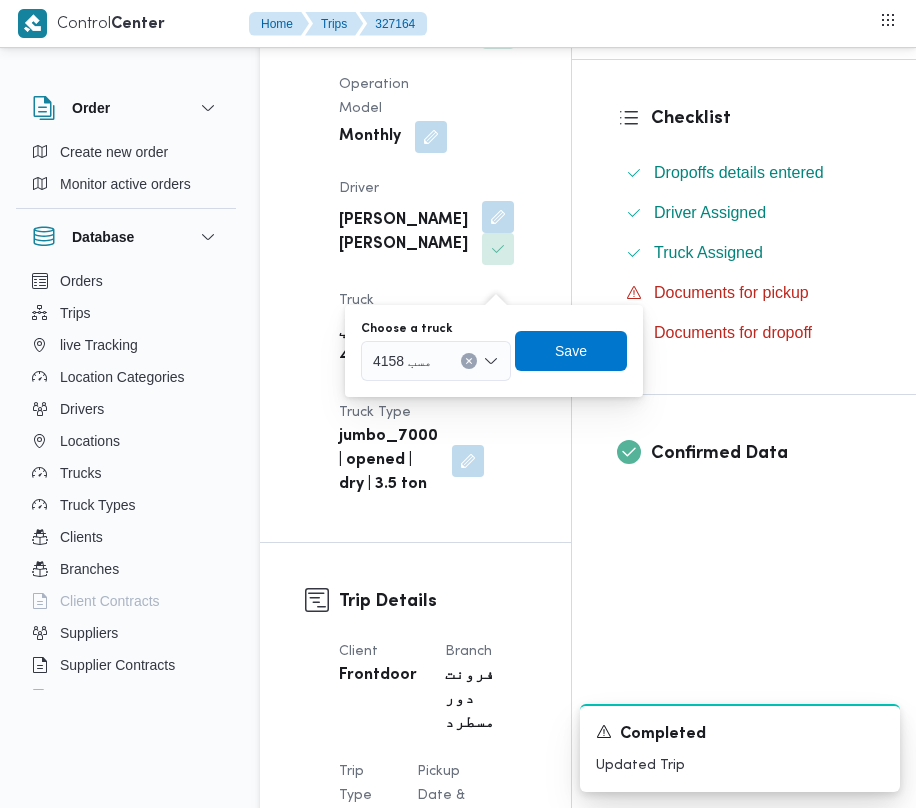 click at bounding box center (469, 361) 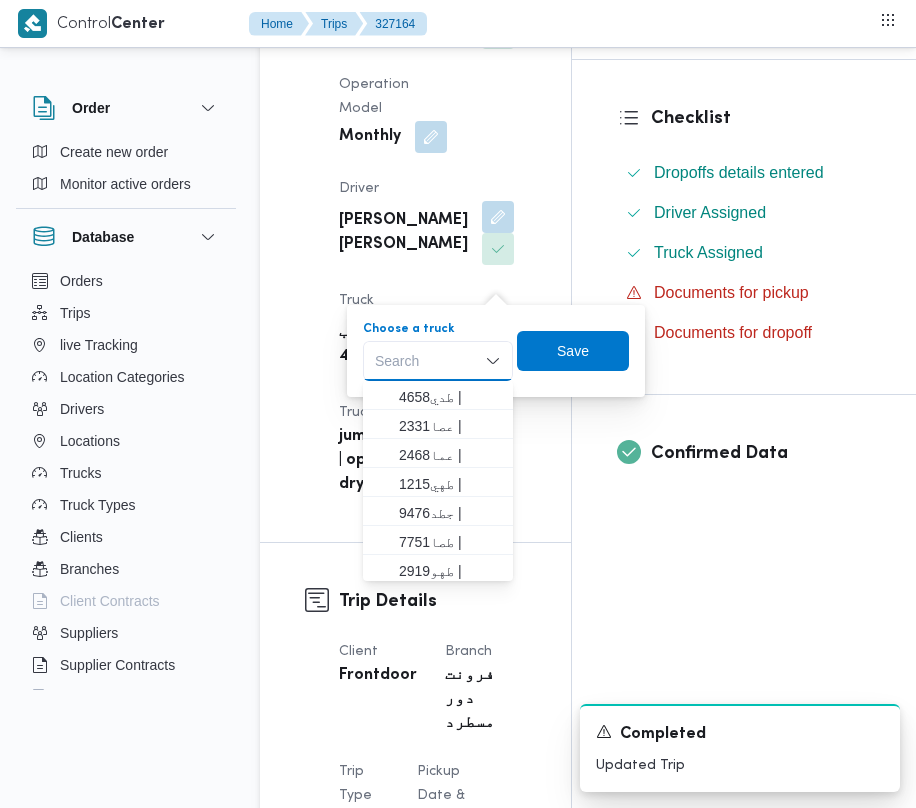 paste on "9253" 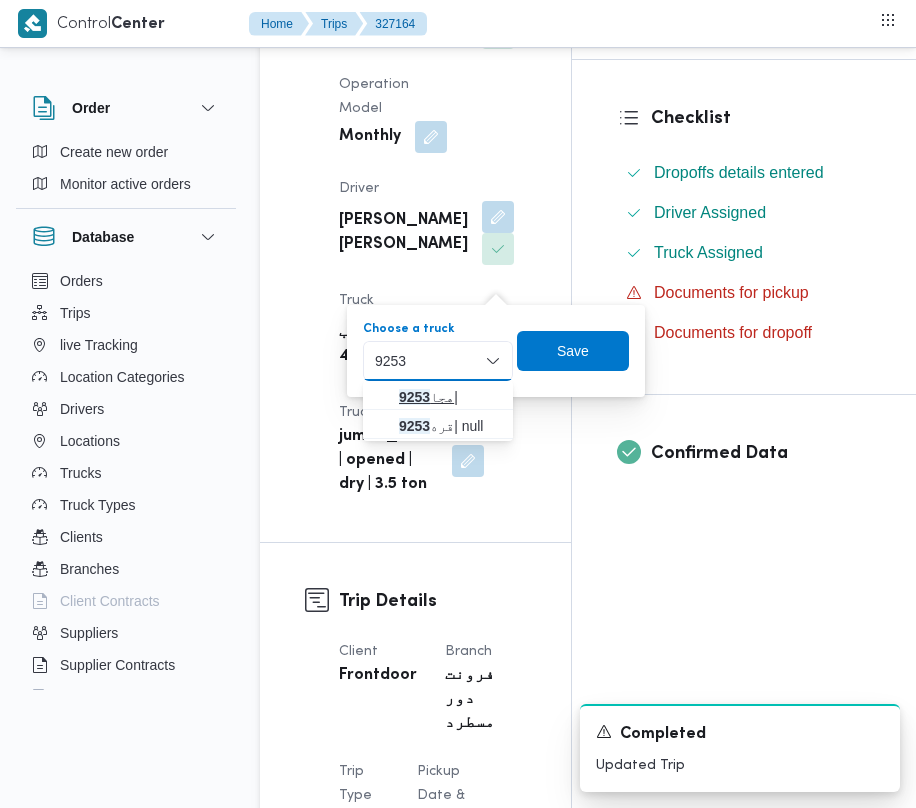 type on "9253" 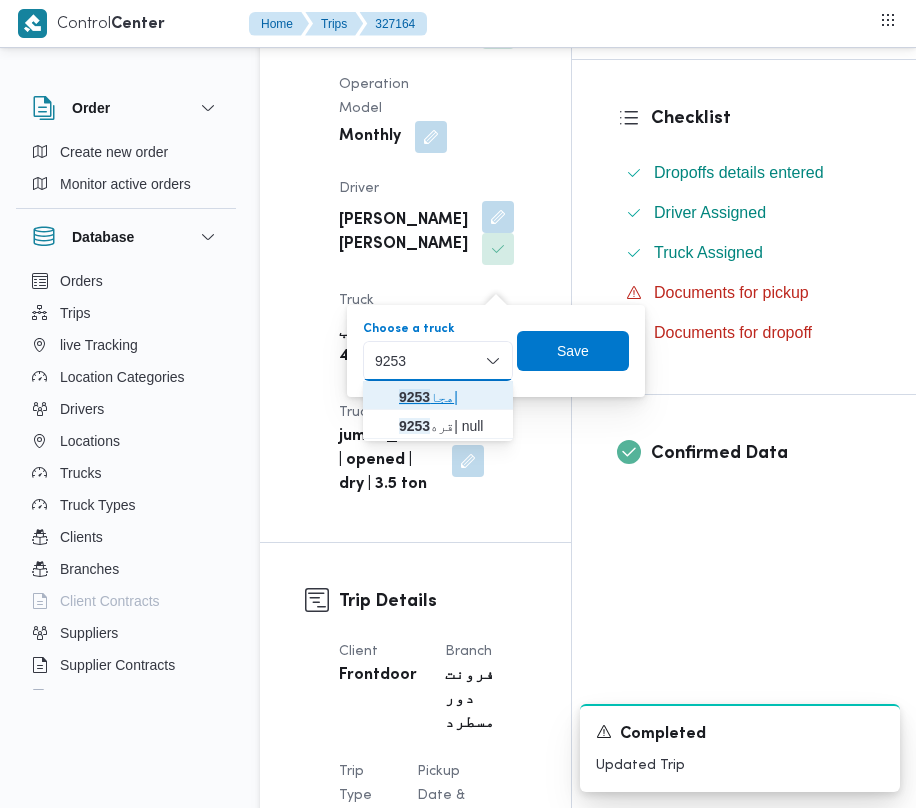click on "هجا 9253  |" at bounding box center (450, 397) 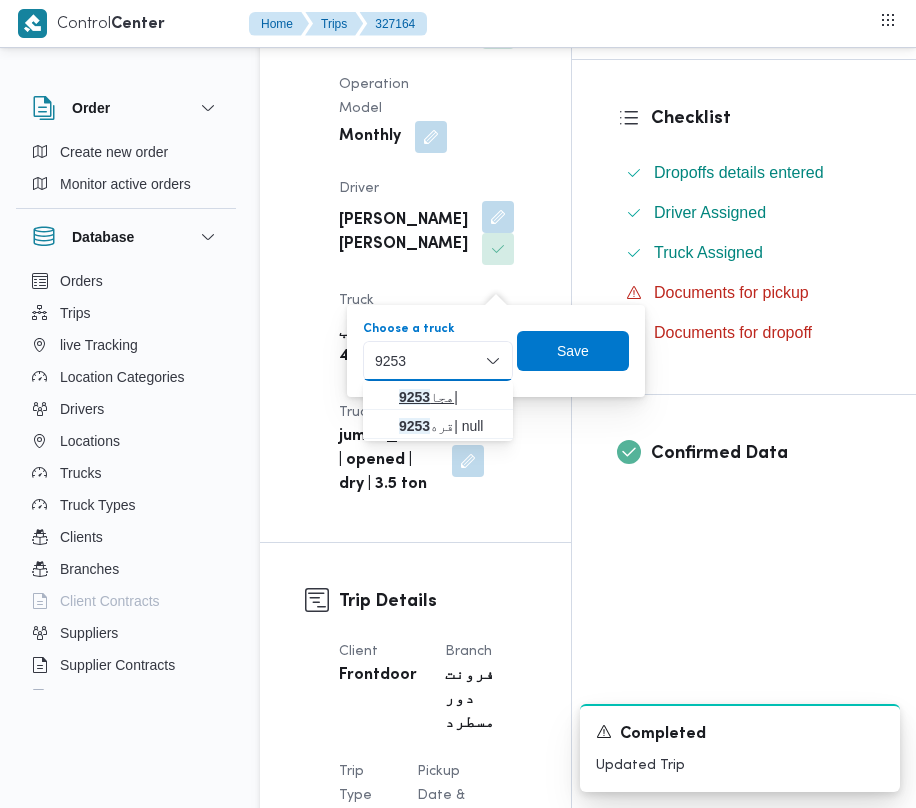 type 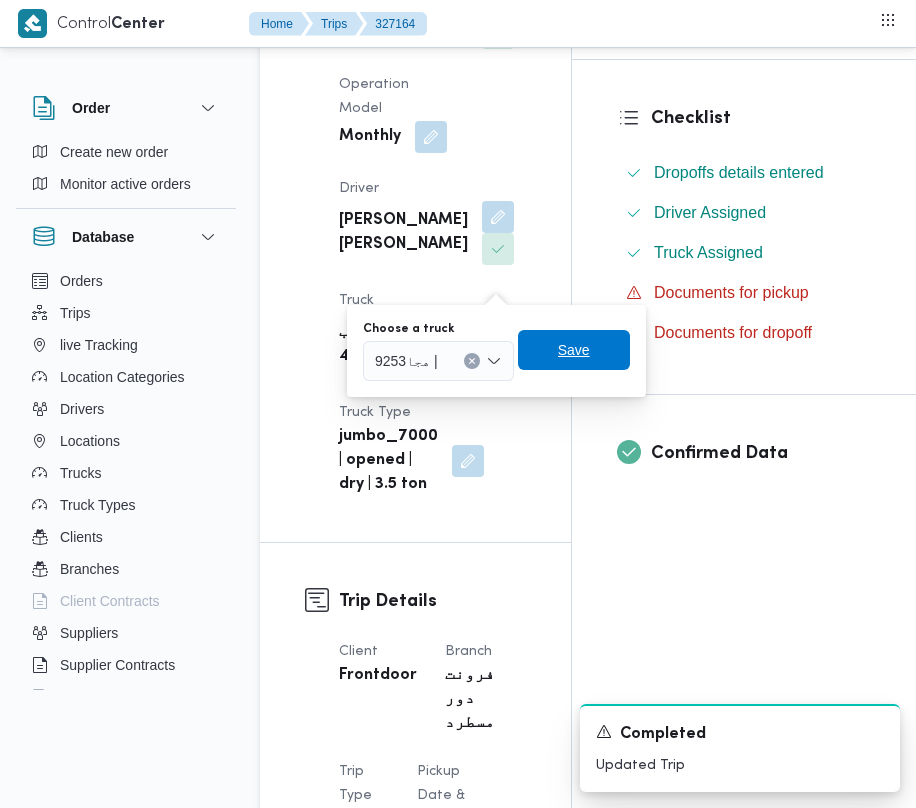 click on "Save" at bounding box center (574, 350) 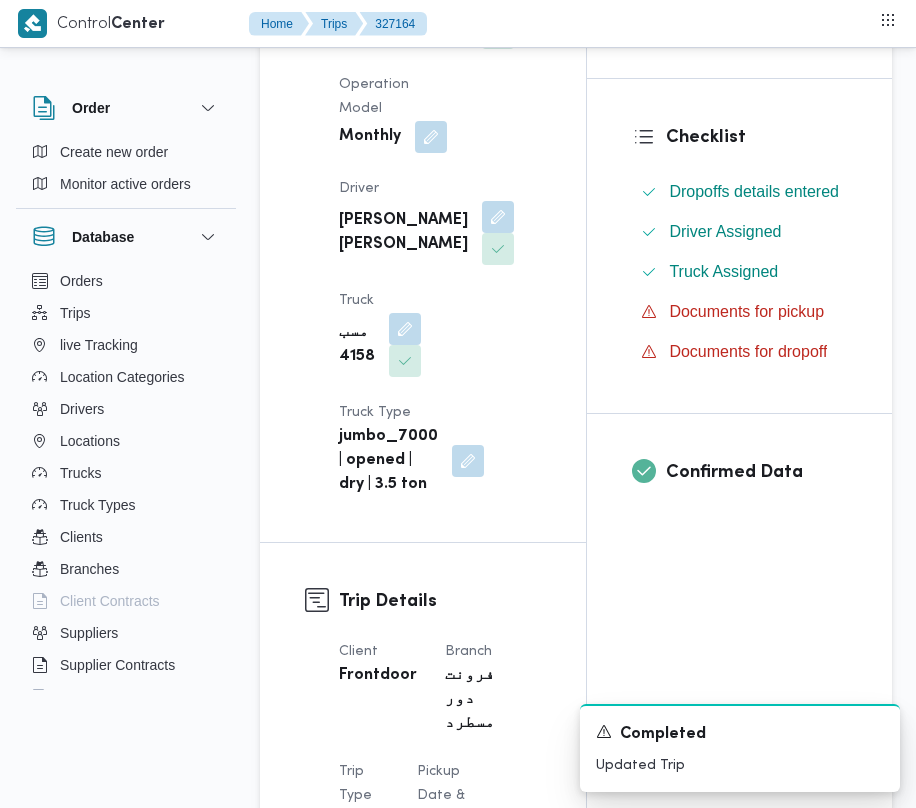 click on "Supplier محمد صلاح عبداللطيف الشريف Operation Model Monthly Driver هشام فرج محمد عامر Truck مسب 4158 Truck Type jumbo_7000 | opened | dry | 3.5 ton" at bounding box center (440, 229) 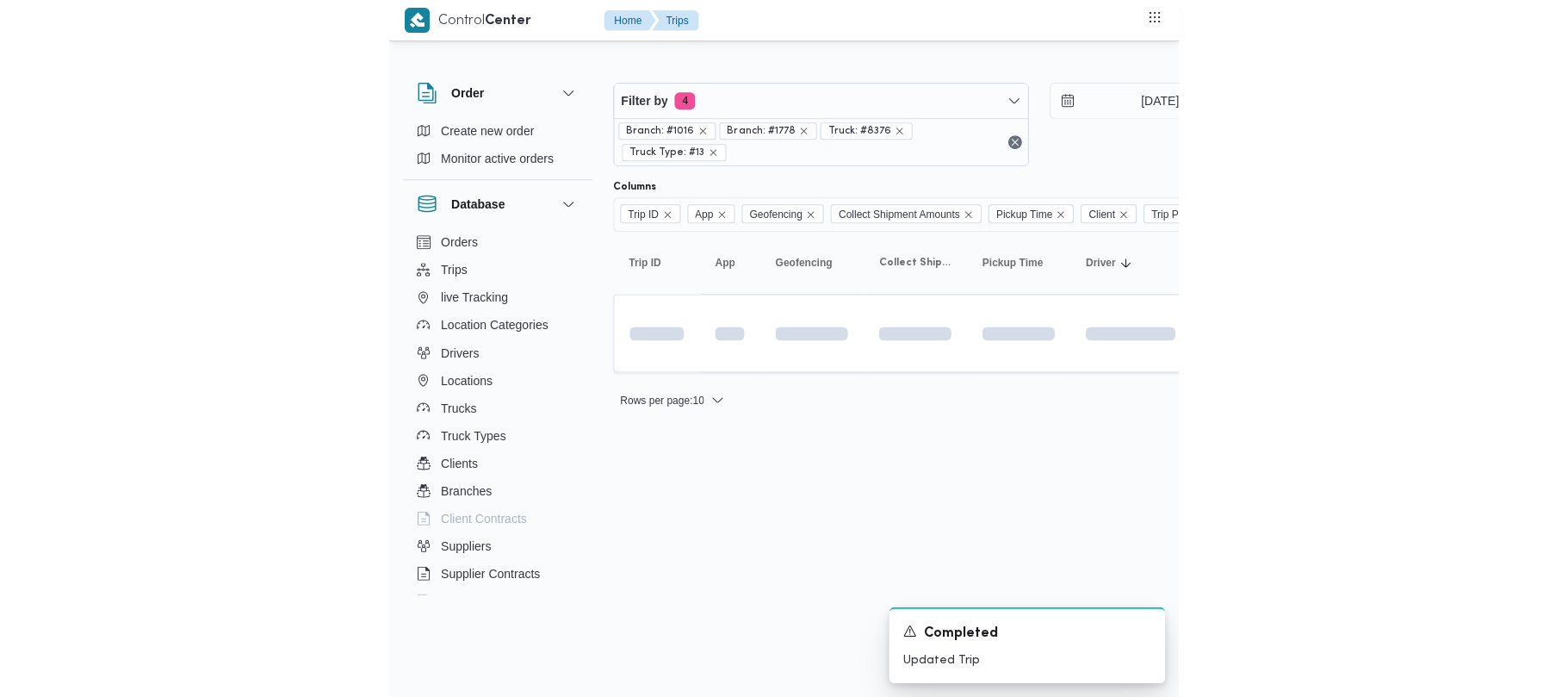 scroll, scrollTop: 0, scrollLeft: 0, axis: both 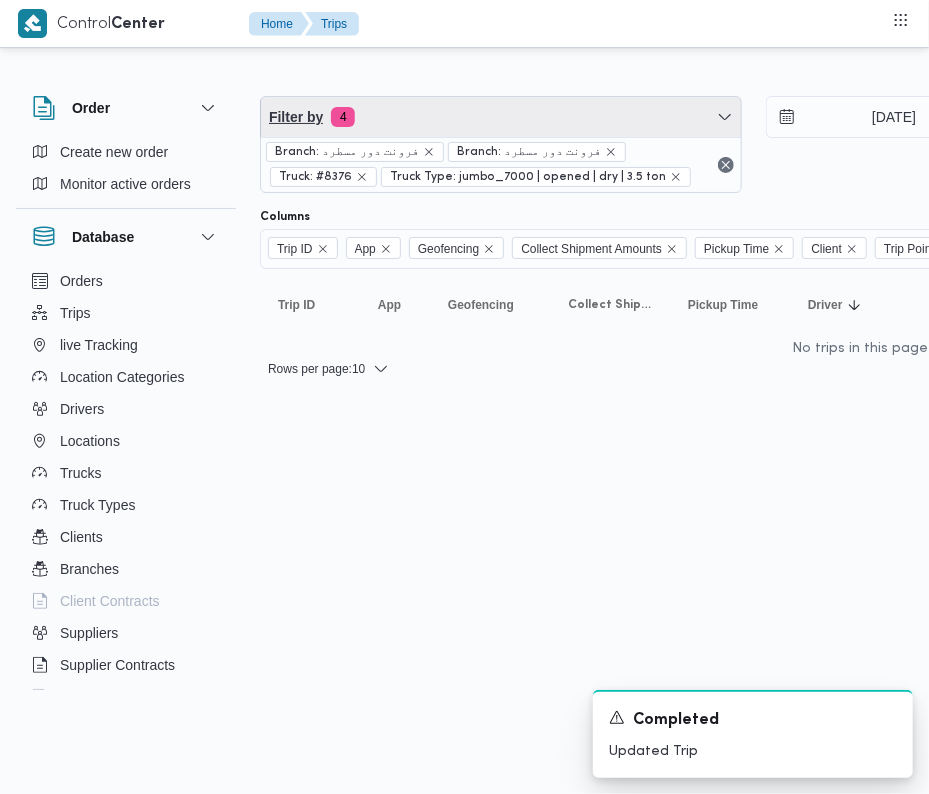 click on "Filter by 4" at bounding box center [501, 117] 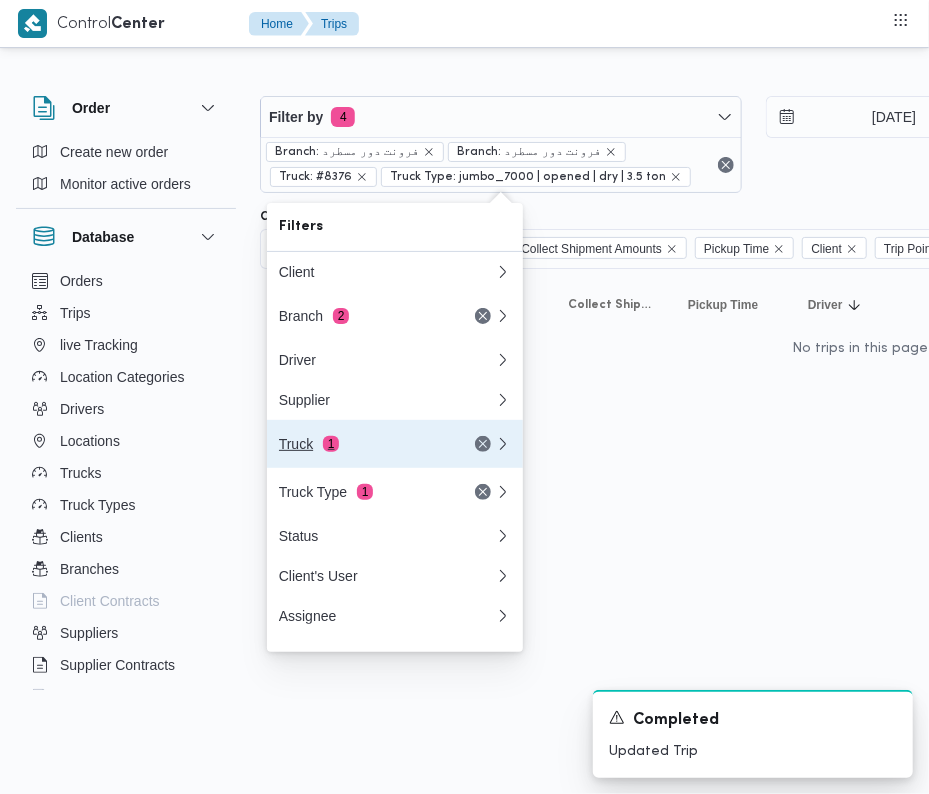 click on "Truck 1" at bounding box center (363, 444) 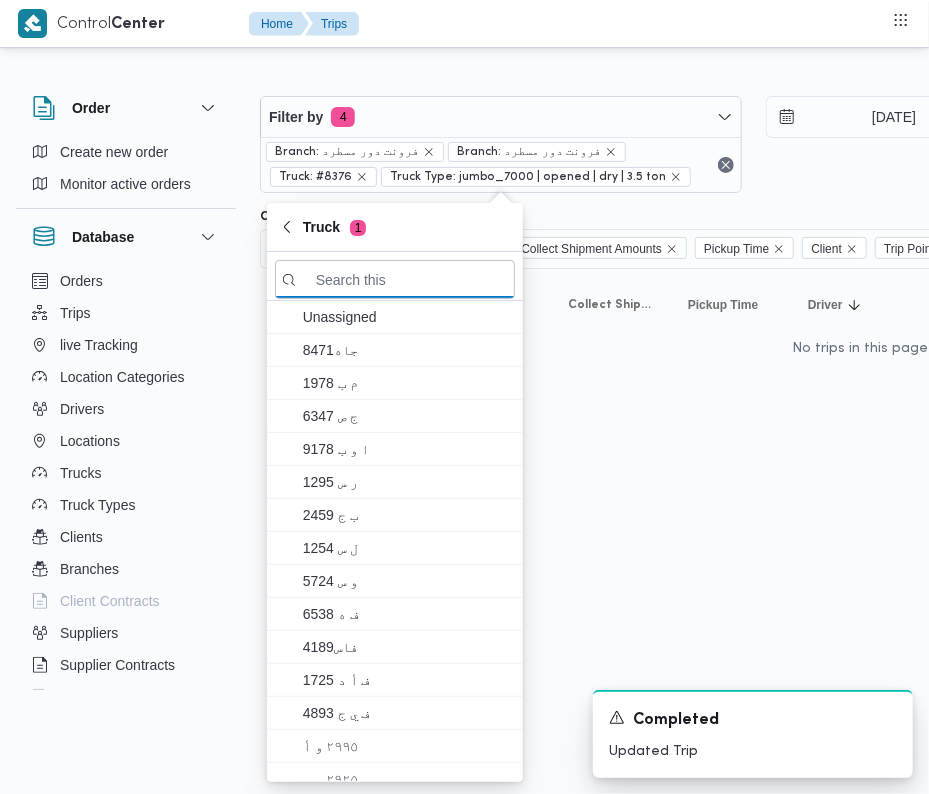 paste on "9253" 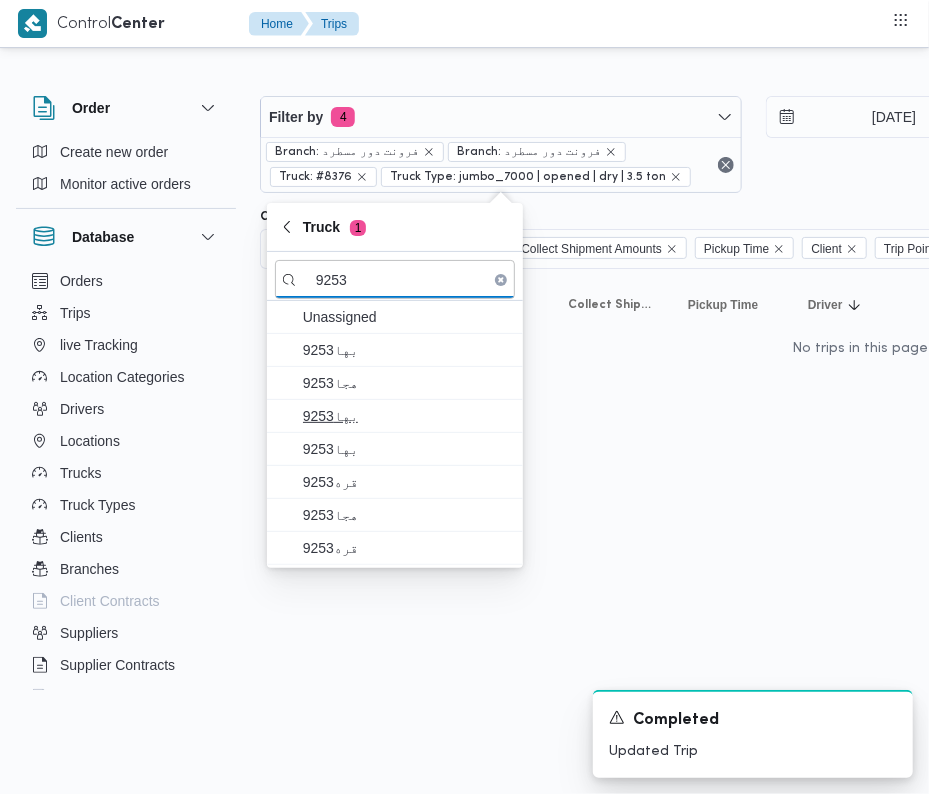 type on "9253" 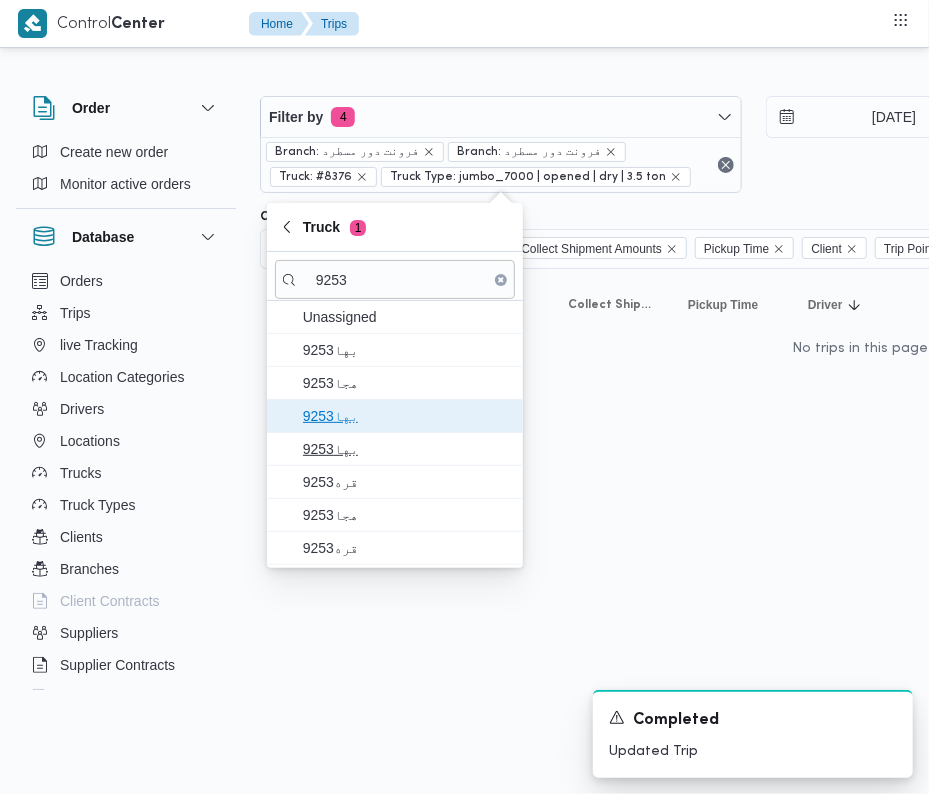 drag, startPoint x: 365, startPoint y: 413, endPoint x: 368, endPoint y: 452, distance: 39.115215 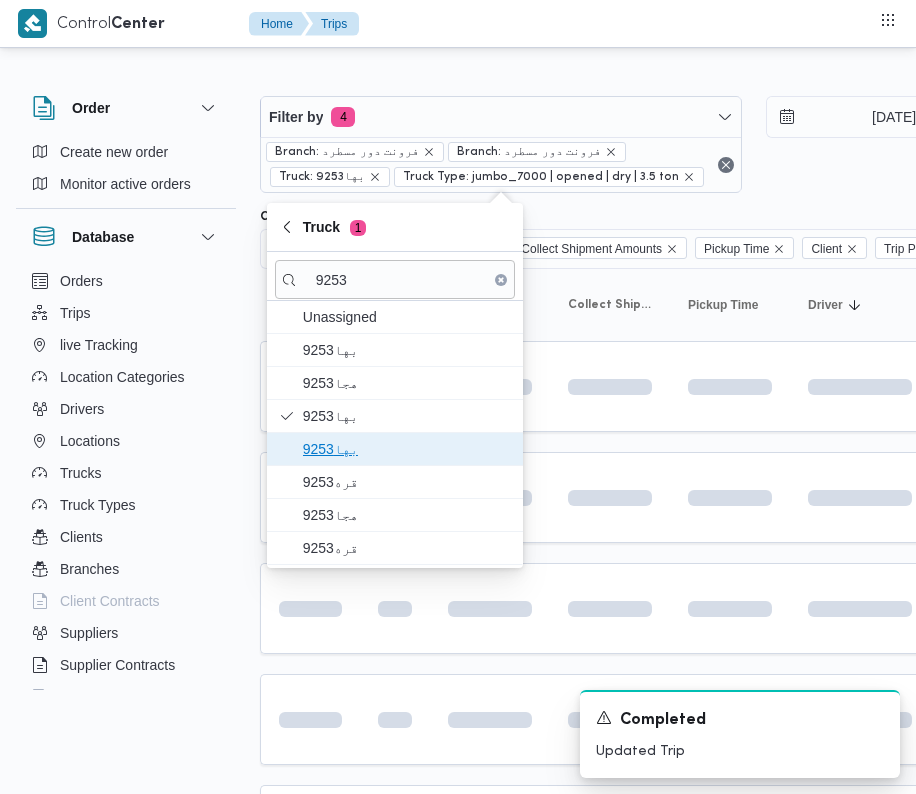 click on "بها9253" at bounding box center (407, 449) 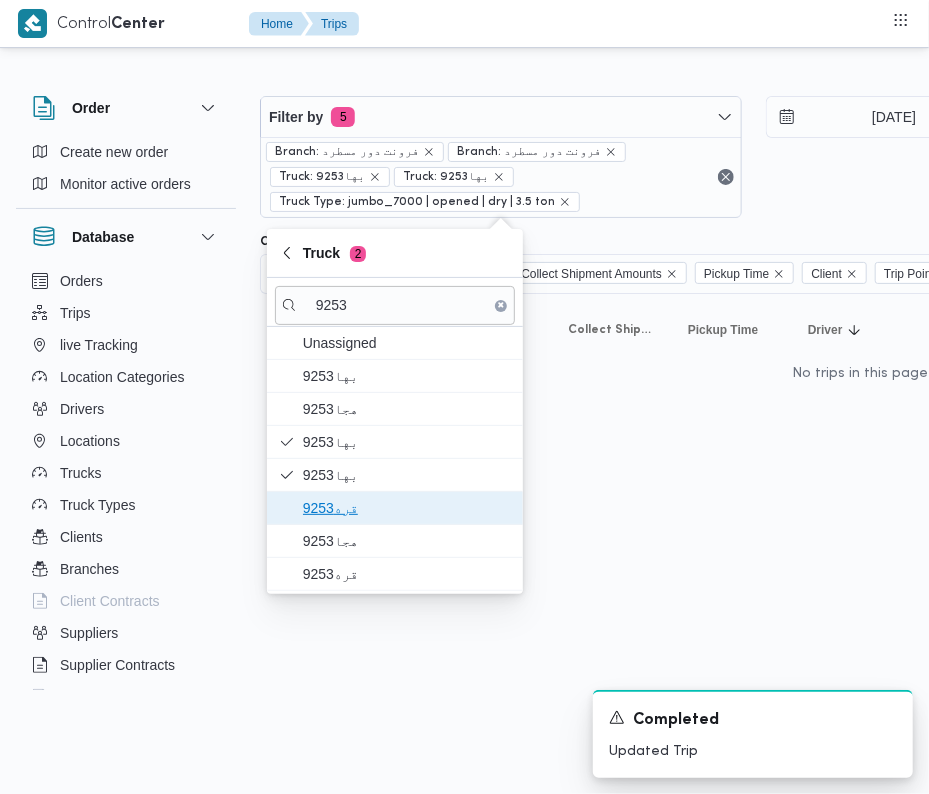 click on "قره9253" at bounding box center (407, 508) 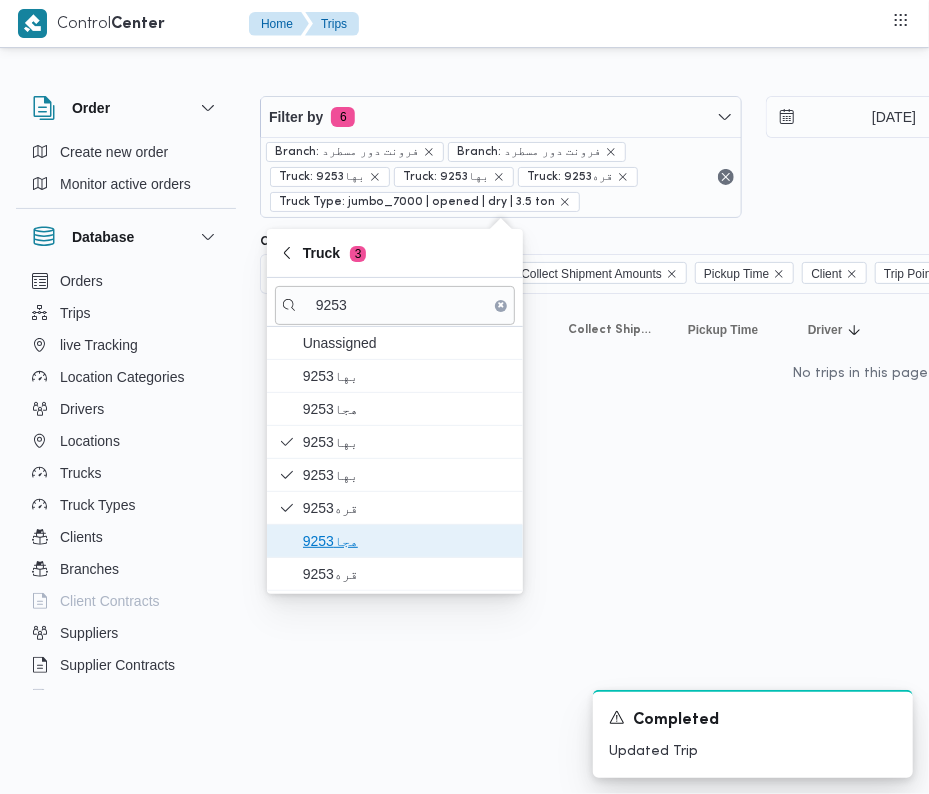 click on "هجا9253" at bounding box center [395, 541] 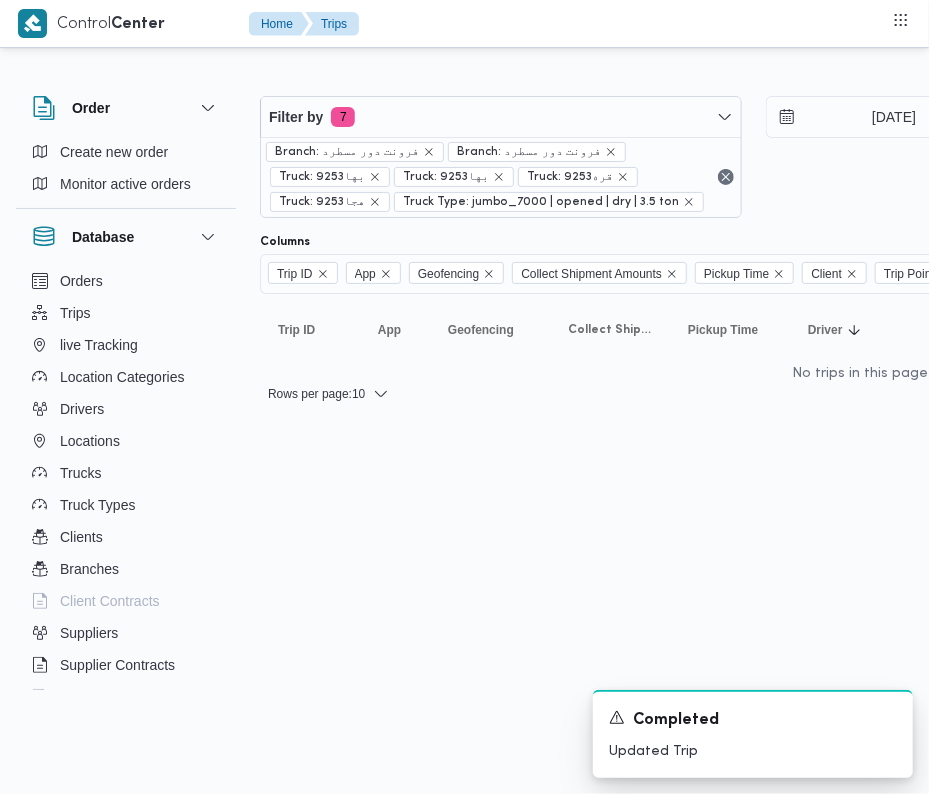click on "Control  Center Home Trips Order Create new order Monitor active orders Database Orders Trips live Tracking Location Categories Drivers Locations Trucks Truck Types Clients Branches Client Contracts Suppliers Supplier Contracts Devices Users Projects SP Projects Admins organization assignees Tags Filter by 7 Branch: فرونت دور مسطرد Branch: فرونت دور مسطرد  Truck: بها9253 Truck: بها9253 Truck: قره9253 Truck: هجا9253 Truck Type: jumbo_7000 | opened | dry | 3.5 ton 28/7/2025 → 28/7/2025 Group By Truck Columns Trip ID App Geofencing Collect Shipment Amounts Pickup Time Client Trip Points Driver Supplier Truck Status Platform Sorting Trip ID Click to sort in ascending order App Click to sort in ascending order Geofencing Click to sort in ascending order Collect Shipment Amounts Pickup Time Click to sort in ascending order Client Click to sort in ascending order Trip Points Driver Click to sort in ascending order Supplier Click to sort in ascending order Truck Status Platform" at bounding box center [464, 397] 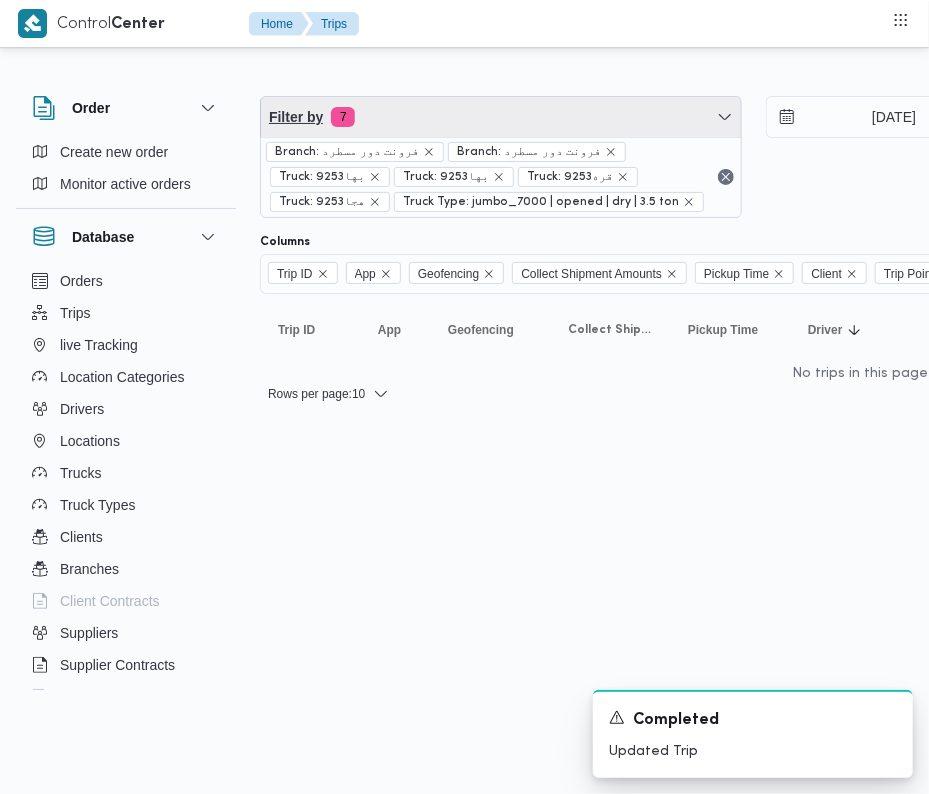 click on "Filter by 7" at bounding box center (501, 117) 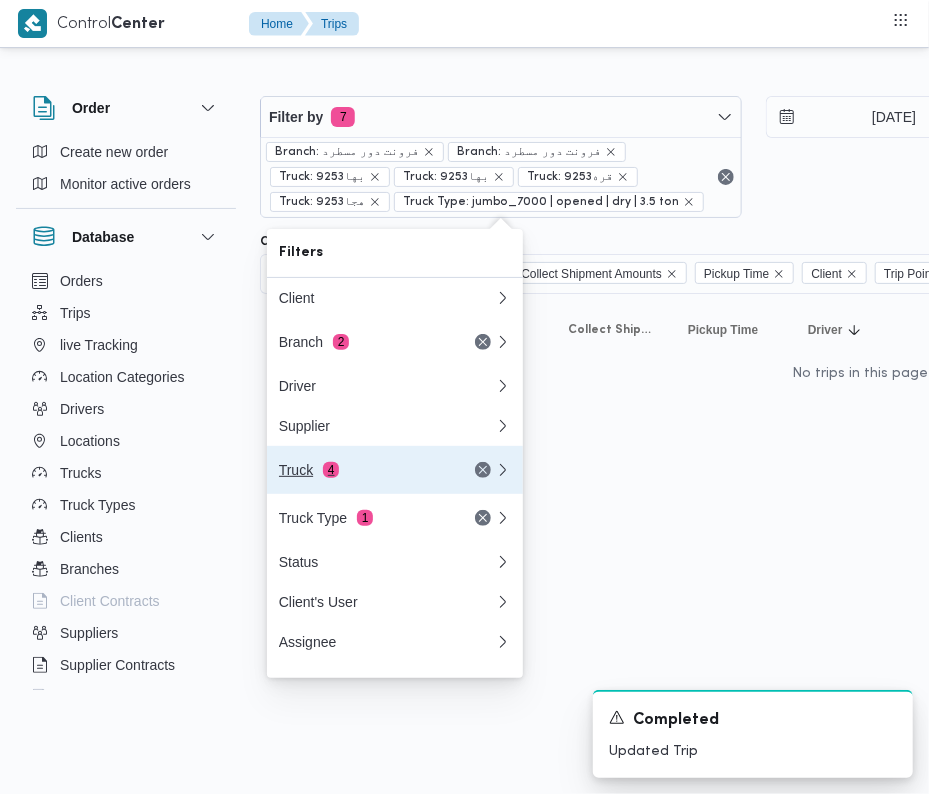 click on "Truck 4" at bounding box center [363, 470] 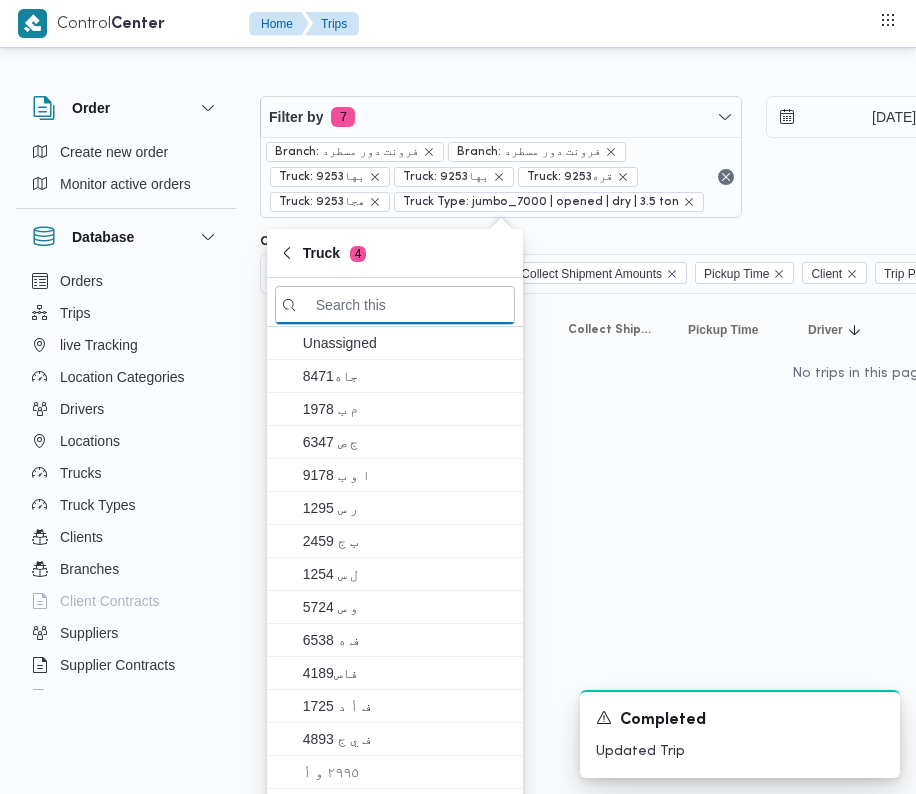 paste on "9253" 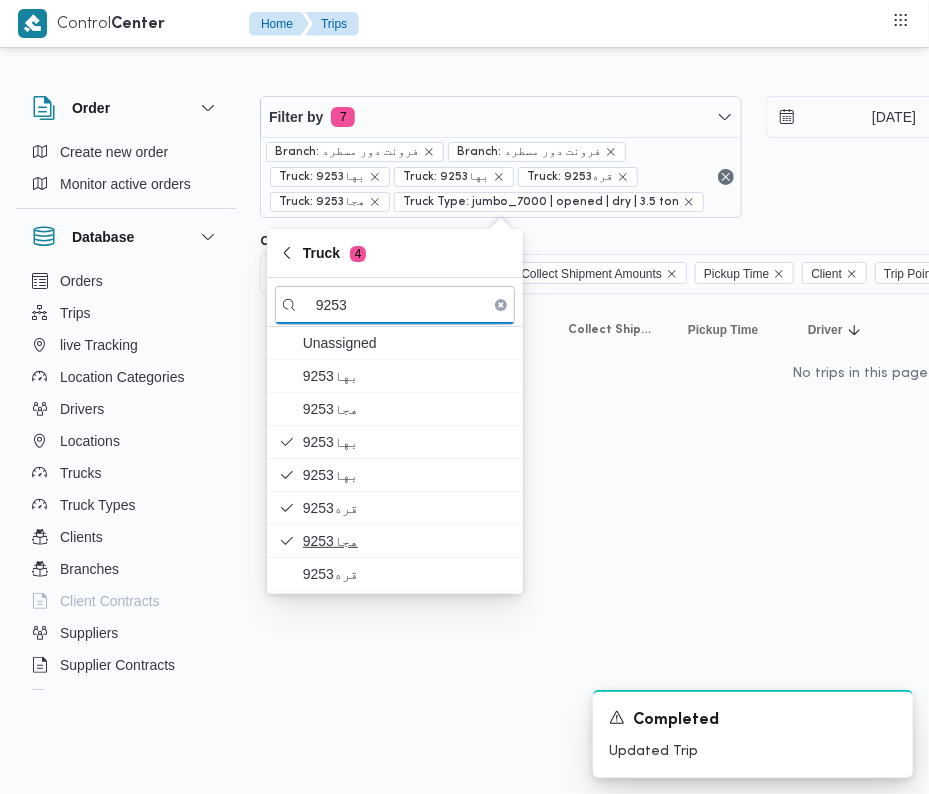 type on "9253" 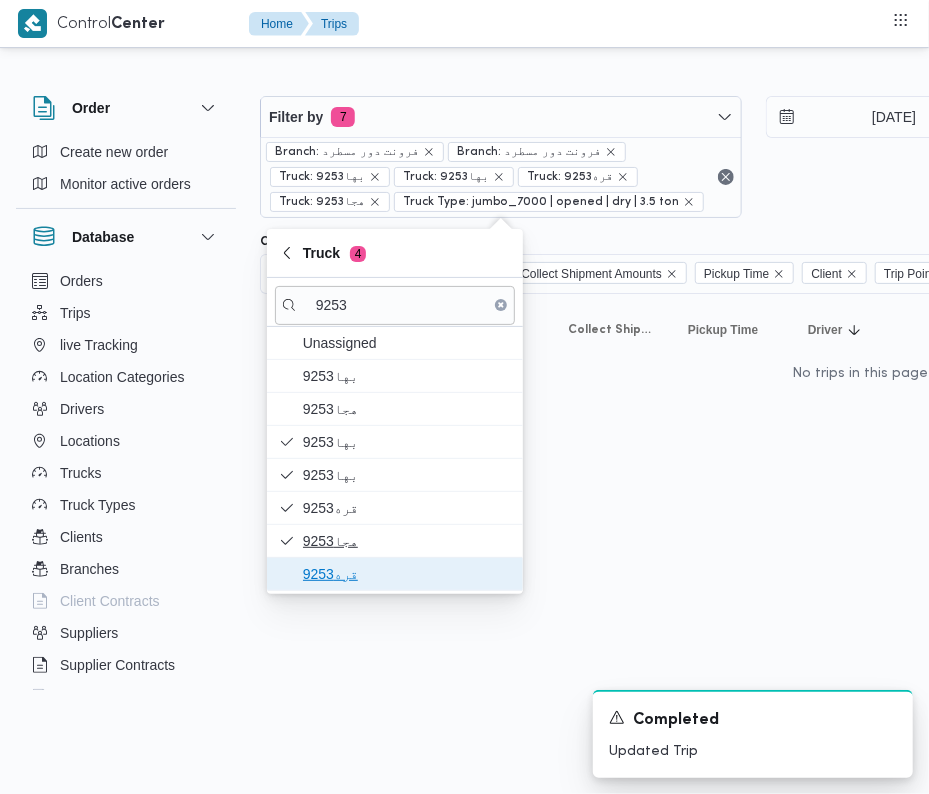 click on "قره9253" at bounding box center [407, 574] 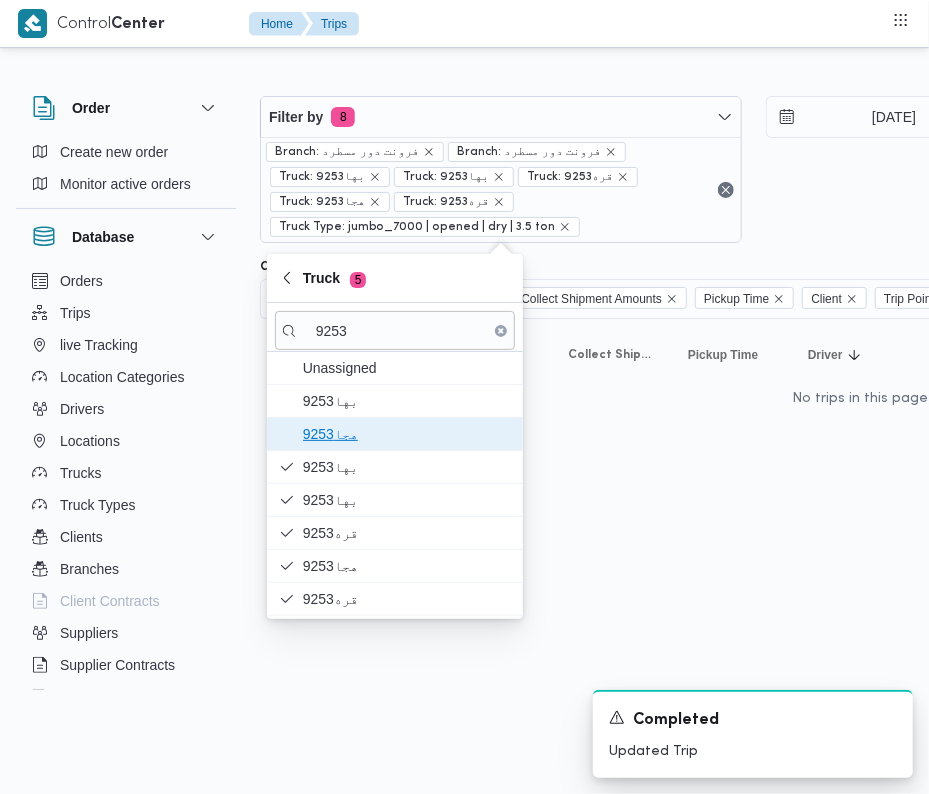 drag, startPoint x: 325, startPoint y: 446, endPoint x: 328, endPoint y: 430, distance: 16.27882 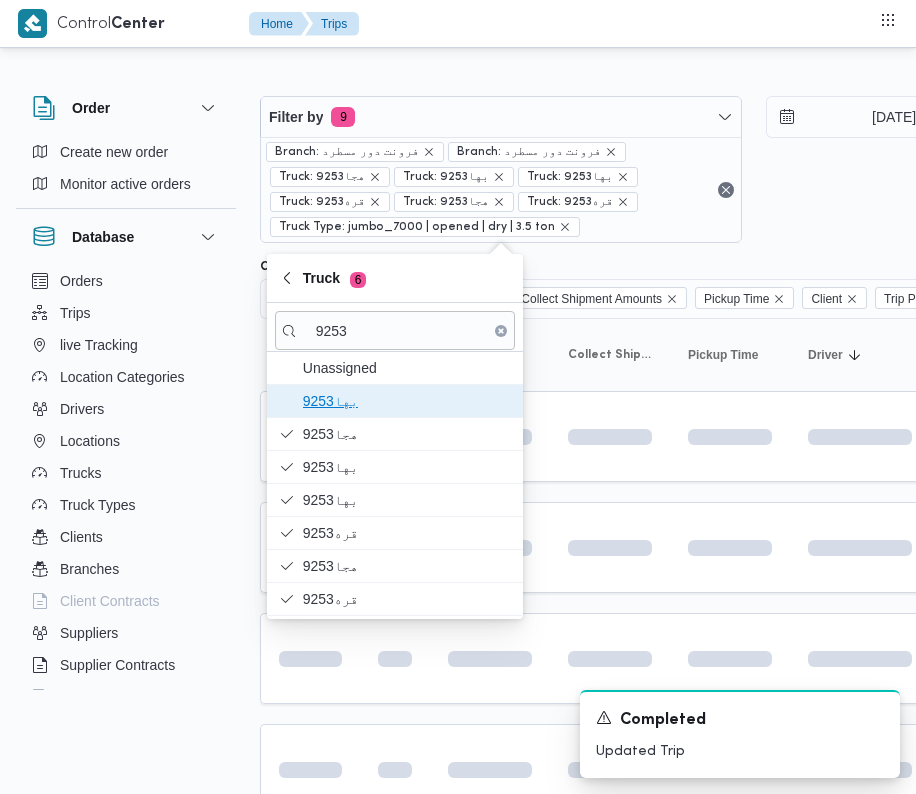 click on "بها9253" at bounding box center (407, 401) 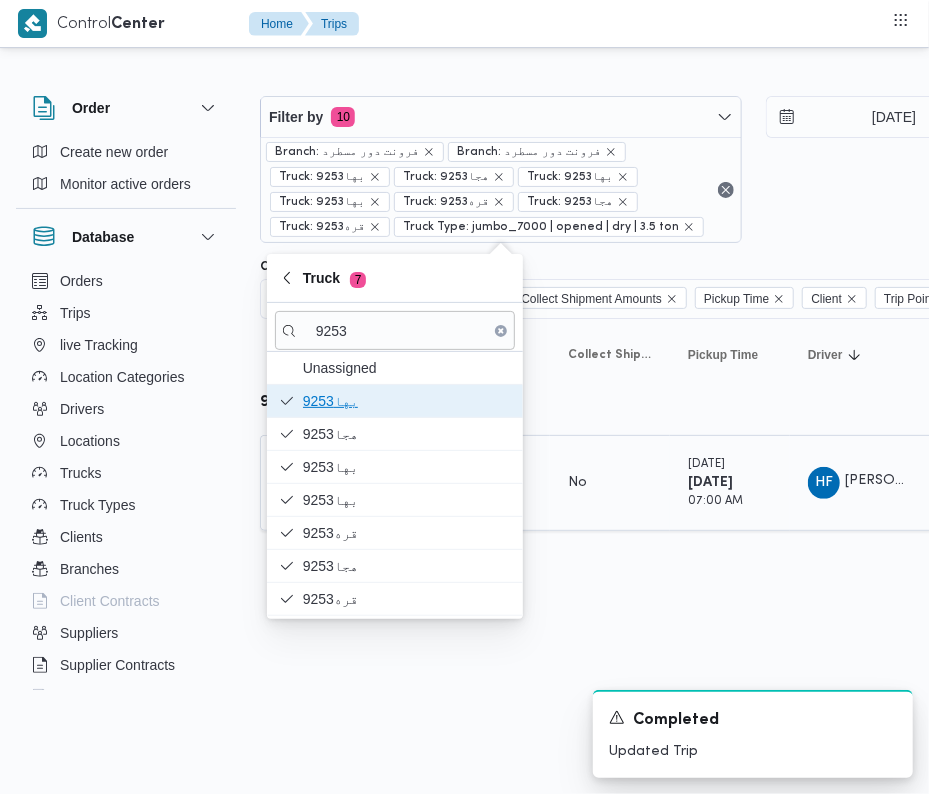 type 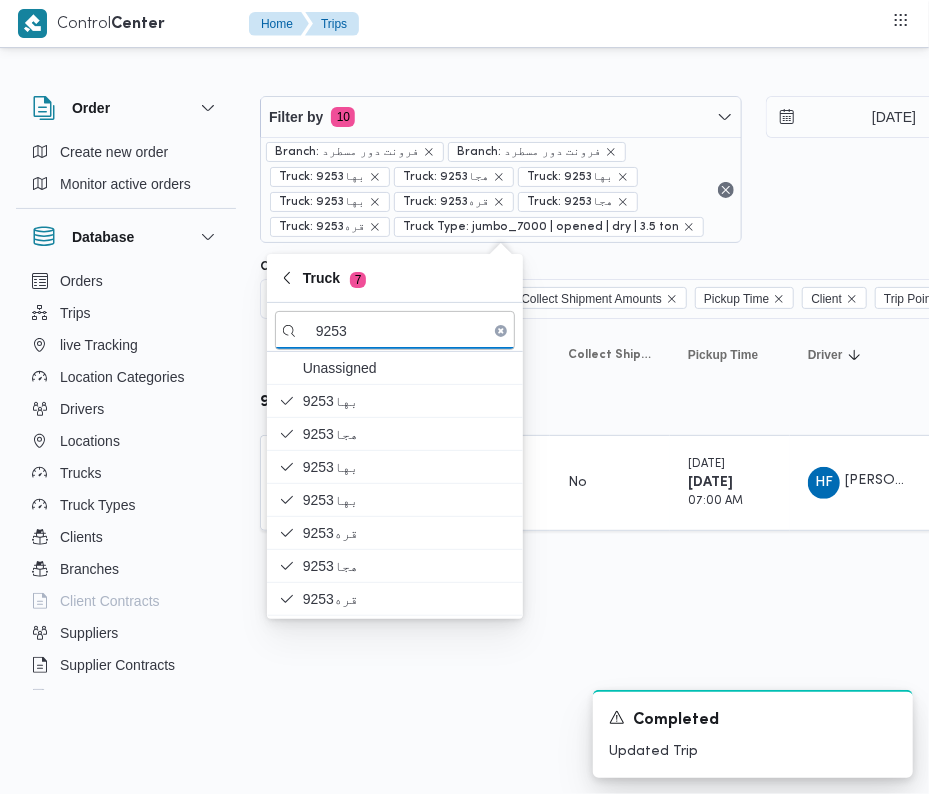 click on "Control  Center Home Trips Order Create new order Monitor active orders Database Orders Trips live Tracking Location Categories Drivers Locations Trucks Truck Types Clients Branches Client Contracts Suppliers Supplier Contracts Devices Users Projects SP Projects Admins organization assignees Tags Filter by 10 Branch: فرونت دور مسطرد Branch: فرونت دور مسطرد  Truck: بها9253 Truck: هجا9253 Truck: بها9253 Truck: بها9253 Truck: قره9253 Truck: هجا9253 Truck: قره9253 Truck Type: jumbo_7000 | opened | dry | 3.5 ton 28/7/2025 → 28/7/2025 Group By Truck Columns Trip ID App Geofencing Collect Shipment Amounts Pickup Time Client Trip Points Driver Supplier Truck Status Platform Sorting Trip ID Click to sort in ascending order App Click to sort in ascending order Geofencing Click to sort in ascending order Collect Shipment Amounts Pickup Time Click to sort in ascending order Client Click to sort in ascending order Trip Points Driver Click to sort in ascending order Supplier" at bounding box center (464, 397) 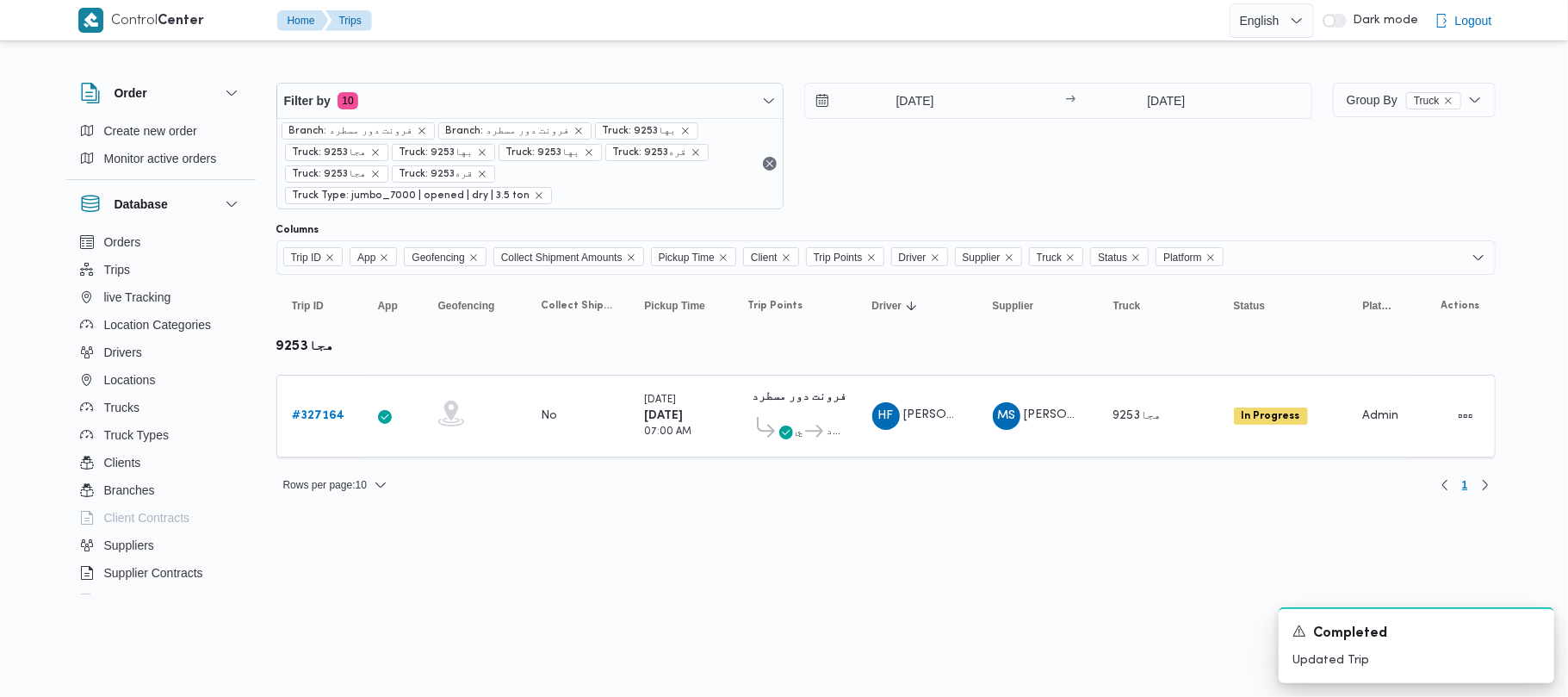 drag, startPoint x: 838, startPoint y: 574, endPoint x: 847, endPoint y: 596, distance: 23.769729 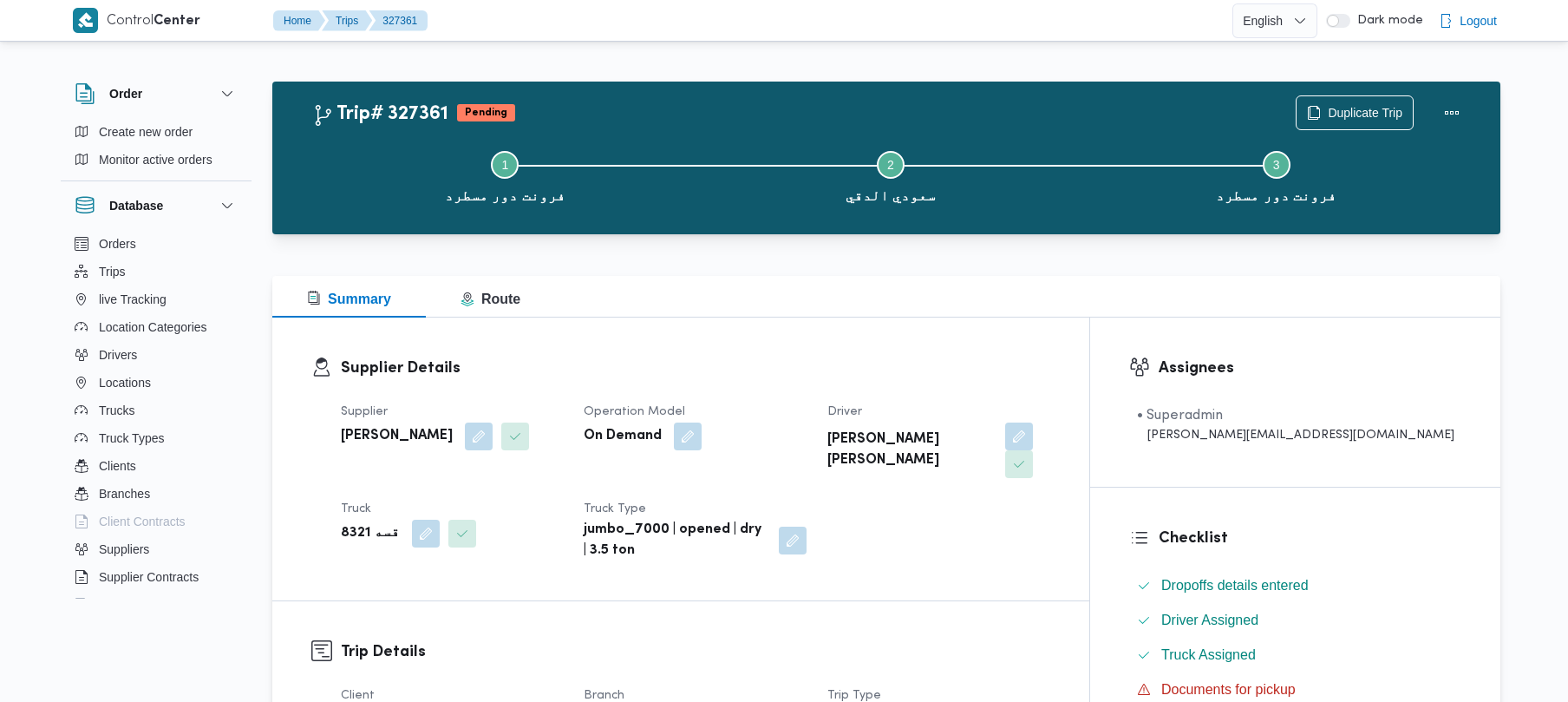 scroll, scrollTop: 47, scrollLeft: 0, axis: vertical 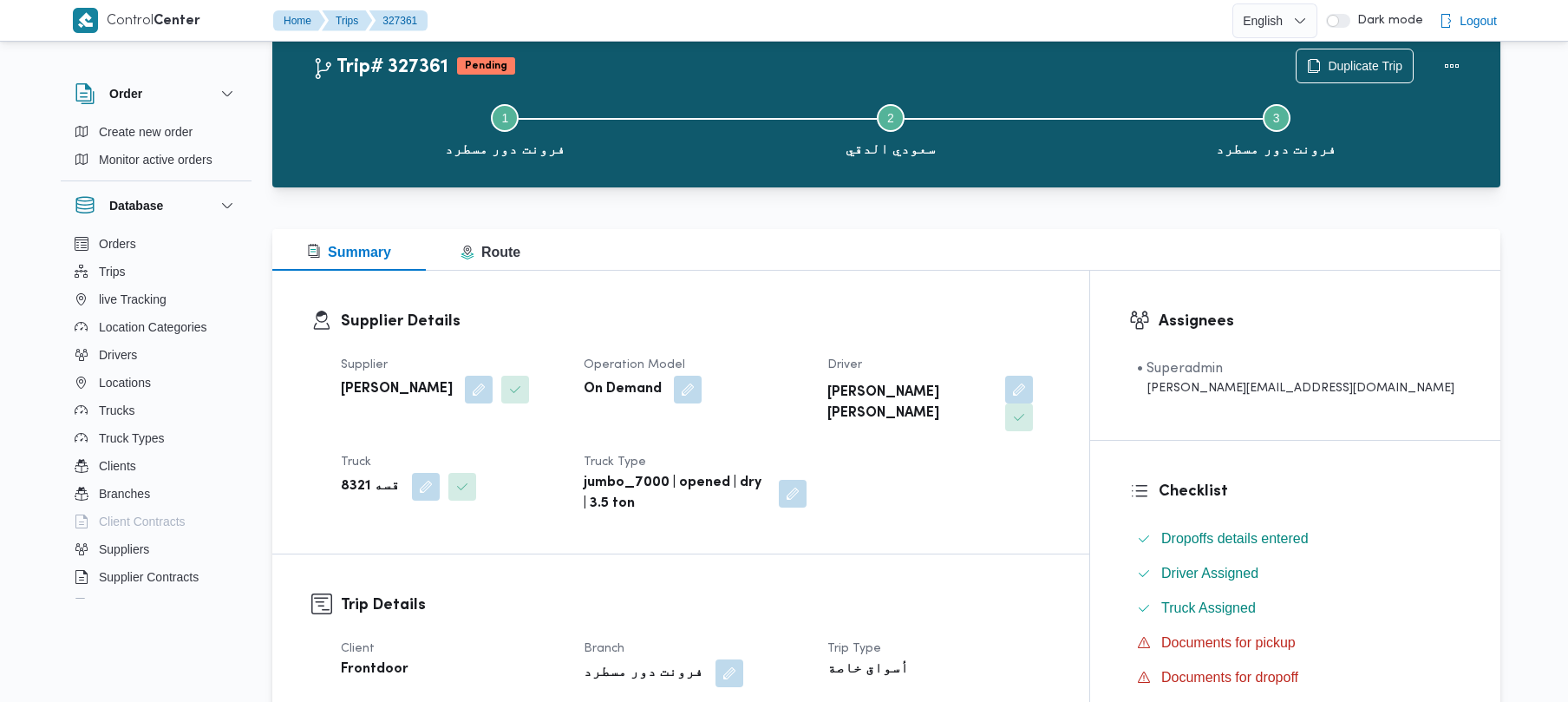 click on "Supplier Details" at bounding box center (696, 321) 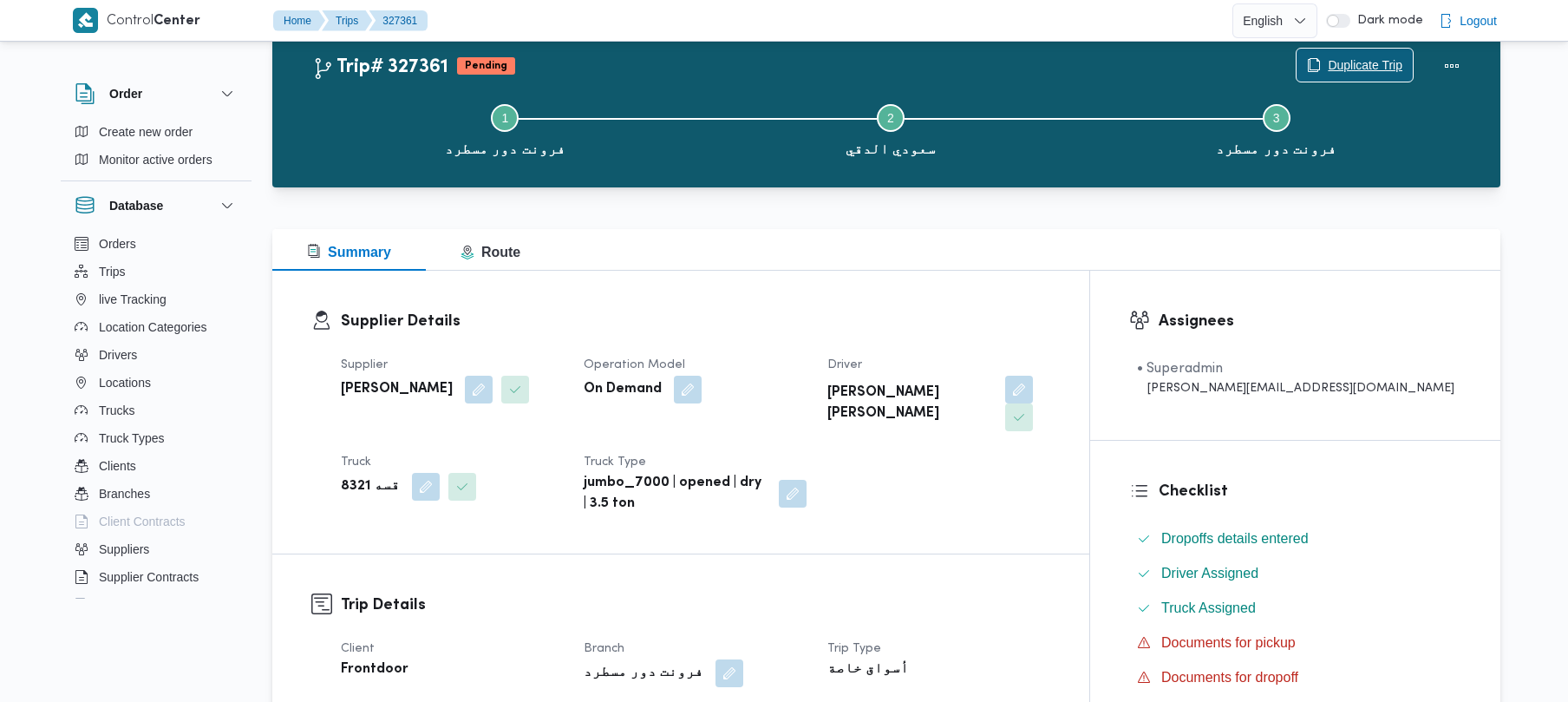 click on "Duplicate Trip" at bounding box center (1365, 65) 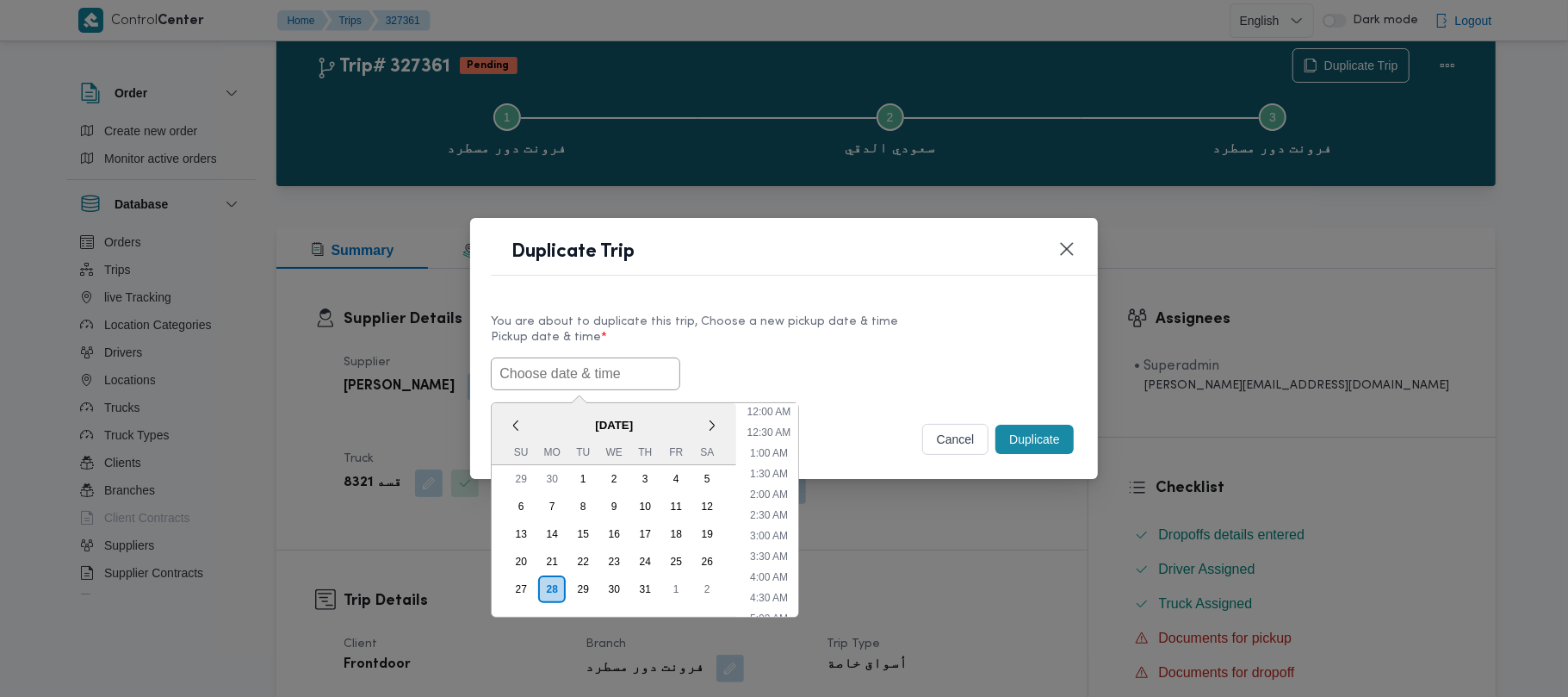 drag, startPoint x: 634, startPoint y: 355, endPoint x: 642, endPoint y: 372, distance: 18.78829 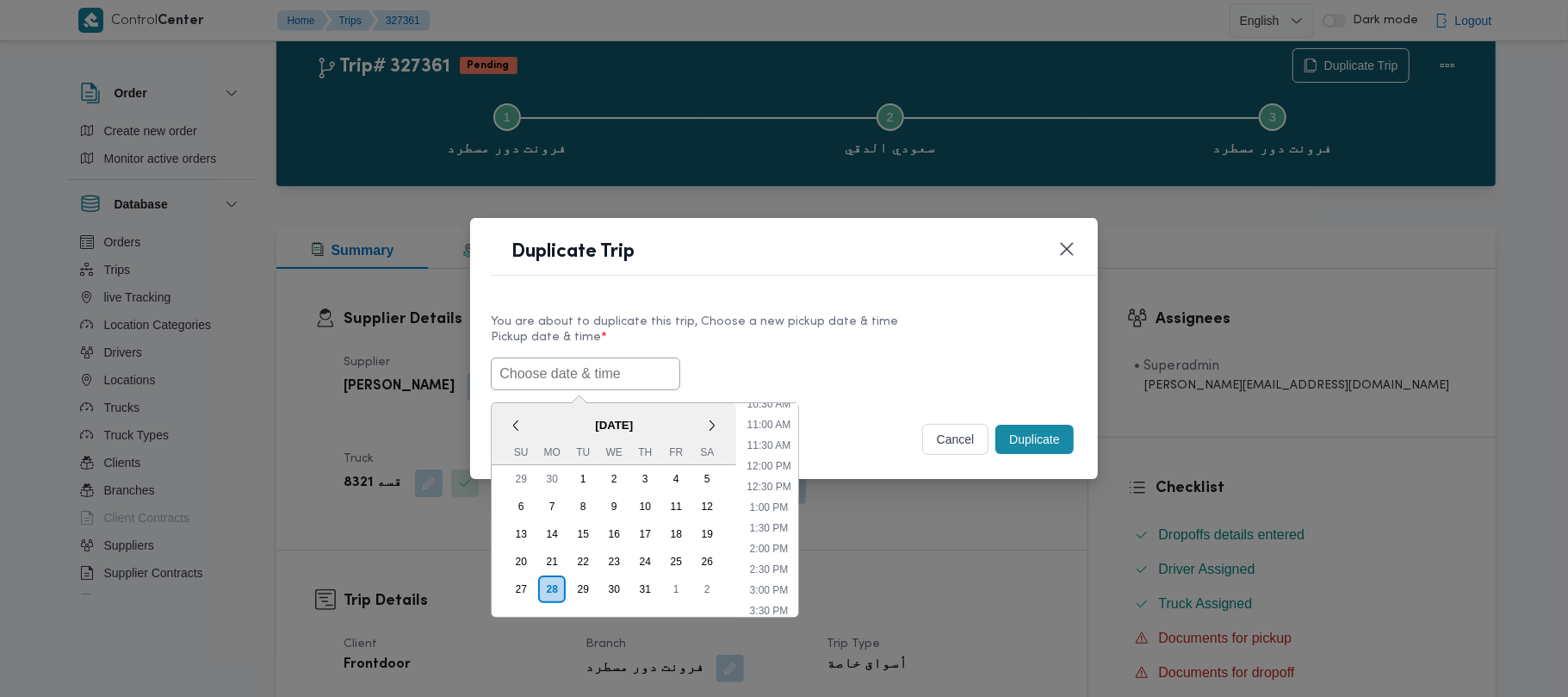 click on "12:00 AM 12:30 AM 1:00 AM 1:30 AM 2:00 AM 2:30 AM 3:00 AM 3:30 AM 4:00 AM 4:30 AM 5:00 AM 5:30 AM 6:00 AM 6:30 AM 7:00 AM 7:30 AM 8:00 AM 8:30 AM 9:00 AM 9:30 AM 10:00 AM 10:30 AM 11:00 AM 11:30 AM 12:00 PM 12:30 PM 1:00 PM 1:30 PM 2:00 PM 2:30 PM 3:00 PM 3:30 PM 4:00 PM 4:30 PM 5:00 PM 5:30 PM 6:00 PM 6:30 PM 7:00 PM 7:30 PM 8:00 PM 8:30 PM 9:00 PM 9:30 PM 10:00 PM 10:30 PM 11:00 PM 11:30 PM" at bounding box center [768, 510] 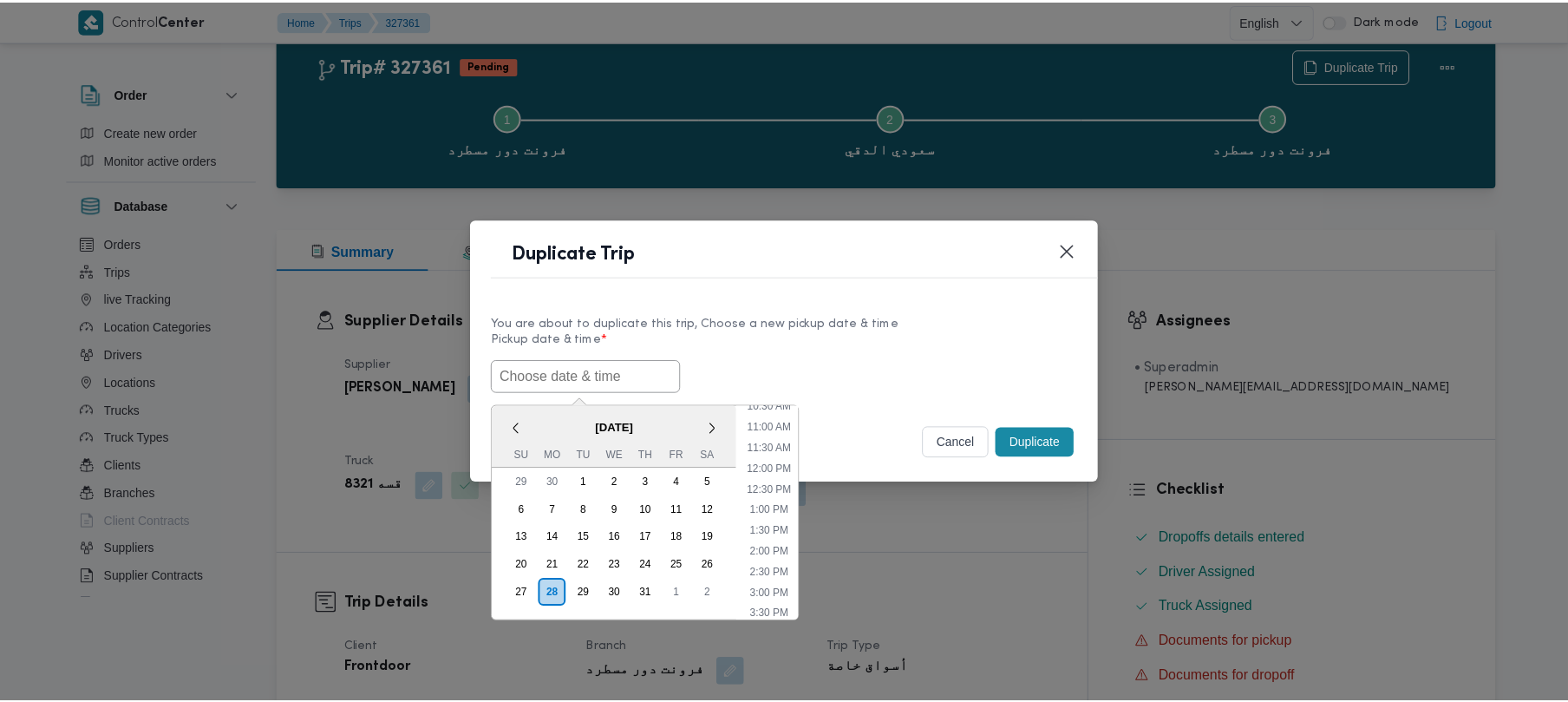 scroll, scrollTop: 261, scrollLeft: 0, axis: vertical 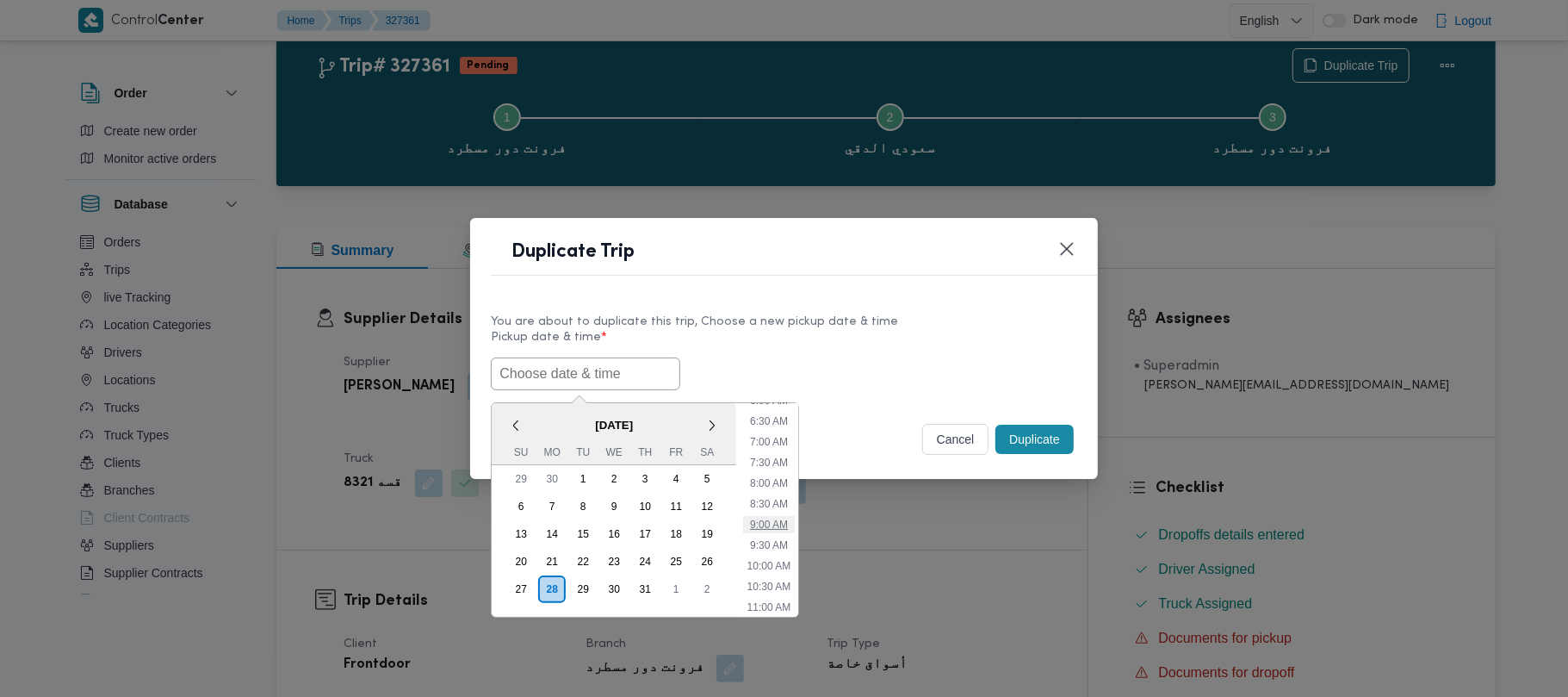 click on "9:00 AM" at bounding box center (769, 525) 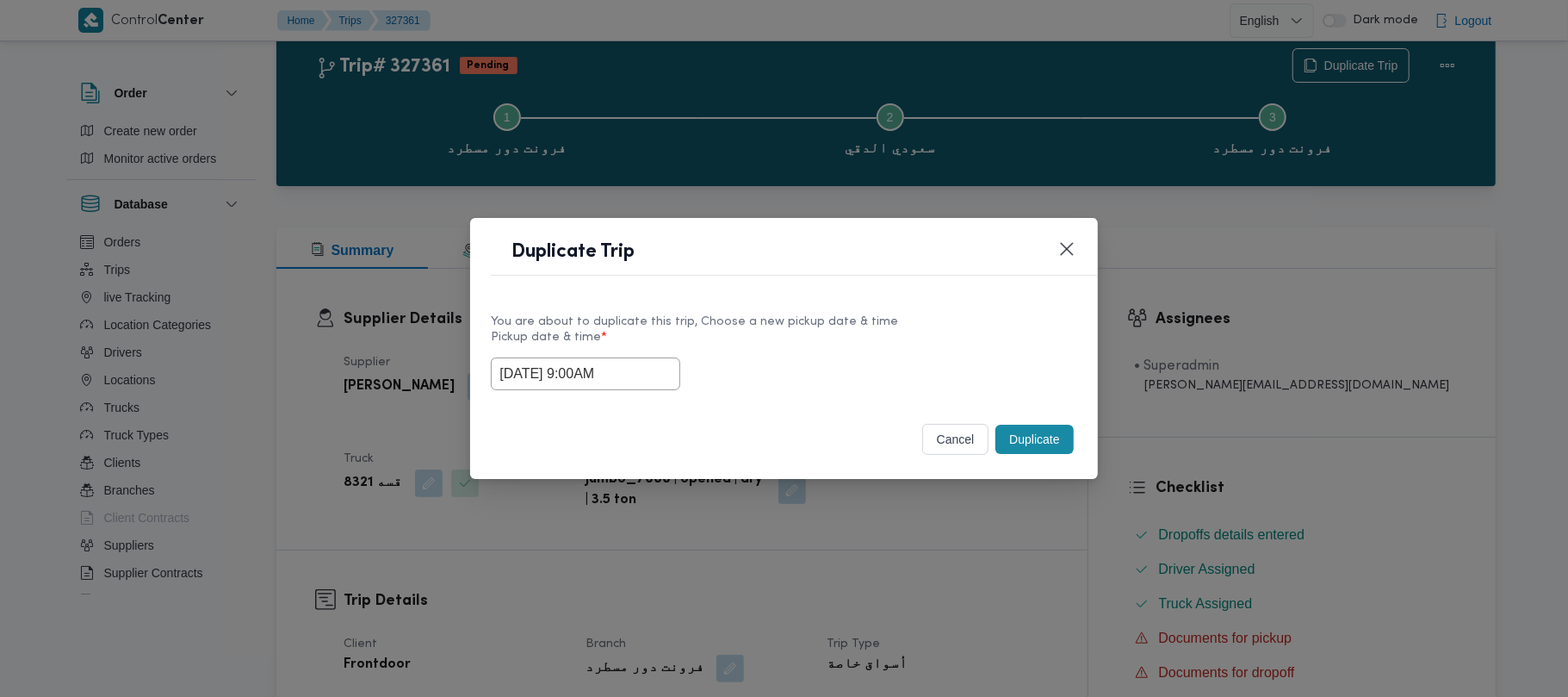 click on "Selected date: [DATE] 9:00 AM [DATE] 9:00AM" at bounding box center (784, 374) 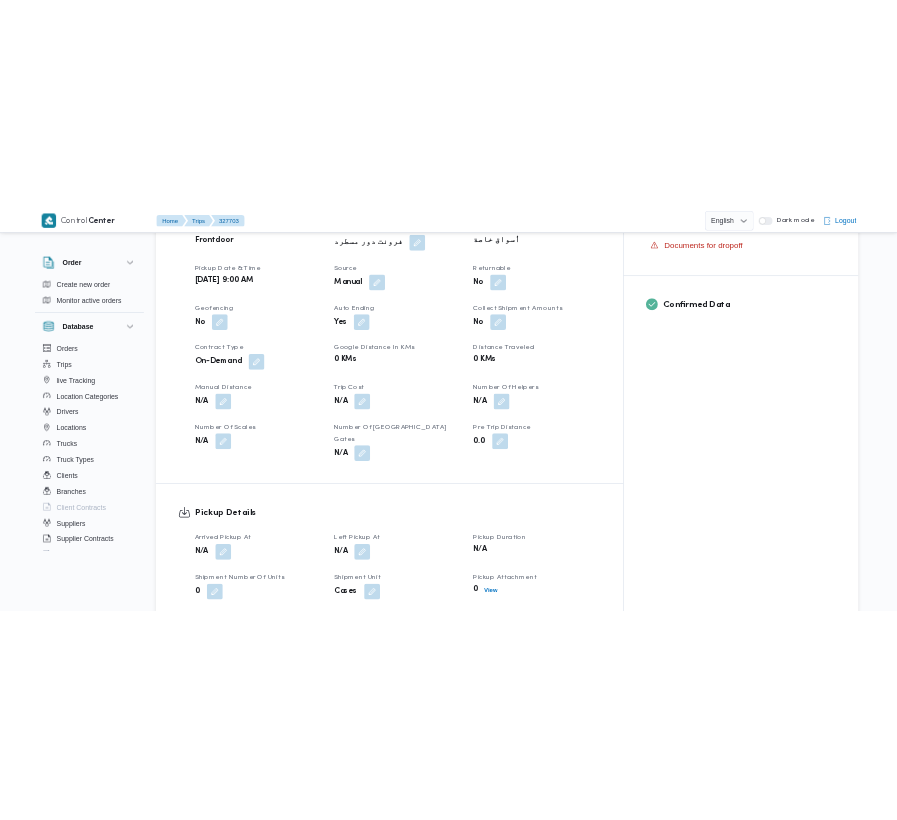 scroll, scrollTop: 0, scrollLeft: 0, axis: both 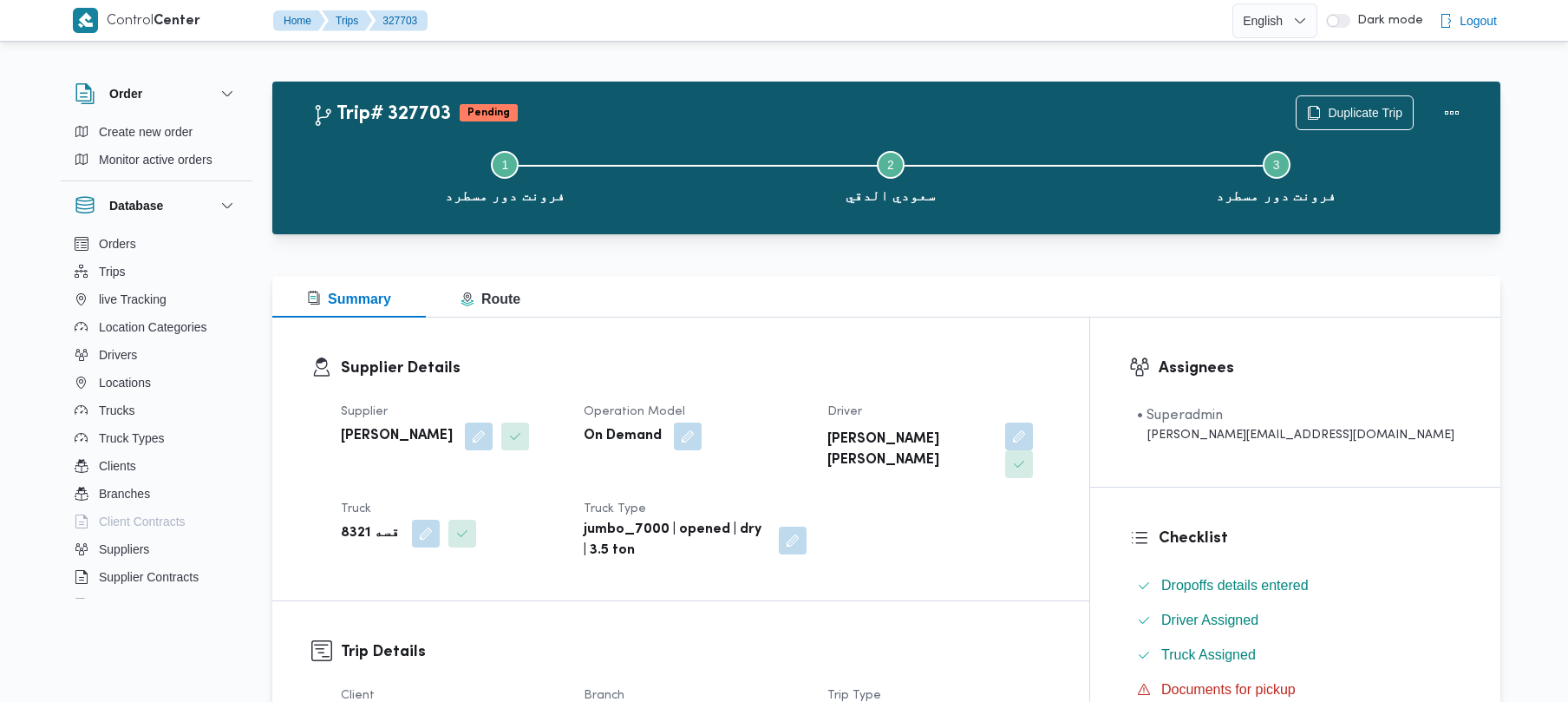click on "Supplier Details Supplier [PERSON_NAME] Operation Model On Demand Driver [PERSON_NAME] [PERSON_NAME]  Truck قسه 8321 Truck Type jumbo_7000 | opened | dry | 3.5 ton" at bounding box center [681, 459] 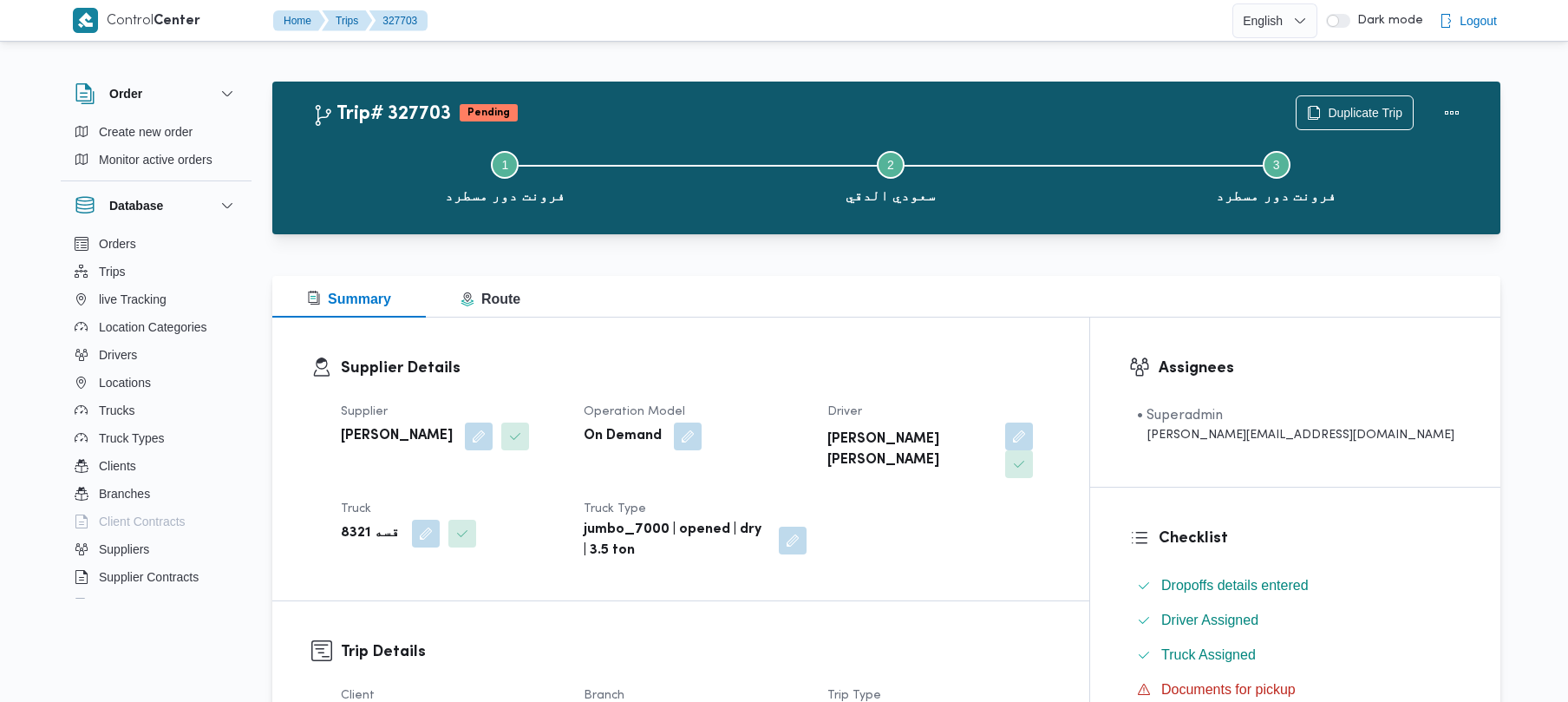 drag, startPoint x: 1021, startPoint y: 351, endPoint x: 616, endPoint y: 411, distance: 409.4203 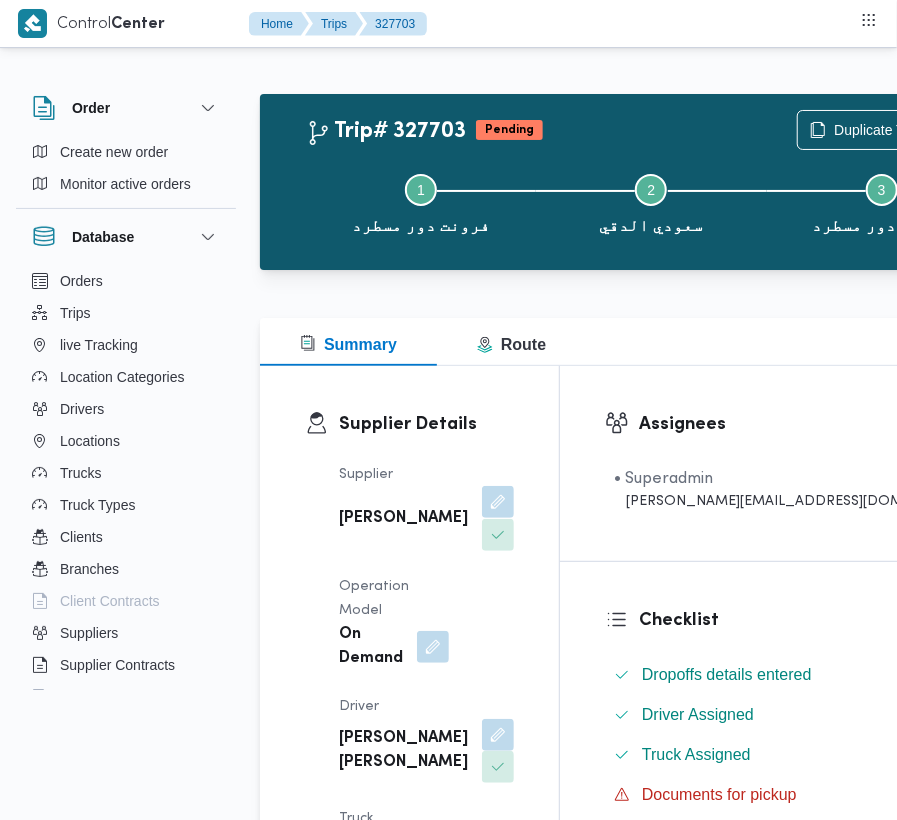 drag, startPoint x: 406, startPoint y: 502, endPoint x: 410, endPoint y: 520, distance: 18.439089 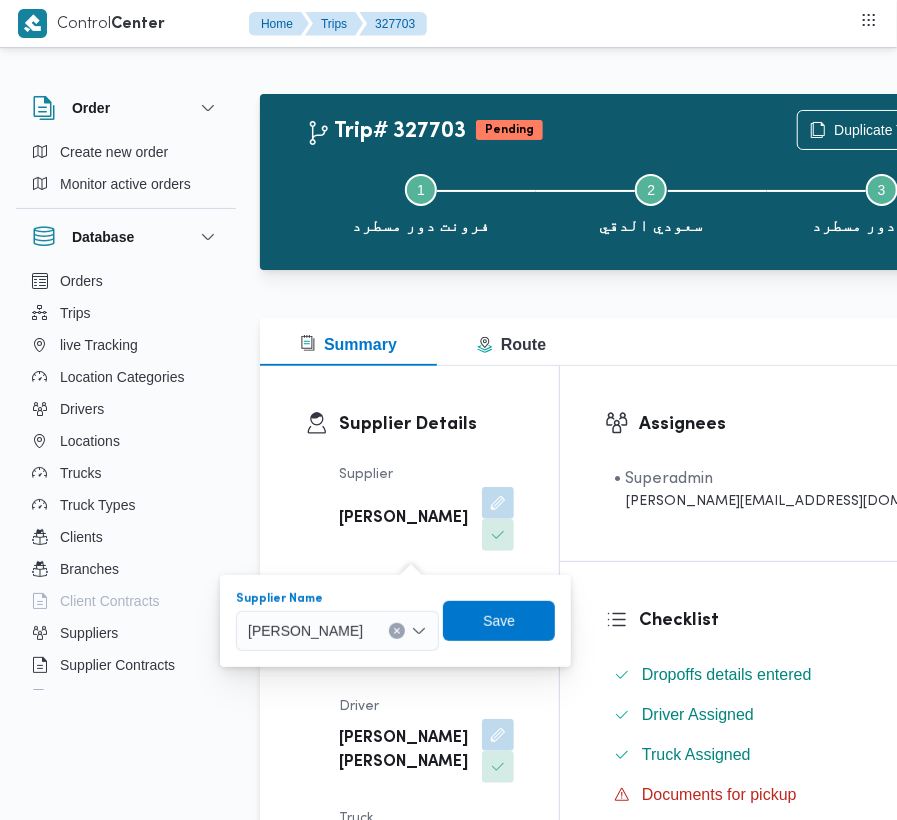 click on "[PERSON_NAME]" at bounding box center [305, 630] 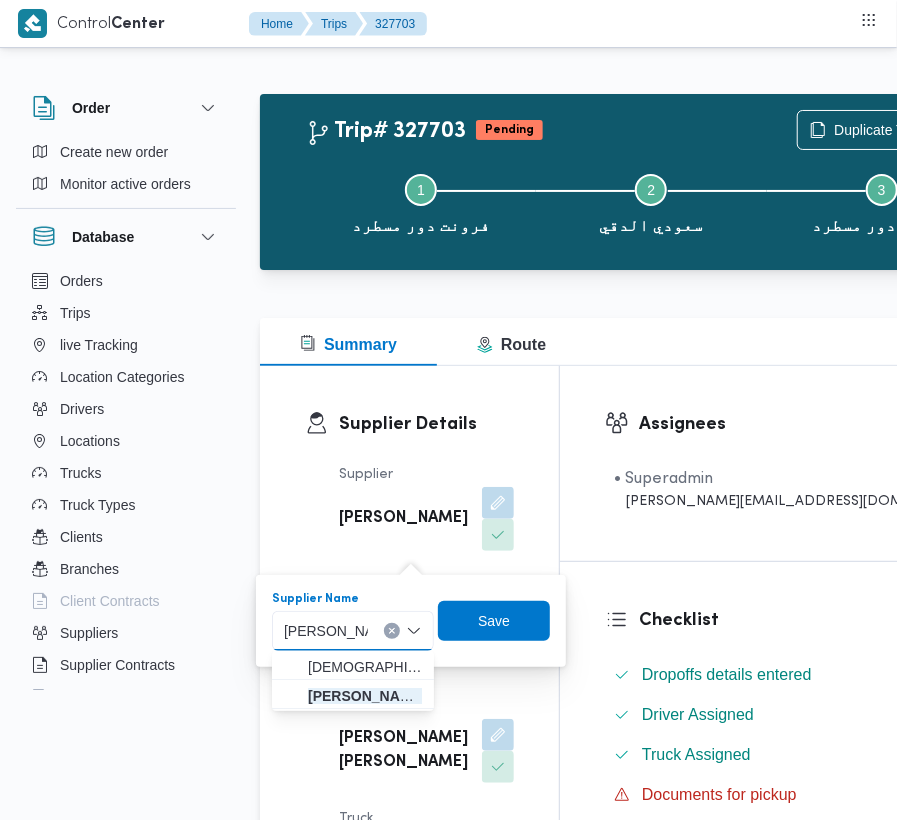 type on "[PERSON_NAME][DATE]" 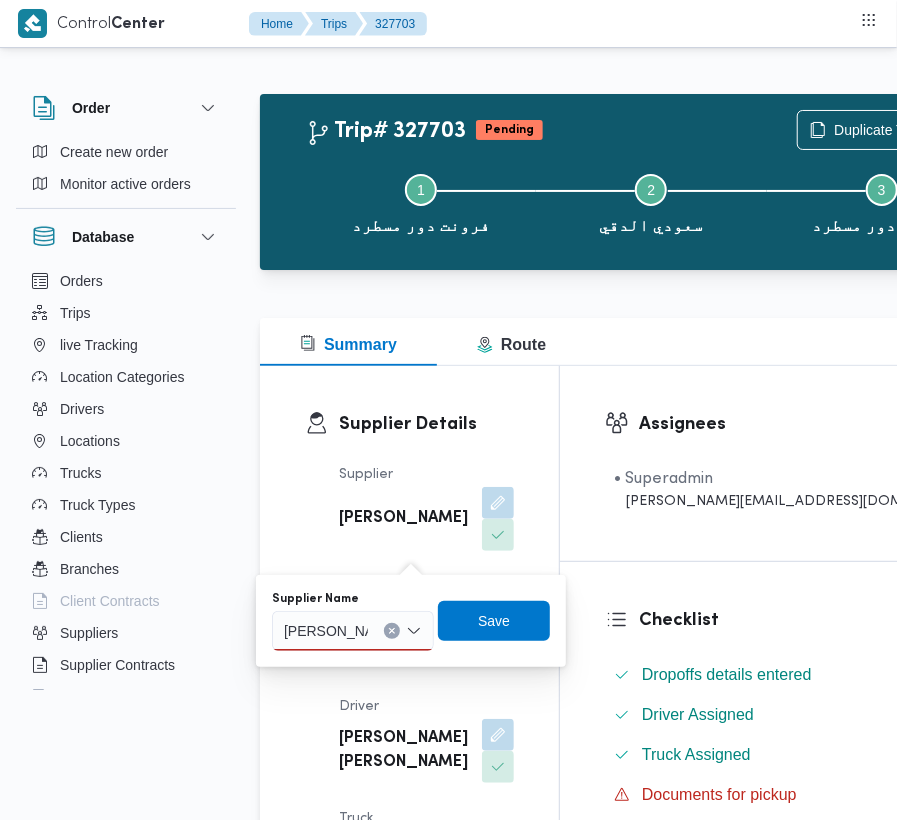click on "[PERSON_NAME][DATE] [PERSON_NAME][DATE]" at bounding box center [353, 631] 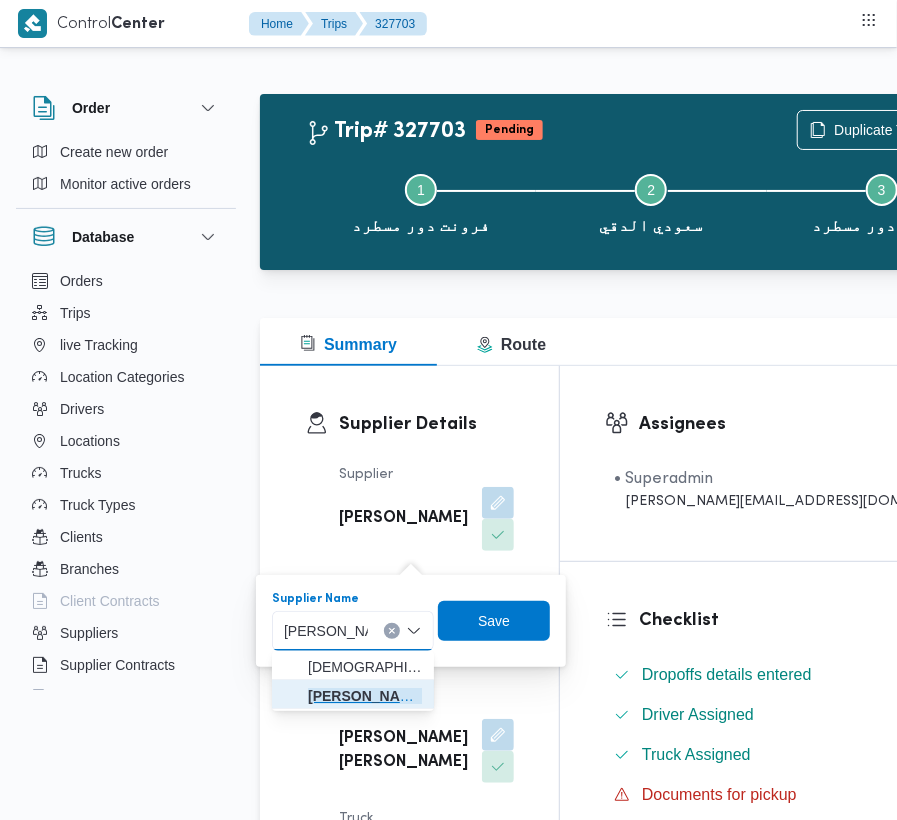 click on "[PERSON_NAME][DATE]  [PERSON_NAME]" at bounding box center (365, 696) 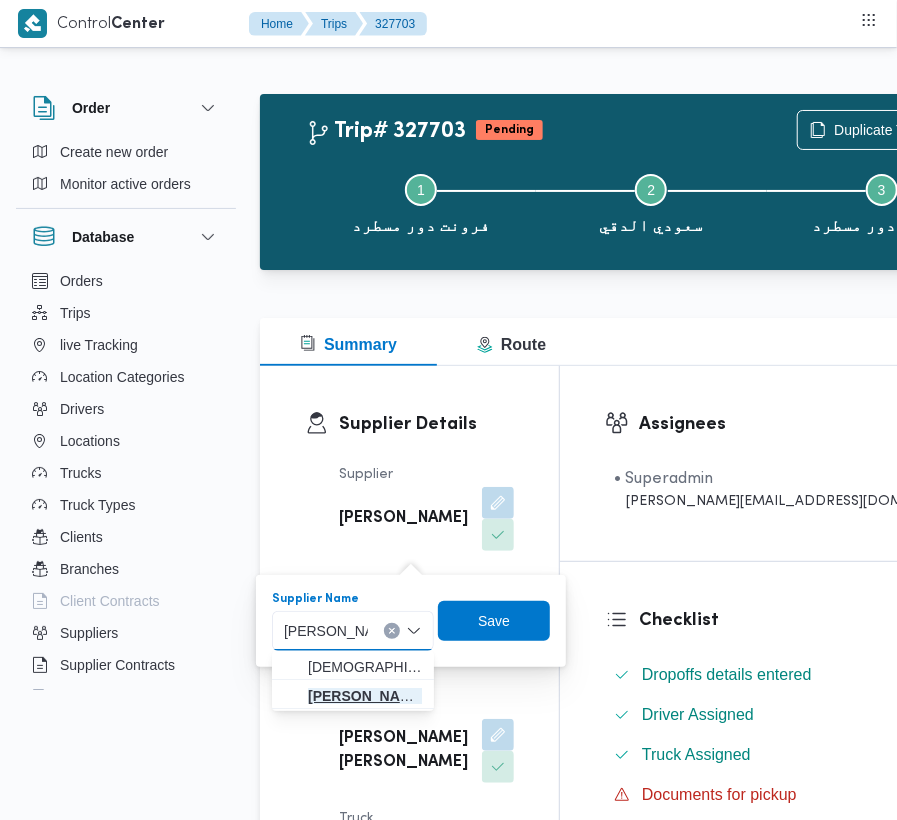 type 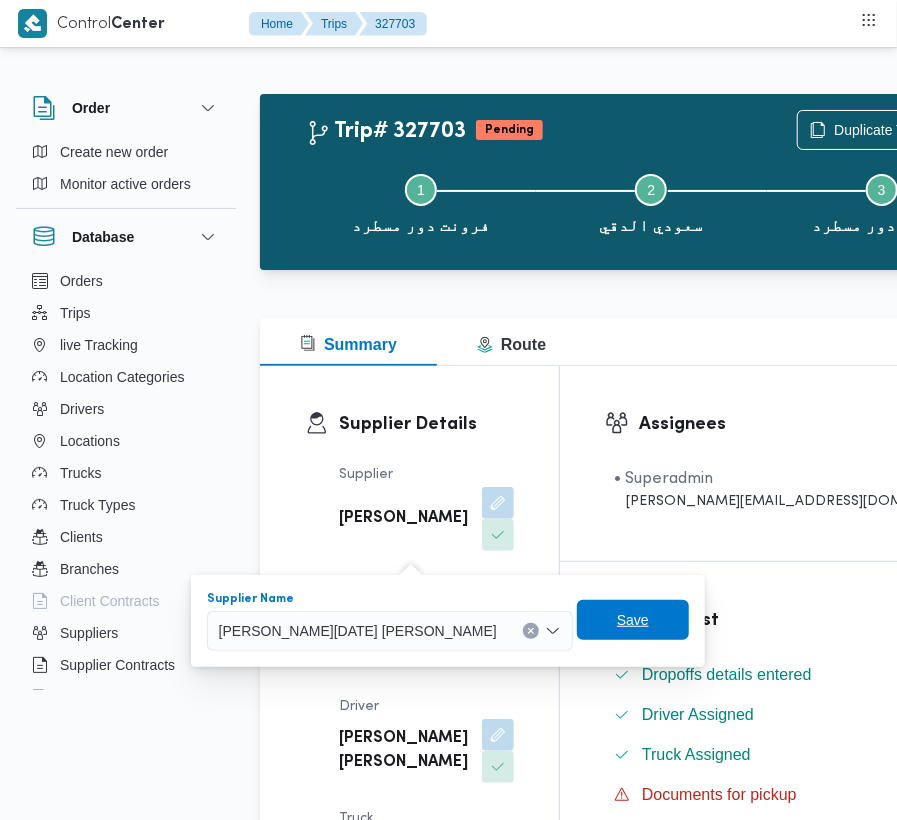 click on "Save" at bounding box center (633, 620) 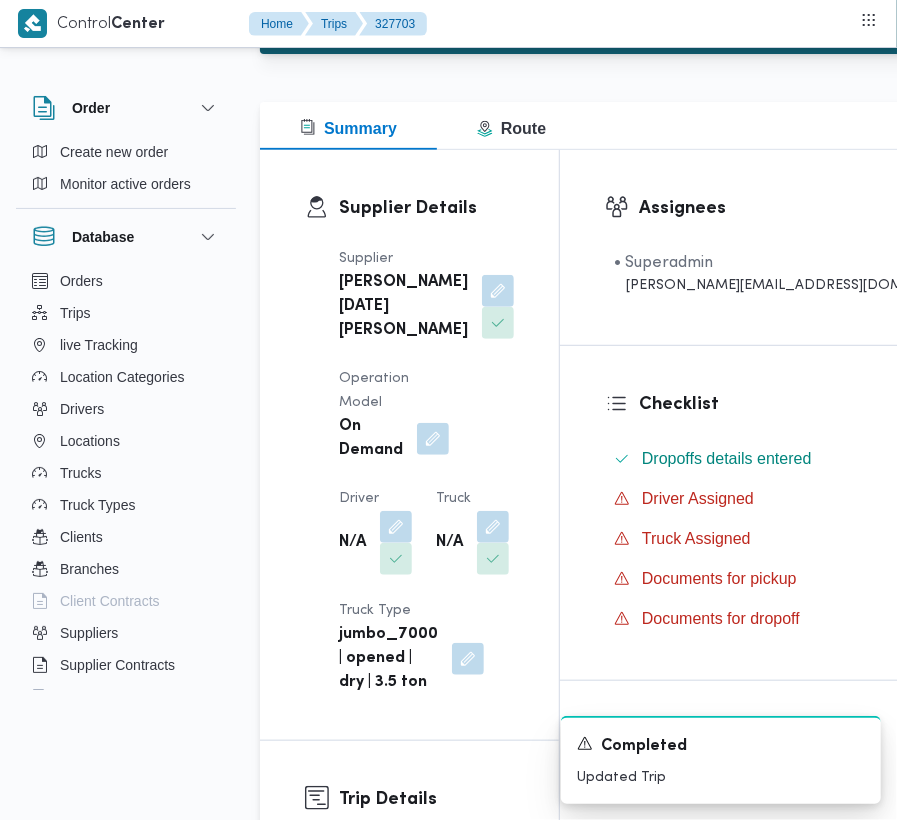 scroll, scrollTop: 352, scrollLeft: 0, axis: vertical 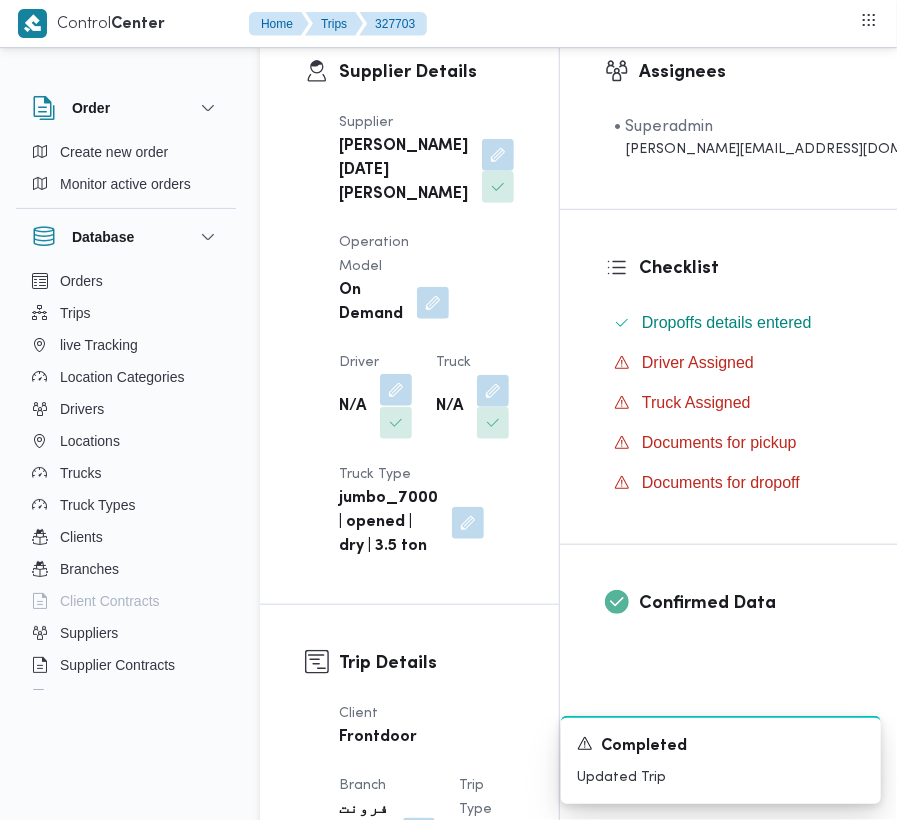 click at bounding box center (396, 390) 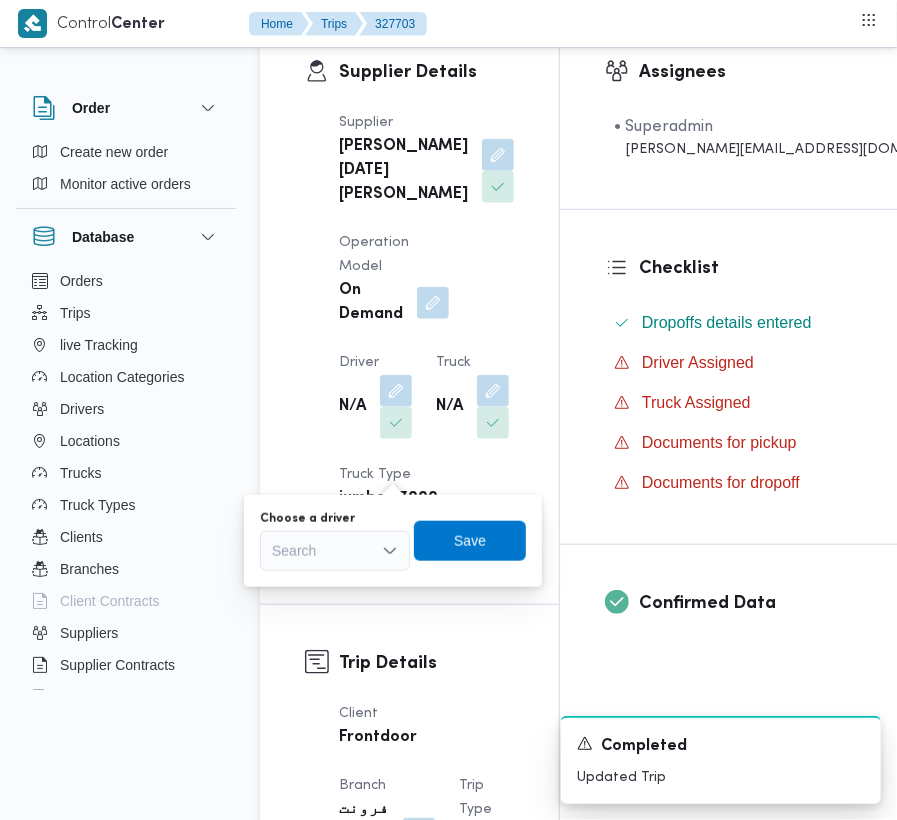 click on "Search" at bounding box center (335, 551) 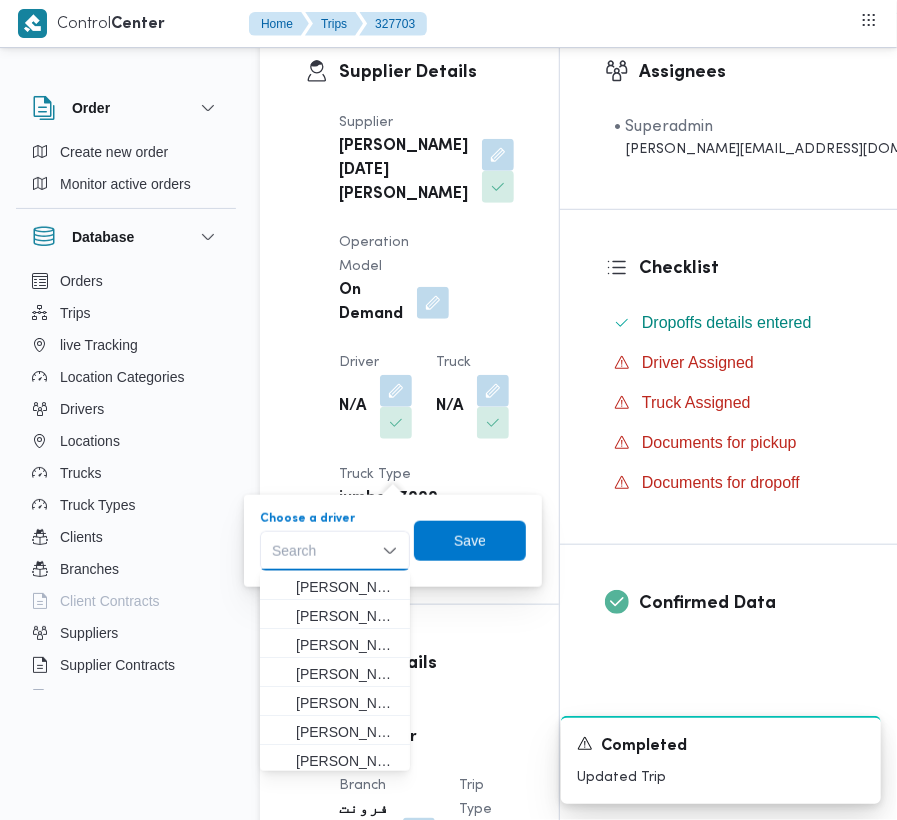 paste on "[PERSON_NAME]" 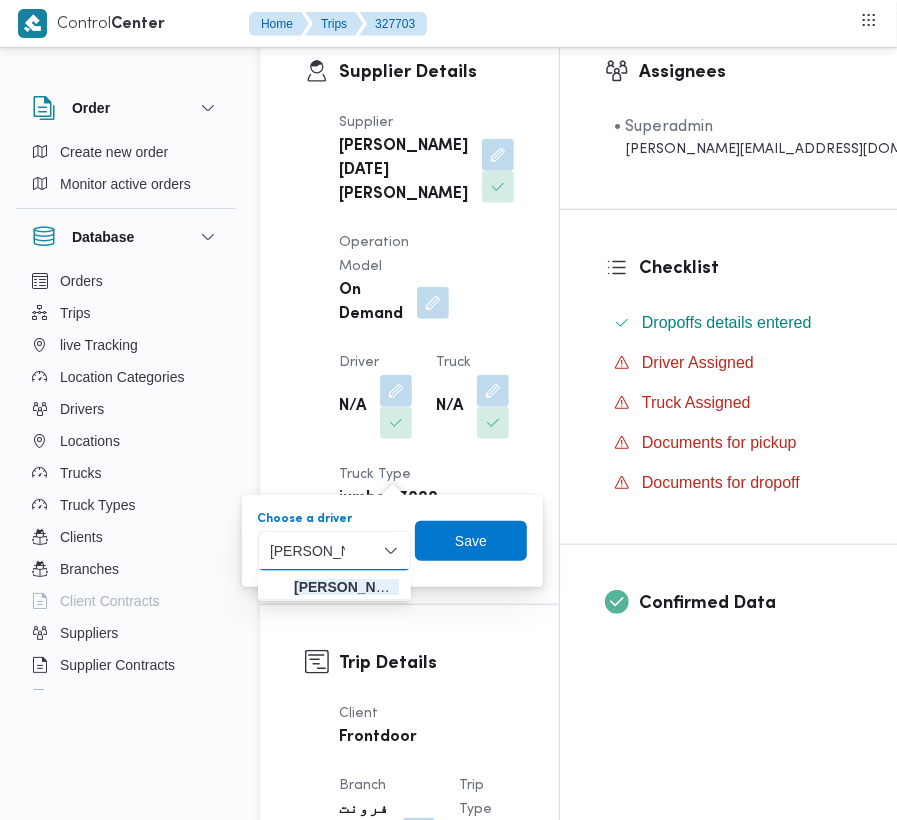 type on "[PERSON_NAME]" 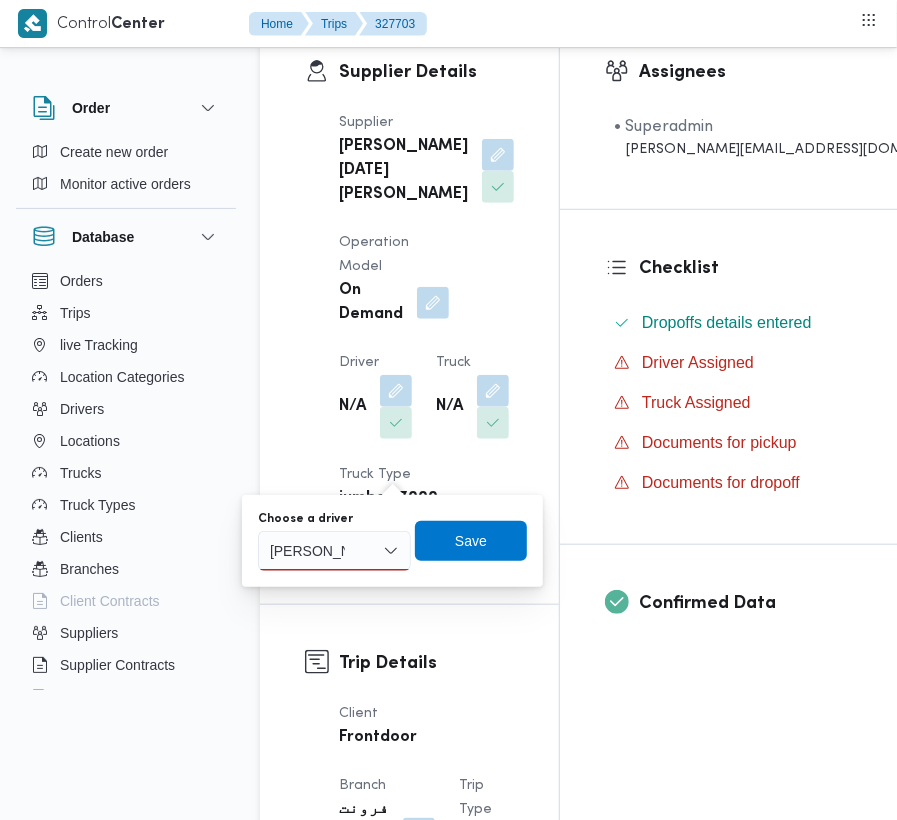 click on "[PERSON_NAME] [PERSON_NAME]" at bounding box center (334, 551) 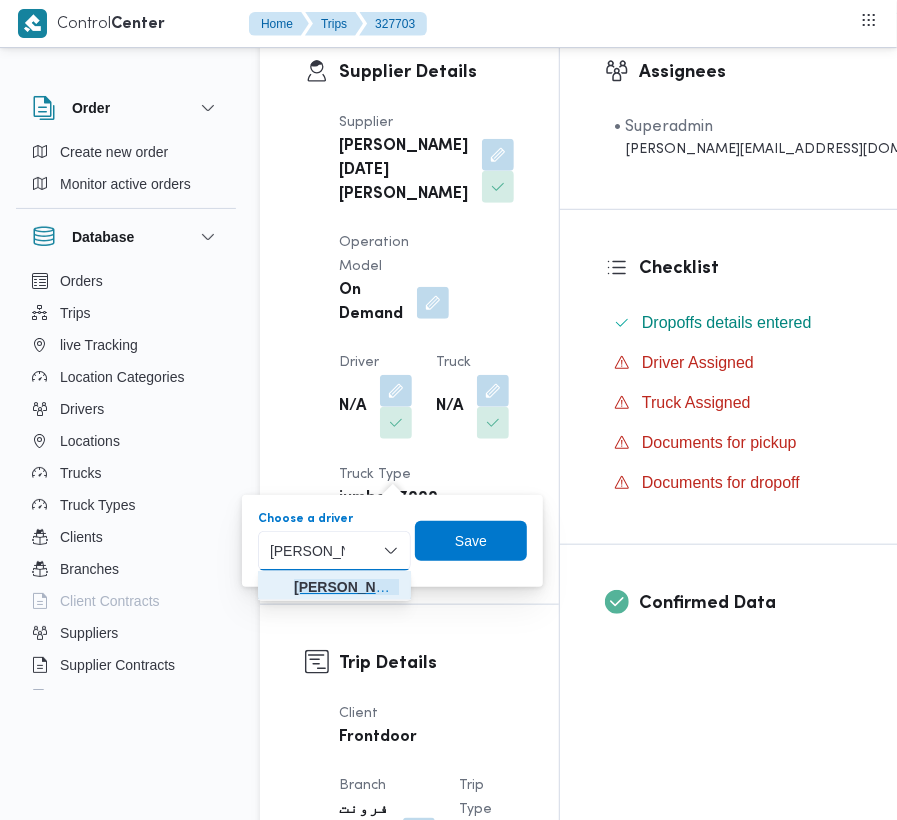 drag, startPoint x: 354, startPoint y: 586, endPoint x: 365, endPoint y: 589, distance: 11.401754 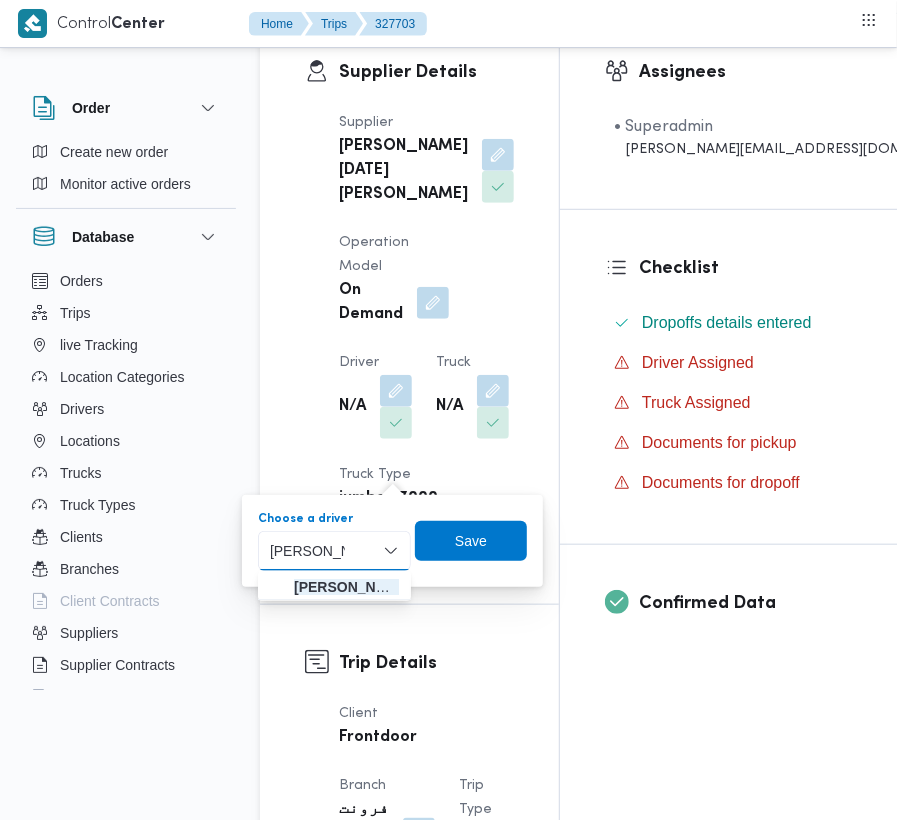 type 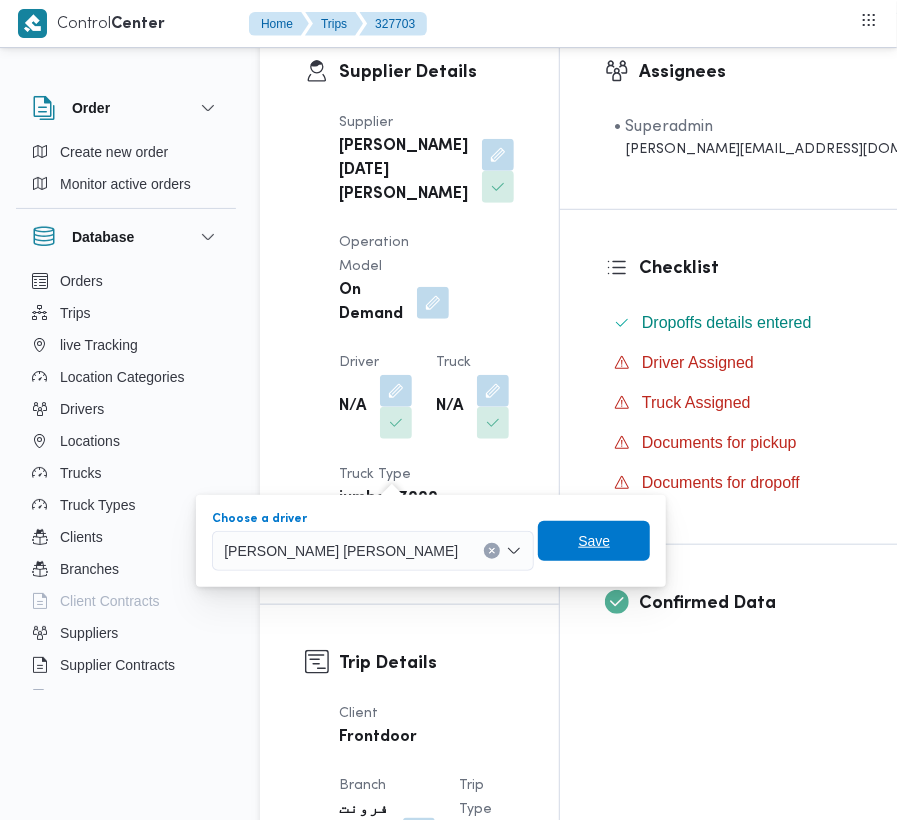 click on "Save" at bounding box center (594, 541) 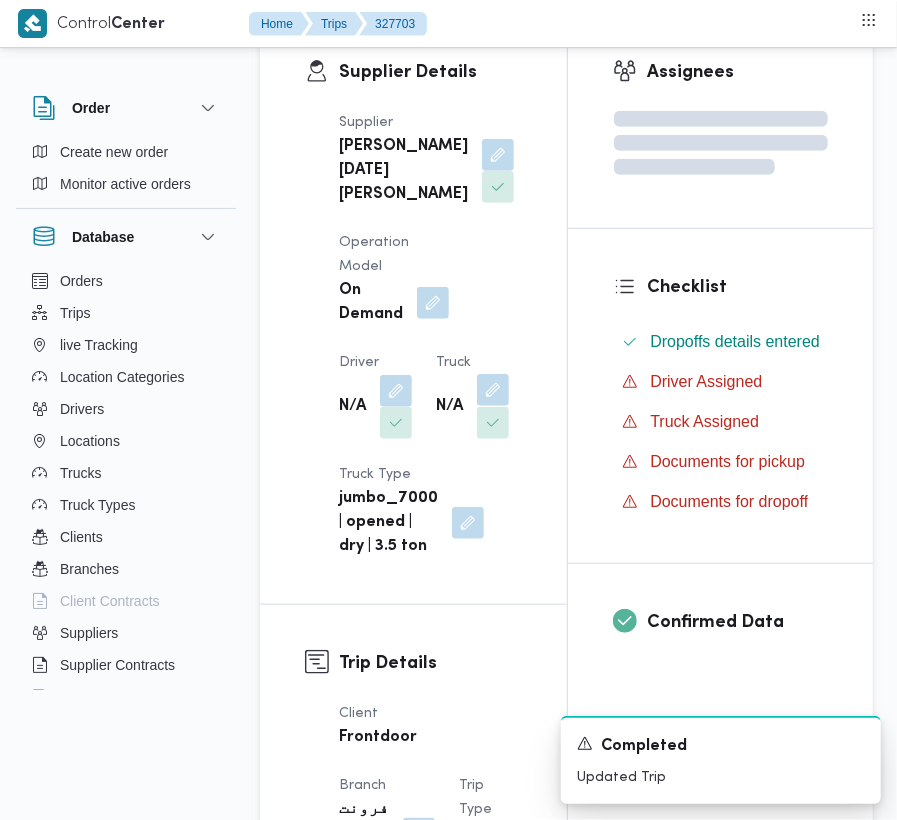 click at bounding box center (493, 390) 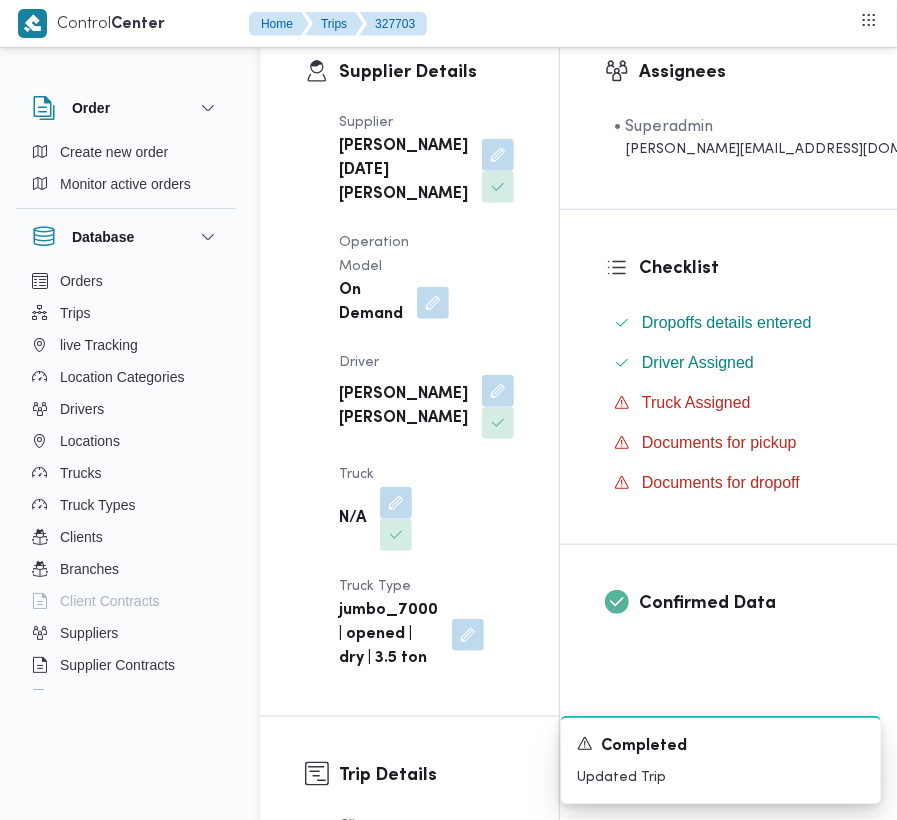 click on "Supplier [PERSON_NAME][DATE] [PERSON_NAME] Operation Model On Demand Driver [PERSON_NAME] [PERSON_NAME] Truck N/A Truck Type jumbo_7000 | opened | dry | 3.5 ton" at bounding box center [426, 391] 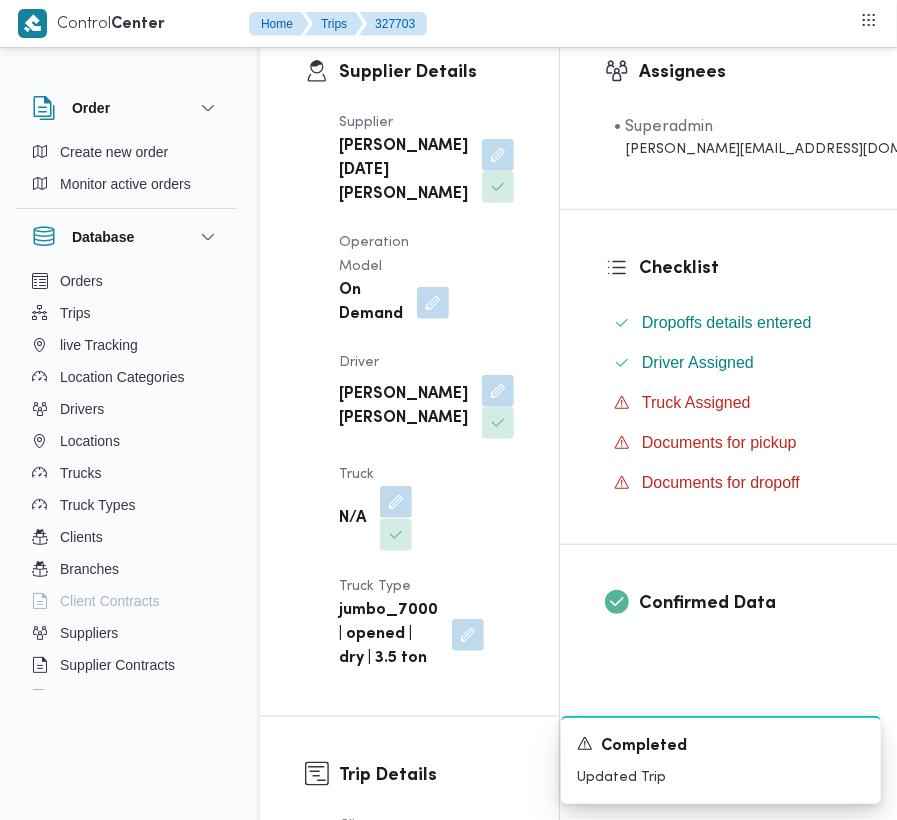 click at bounding box center [396, 502] 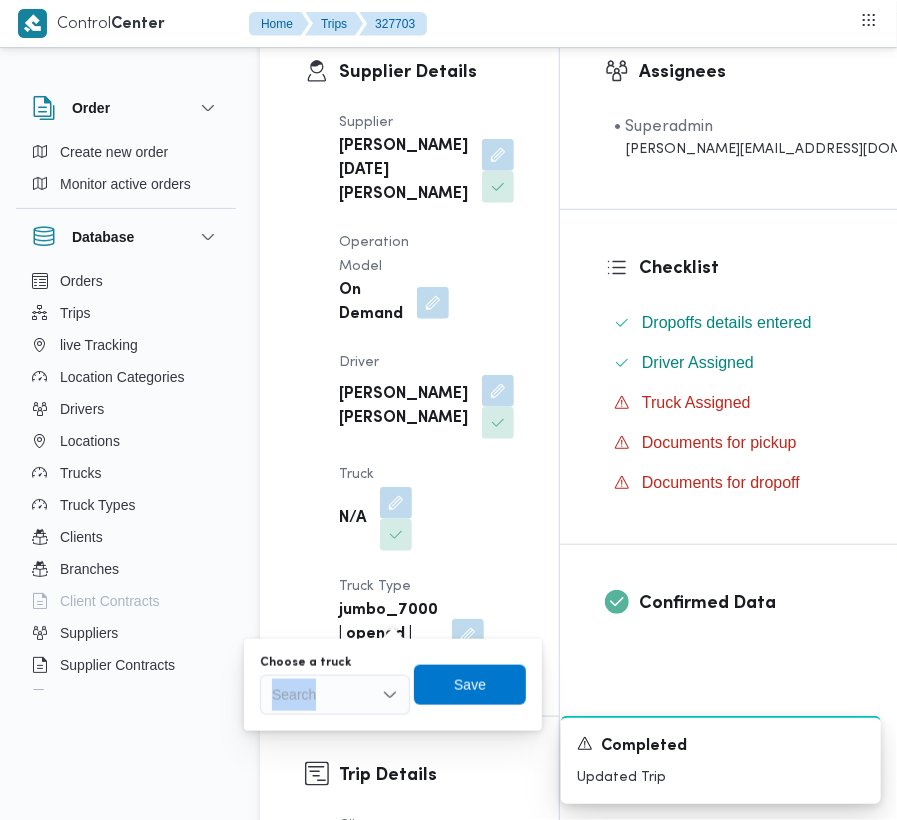 drag, startPoint x: 352, startPoint y: 674, endPoint x: 352, endPoint y: 689, distance: 15 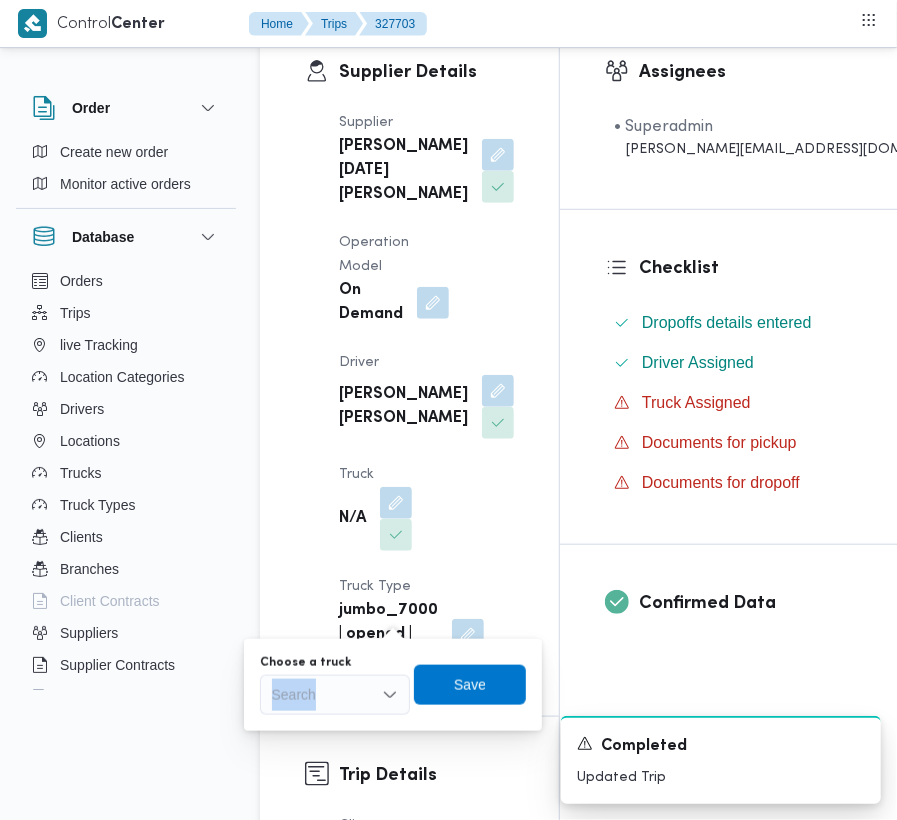 click on "Search" at bounding box center (335, 695) 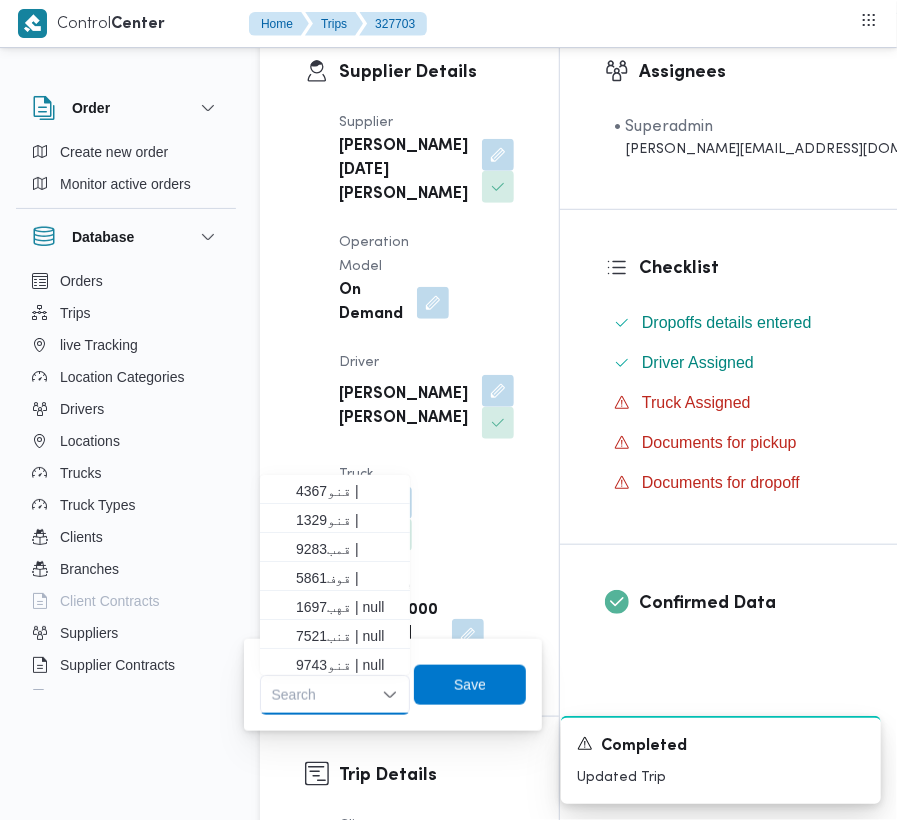 paste on "1329" 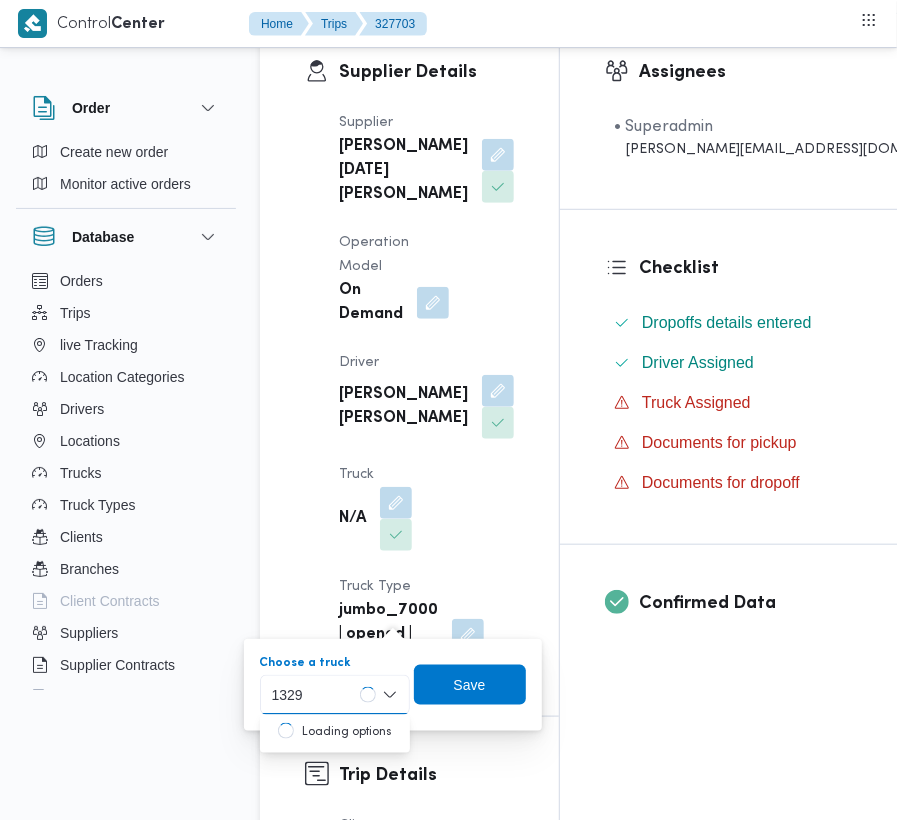 type on "1329" 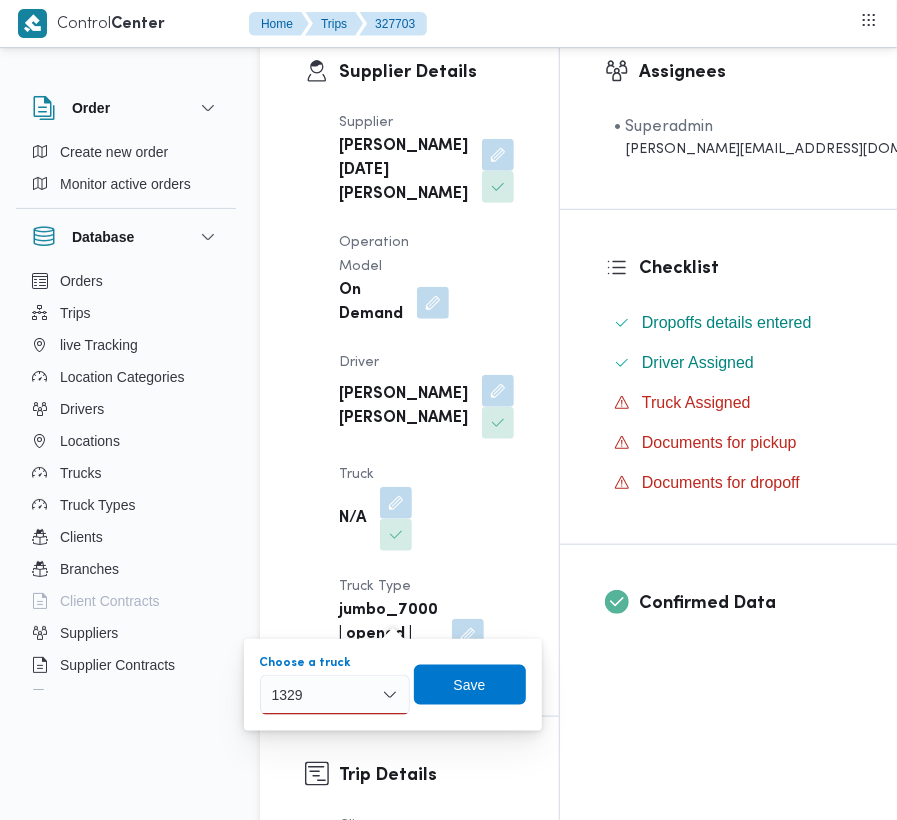 click on "1329 1329" at bounding box center (335, 695) 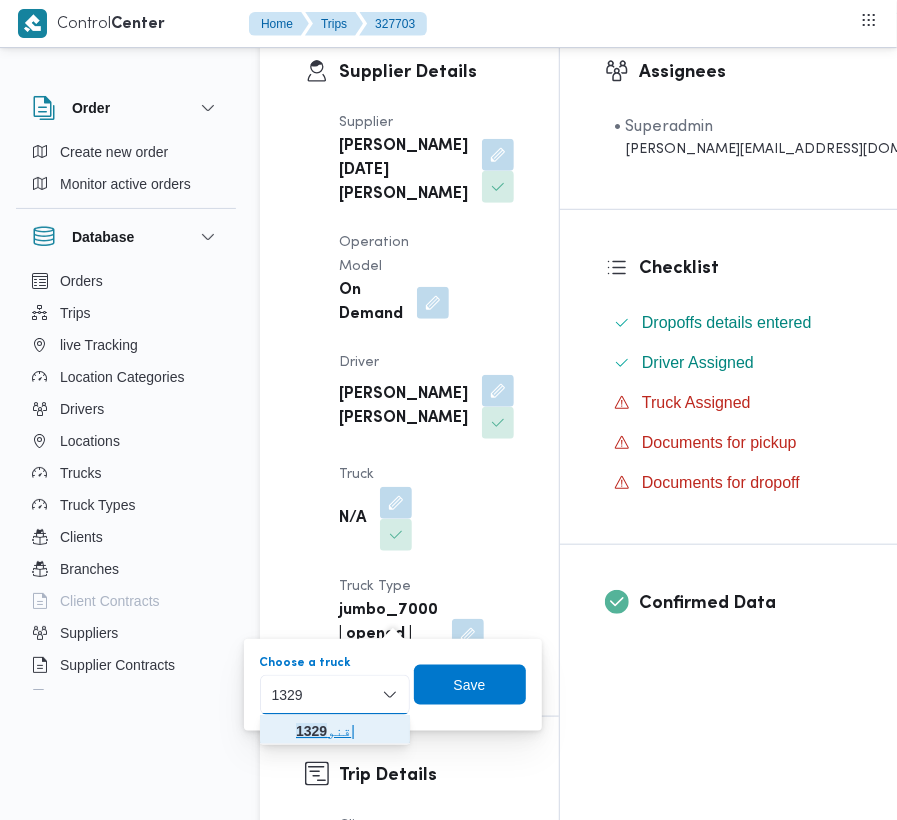 click on "قنو 1329  |" at bounding box center [347, 731] 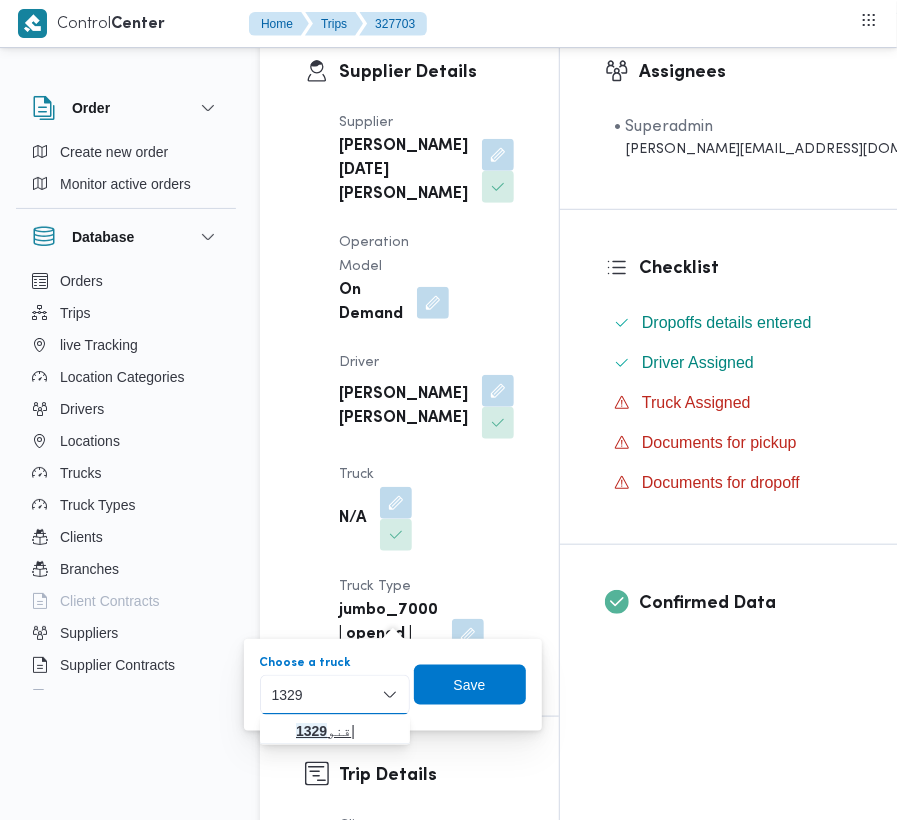 type 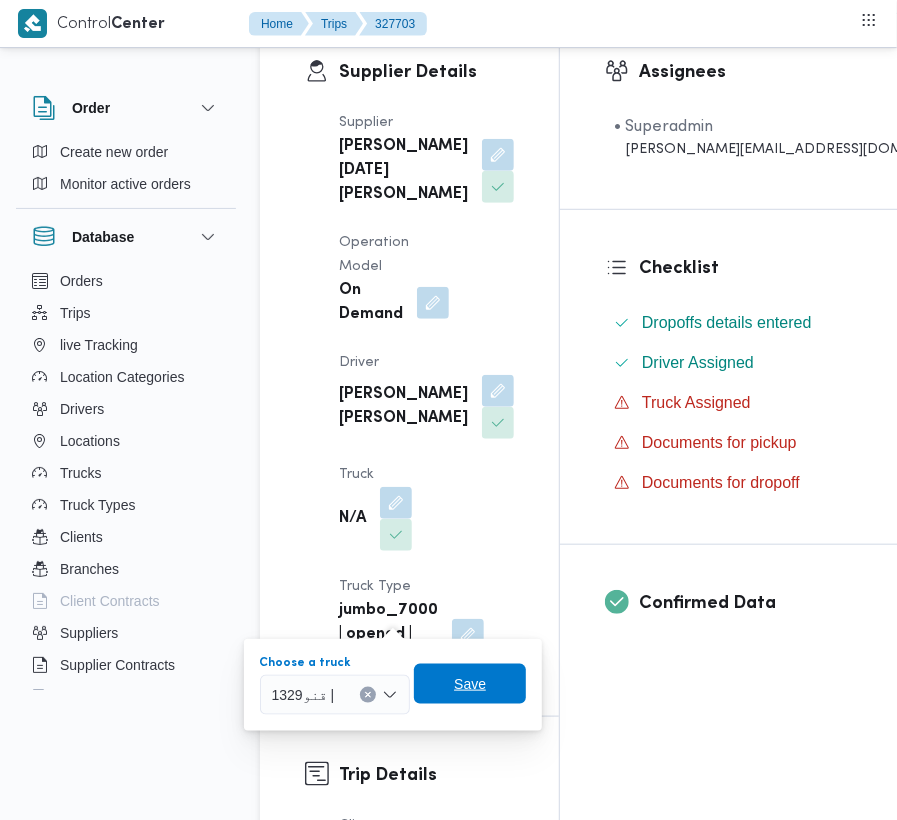click on "Save" at bounding box center (470, 684) 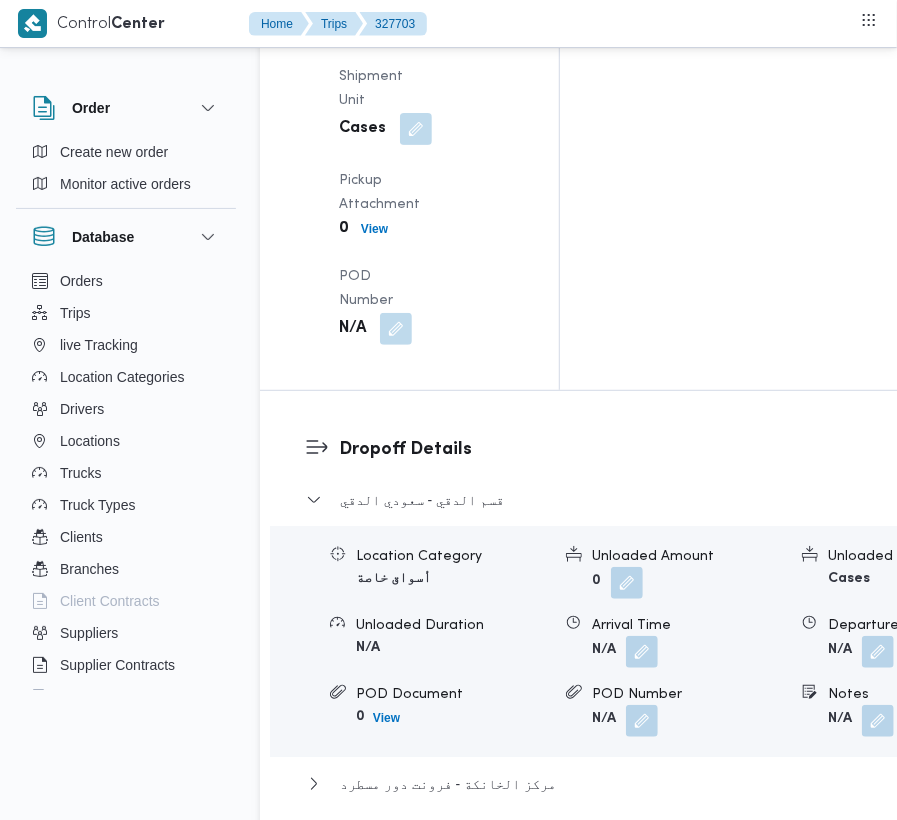 scroll, scrollTop: 2885, scrollLeft: 0, axis: vertical 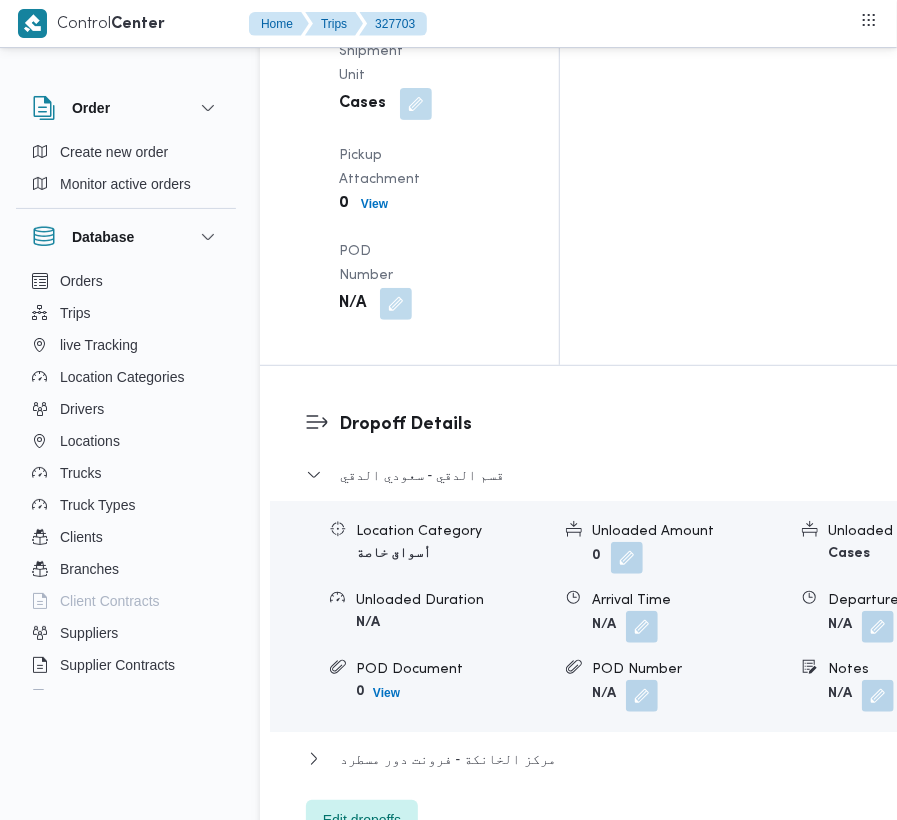 click on "قسم الدقي -
سعودي الدقي Location Category أسواق خاصة Unloaded Amount 0 Unloaded Unit Cases Unloaded Duration N/A Arrival Time N/A Departure Time N/A POD Document 0 View POD Number N/A Notes N/A مركز الخانكة -
فرونت دور مسطرد Location Category مصانع و مخازن Unloaded Amount 0 Unloaded Unit Cases Unloaded Duration N/A Arrival Time N/A Departure Time N/A POD Document 0 View POD Number N/A Notes N/A Edit dropoffs" at bounding box center [647, 651] 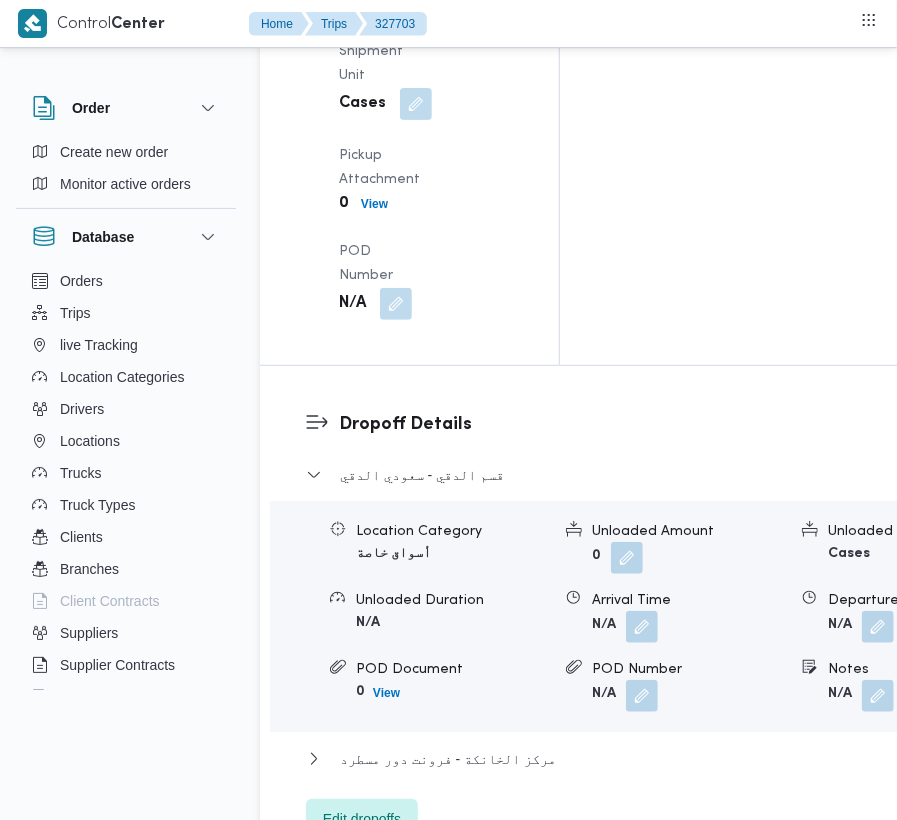 click on "Edit dropoffs" at bounding box center (362, 819) 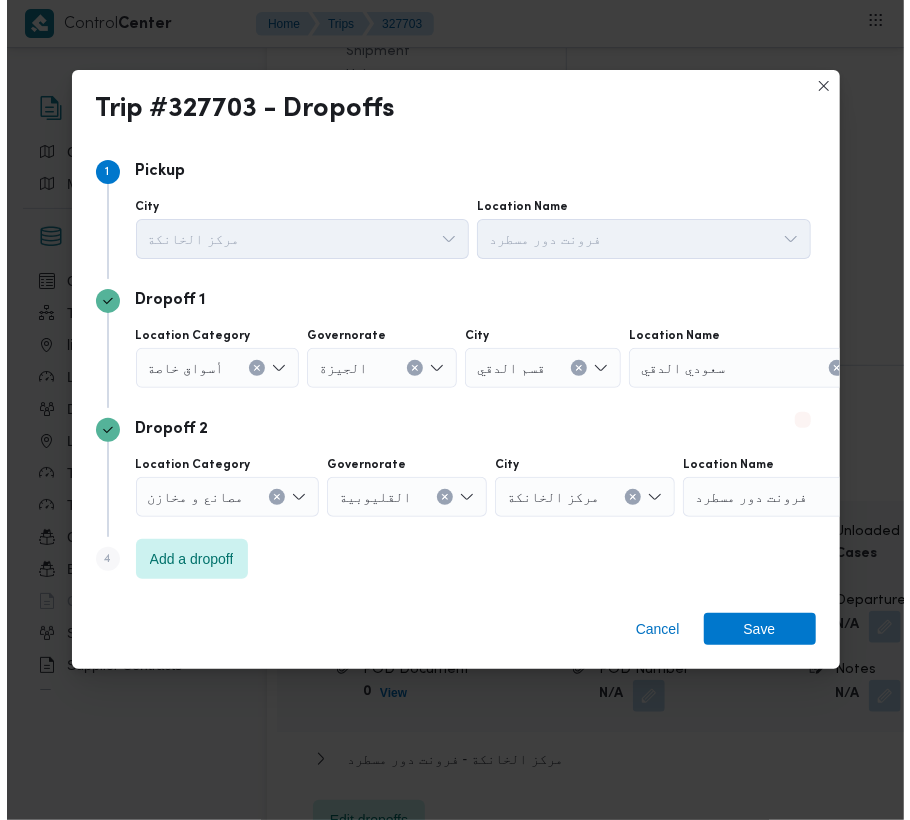 scroll, scrollTop: 2765, scrollLeft: 0, axis: vertical 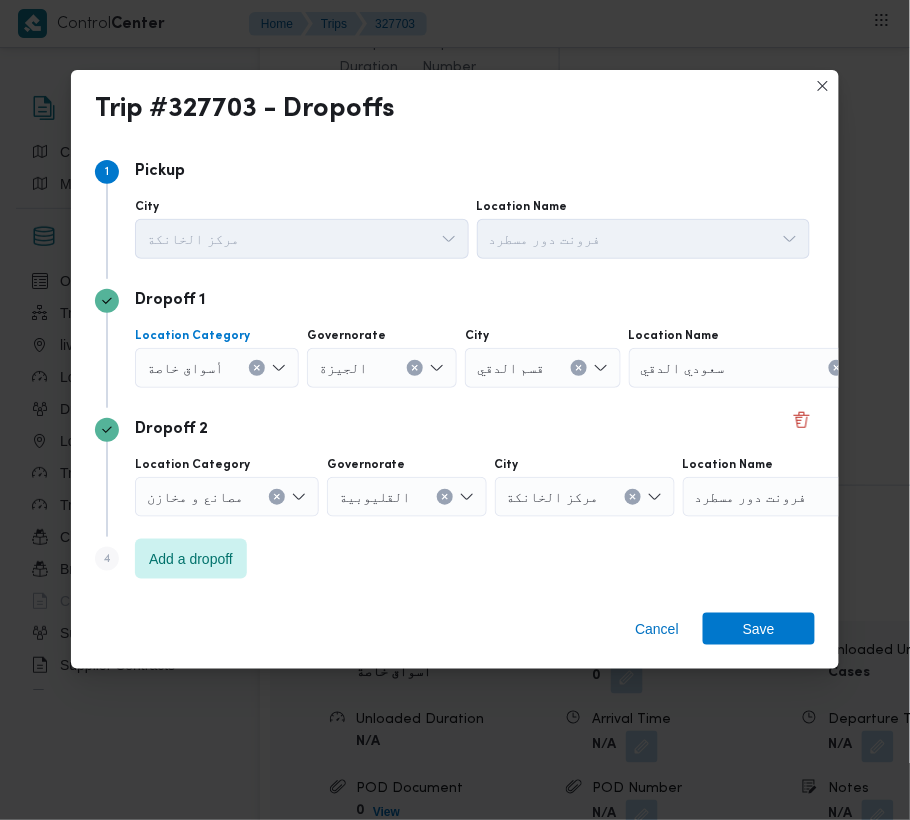 click at bounding box center [257, 368] 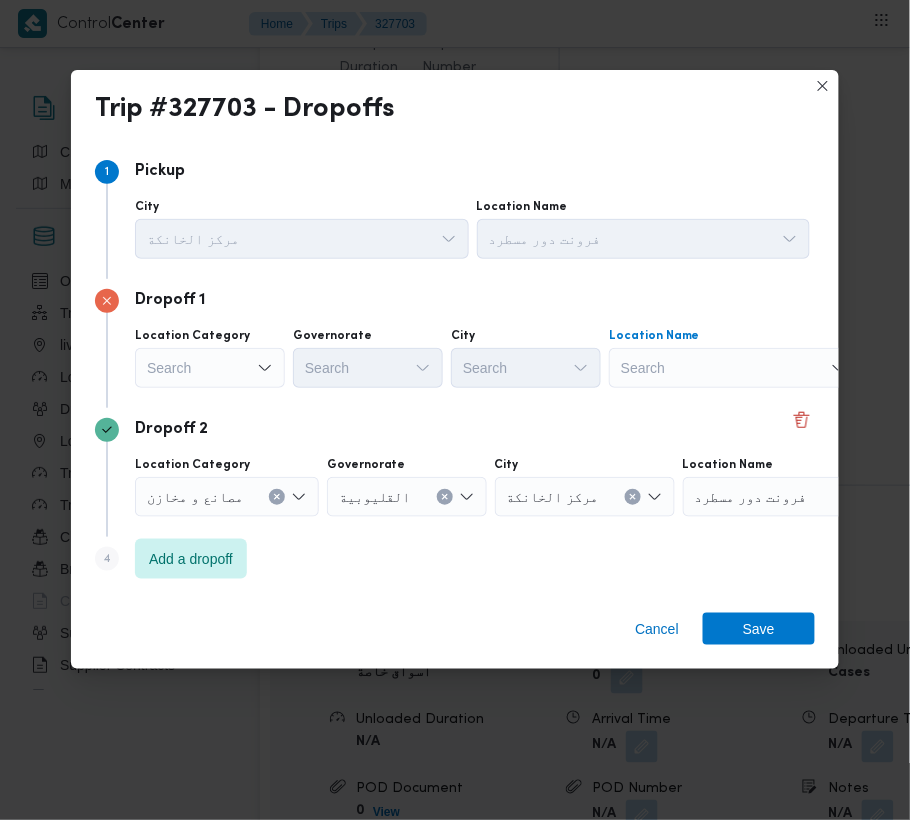 click on "Search" at bounding box center (734, 368) 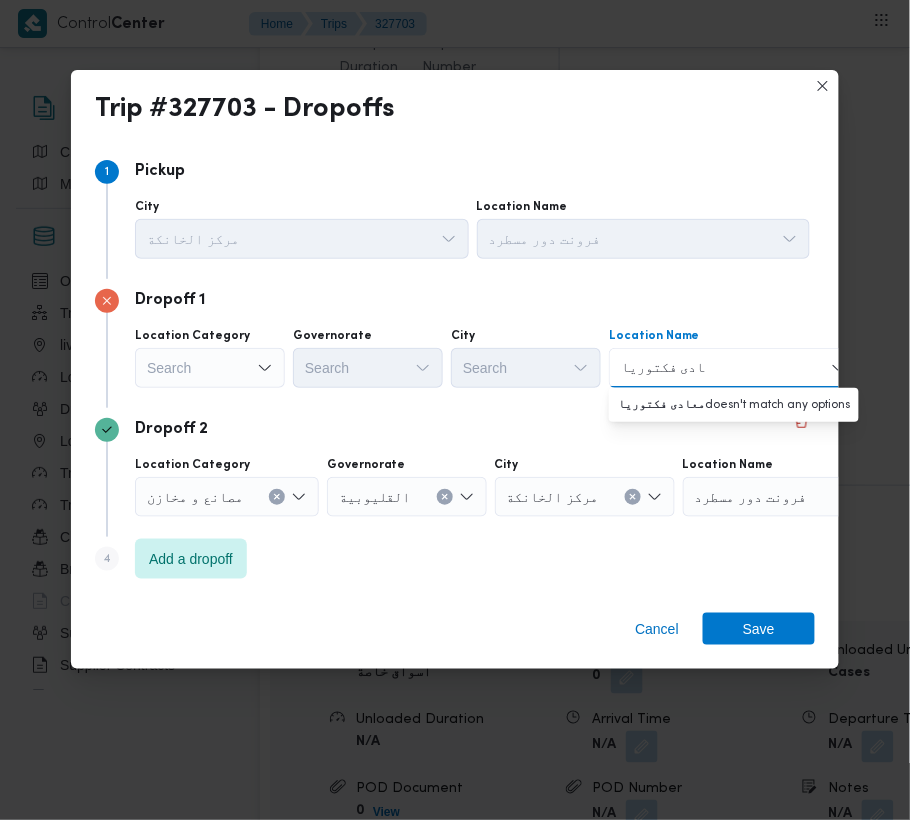 click on "معادى فكتوريا" at bounding box center (663, 368) 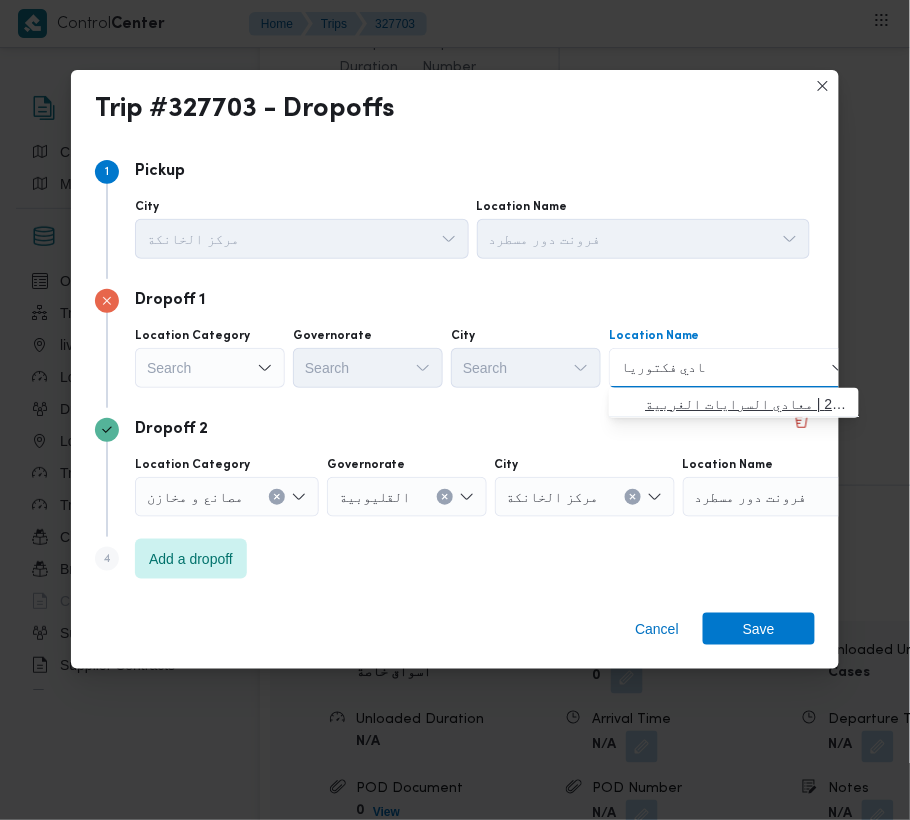 type on "معادي فكتوريا" 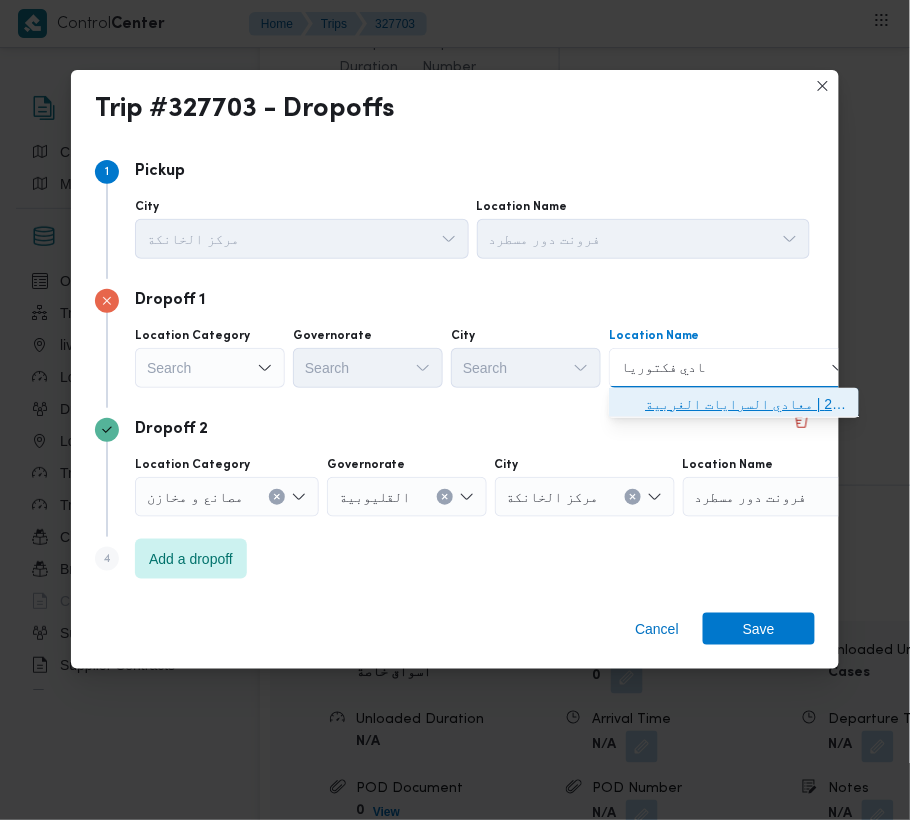 click on "معادي فكتوريا  | 253 | معادي السرايات الغربية" at bounding box center [746, 404] 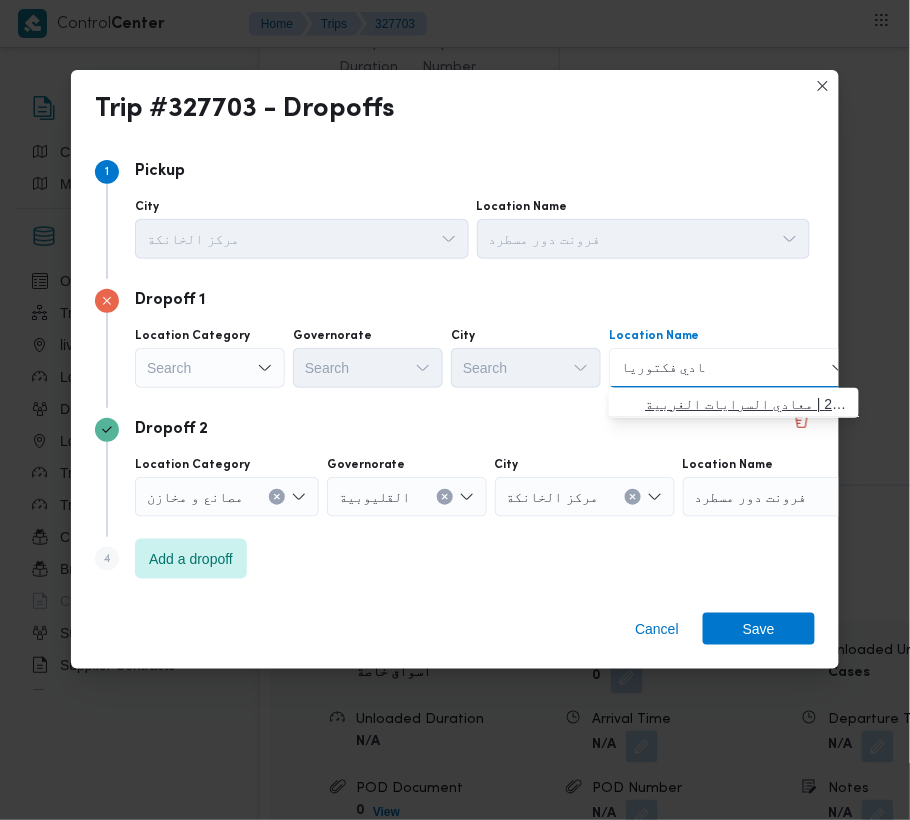 type 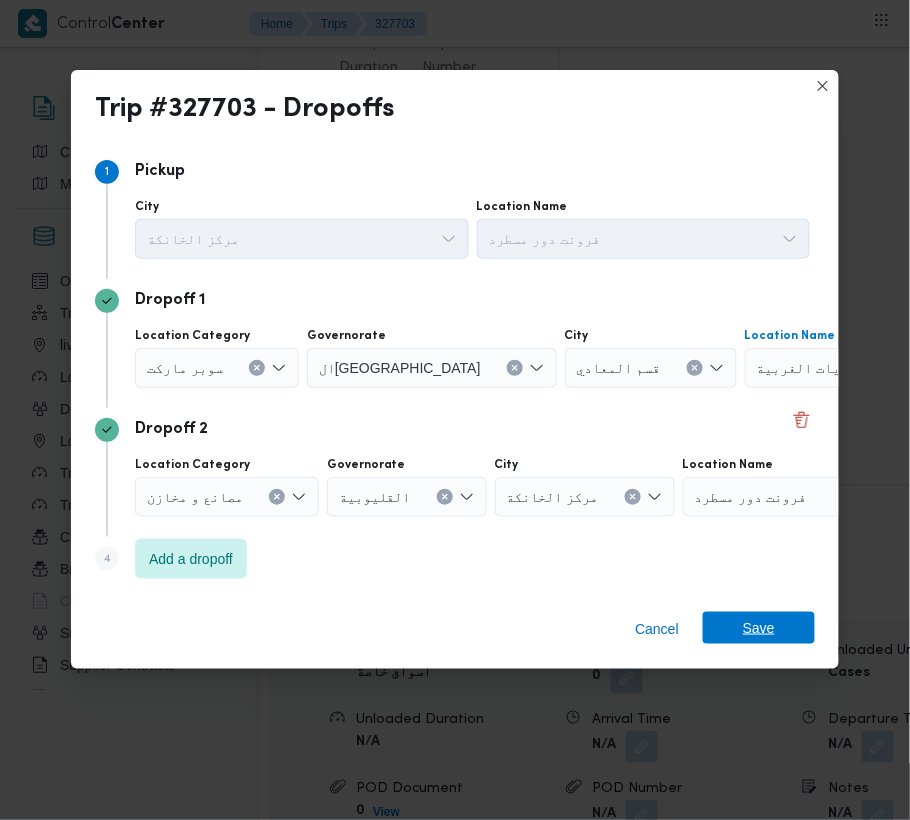 click on "Save" at bounding box center [759, 628] 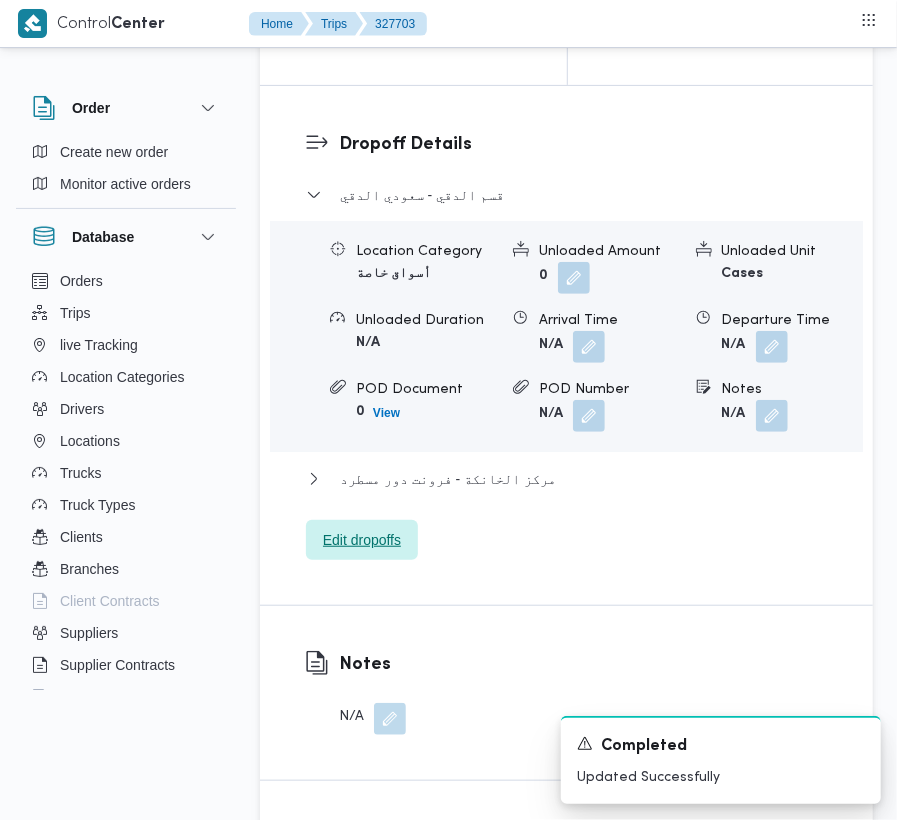 scroll, scrollTop: 2168, scrollLeft: 0, axis: vertical 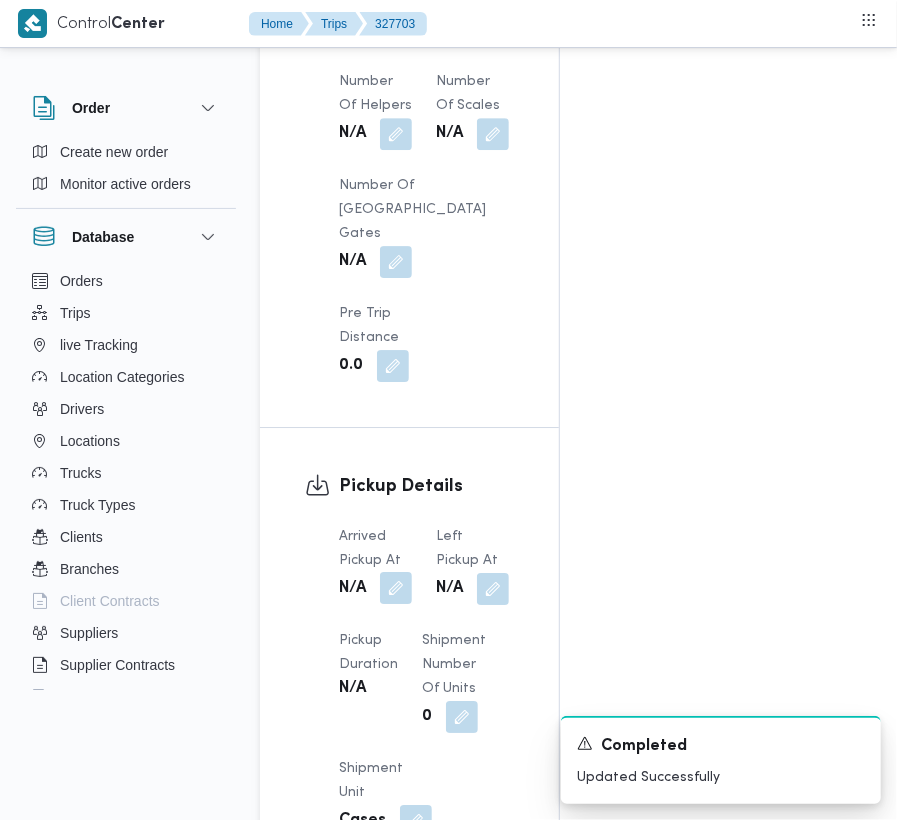 click at bounding box center (396, 588) 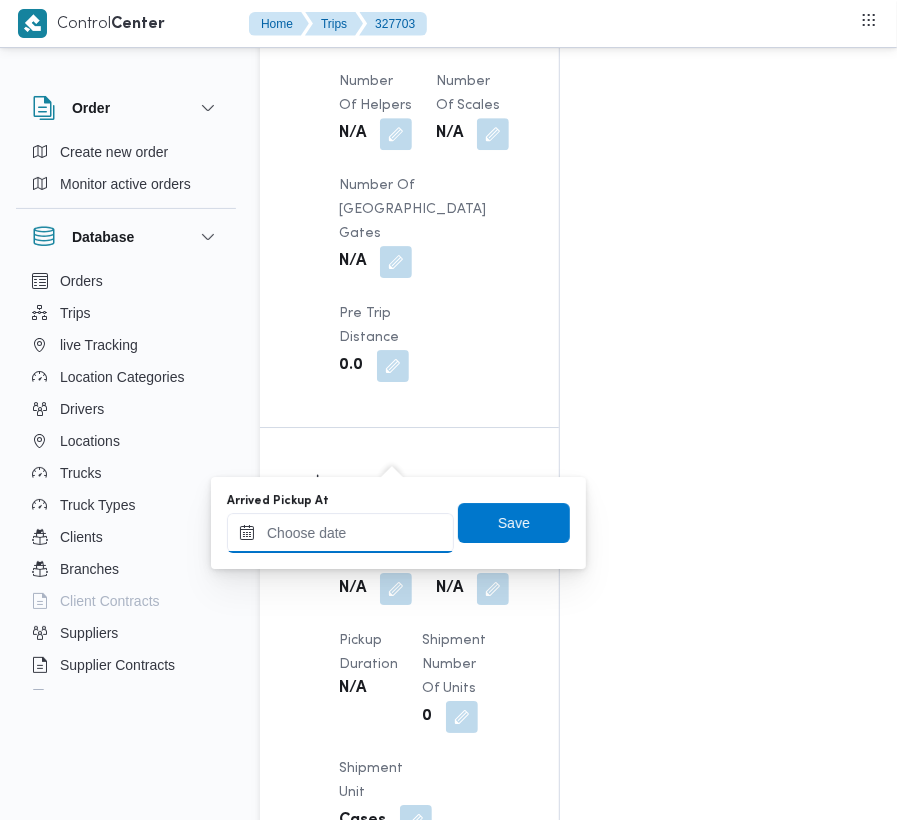 drag, startPoint x: 374, startPoint y: 545, endPoint x: 398, endPoint y: 536, distance: 25.632011 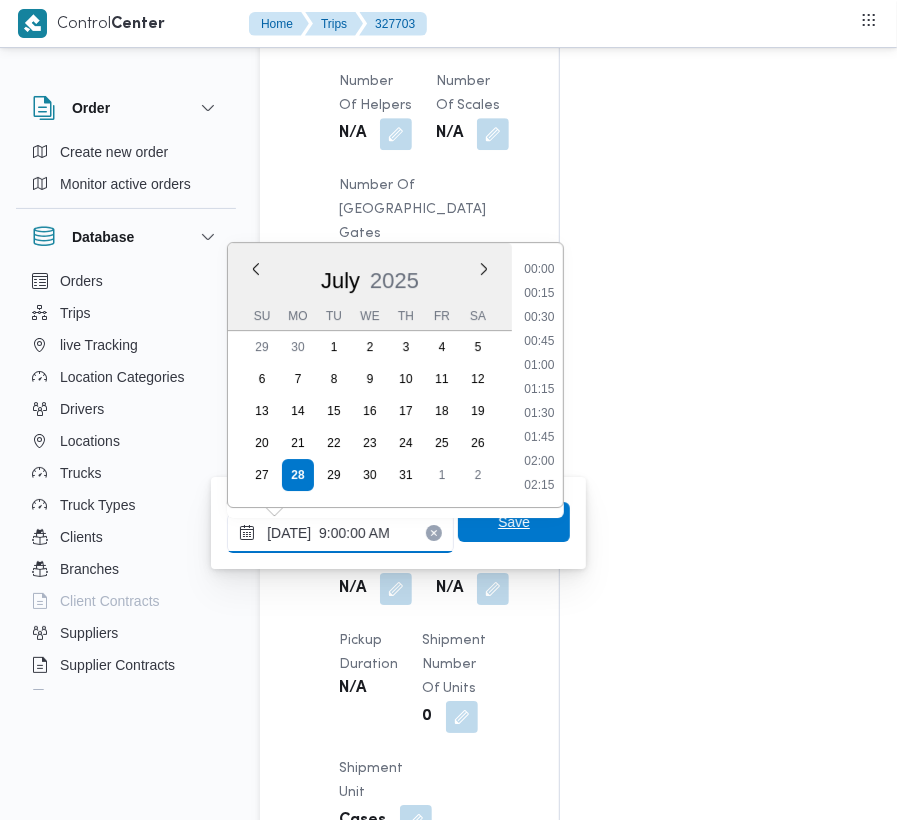 scroll, scrollTop: 864, scrollLeft: 0, axis: vertical 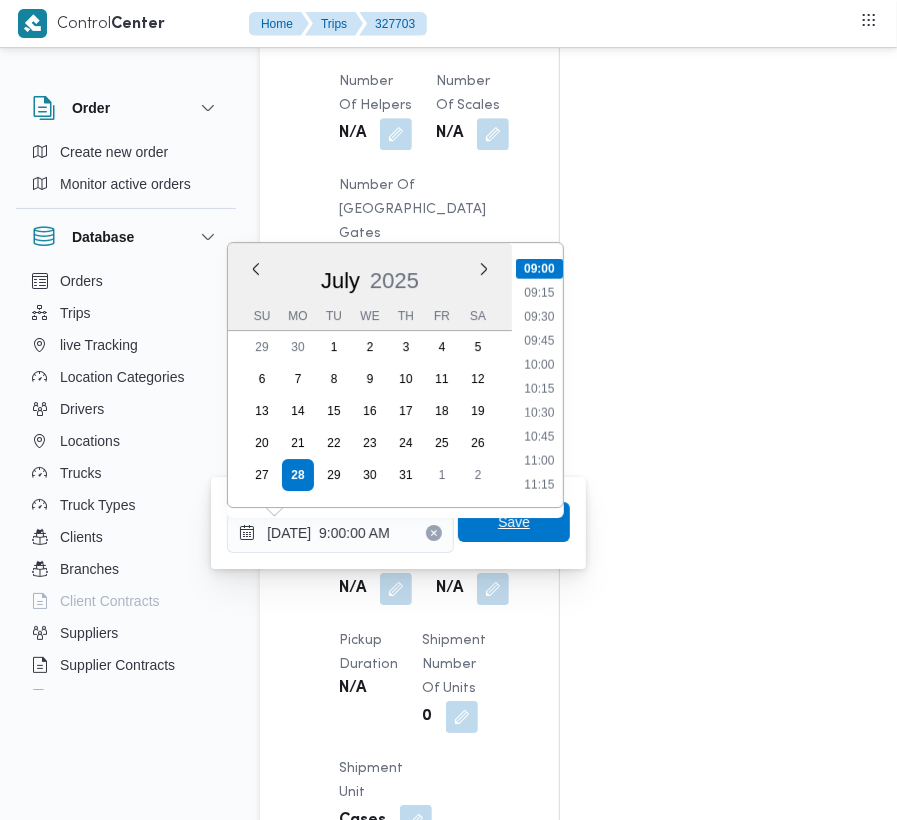 type on "[DATE] 09:00" 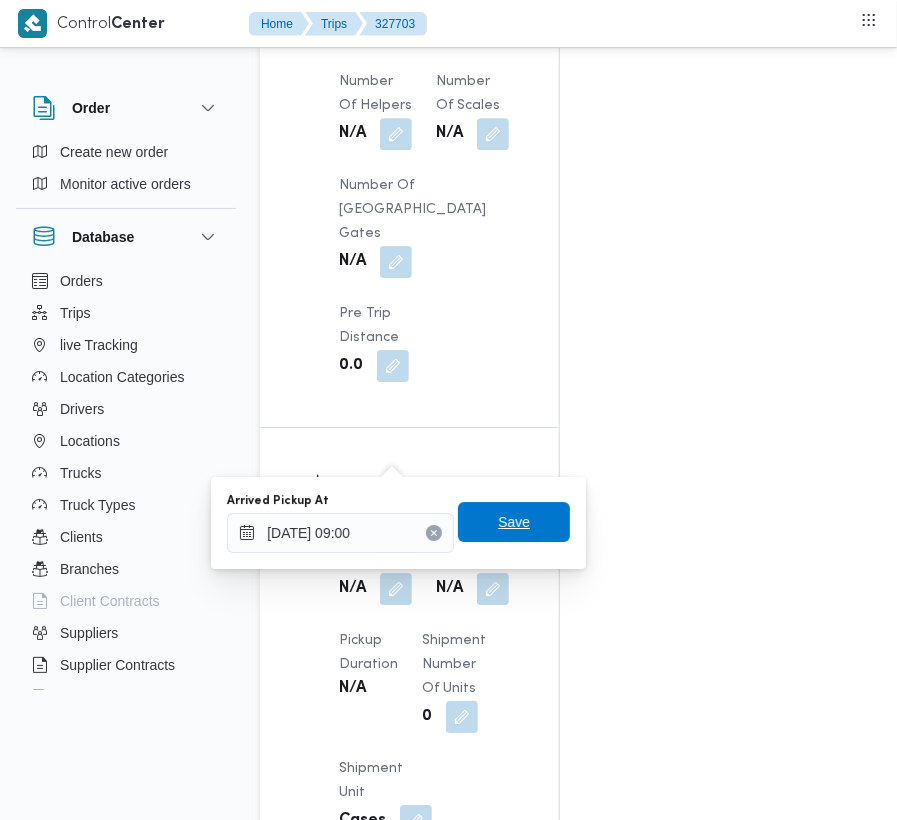 click on "Save" at bounding box center [514, 522] 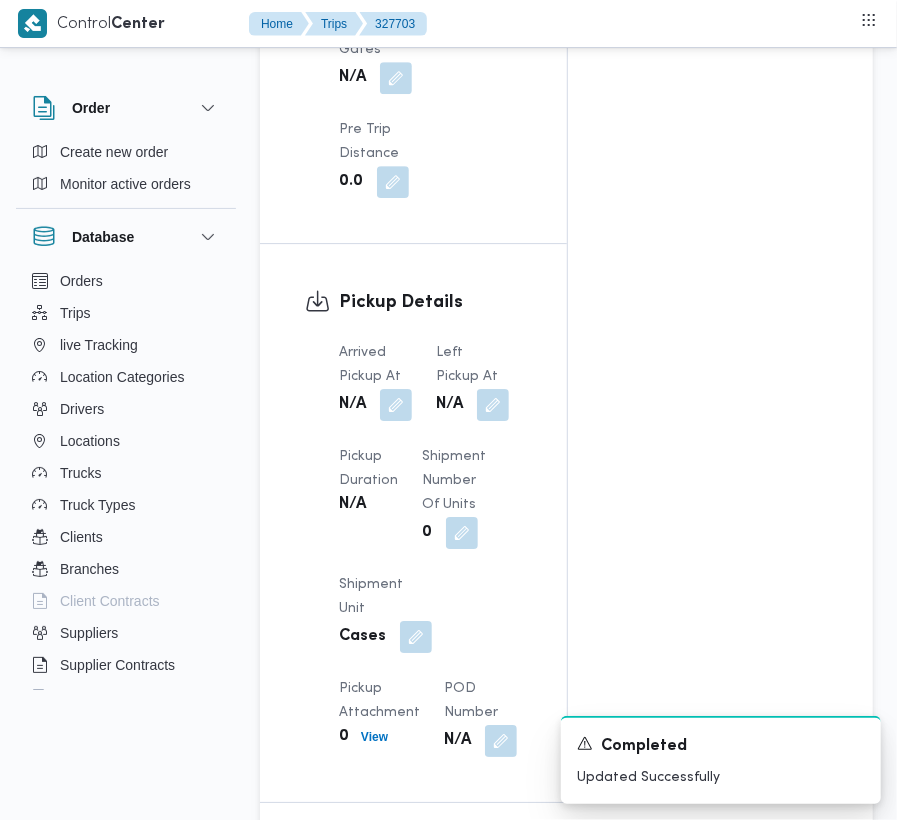 click on "Left Pickup At" at bounding box center (472, 365) 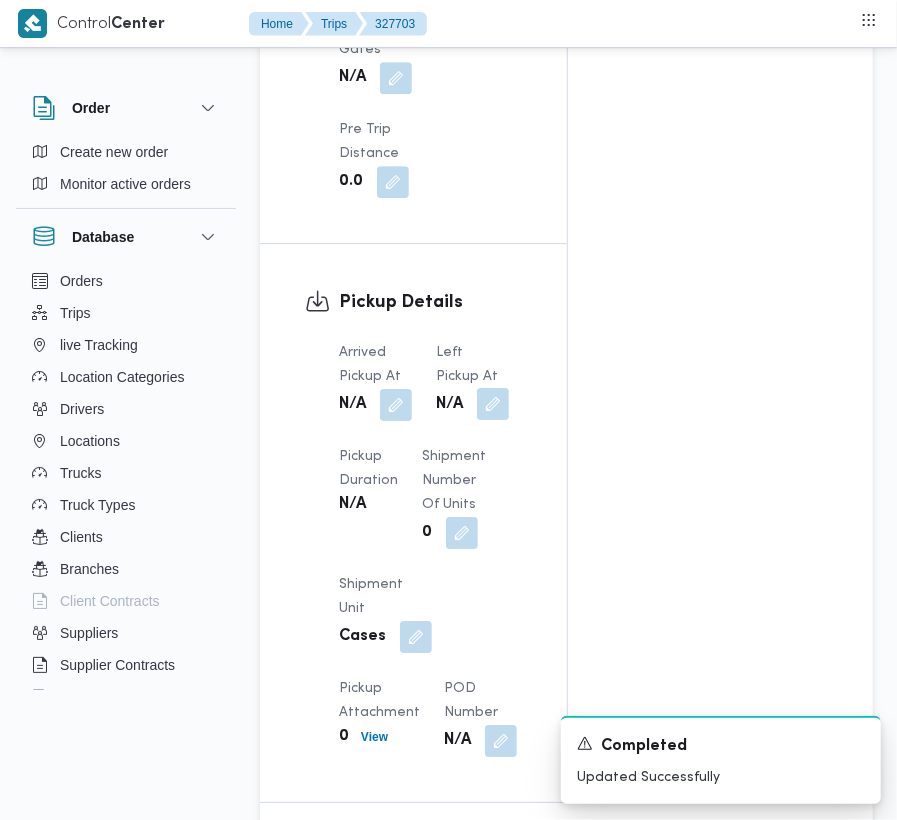 click at bounding box center [493, 404] 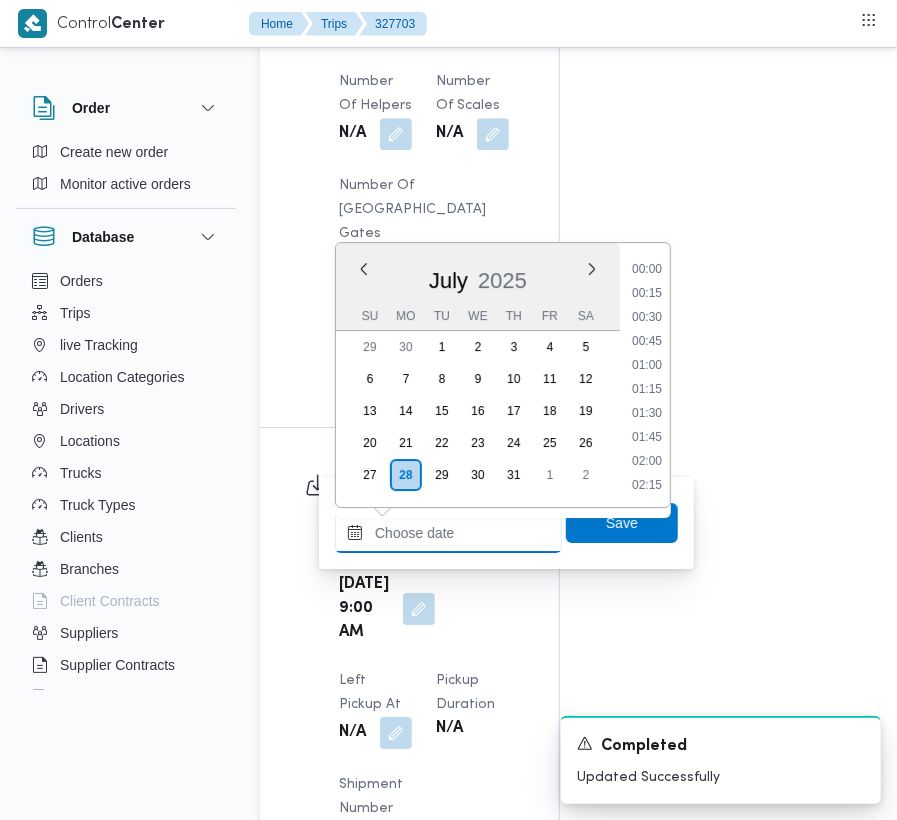 click on "Left Pickup At" at bounding box center (448, 533) 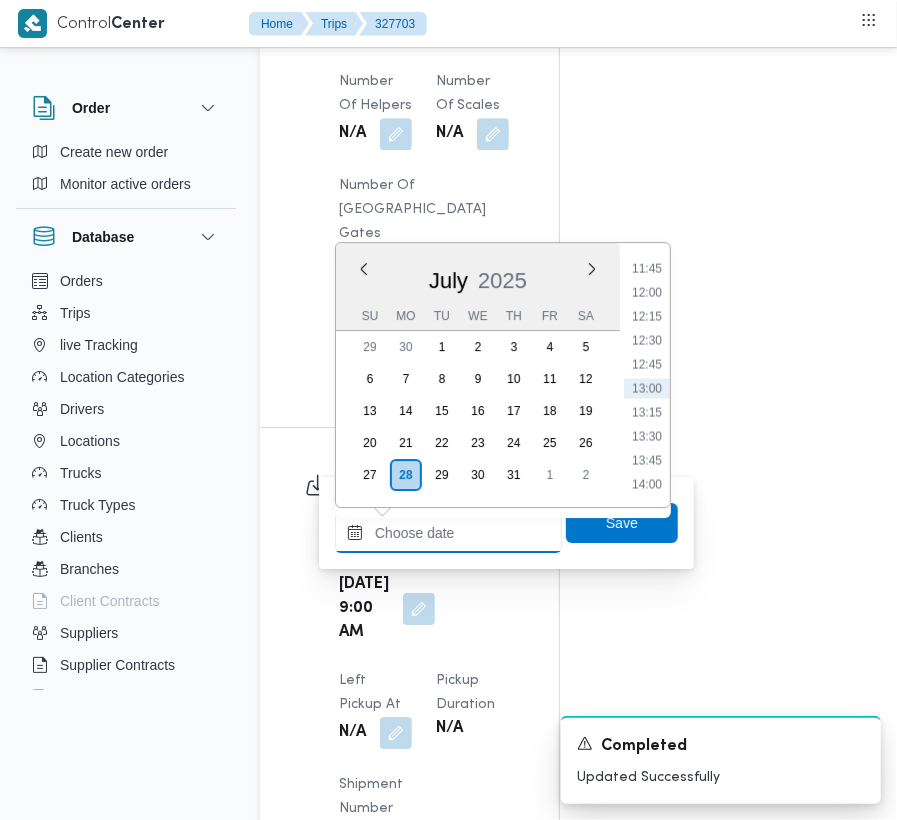 paste on "[DATE]  9:00:00 AM" 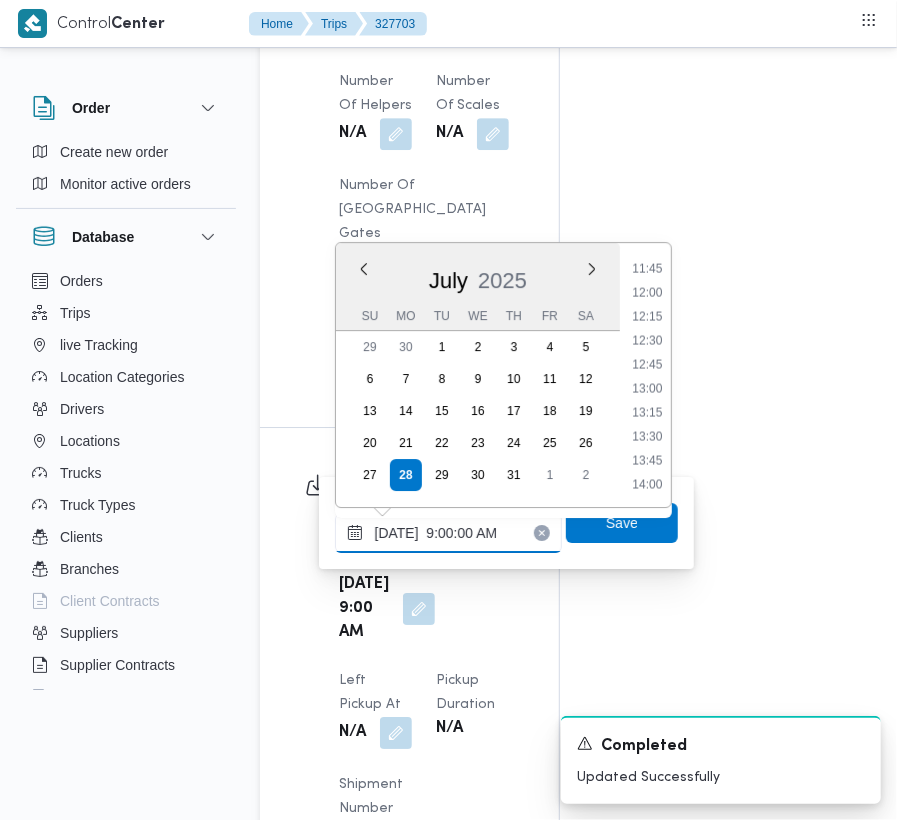 scroll, scrollTop: 864, scrollLeft: 0, axis: vertical 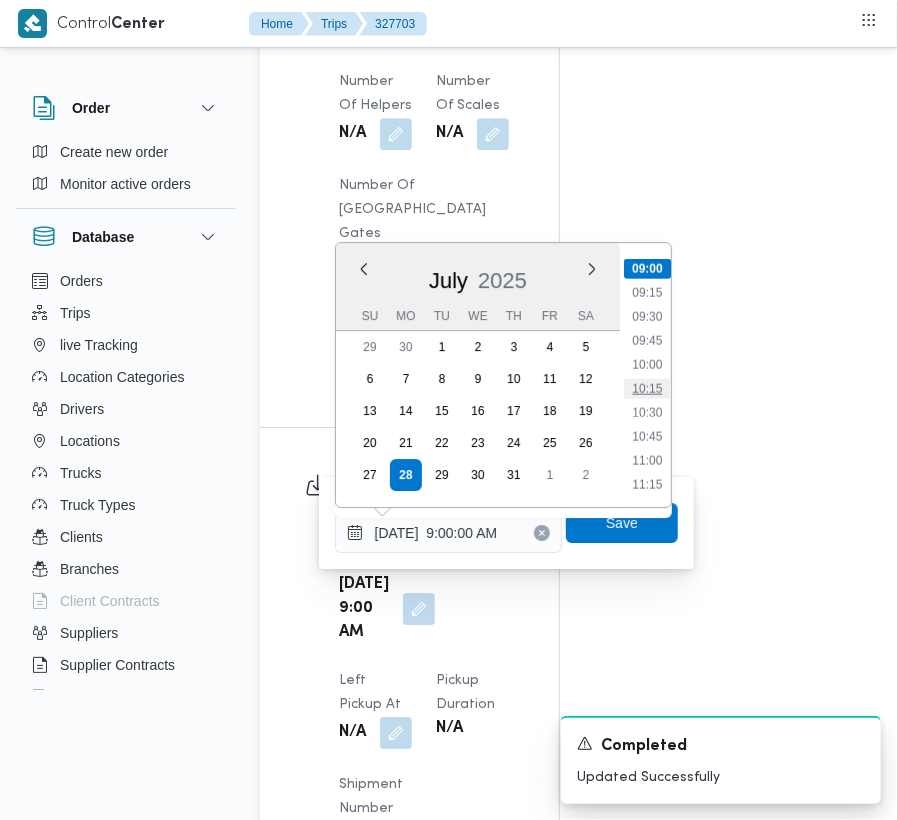 click on "10:15" at bounding box center (647, 389) 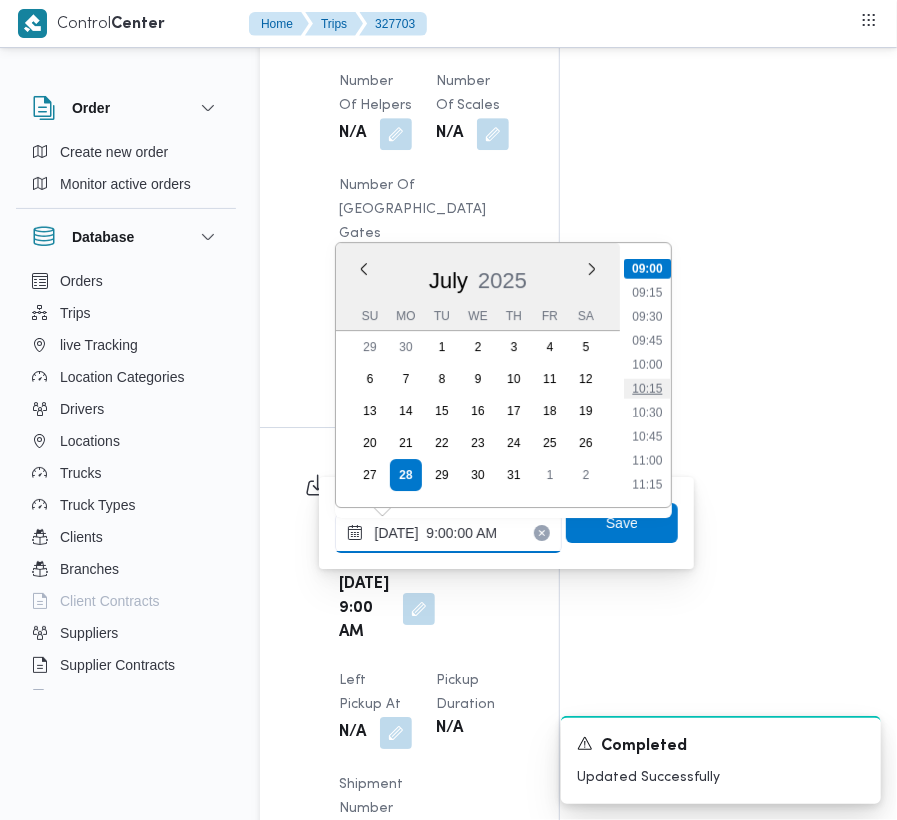 type on "[DATE] 10:15" 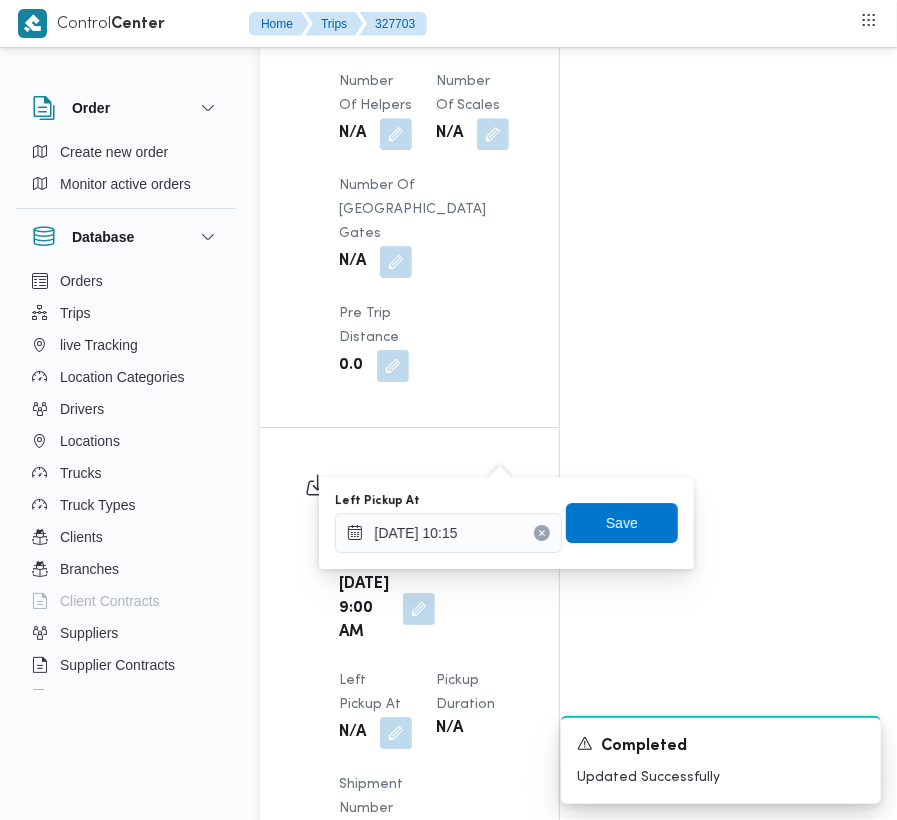 click on "Left Pickup At [DATE] 10:15 Save" at bounding box center (506, 523) 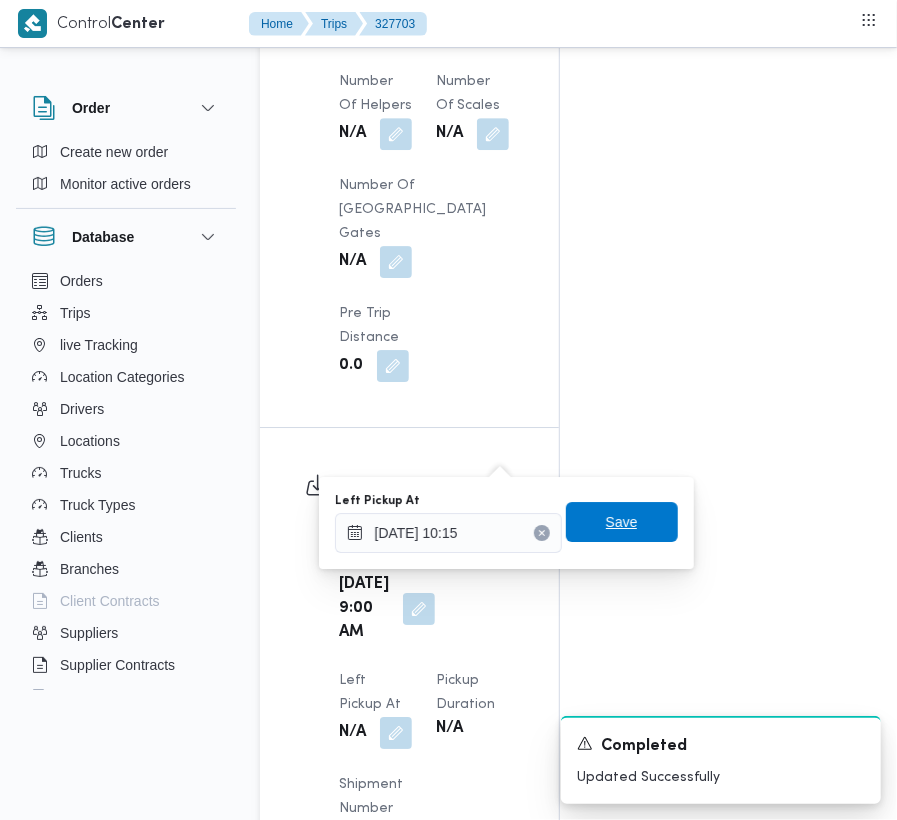 click on "Save" at bounding box center (622, 522) 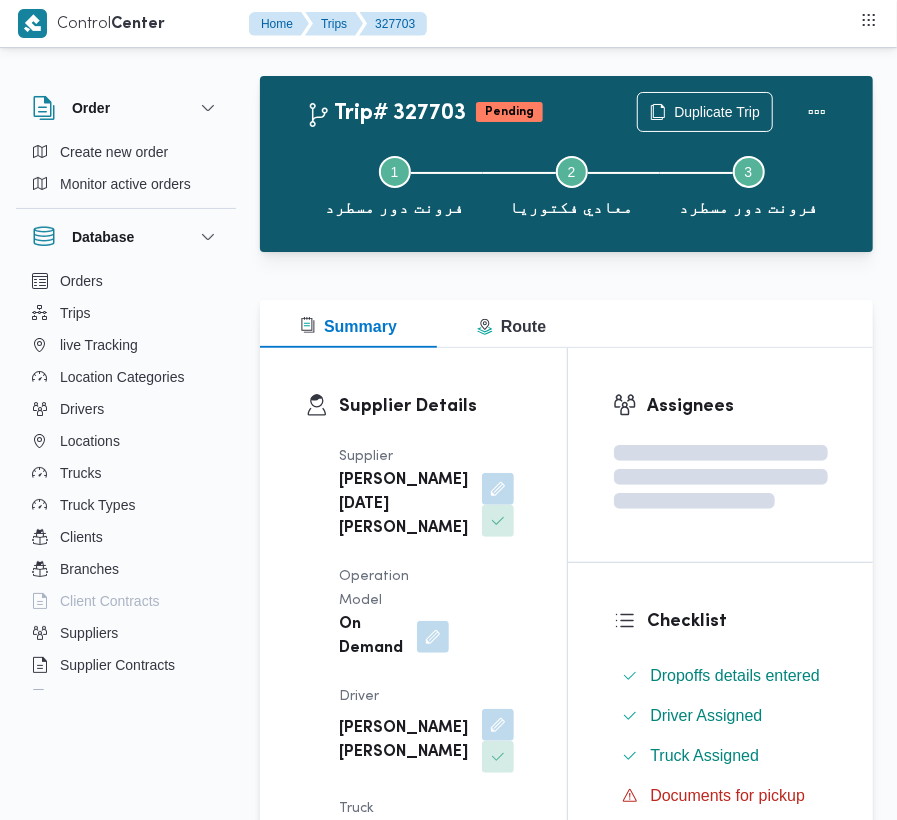 scroll, scrollTop: 0, scrollLeft: 0, axis: both 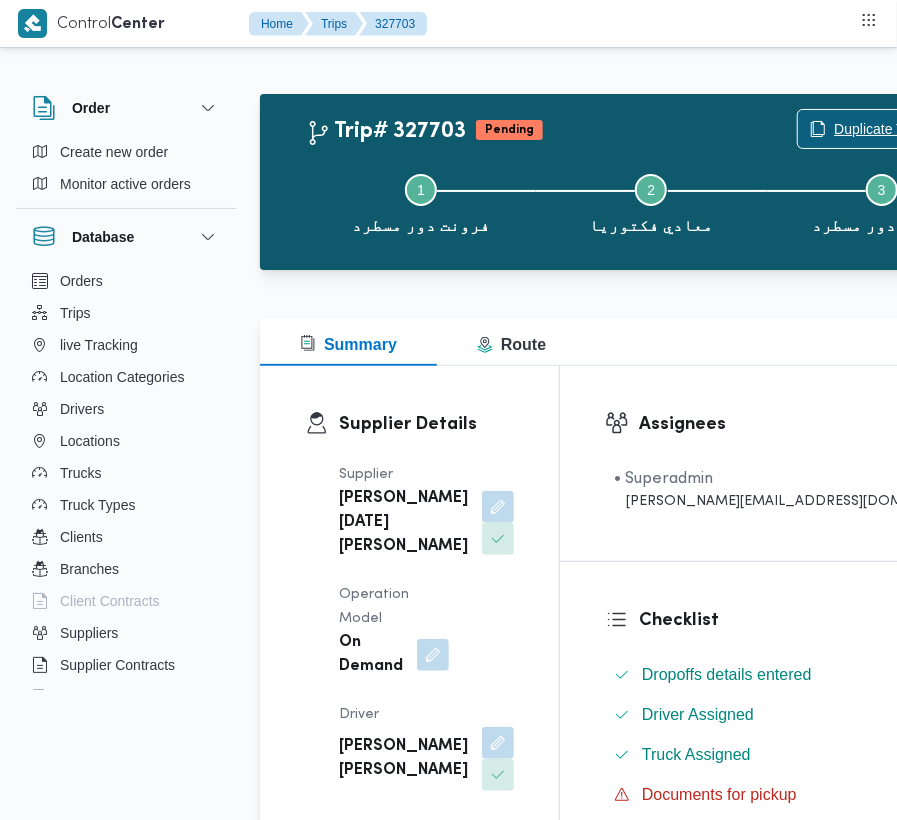 click on "Duplicate Trip" at bounding box center (877, 129) 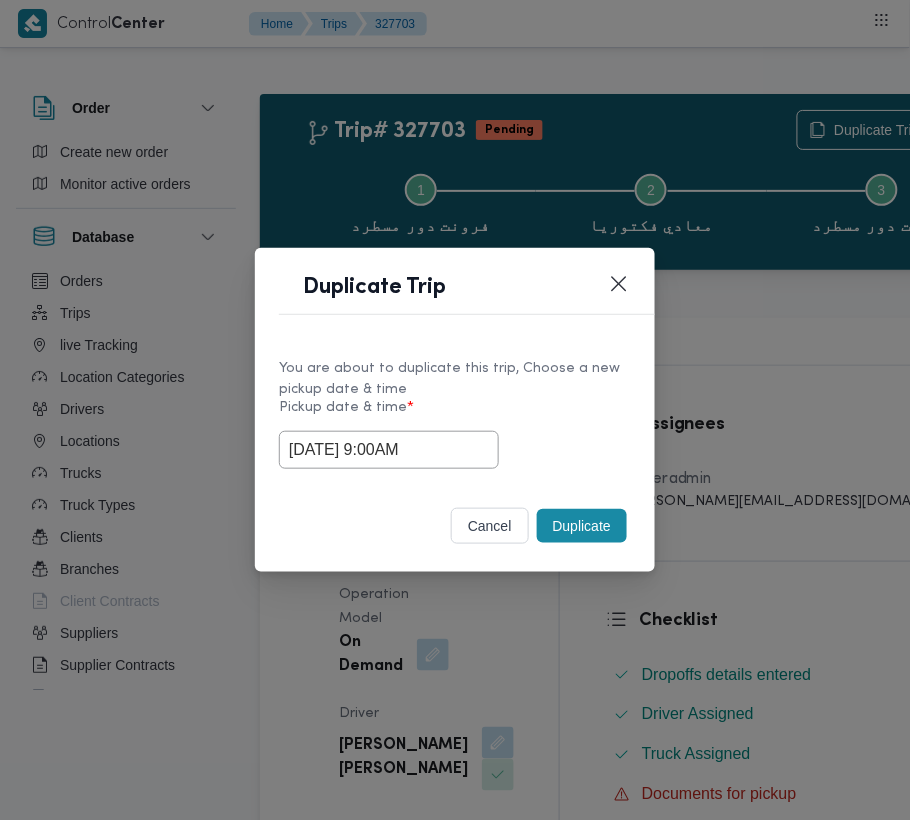 click on "Duplicate" at bounding box center [582, 526] 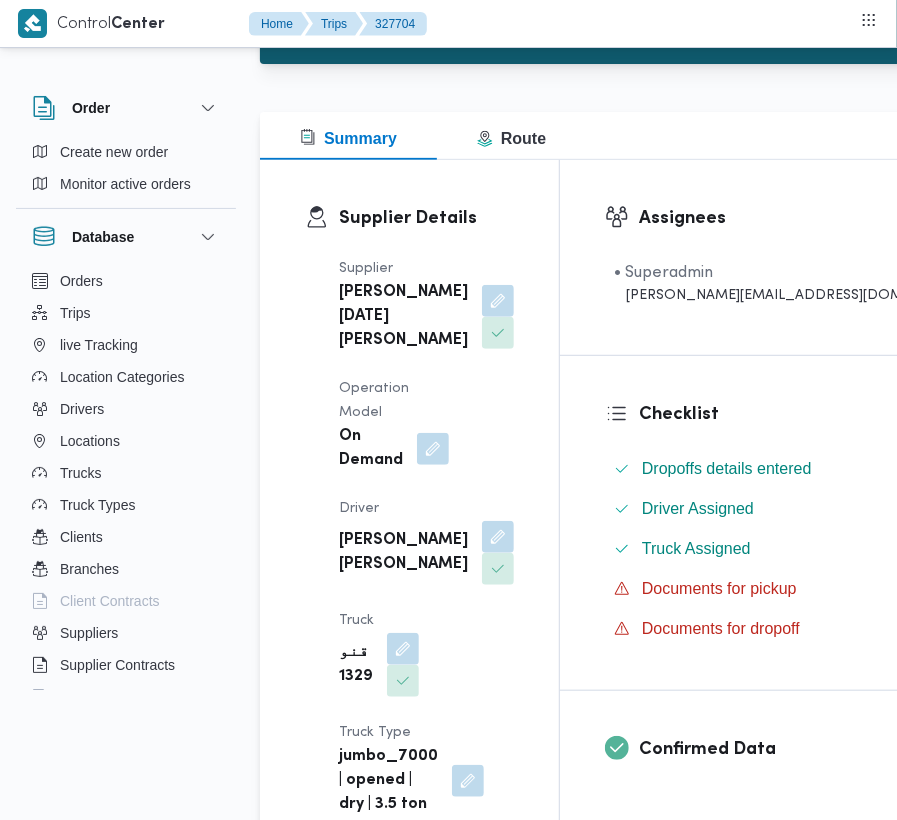 scroll, scrollTop: 237, scrollLeft: 0, axis: vertical 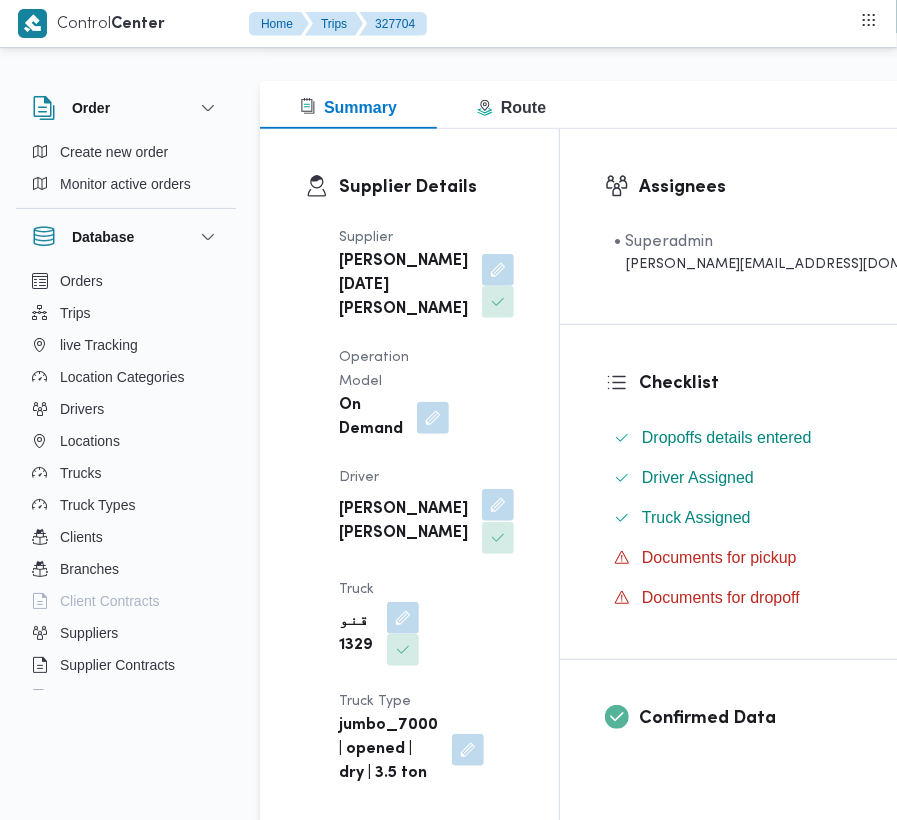 drag, startPoint x: 424, startPoint y: 560, endPoint x: 421, endPoint y: 573, distance: 13.341664 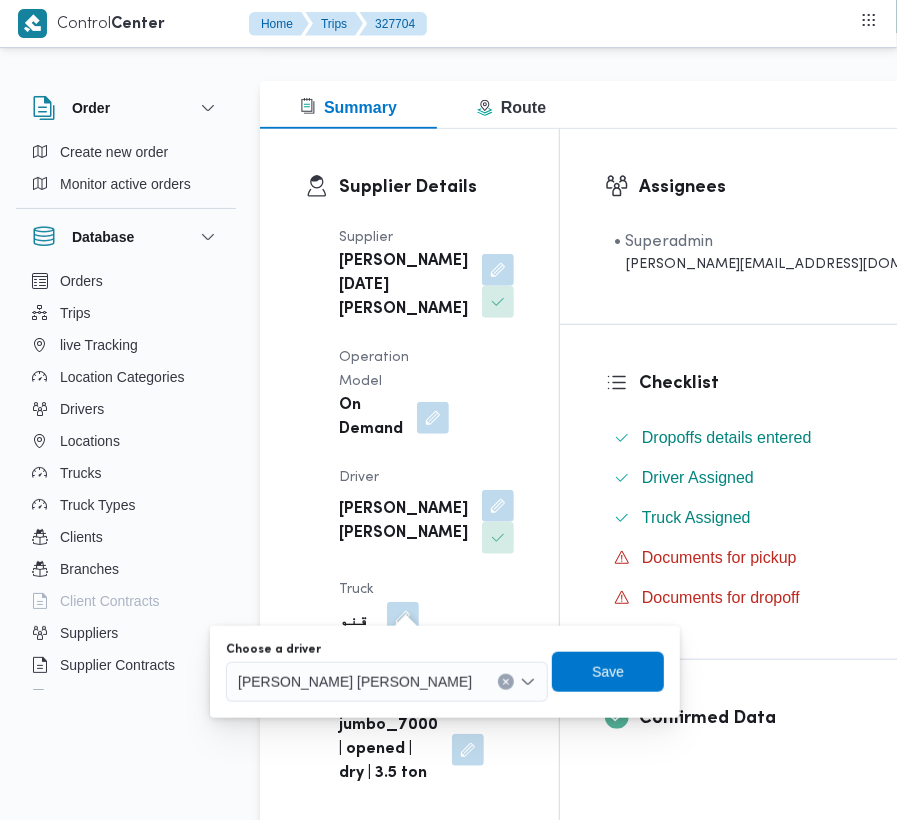drag, startPoint x: 394, startPoint y: 650, endPoint x: 384, endPoint y: 697, distance: 48.052055 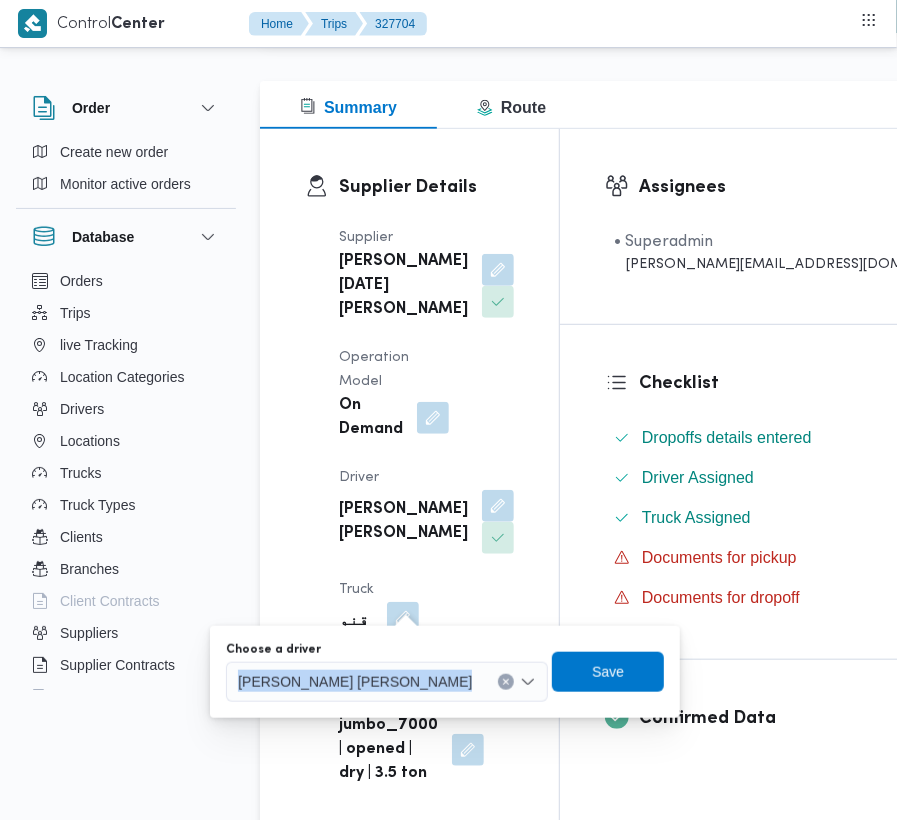 click on "[PERSON_NAME] [PERSON_NAME]" at bounding box center (387, 682) 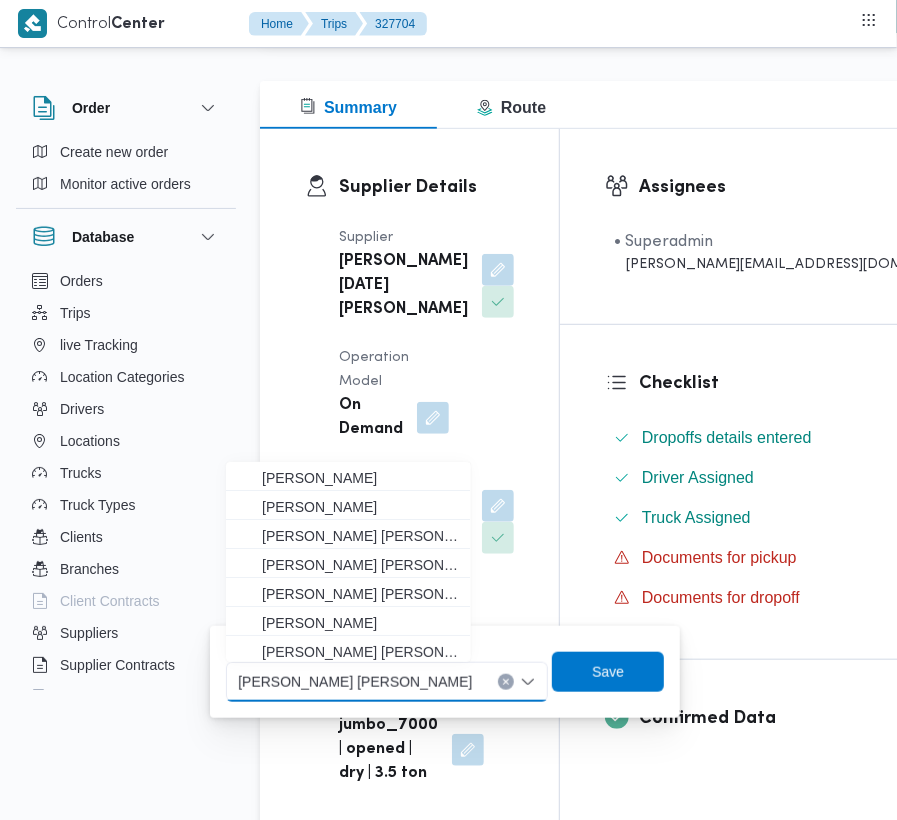 paste on "[PERSON_NAME]" 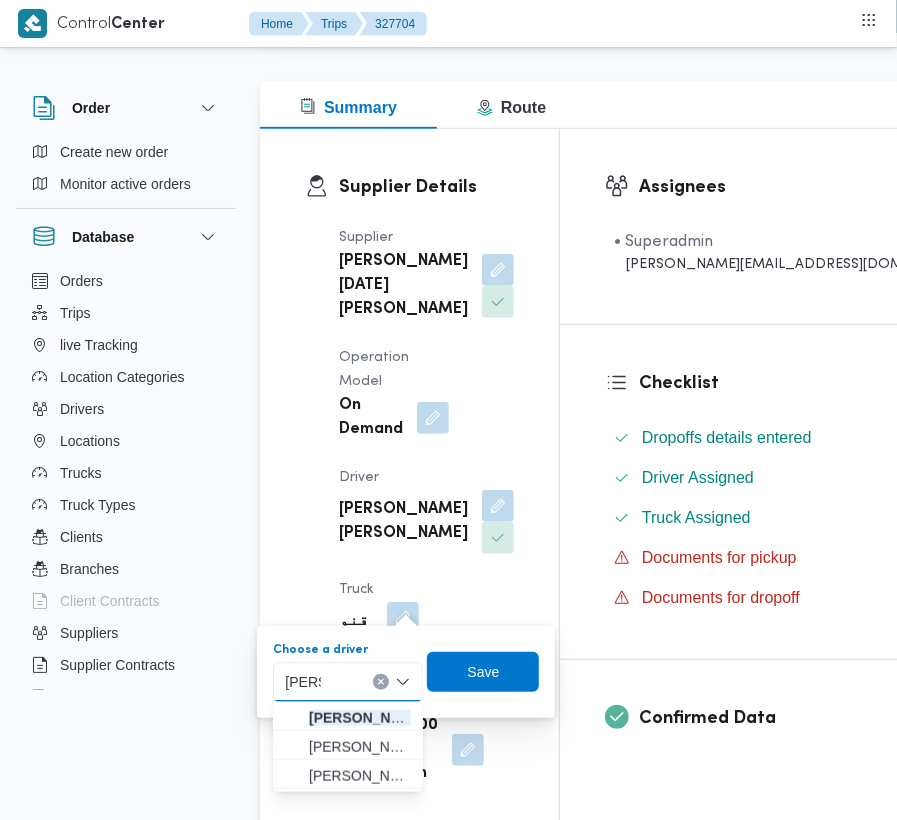 click 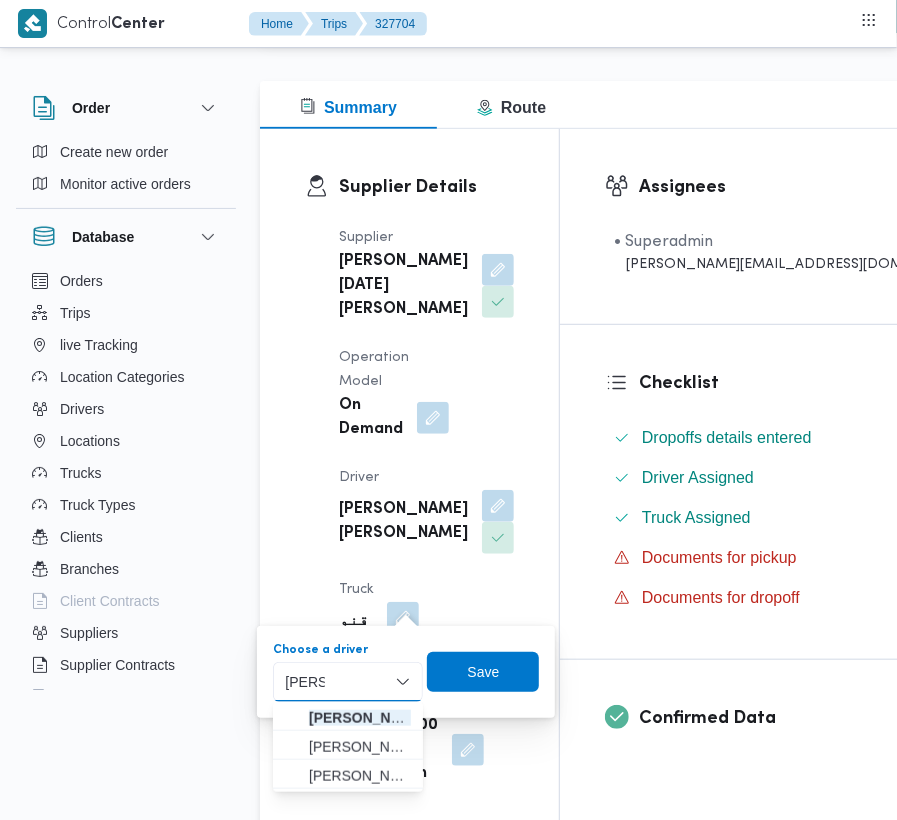 click on "[PERSON_NAME]" at bounding box center [305, 682] 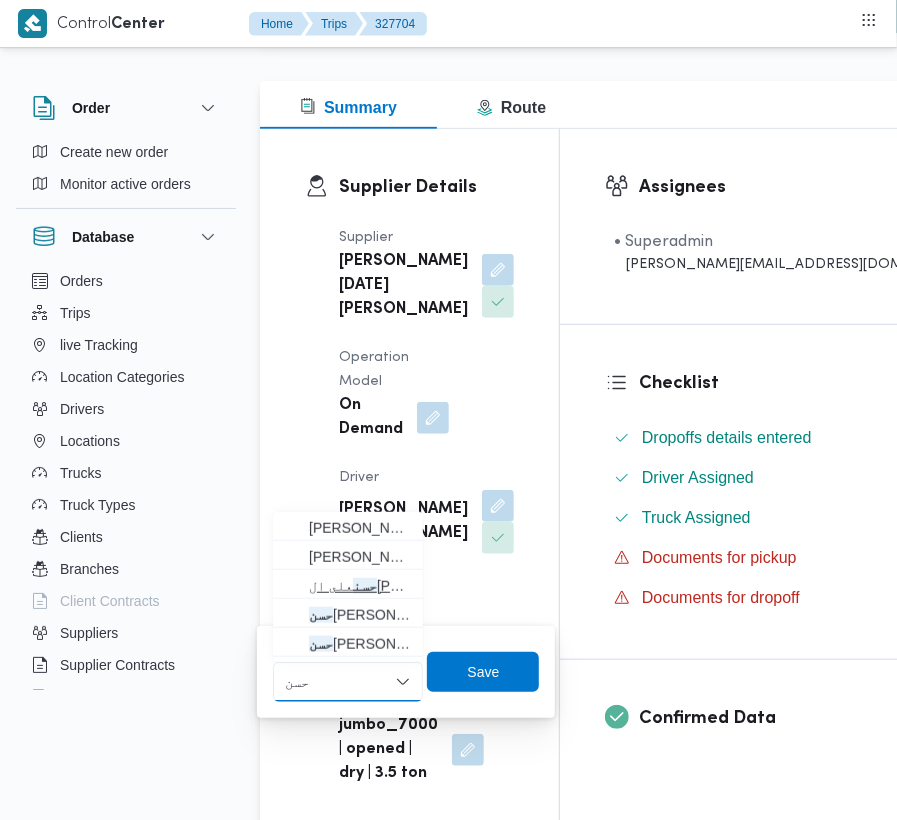 type on "حسن" 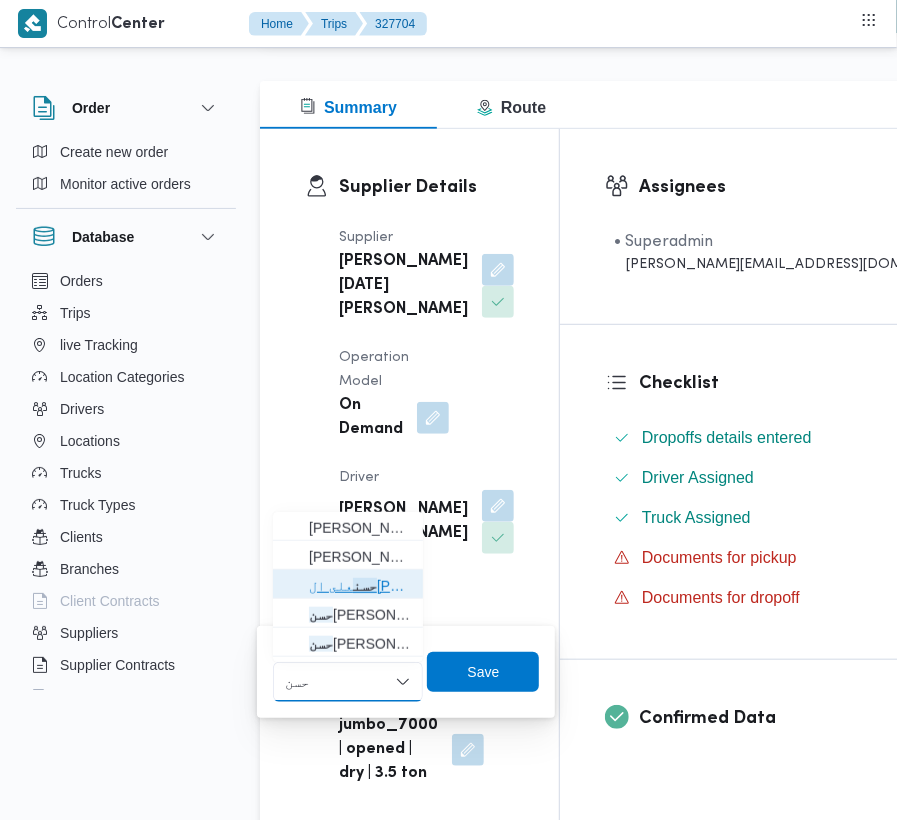 click on "[PERSON_NAME] ال[PERSON_NAME]" at bounding box center [360, 586] 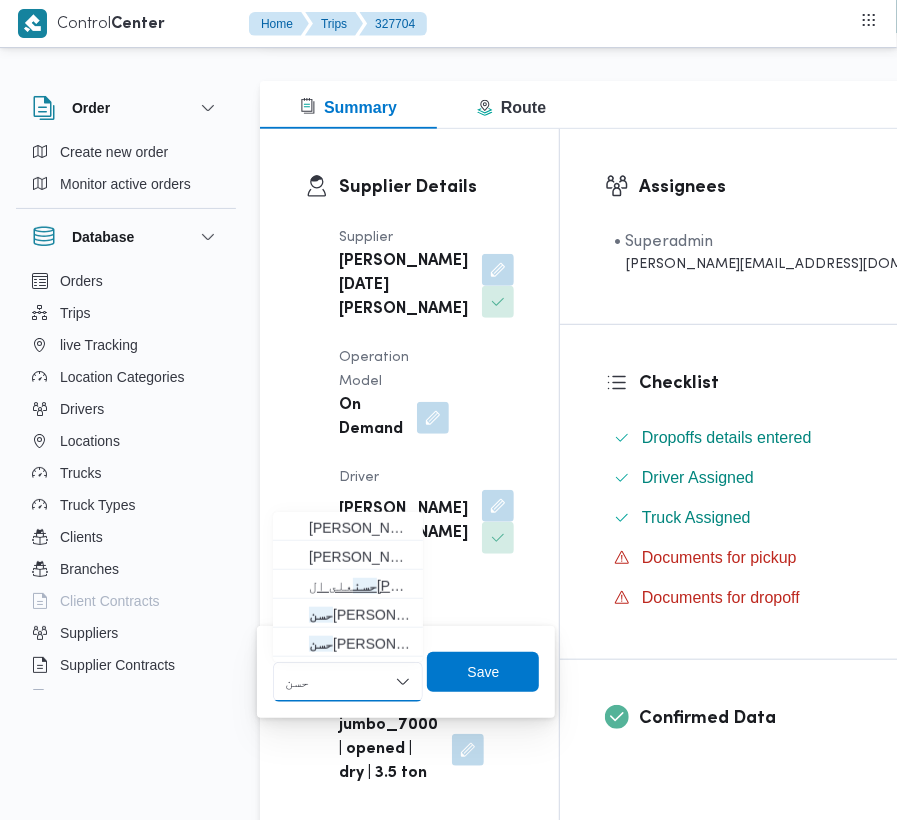 type 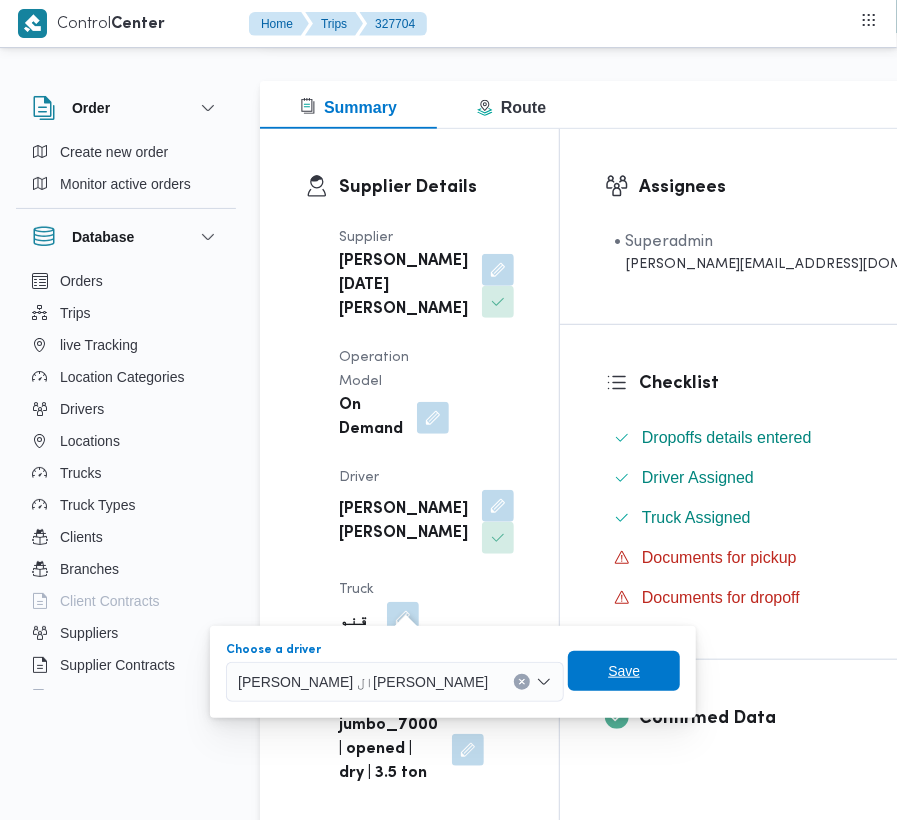 click on "Save" at bounding box center (624, 671) 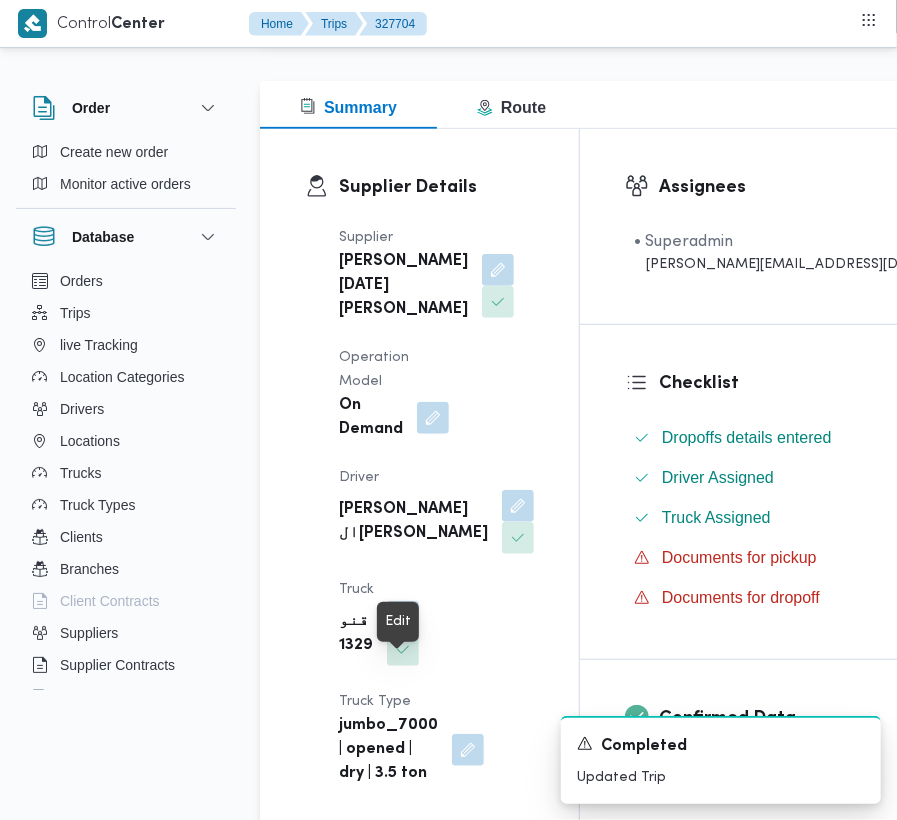 click at bounding box center (403, 617) 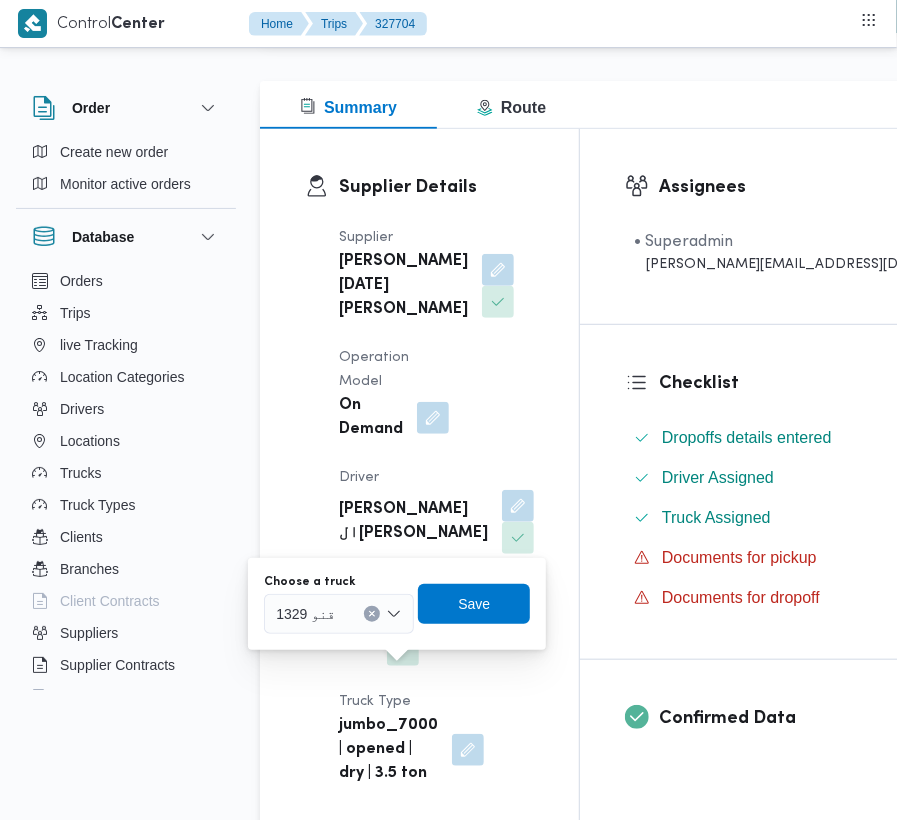 click on "Choose a truck" at bounding box center [344, 614] 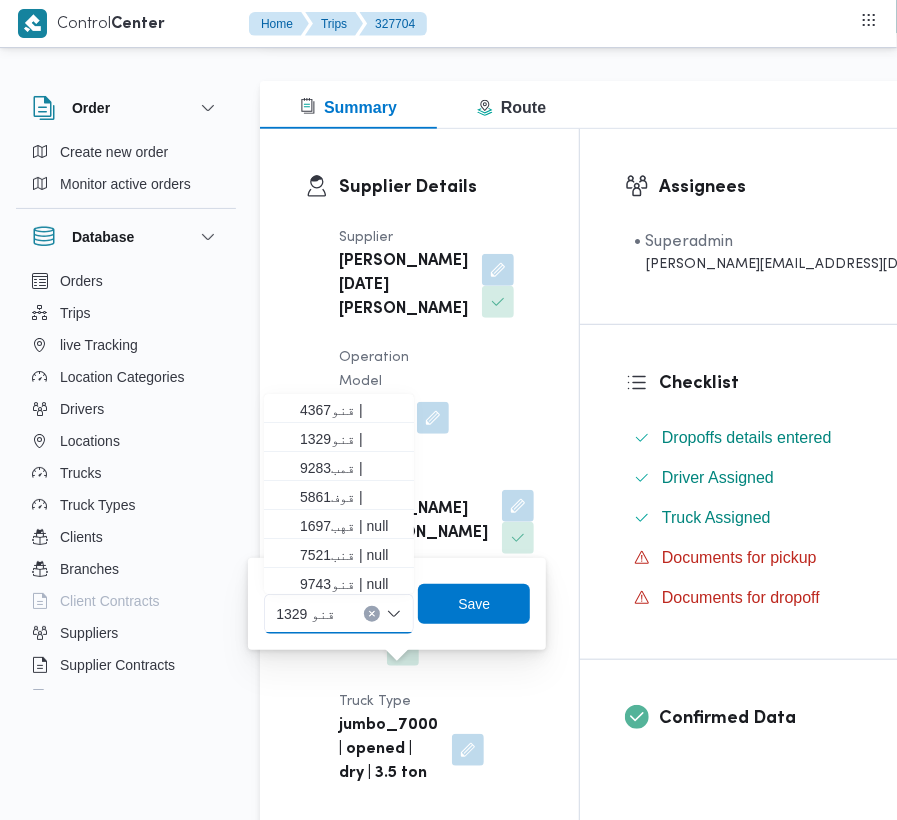 paste on "8162" 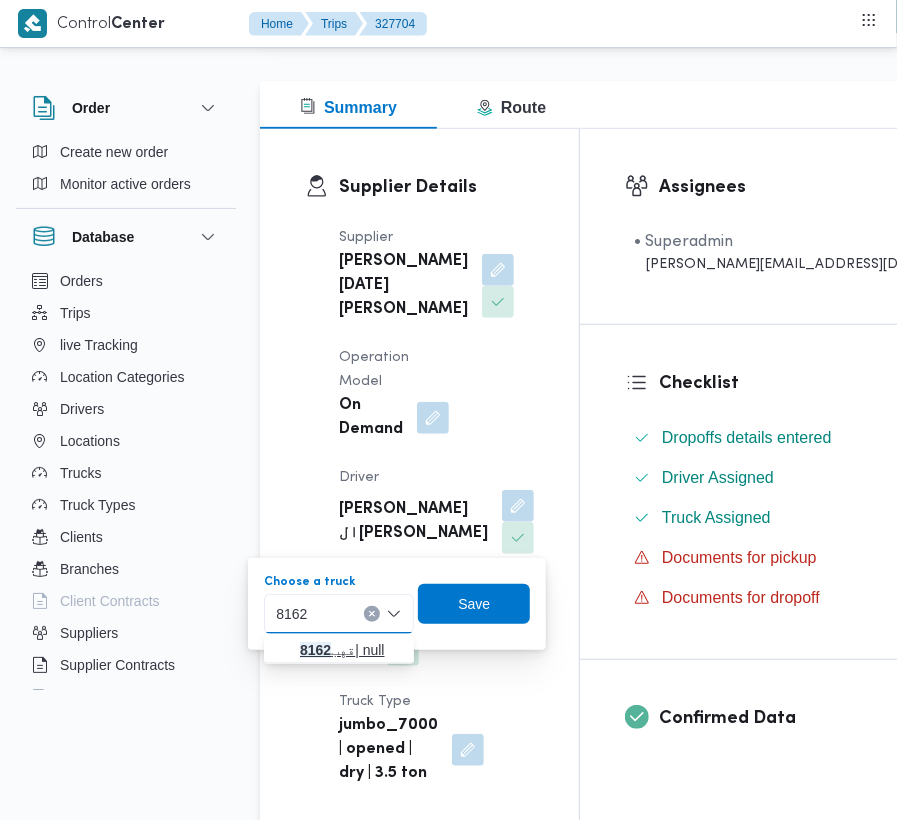 type on "8162" 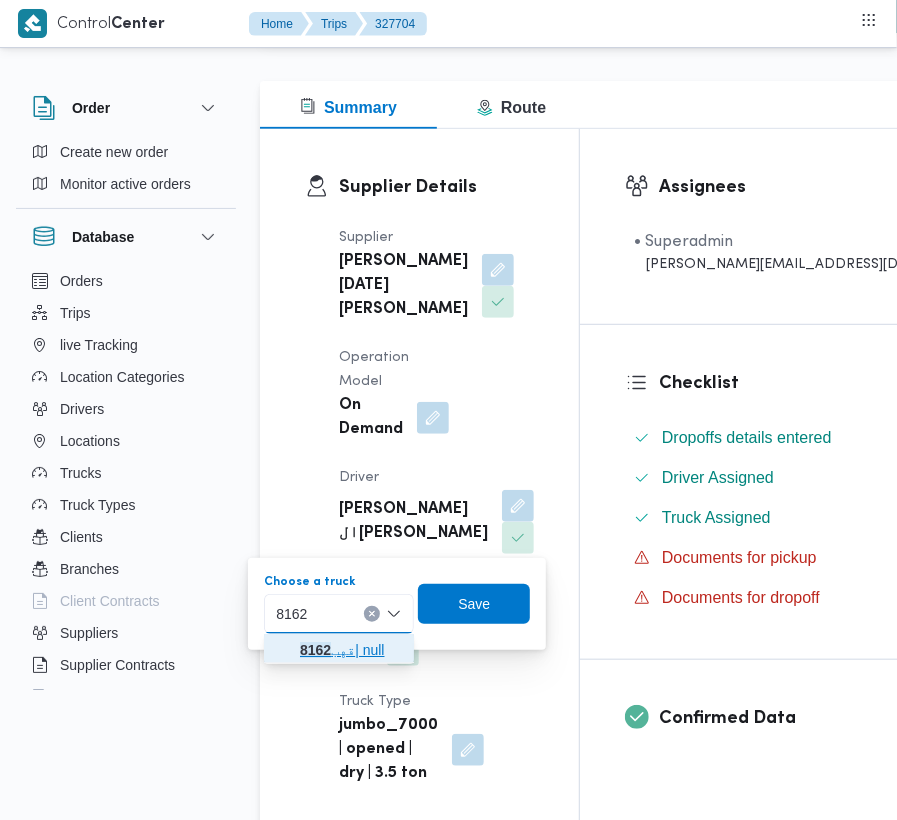 drag, startPoint x: 310, startPoint y: 650, endPoint x: 400, endPoint y: 633, distance: 91.591484 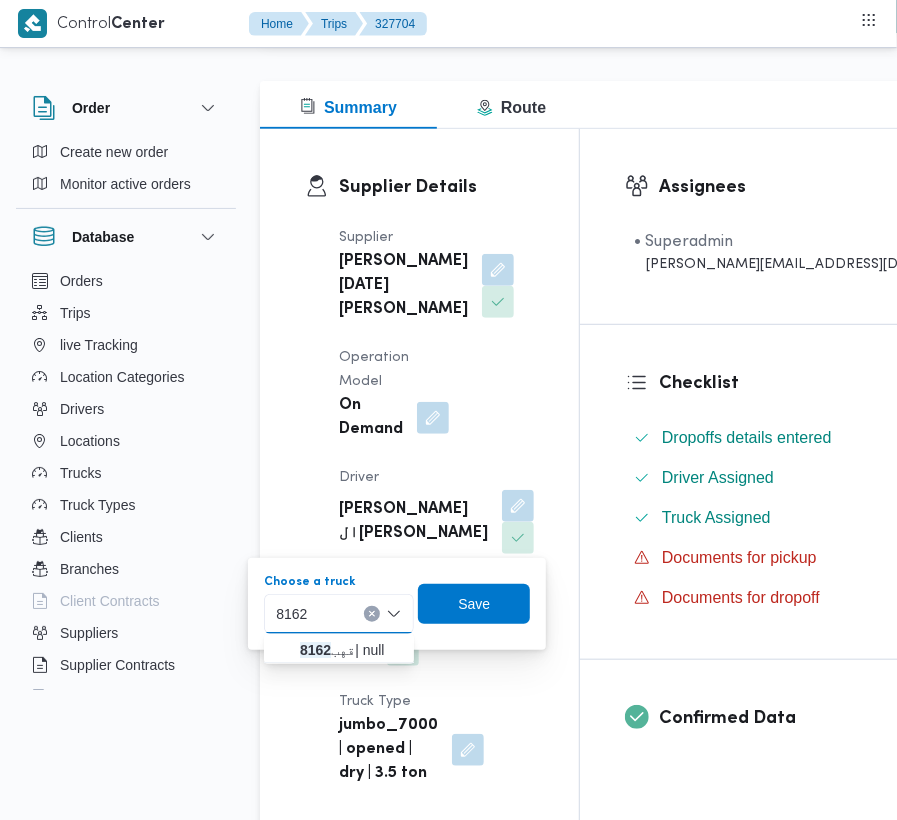 type 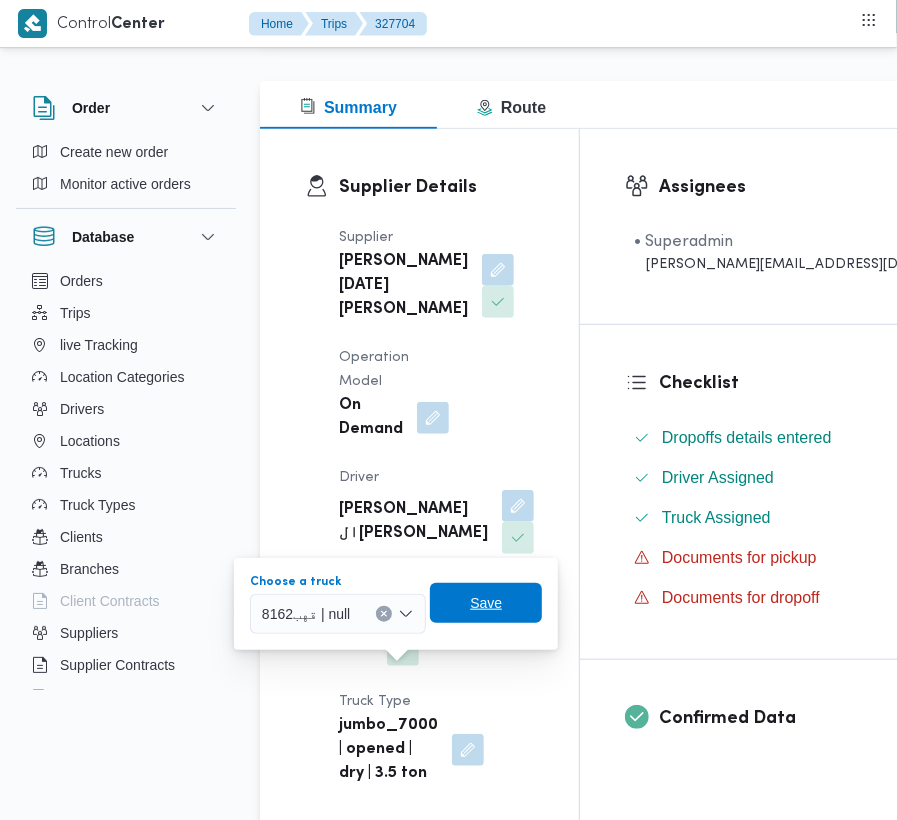 click on "Save" at bounding box center (486, 603) 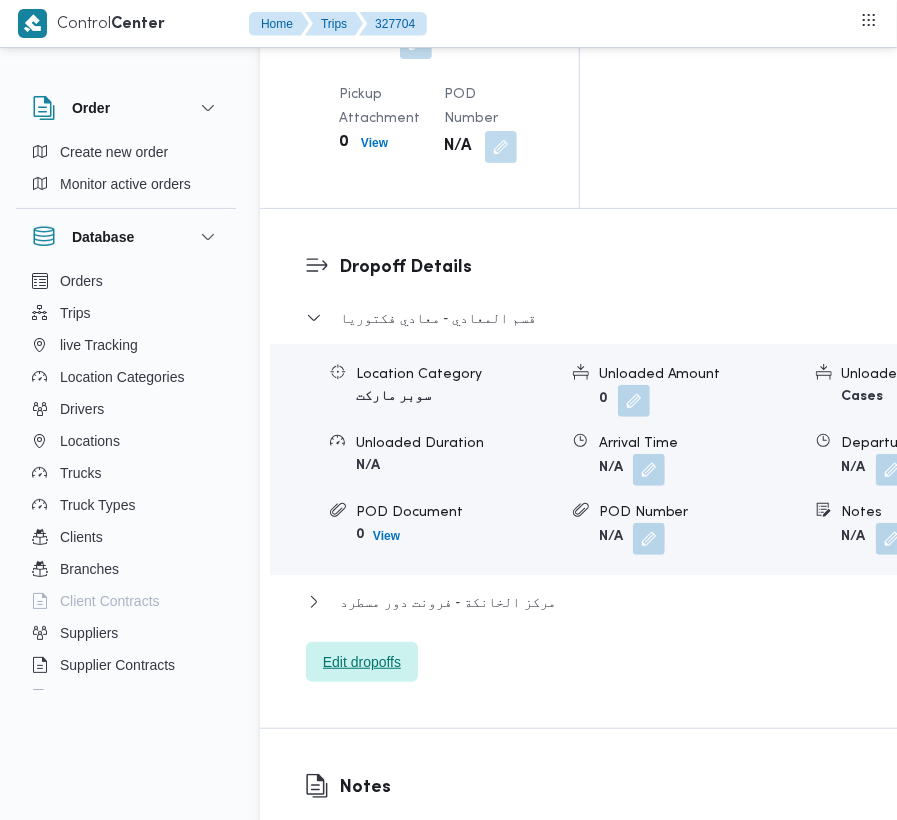 click on "Edit dropoffs" at bounding box center [362, 662] 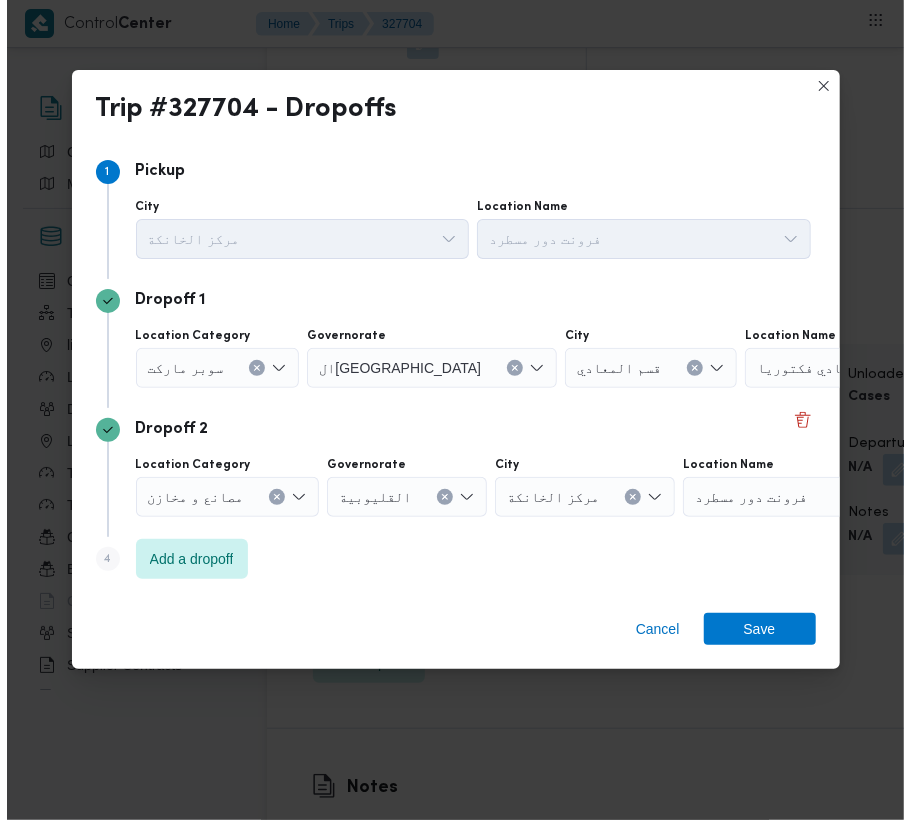 scroll, scrollTop: 2762, scrollLeft: 0, axis: vertical 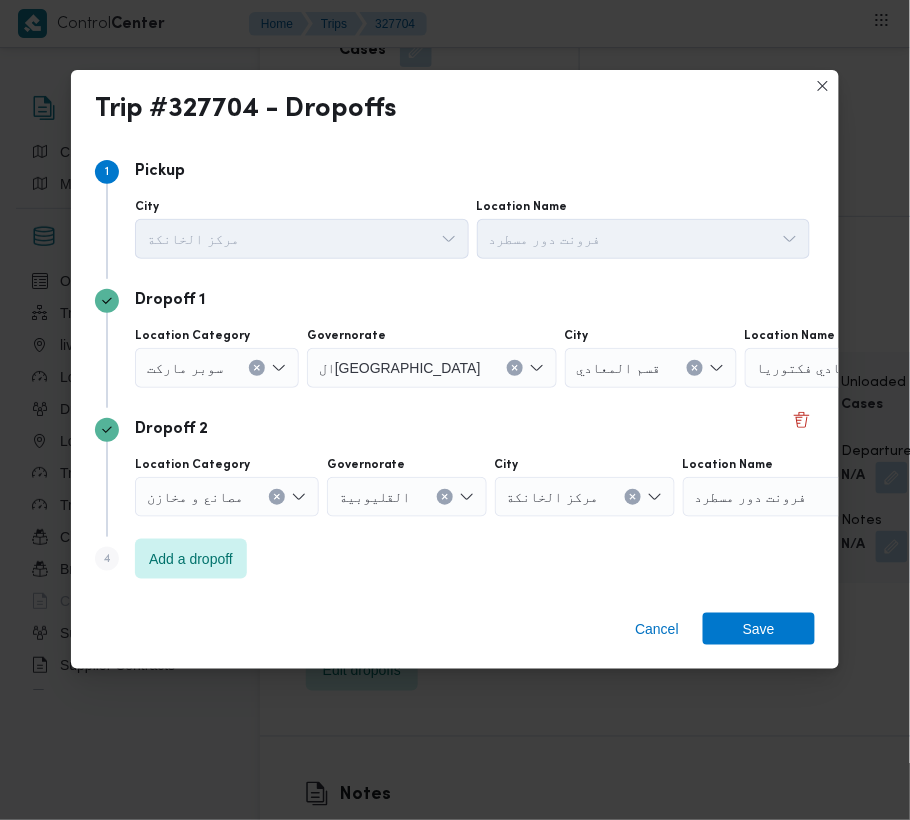 click on "Location Category سوبر ماركت" at bounding box center (217, 358) 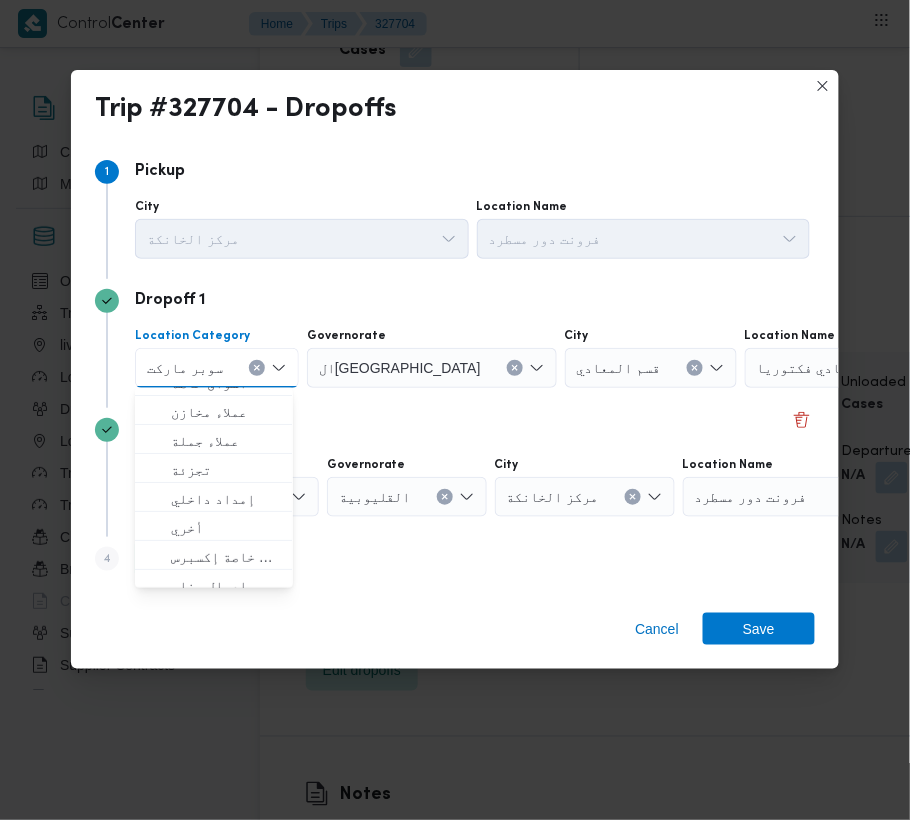 scroll, scrollTop: 0, scrollLeft: 0, axis: both 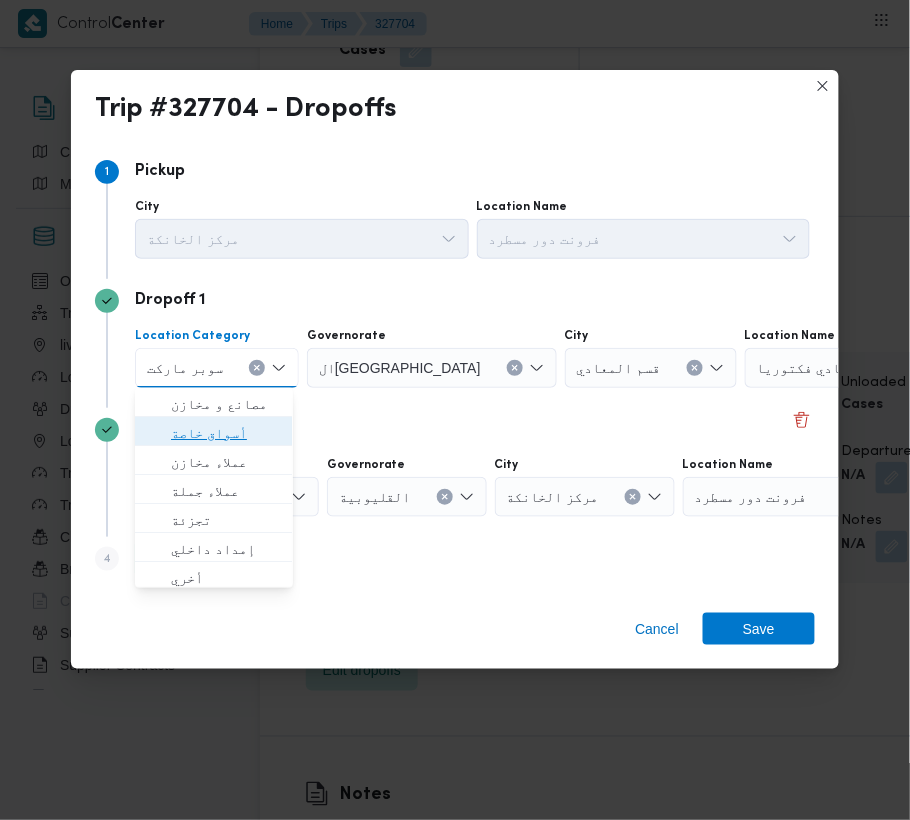 click on "أسواق خاصة" at bounding box center (225, 433) 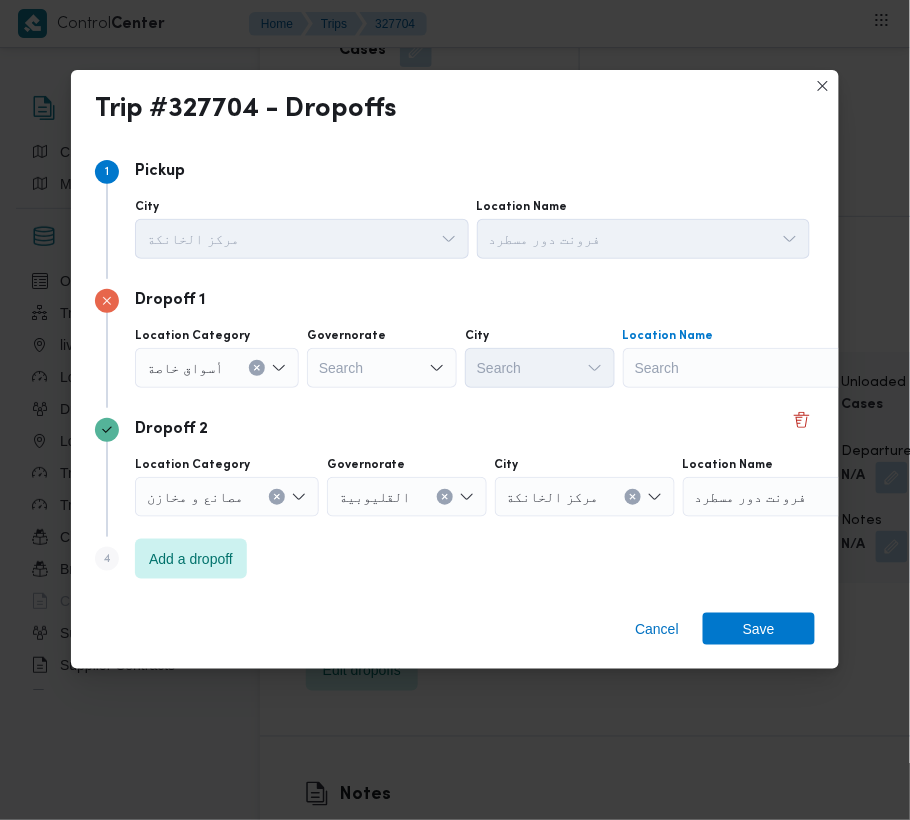 drag, startPoint x: 633, startPoint y: 356, endPoint x: 701, endPoint y: 381, distance: 72.44998 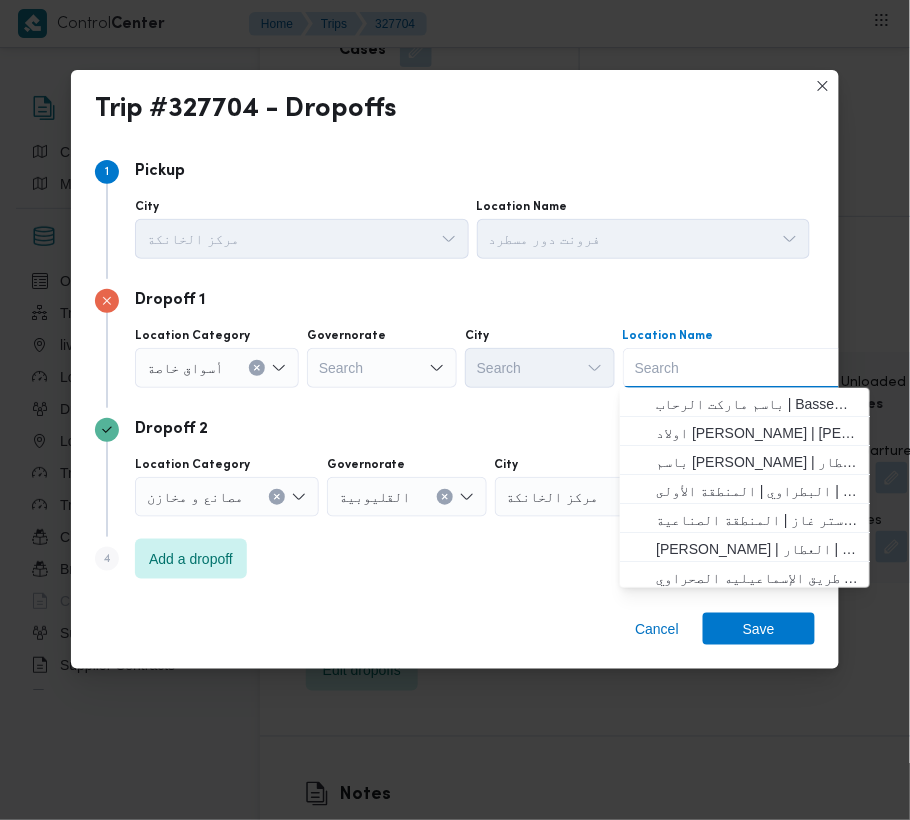 click on "Search" at bounding box center [748, 368] 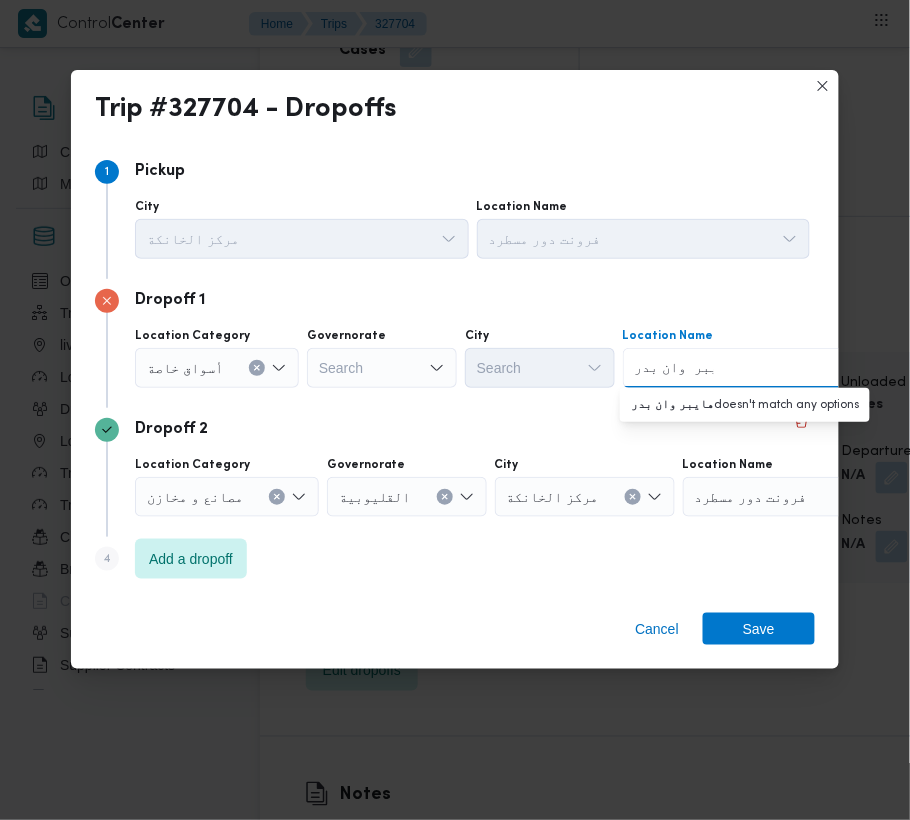 click on "هايبر  وان بدر" at bounding box center (674, 368) 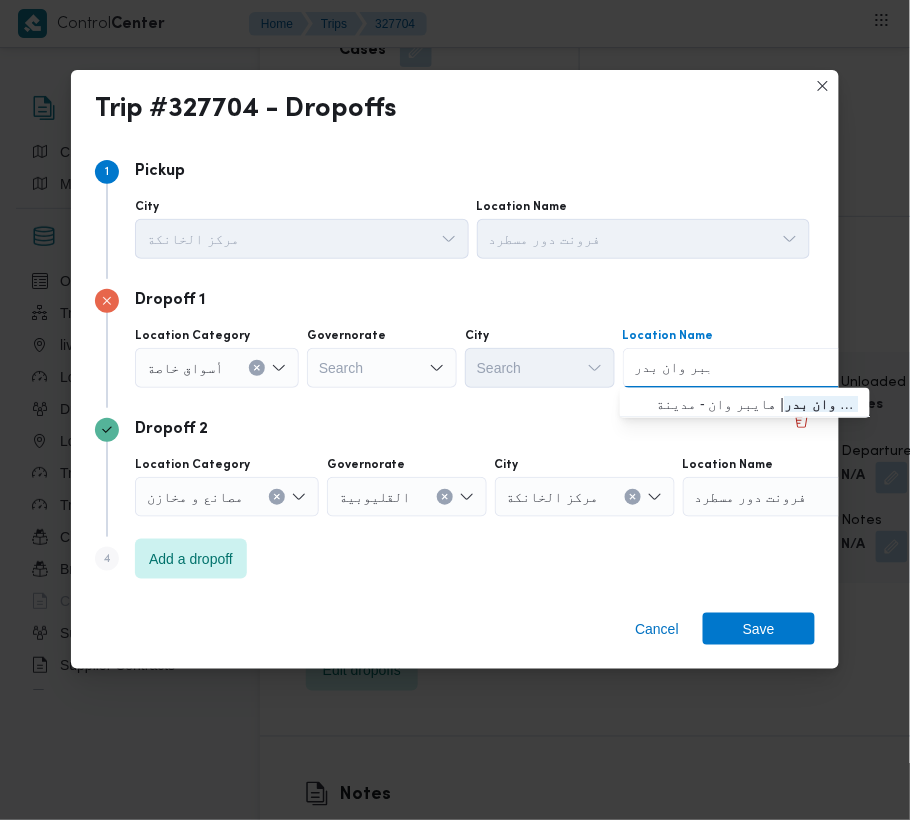 type on "هايبر وان بدر" 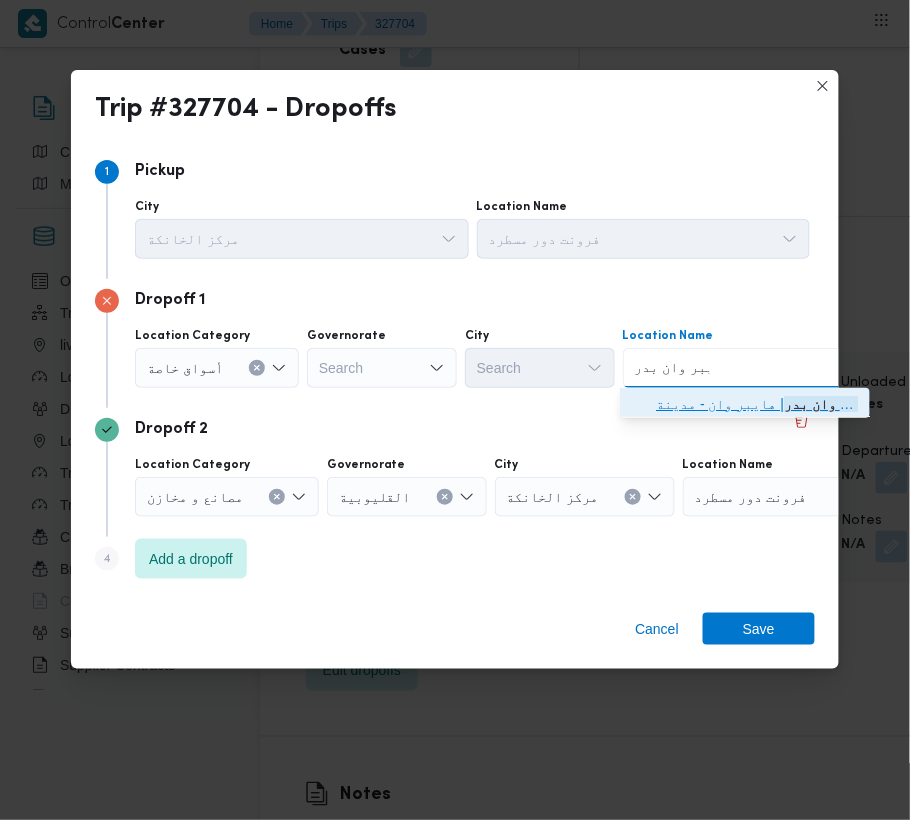 click on "هايبر وان بدر  | هايبر وان - مدينة [GEOGRAPHIC_DATA] | null" at bounding box center [757, 404] 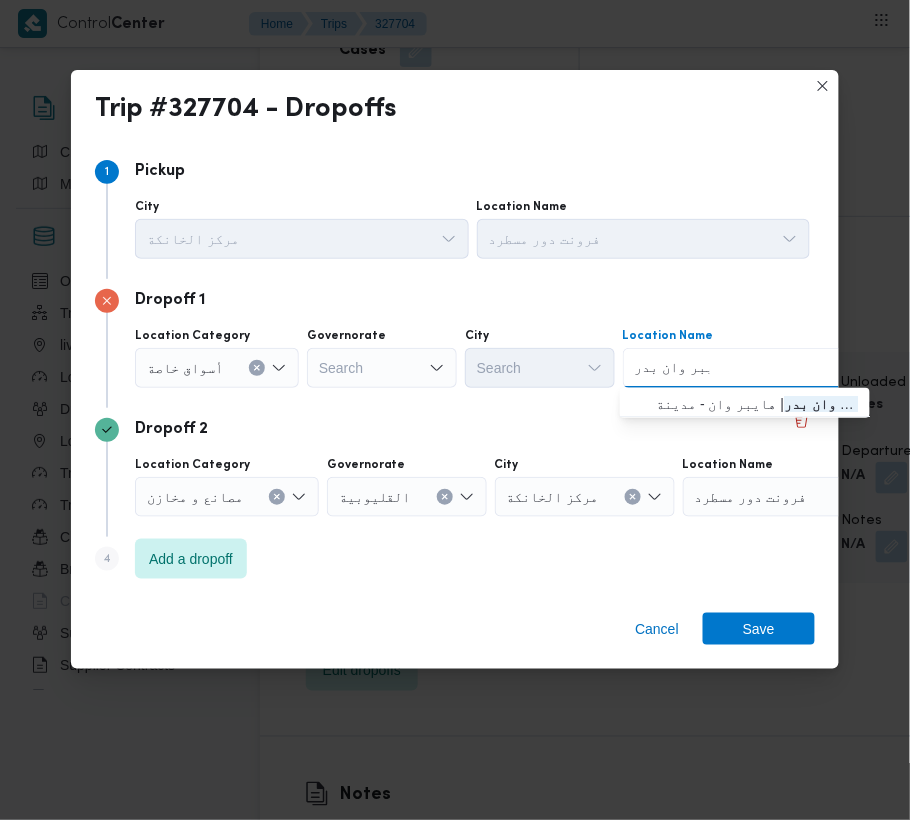 type 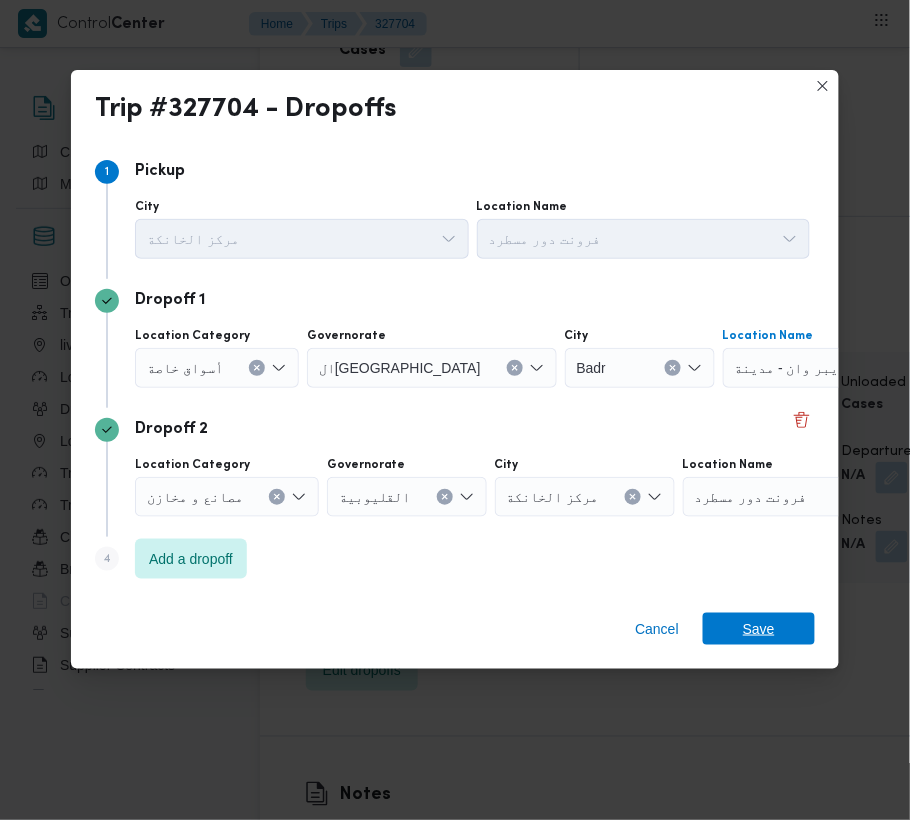 drag, startPoint x: 778, startPoint y: 621, endPoint x: 812, endPoint y: 548, distance: 80.529495 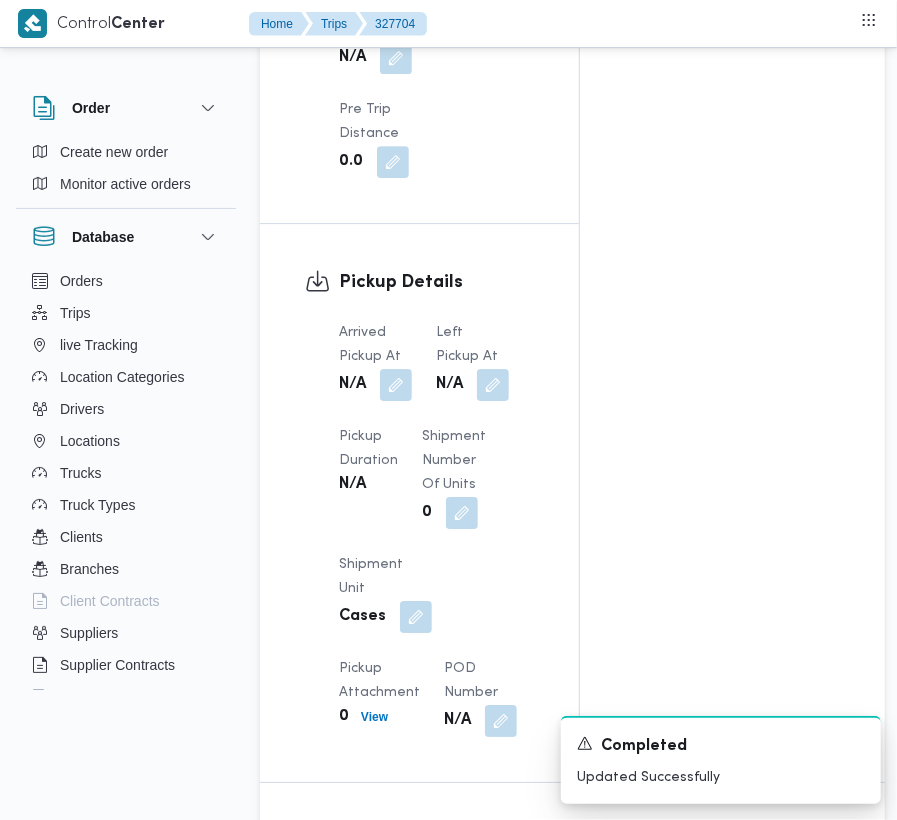 scroll, scrollTop: 2053, scrollLeft: 0, axis: vertical 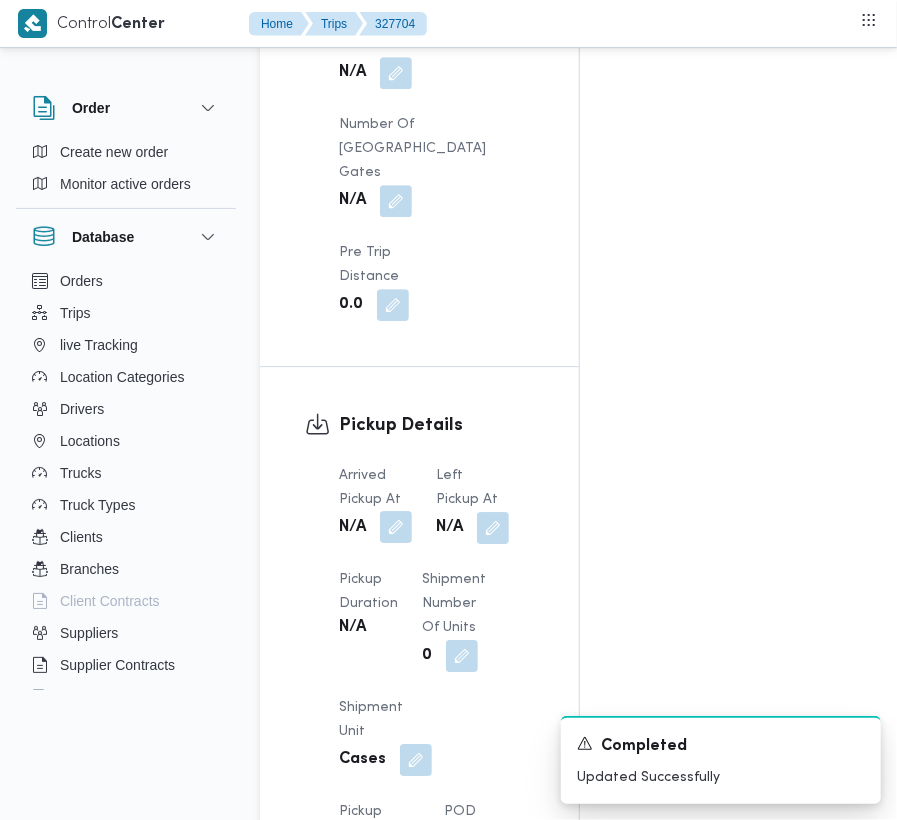 drag, startPoint x: 388, startPoint y: 541, endPoint x: 388, endPoint y: 558, distance: 17 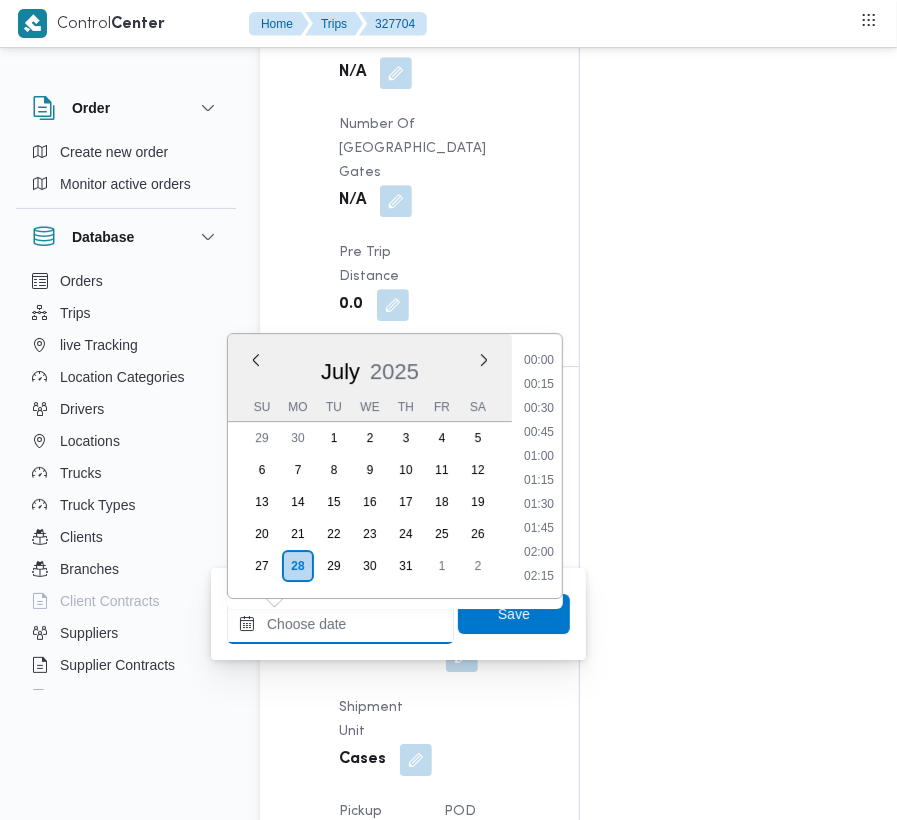 drag, startPoint x: 372, startPoint y: 628, endPoint x: 412, endPoint y: 636, distance: 40.792156 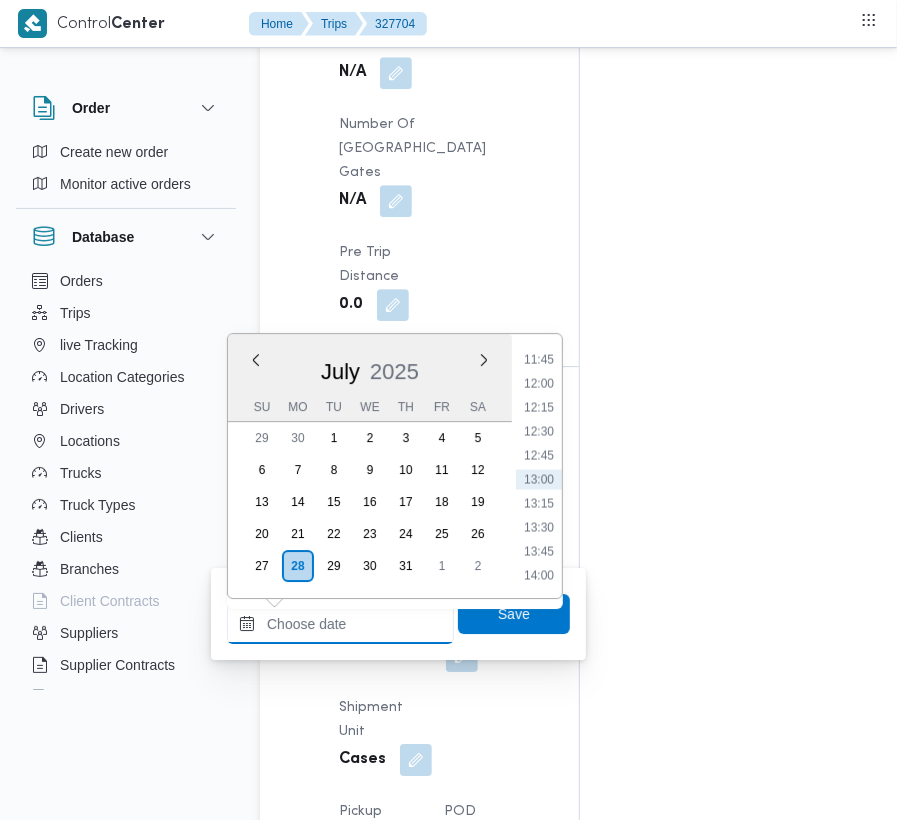 paste on "[DATE]  9:00:00 AM" 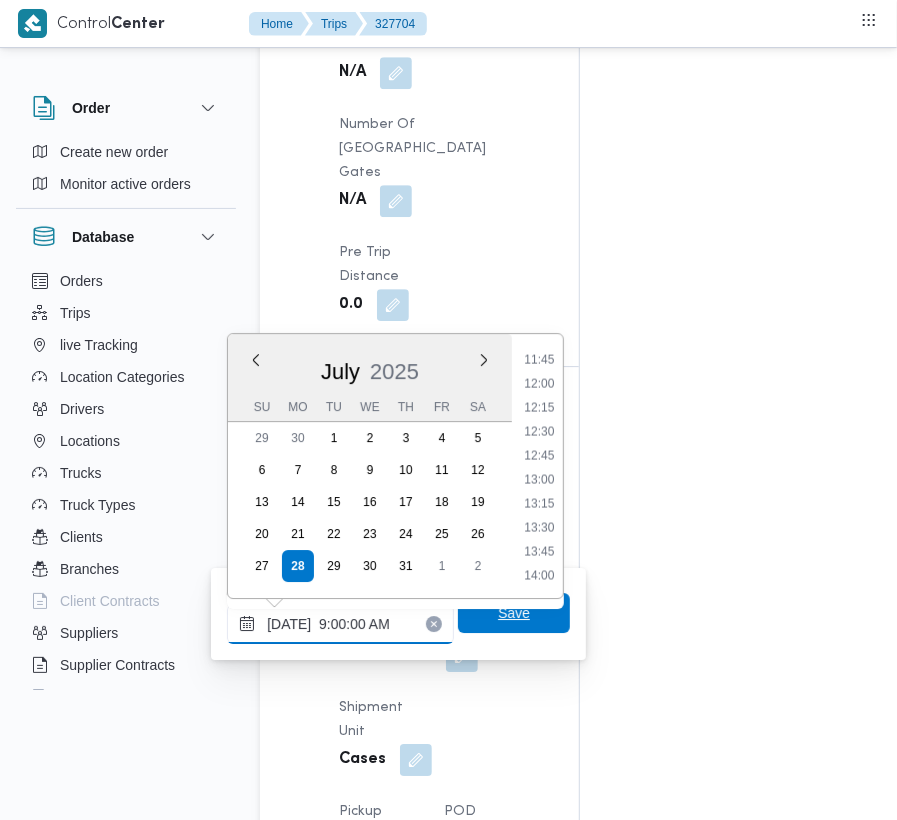 scroll, scrollTop: 864, scrollLeft: 0, axis: vertical 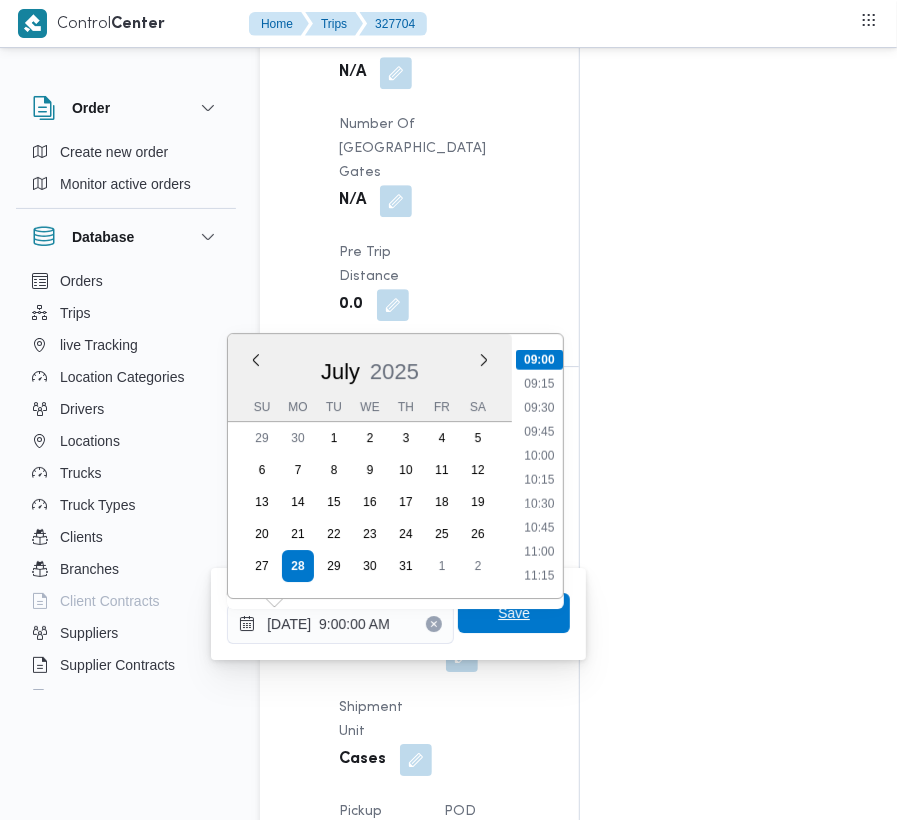 type on "[DATE] 09:00" 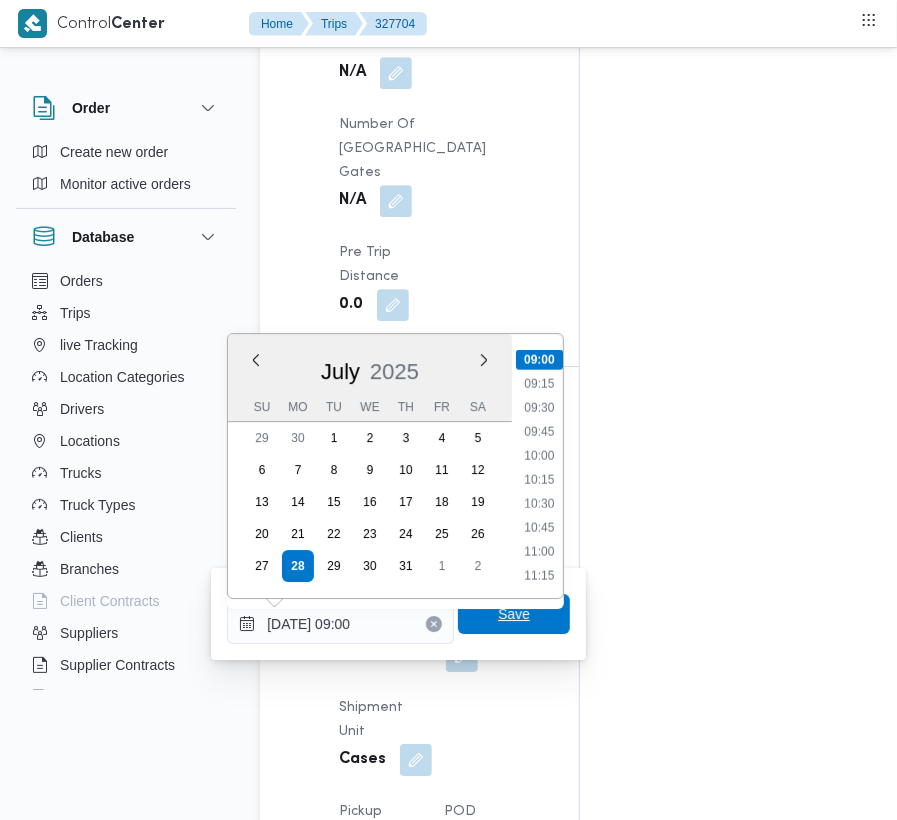 click on "Save" at bounding box center (514, 614) 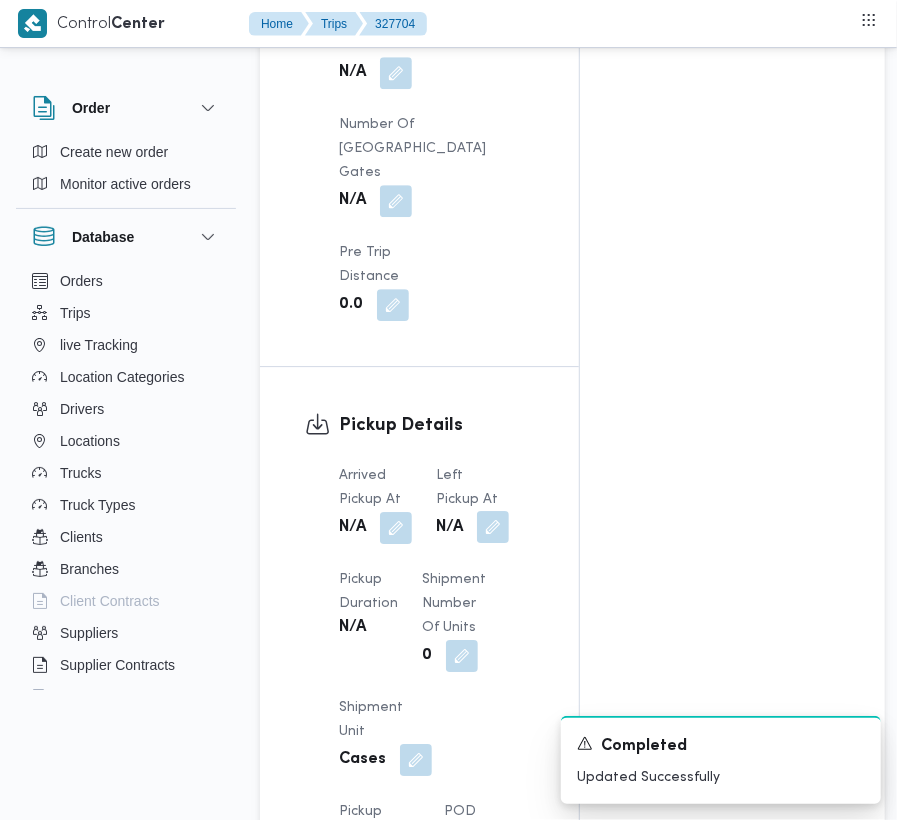 click at bounding box center [493, 527] 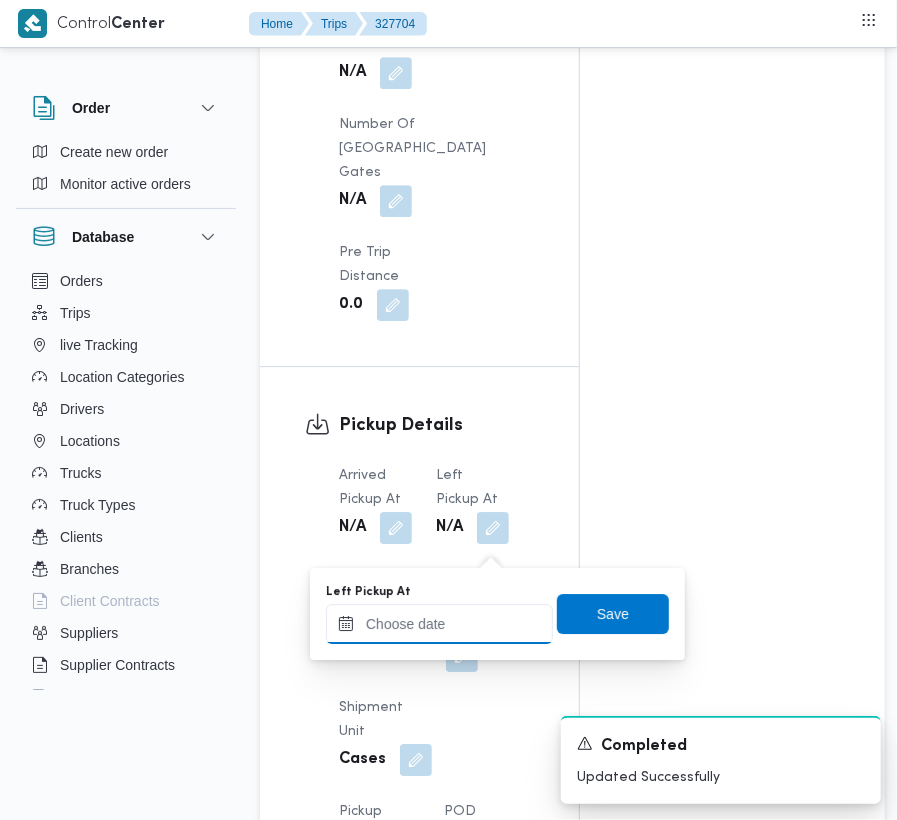 click on "Left Pickup At" at bounding box center [439, 624] 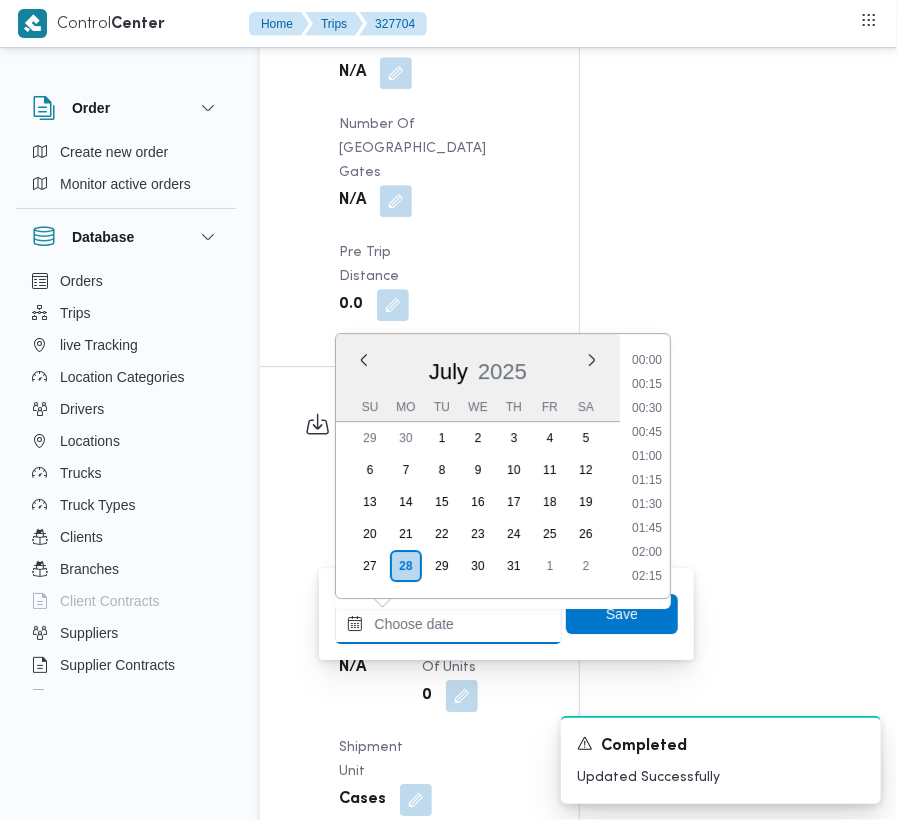 paste on "[DATE]  9:00:00 AM" 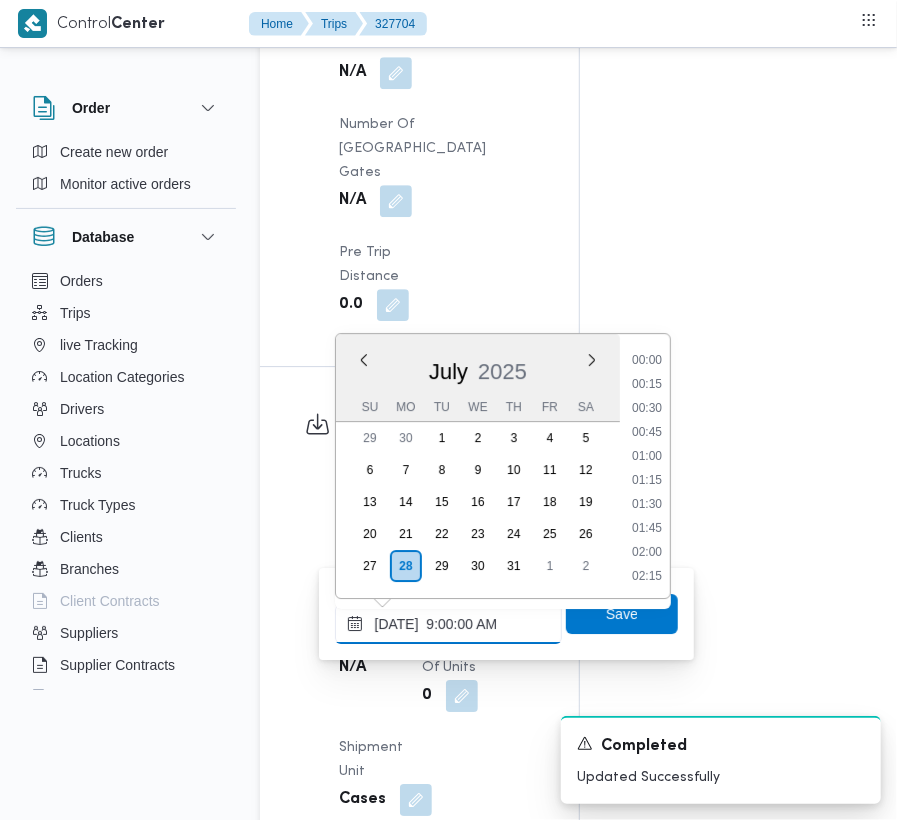 scroll, scrollTop: 864, scrollLeft: 0, axis: vertical 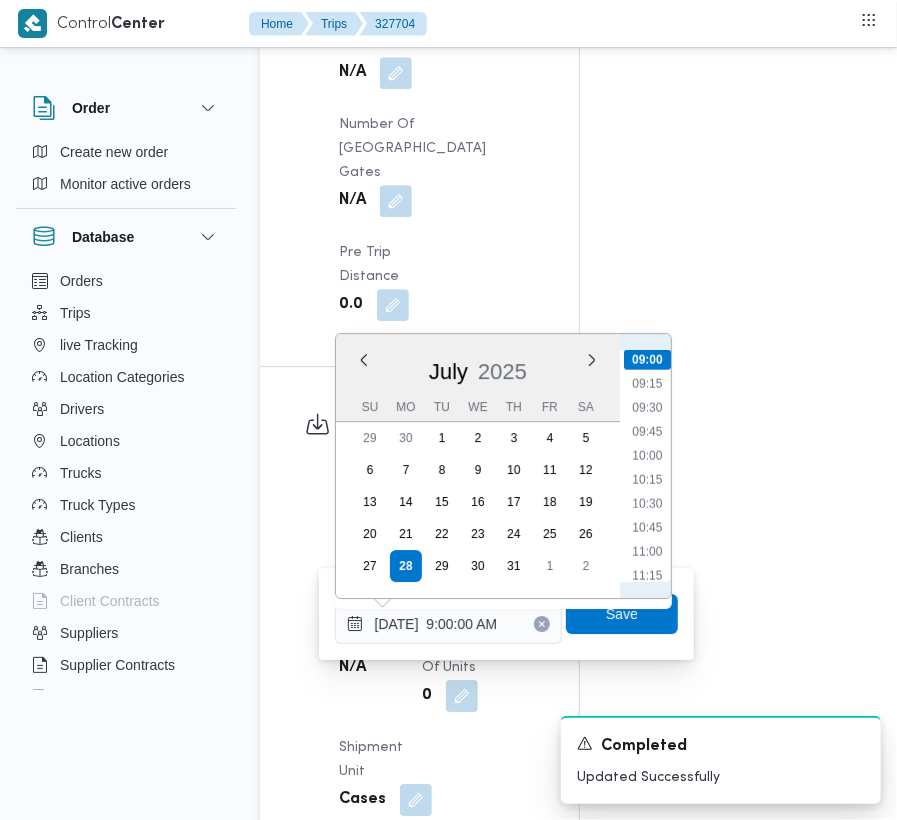 drag, startPoint x: 633, startPoint y: 456, endPoint x: 636, endPoint y: 482, distance: 26.172504 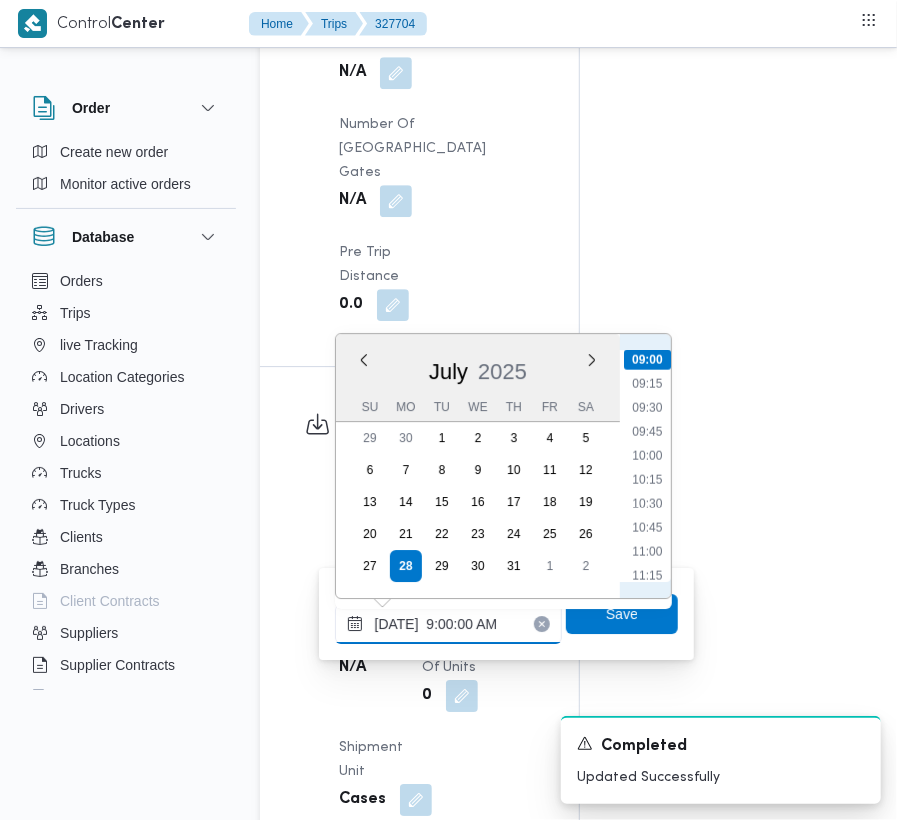 type on "[DATE] 10:00" 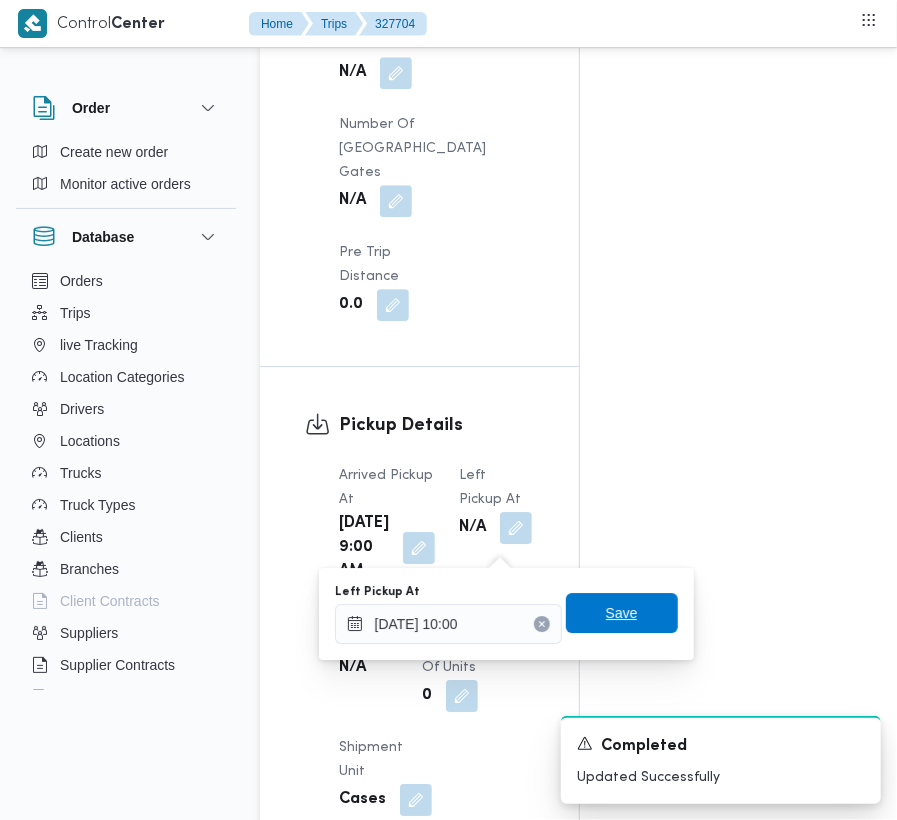 click on "Save" at bounding box center (622, 613) 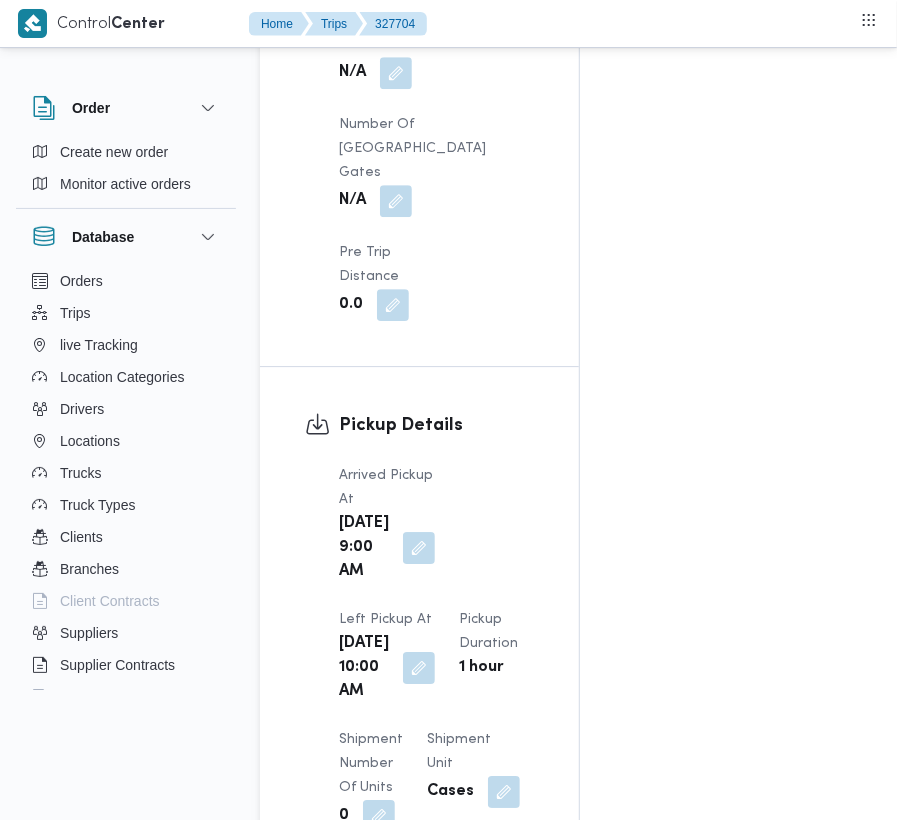click on "Assignees •   Superadmin [EMAIL_ADDRESS][DOMAIN_NAME] Checklist Dropoffs details entered Driver Assigned Truck Assigned Documents for pickup Documents for dropoff Confirmed Data" at bounding box center (816, -353) 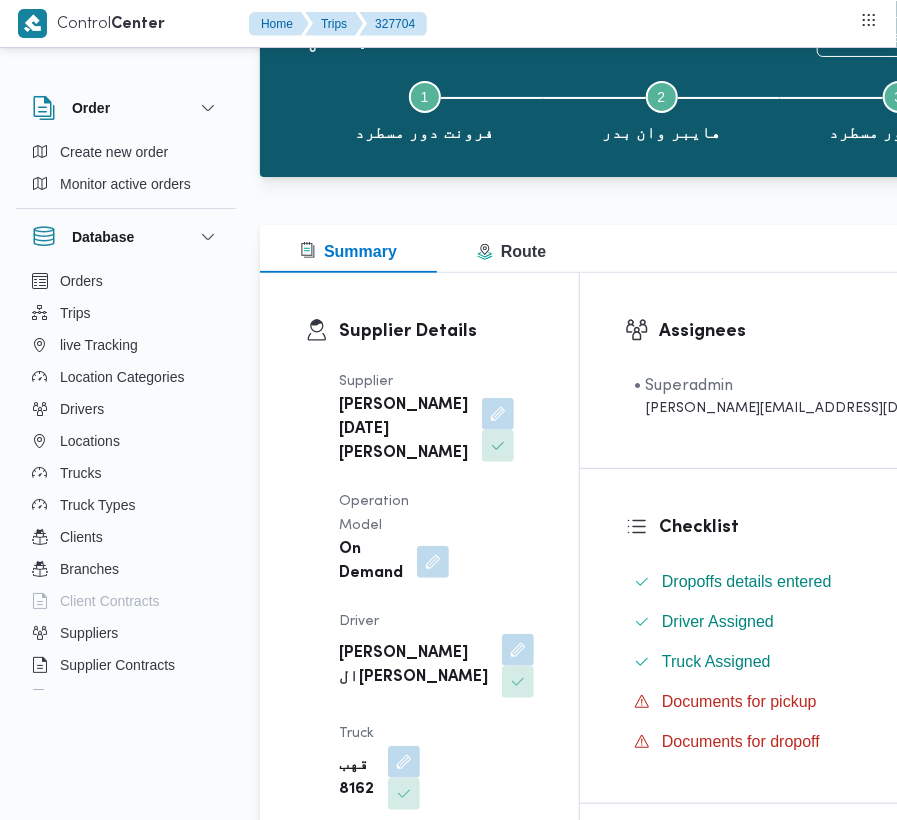 scroll, scrollTop: 0, scrollLeft: 0, axis: both 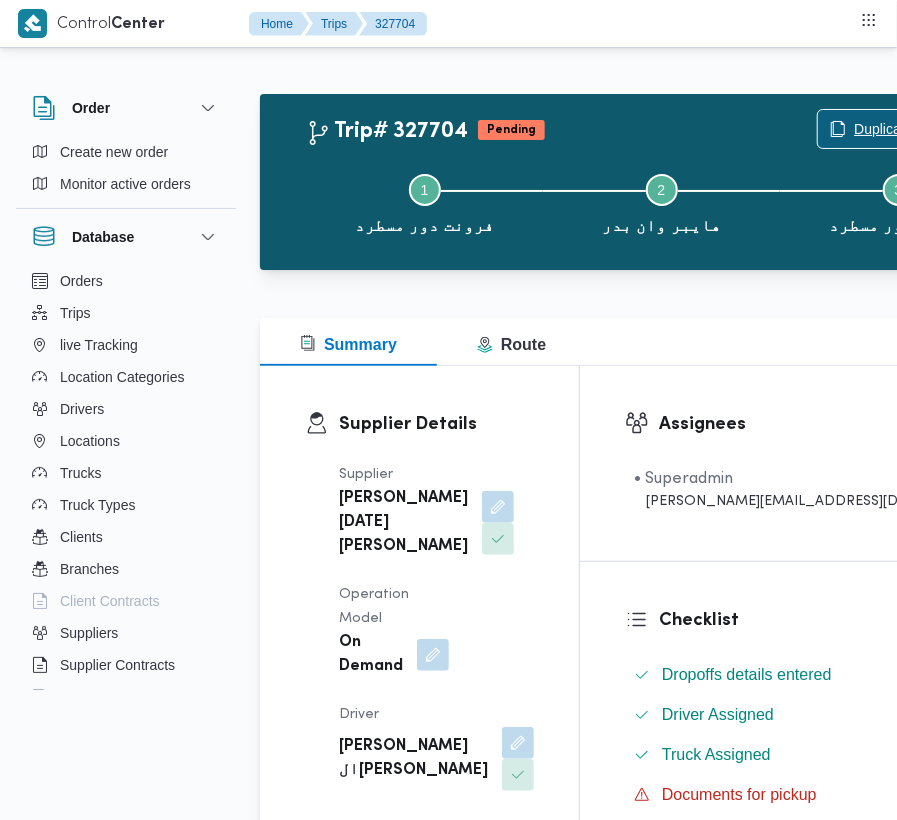 click on "Duplicate Trip" at bounding box center (885, 129) 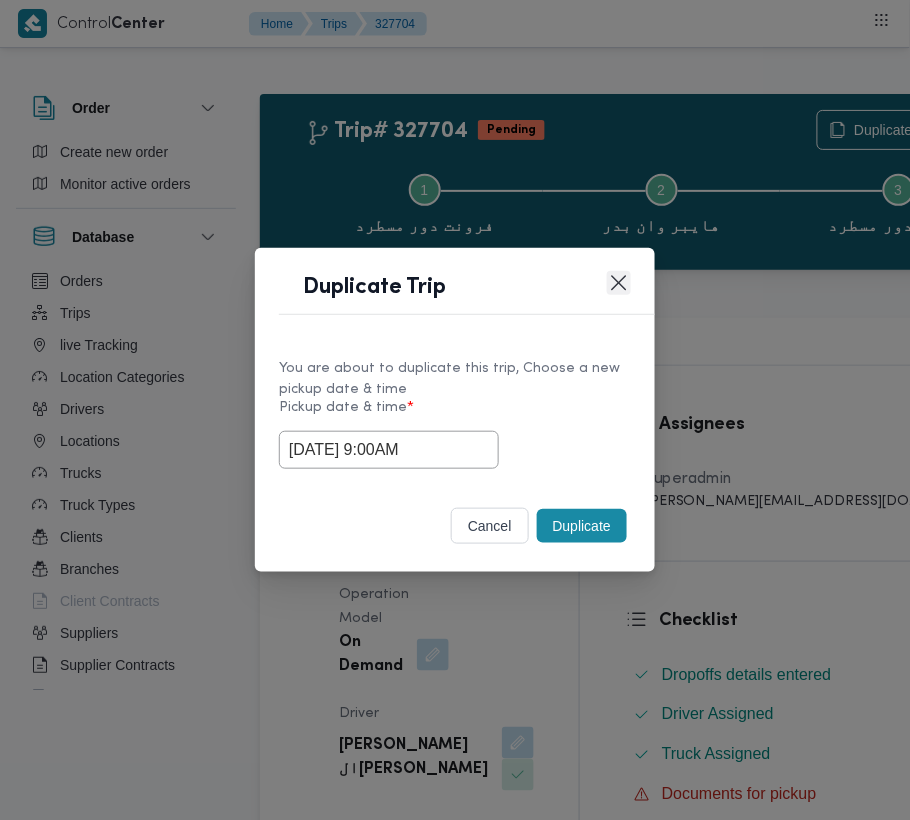click at bounding box center (619, 283) 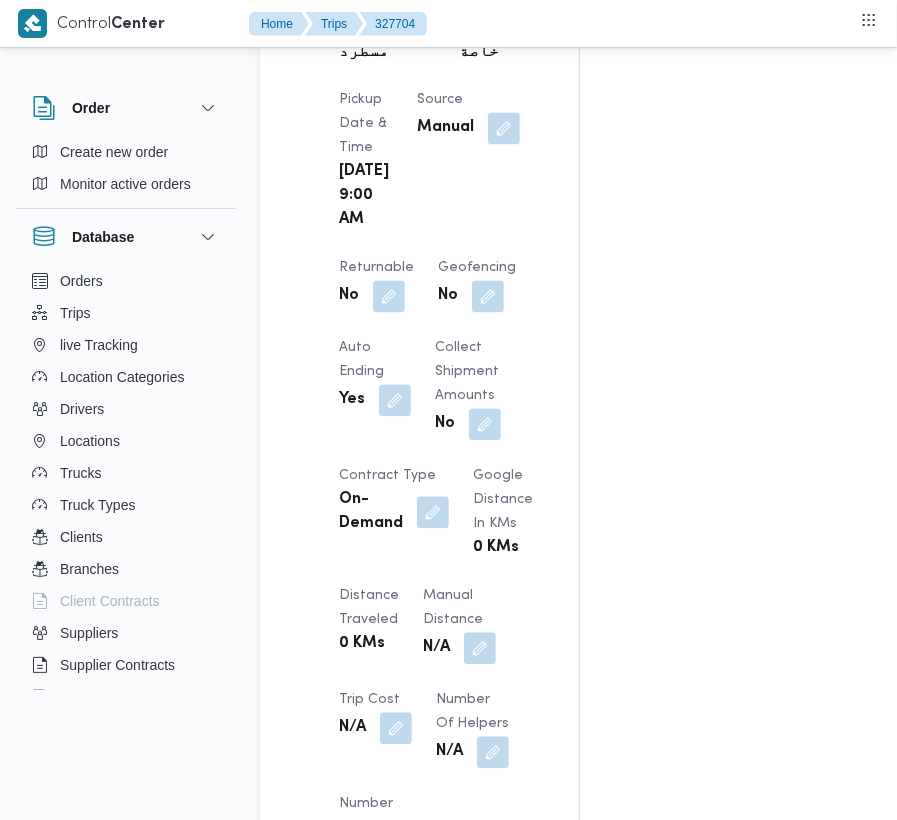 scroll, scrollTop: 0, scrollLeft: 0, axis: both 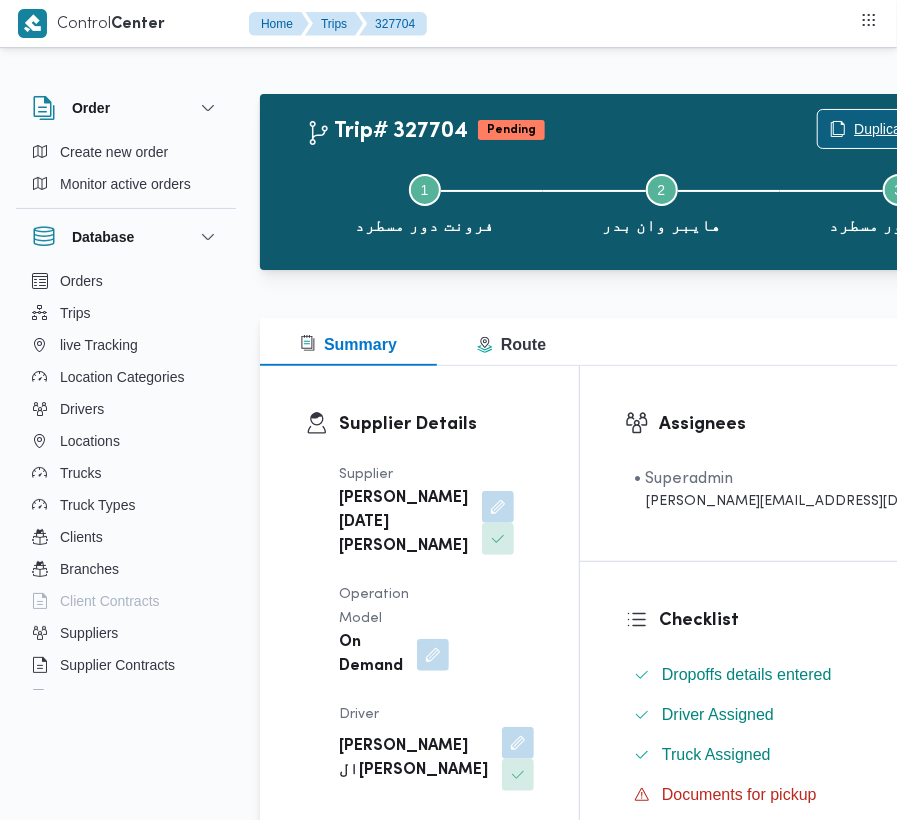 click on "Duplicate Trip" at bounding box center (897, 129) 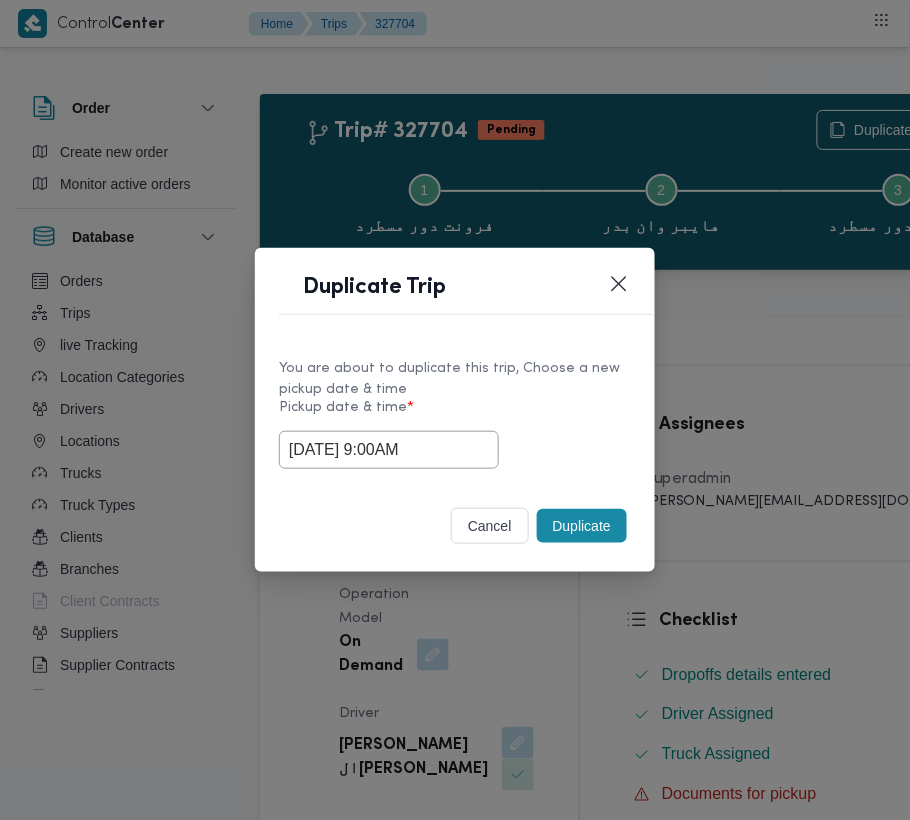 click on "Duplicate" at bounding box center (582, 526) 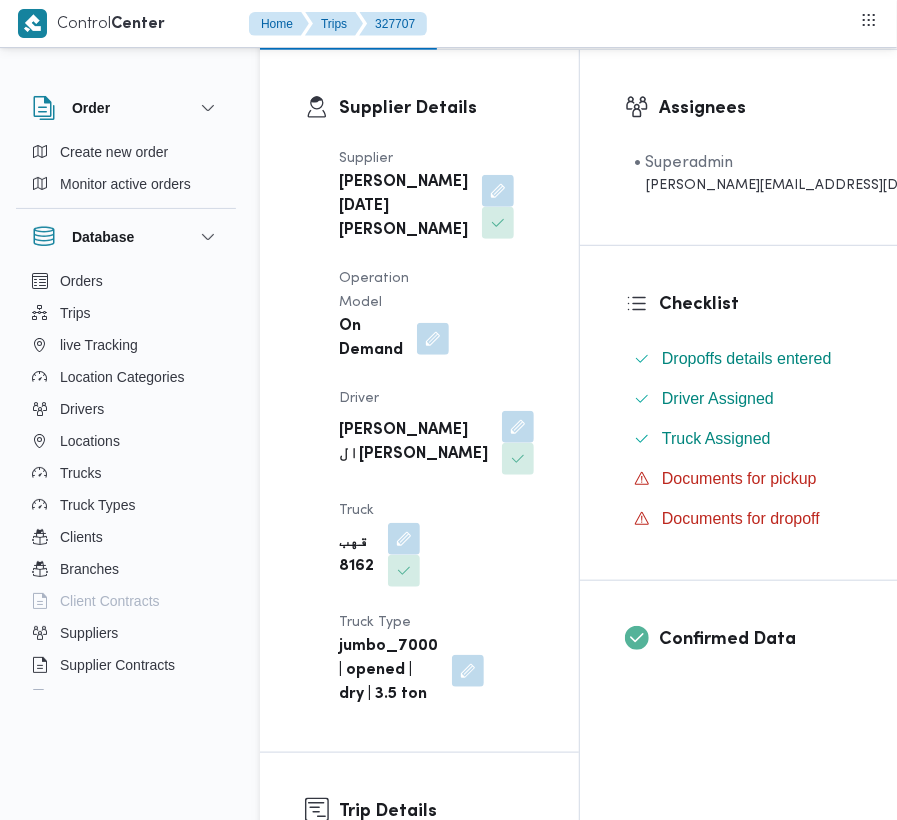 scroll, scrollTop: 434, scrollLeft: 0, axis: vertical 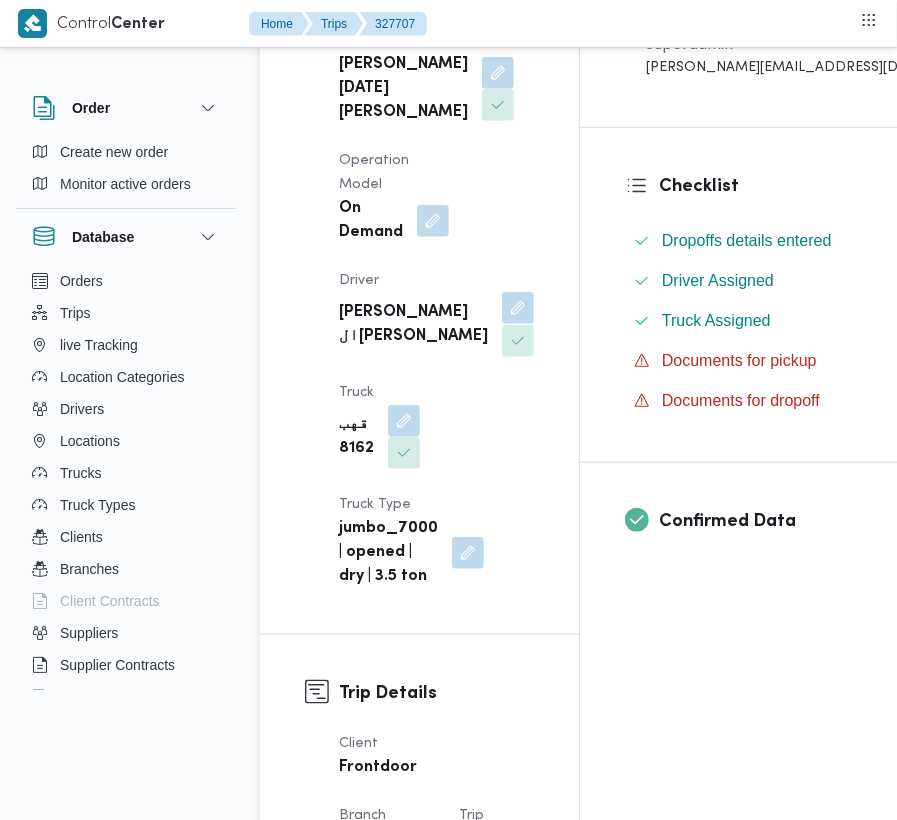 click at bounding box center (518, 308) 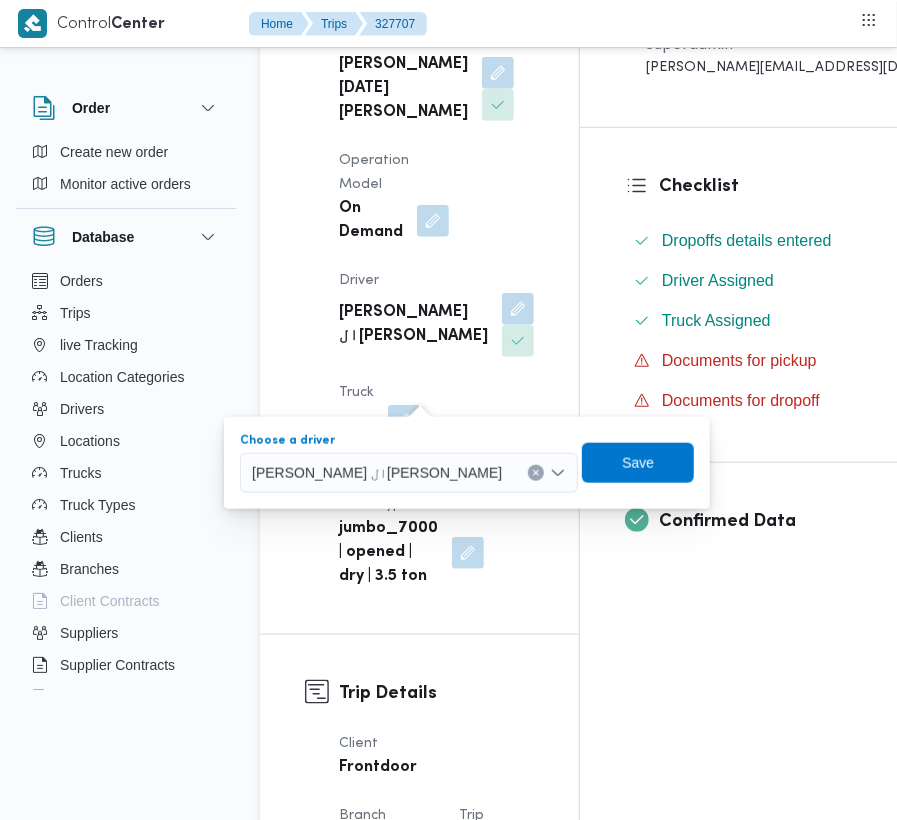 click on "[PERSON_NAME] ال[PERSON_NAME]" at bounding box center [377, 472] 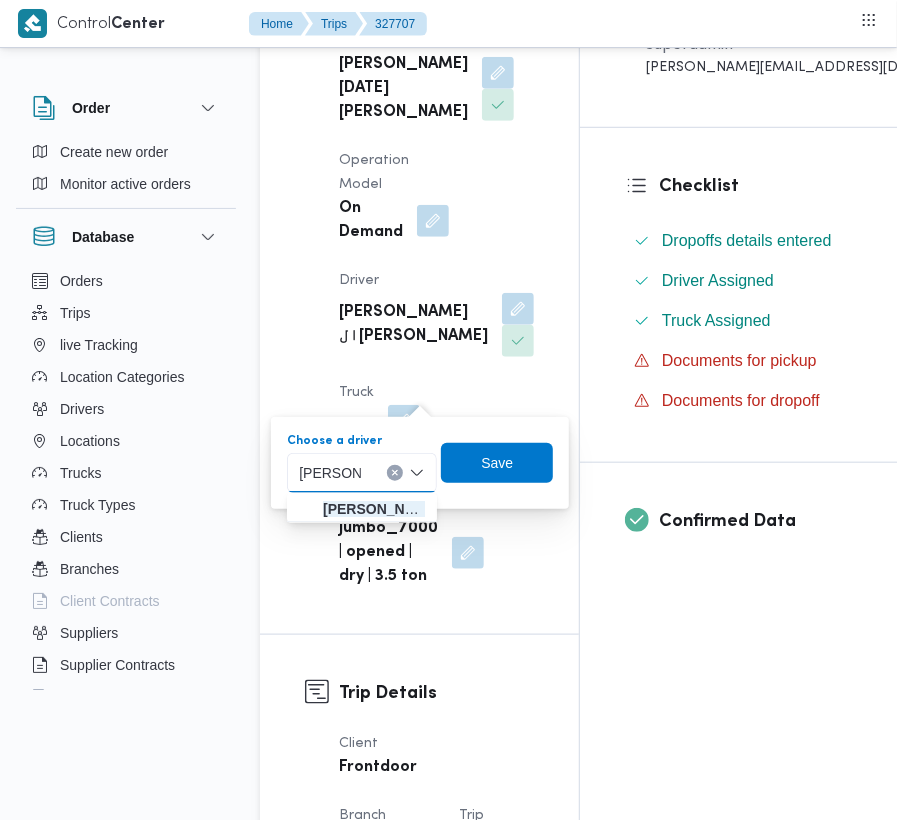 type on "[PERSON_NAME]" 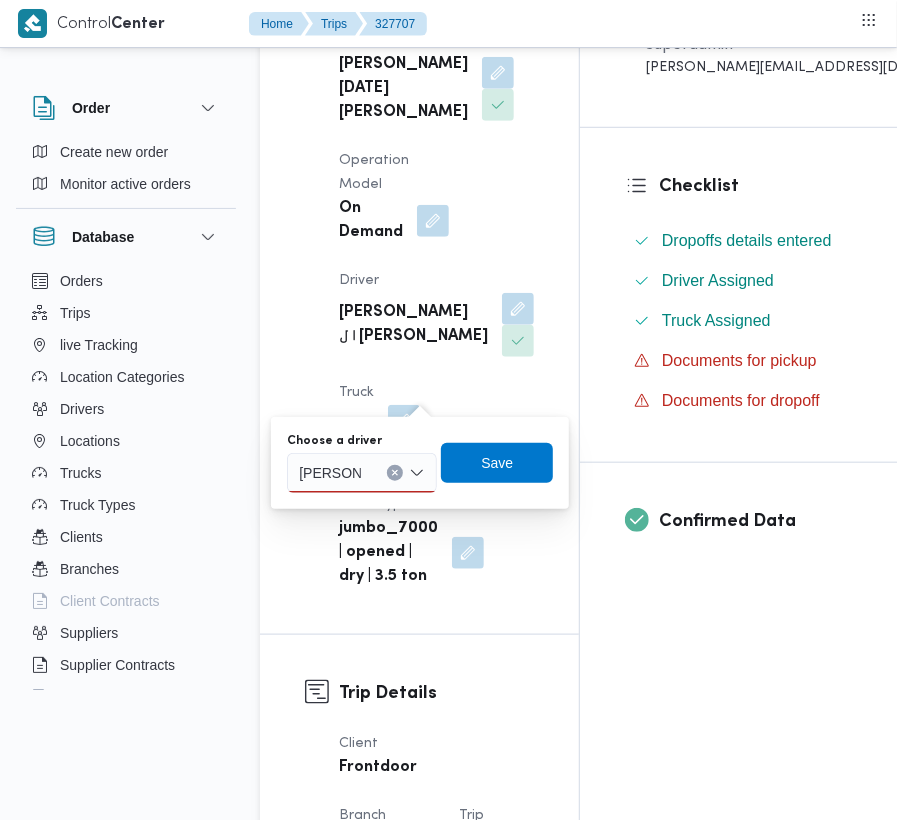 click on "[PERSON_NAME] [PERSON_NAME]" at bounding box center (330, 473) 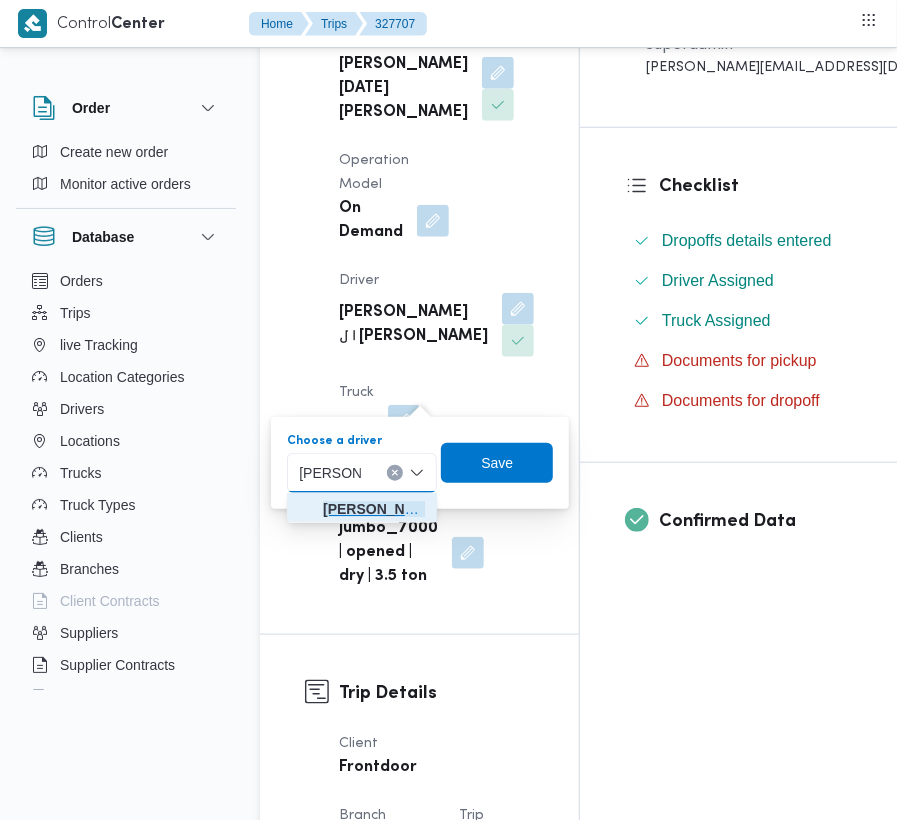 click on "[PERSON_NAME]  [PERSON_NAME]" at bounding box center [374, 509] 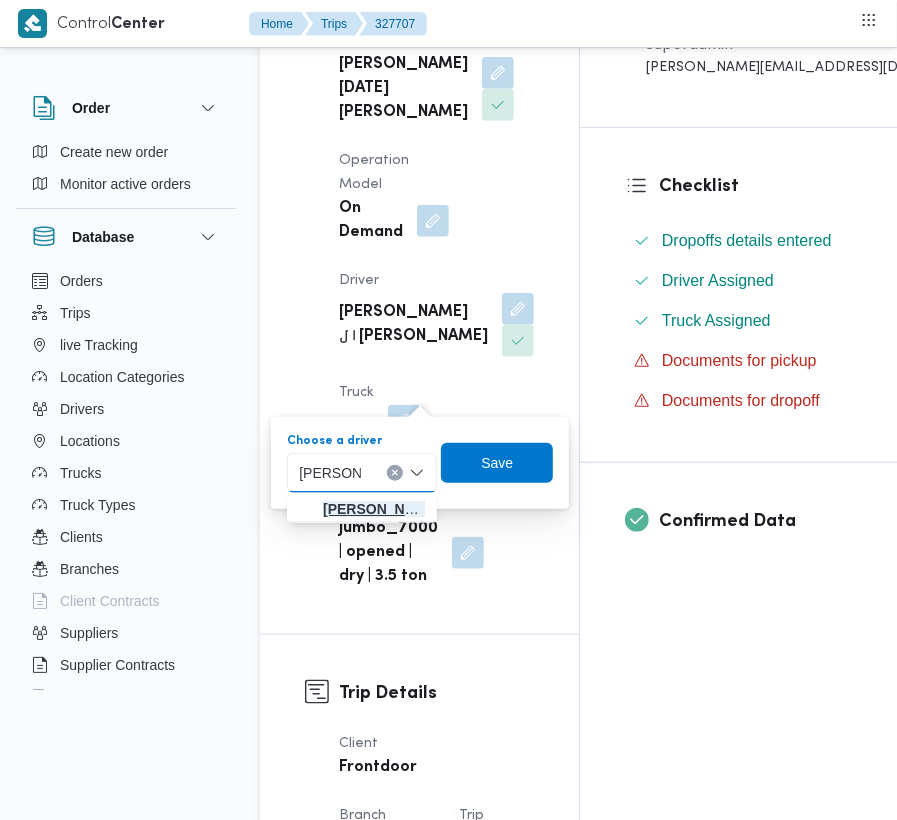 type 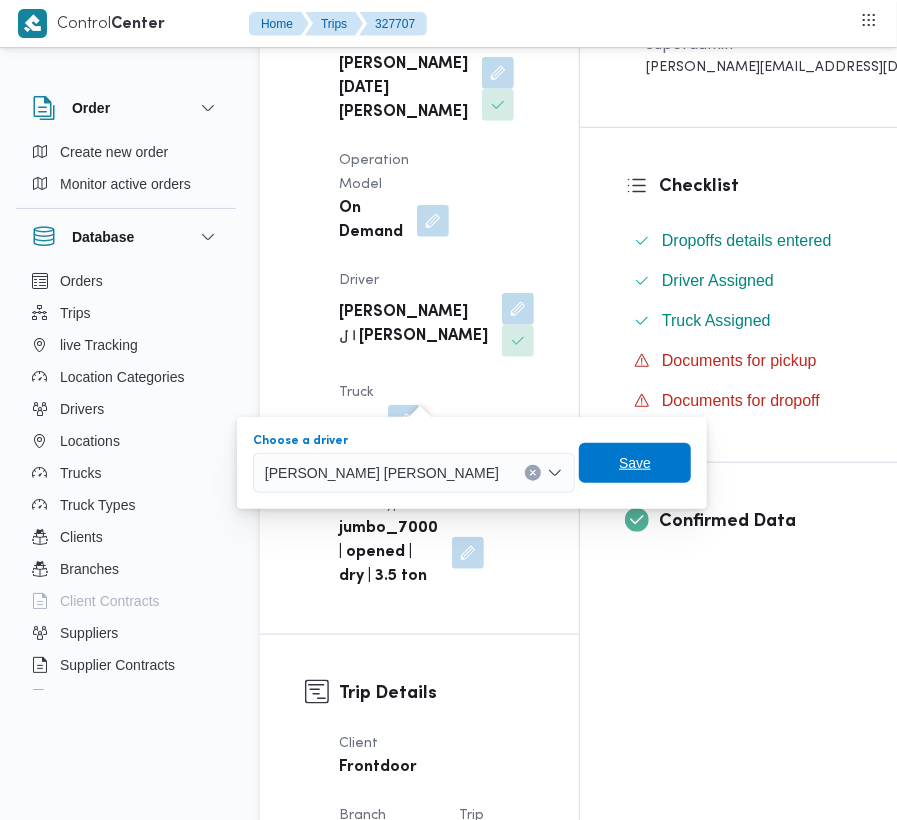 click on "Save" at bounding box center (635, 463) 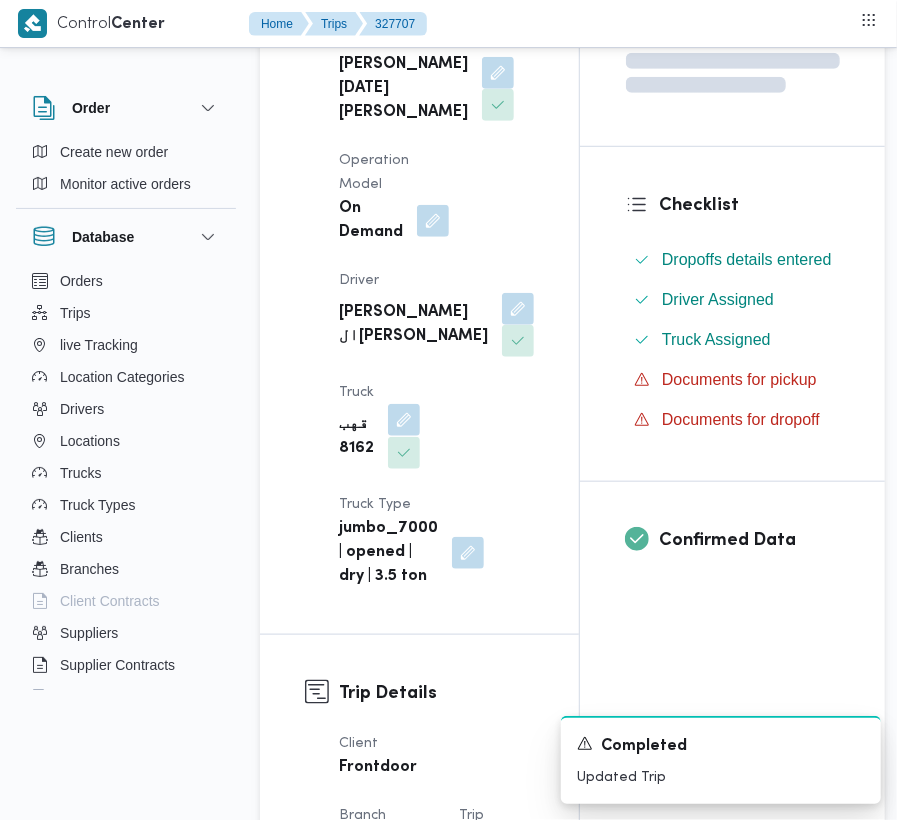 click at bounding box center [404, 420] 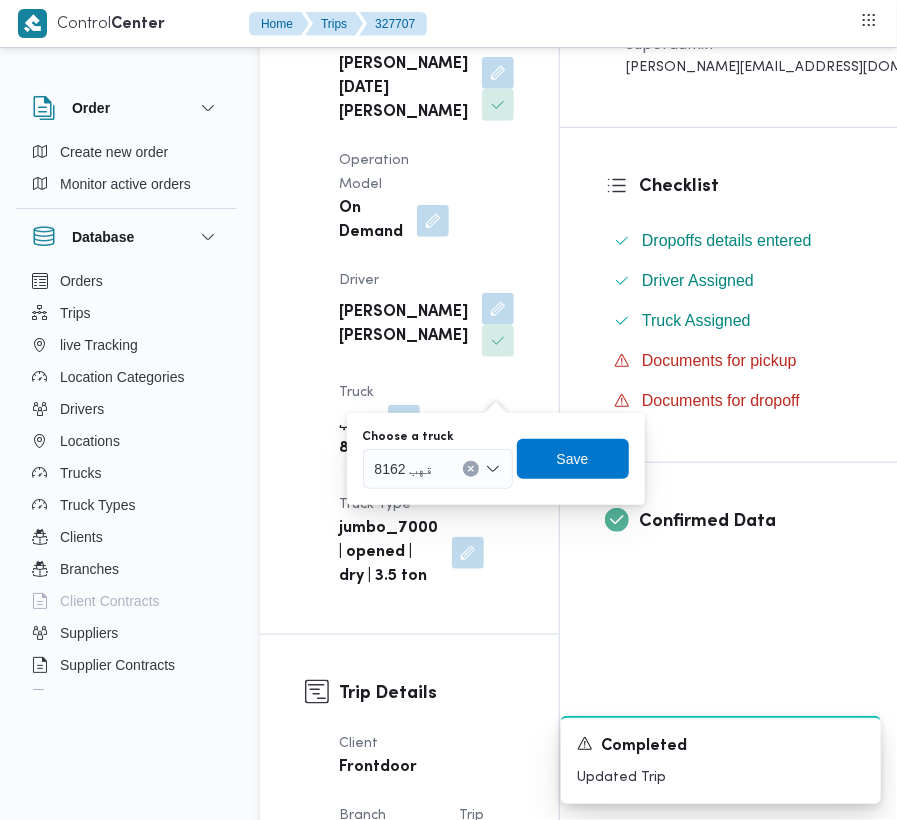 click on "قهب 8162" at bounding box center [438, 469] 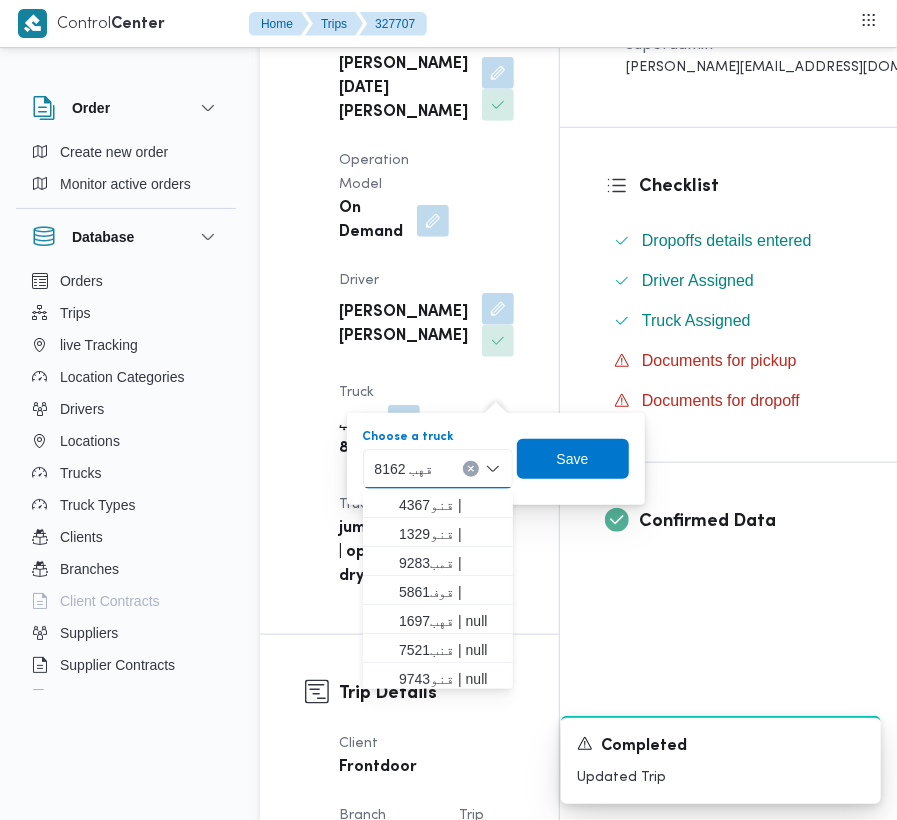 paste on "9283" 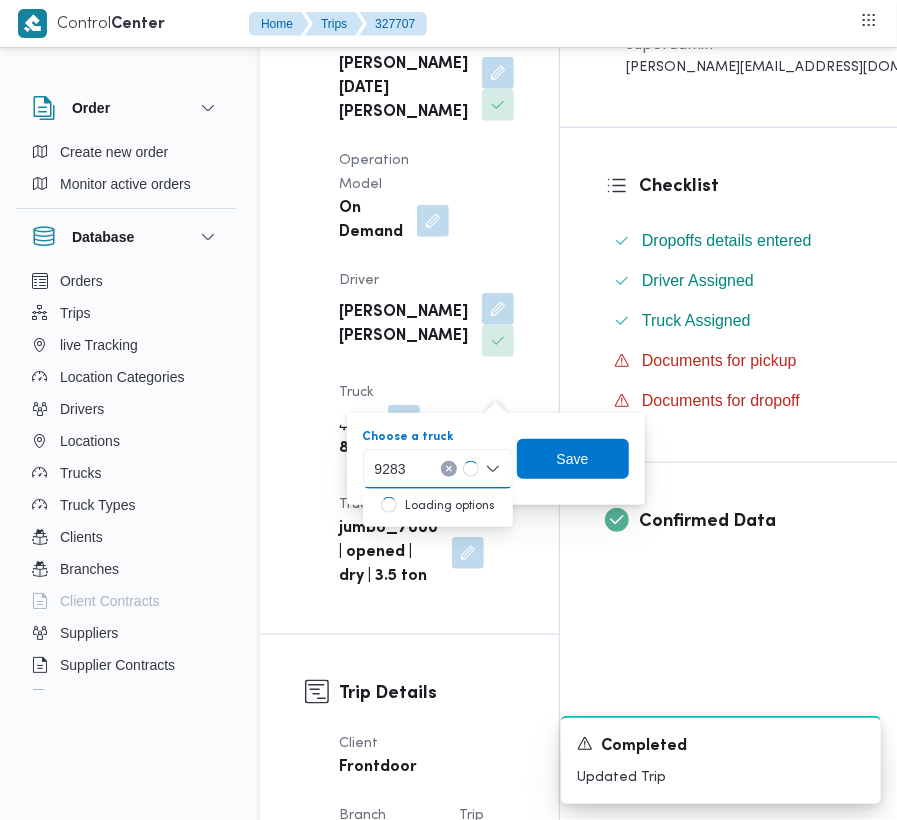 type on "9283" 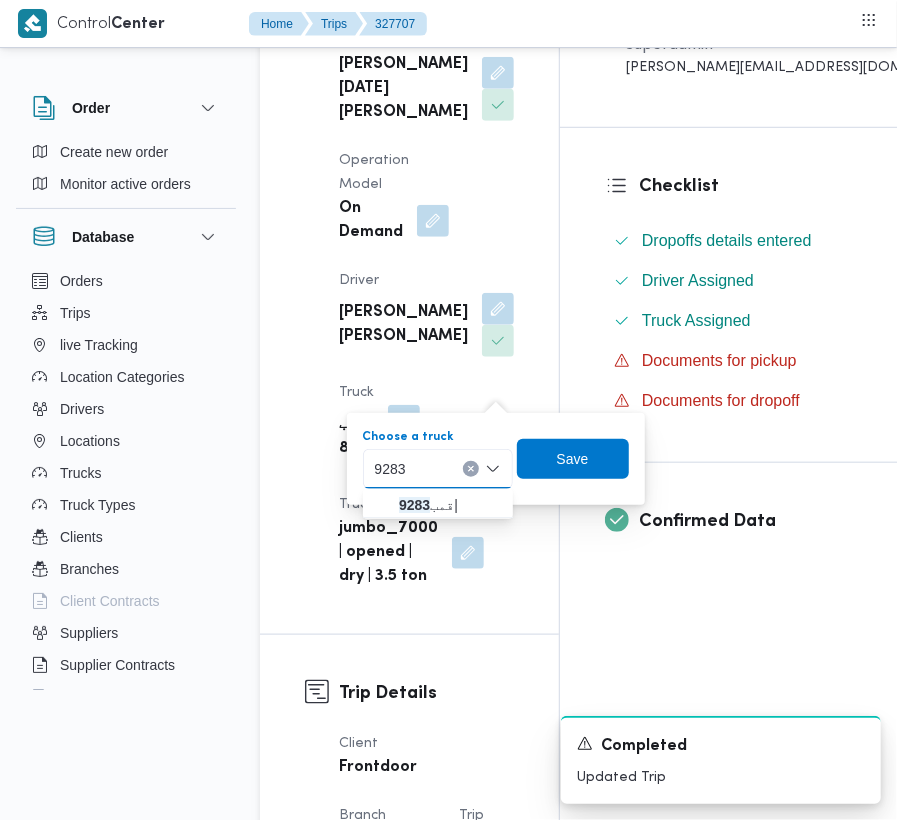 click 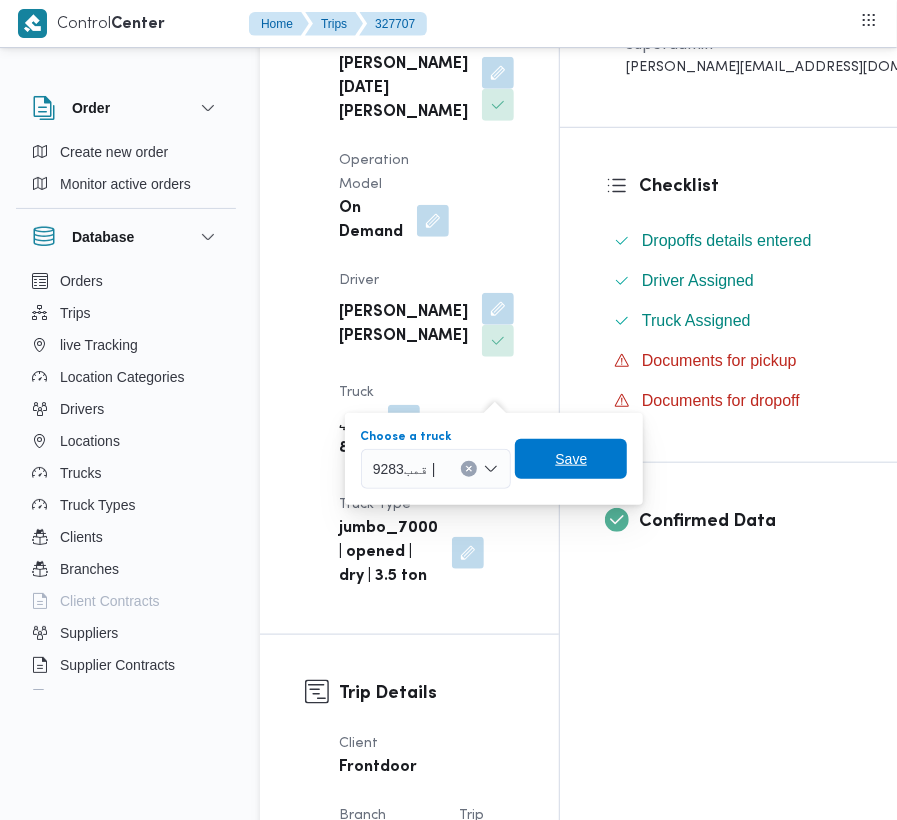 click on "Save" at bounding box center (571, 459) 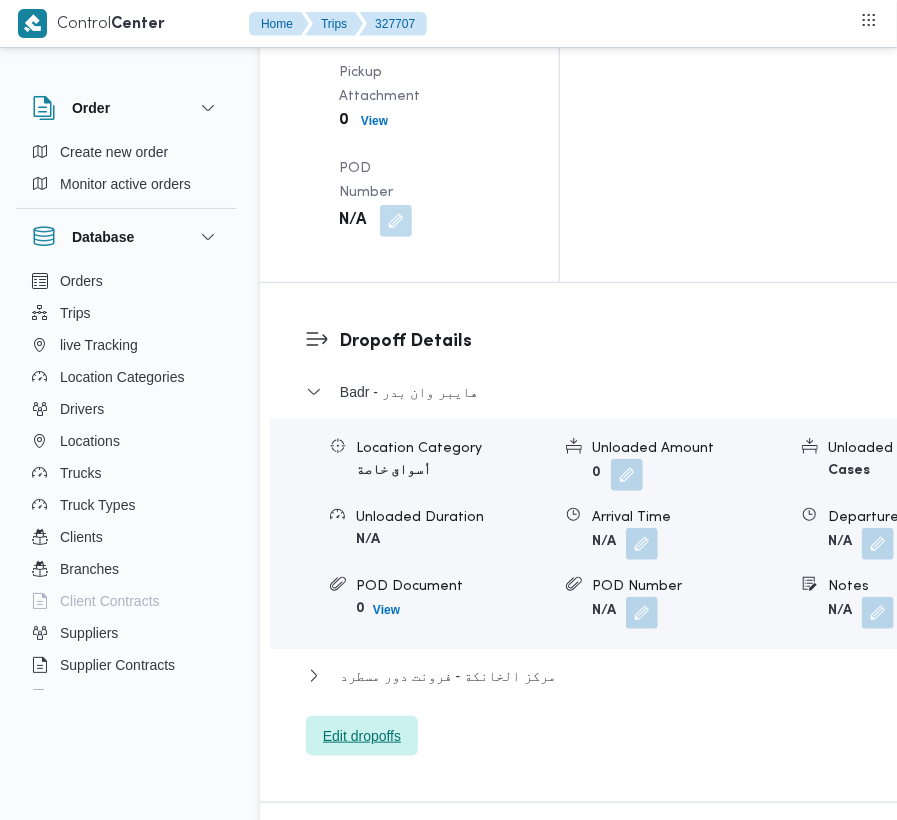 click on "Edit dropoffs" at bounding box center (362, 736) 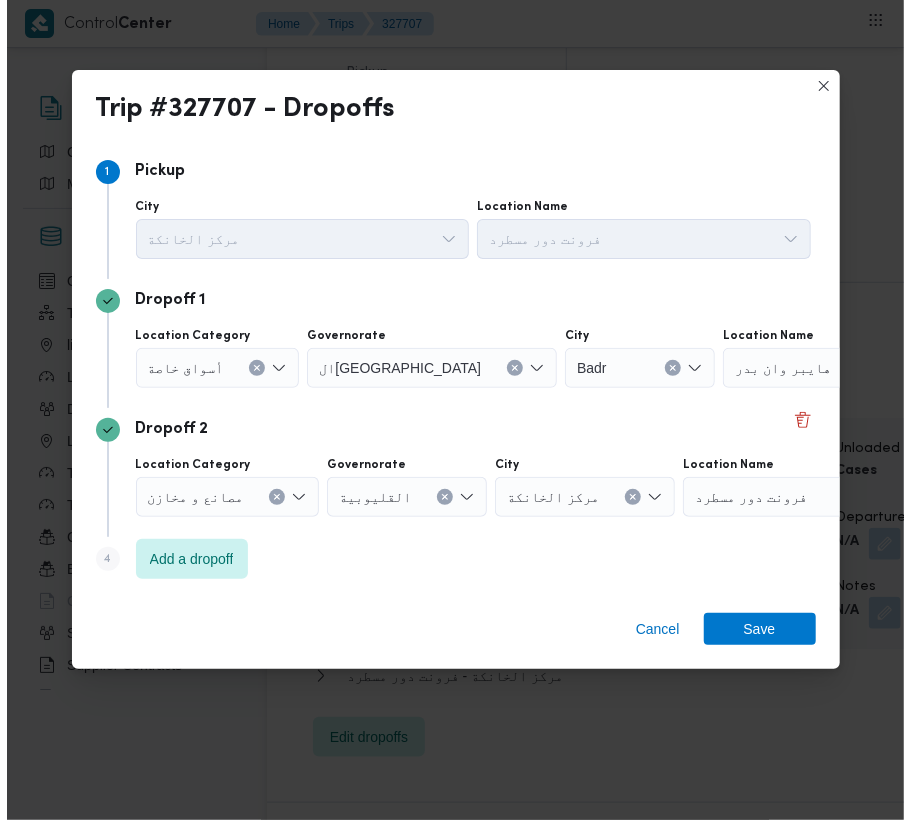 scroll, scrollTop: 2976, scrollLeft: 0, axis: vertical 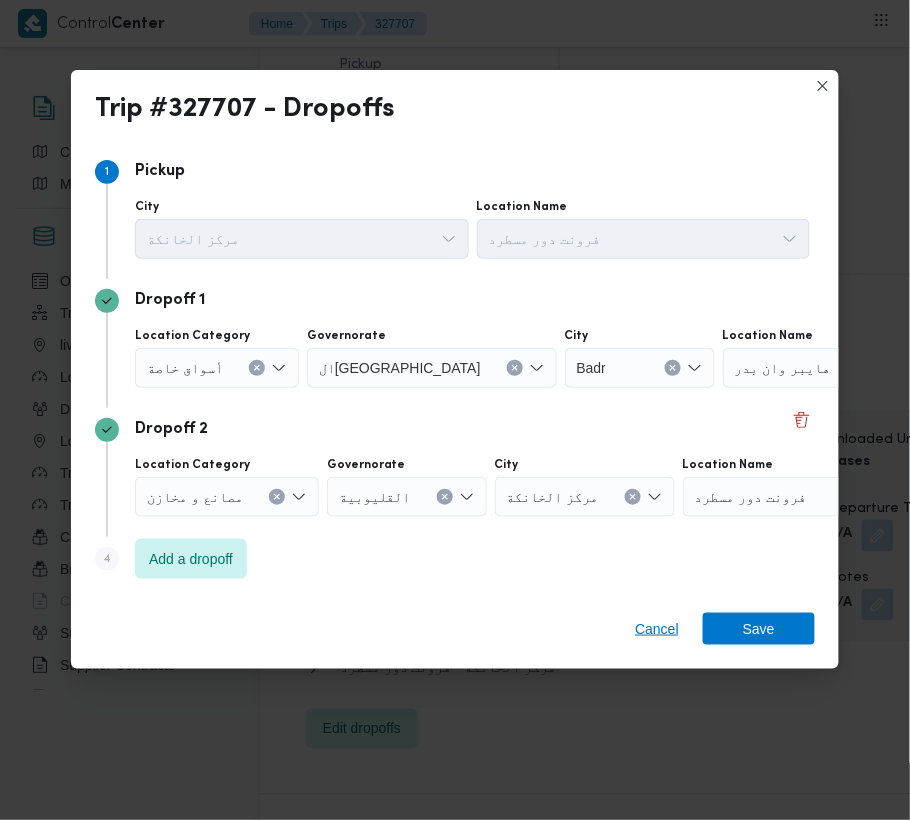 drag, startPoint x: 660, startPoint y: 609, endPoint x: 660, endPoint y: 629, distance: 20 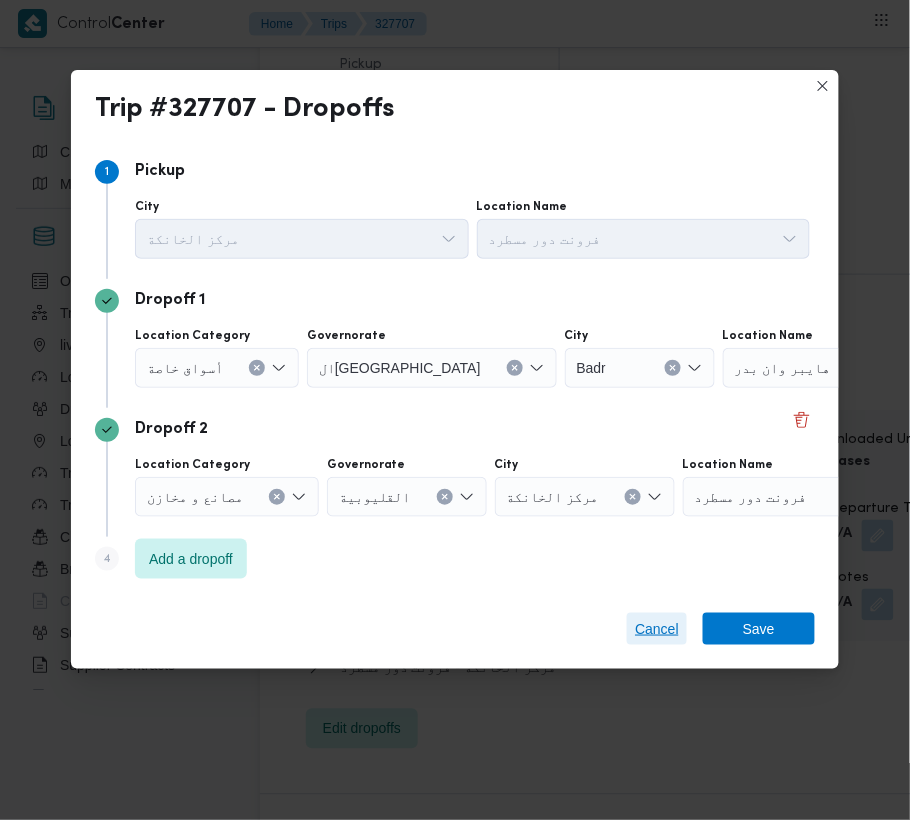 click on "Cancel" at bounding box center [657, 629] 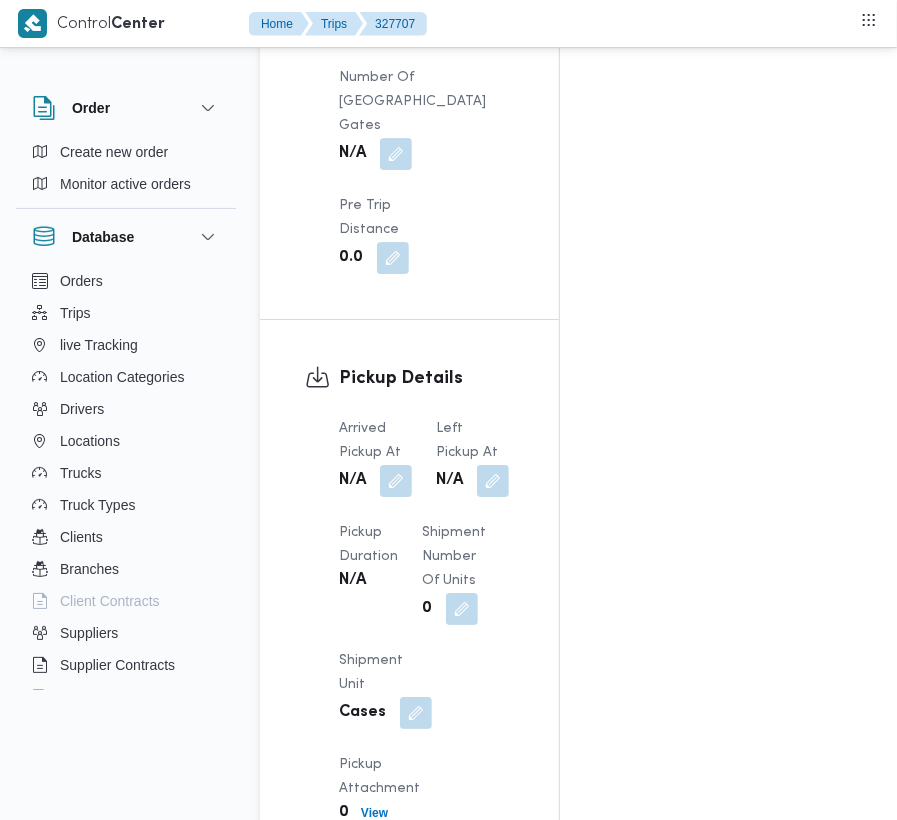 scroll, scrollTop: 2250, scrollLeft: 0, axis: vertical 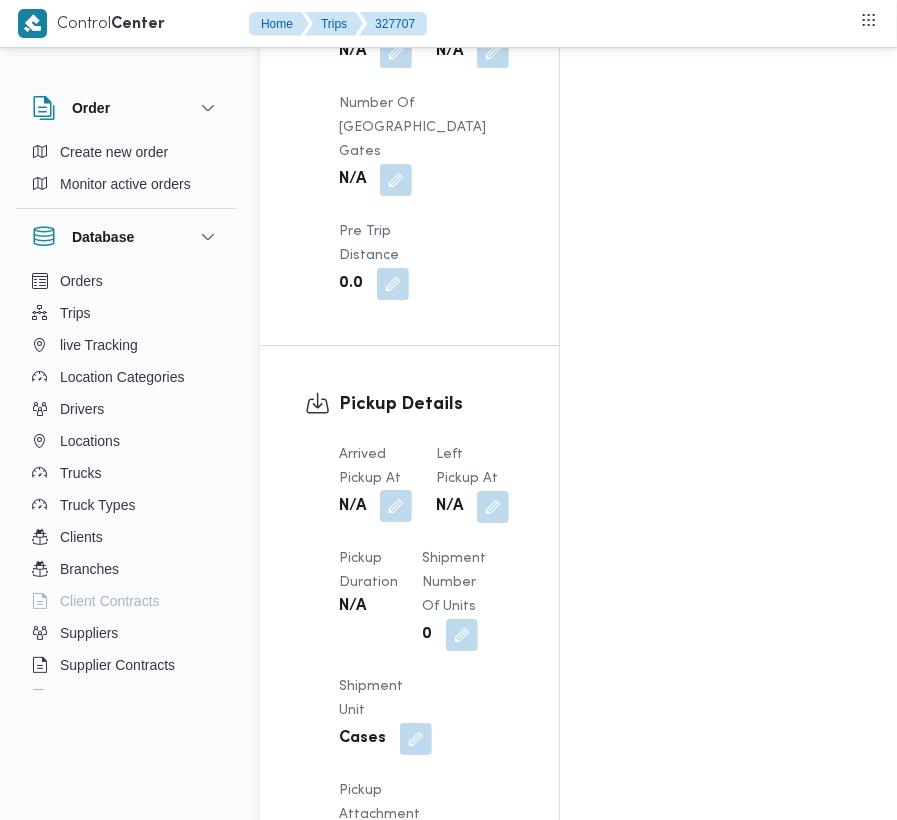 drag, startPoint x: 396, startPoint y: 256, endPoint x: 388, endPoint y: 300, distance: 44.72136 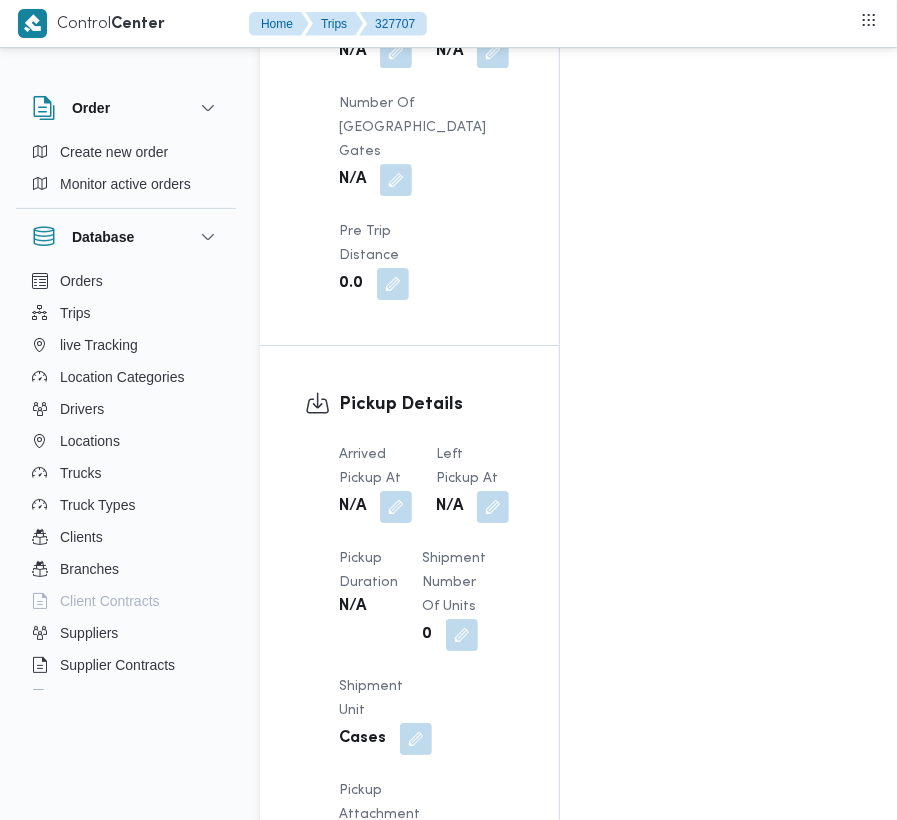 click at bounding box center (396, 507) 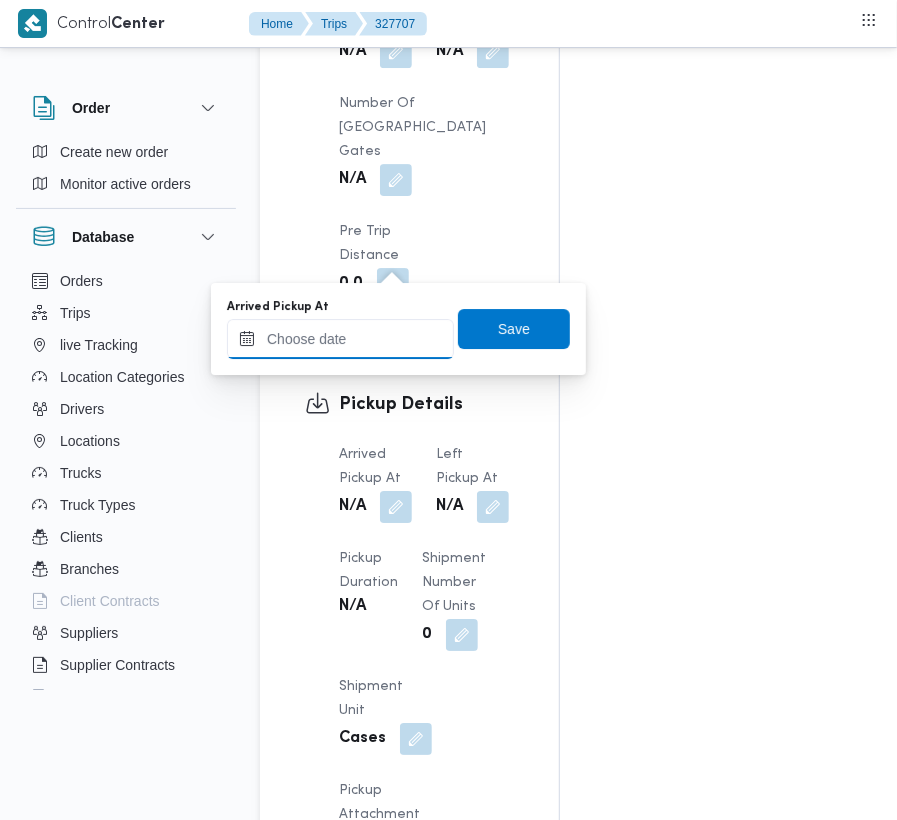 click on "Arrived Pickup At" at bounding box center (340, 339) 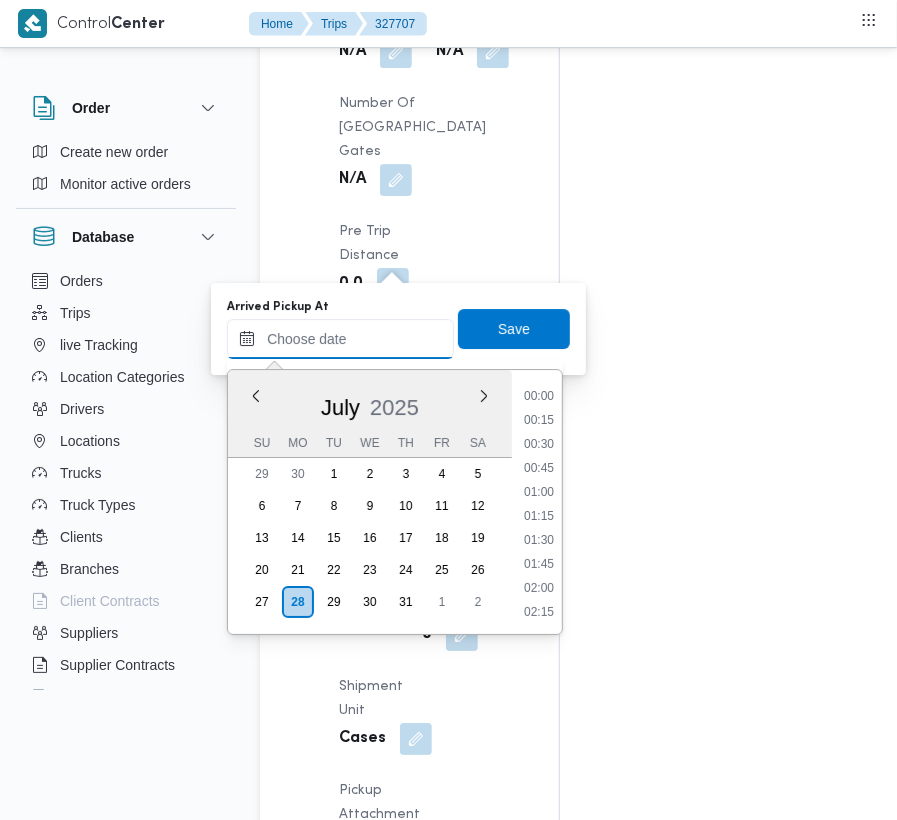 paste on "[DATE]  9:00:00 AM" 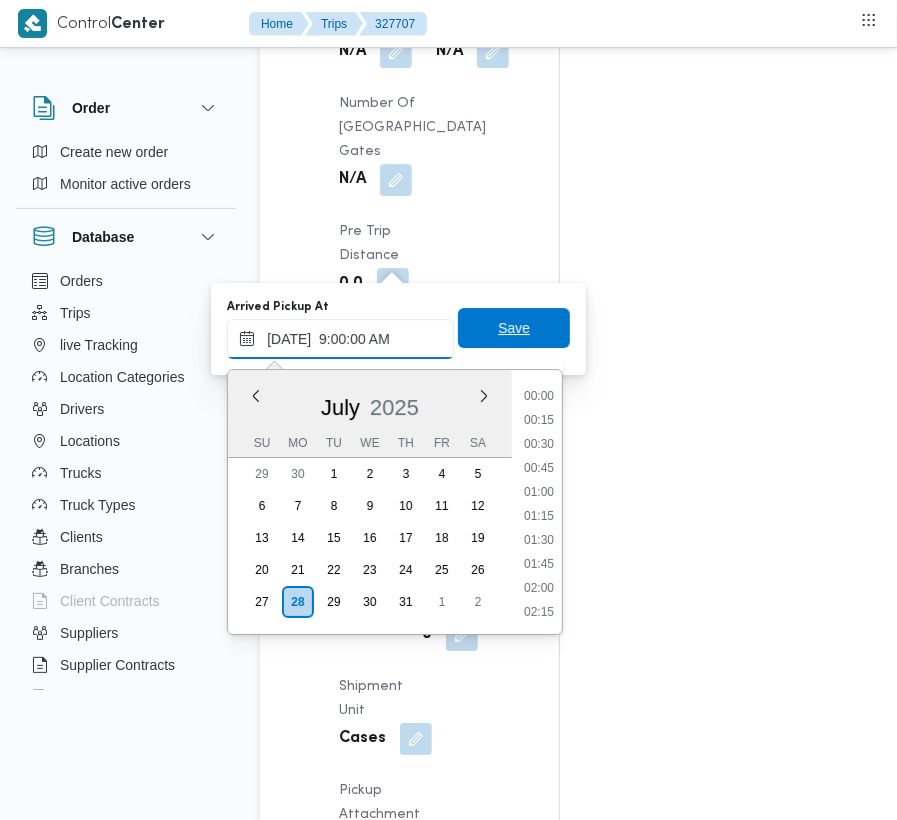 scroll, scrollTop: 864, scrollLeft: 0, axis: vertical 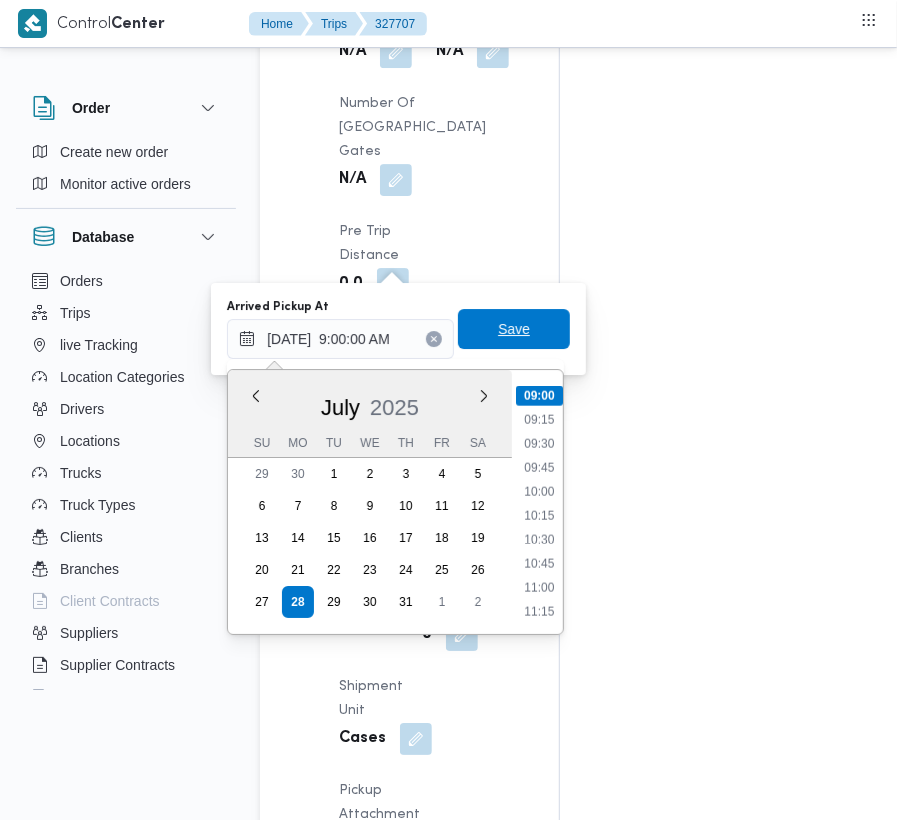 type on "[DATE] 09:00" 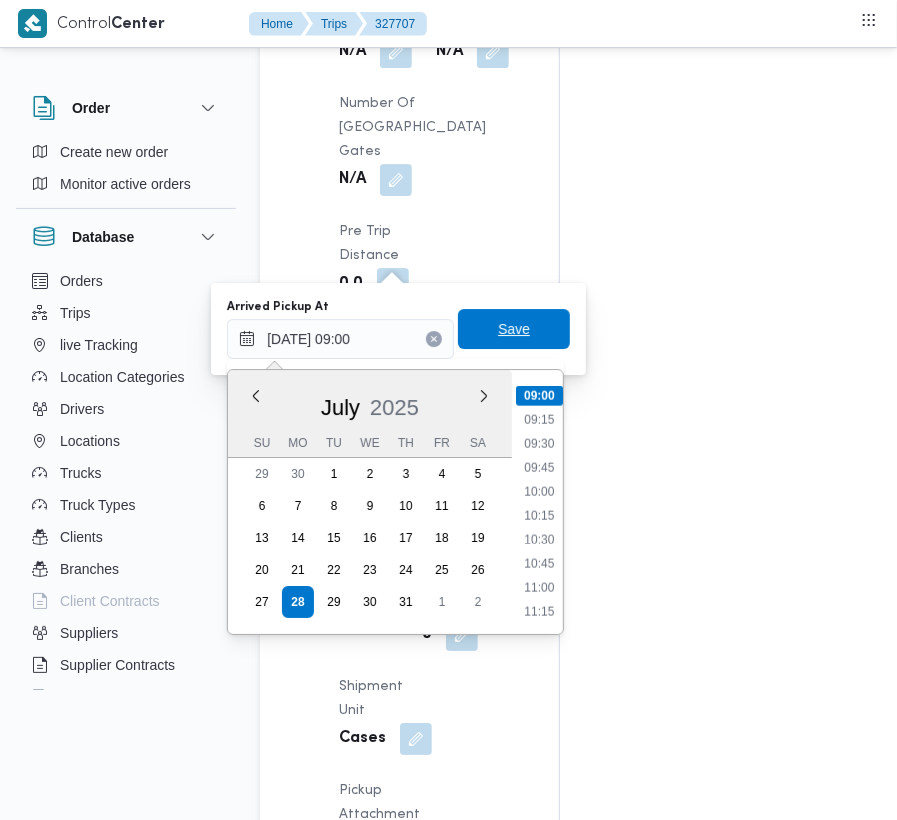 click on "Save" at bounding box center [514, 329] 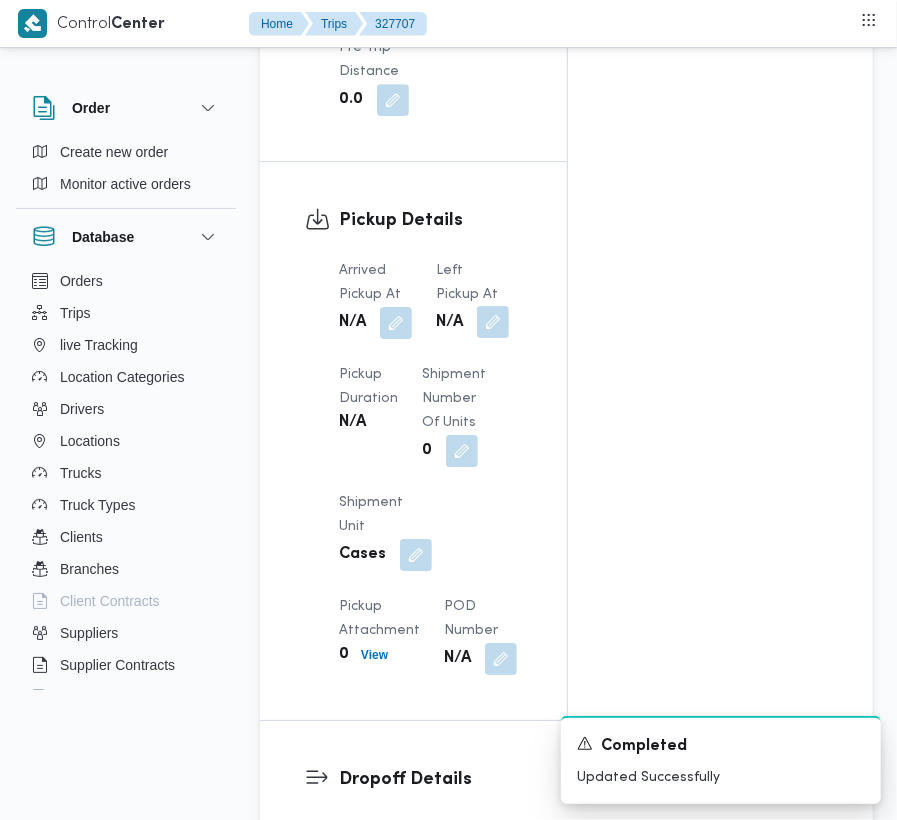 click at bounding box center (493, 322) 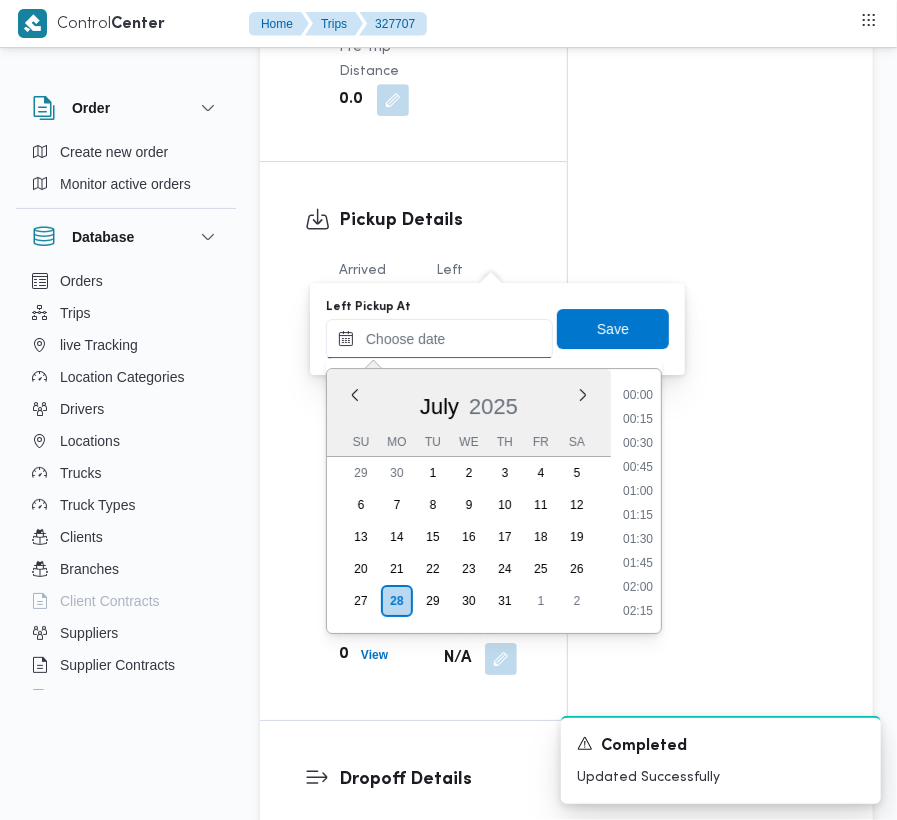 drag, startPoint x: 474, startPoint y: 342, endPoint x: 490, endPoint y: 349, distance: 17.464249 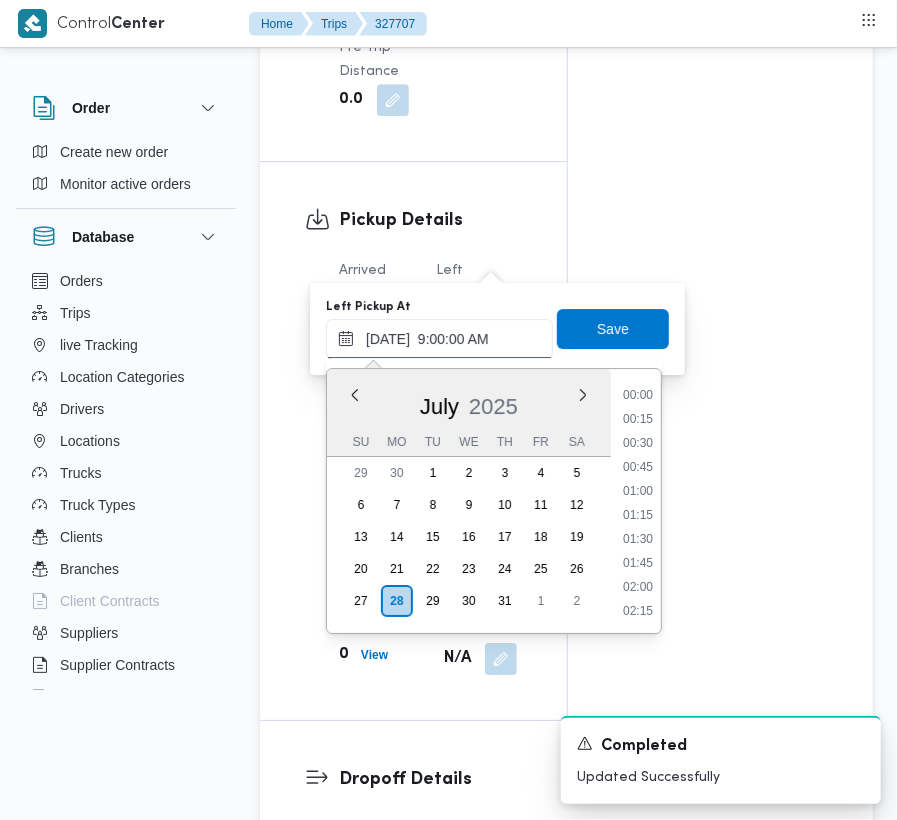 scroll, scrollTop: 864, scrollLeft: 0, axis: vertical 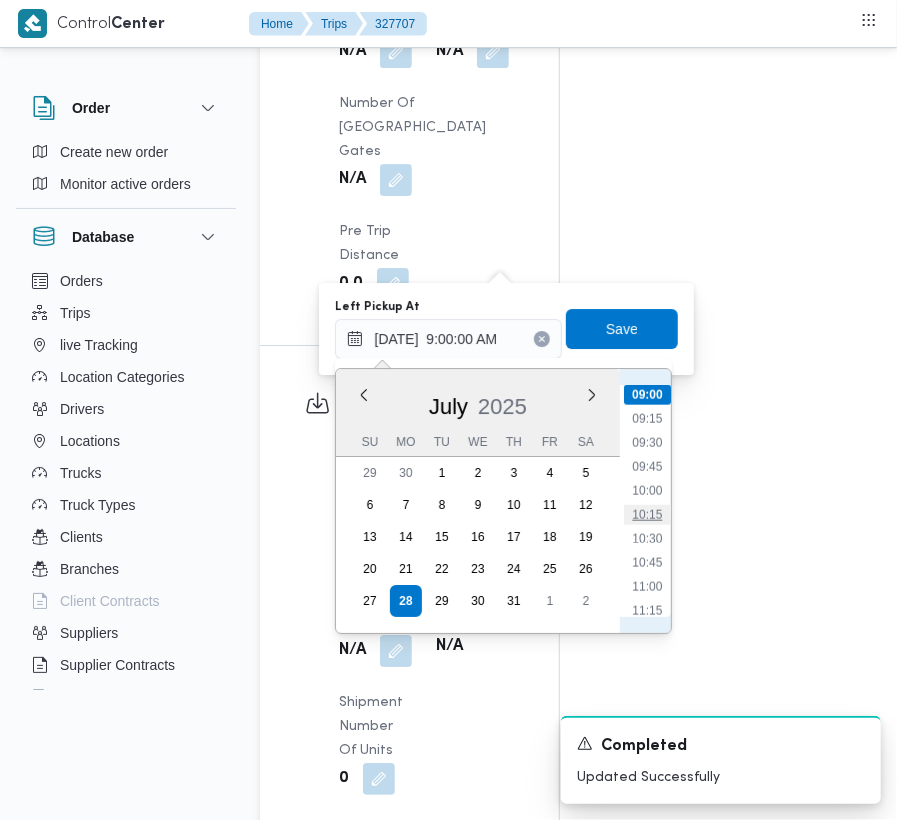 click on "10:15" at bounding box center [647, 515] 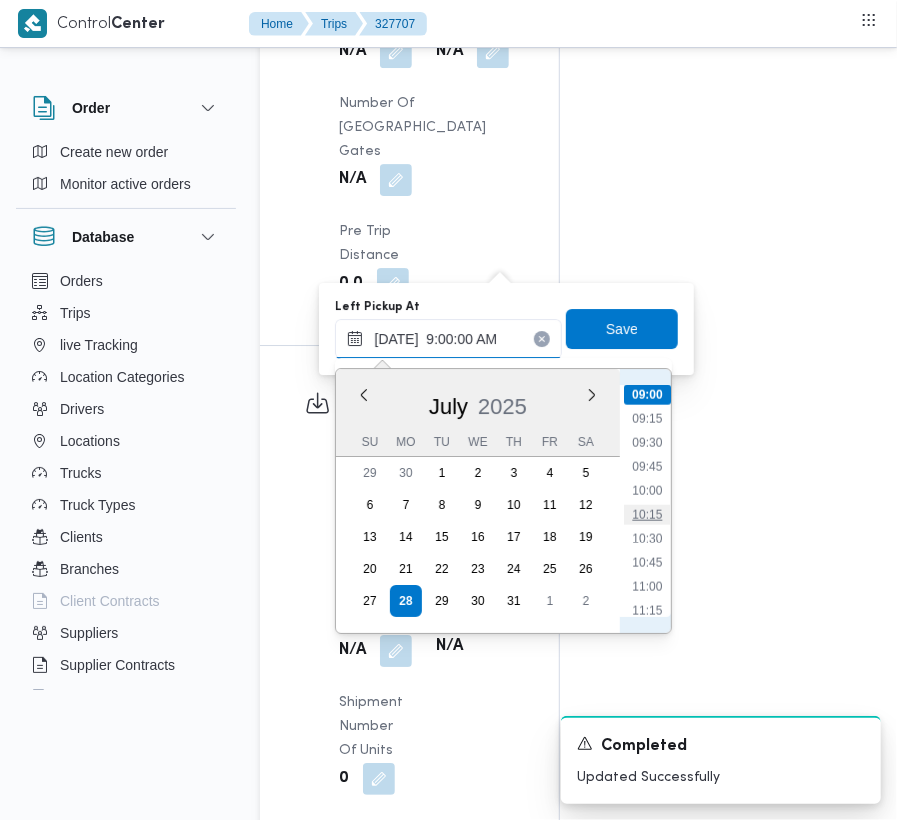 type on "[DATE] 10:15" 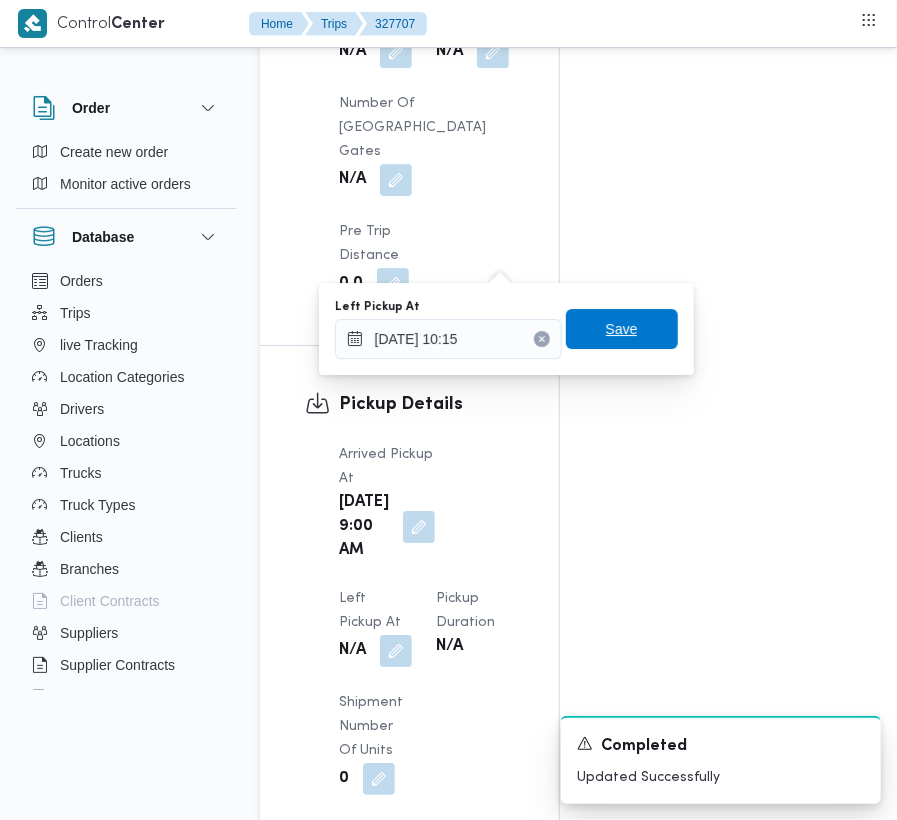drag, startPoint x: 616, startPoint y: 330, endPoint x: 526, endPoint y: 340, distance: 90.55385 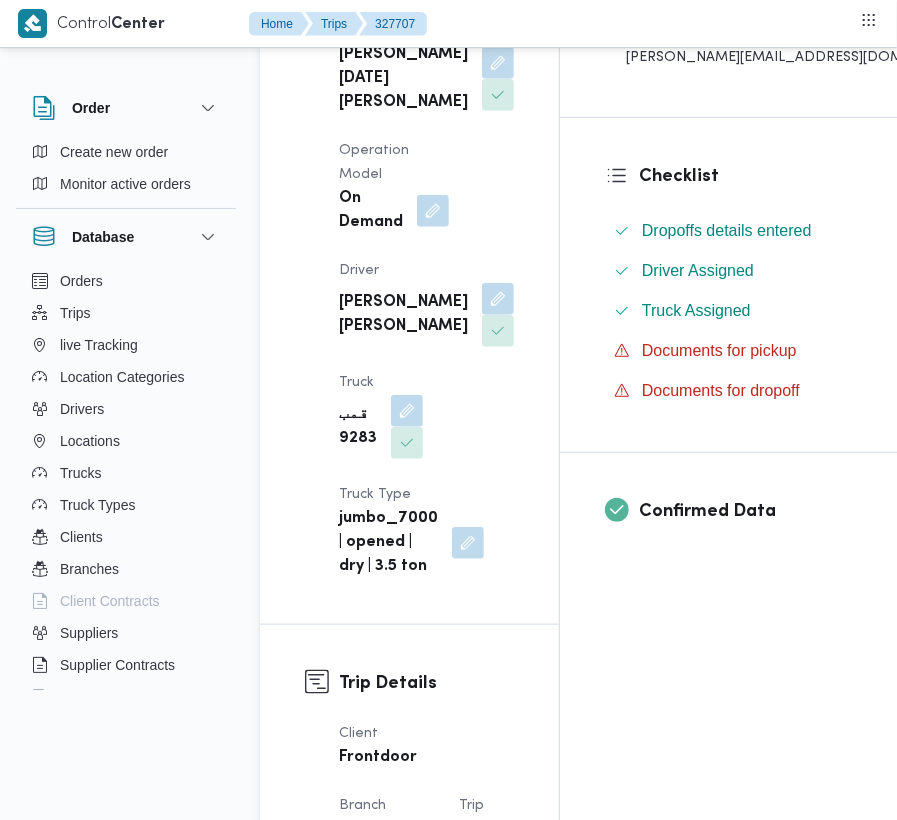 scroll, scrollTop: 0, scrollLeft: 0, axis: both 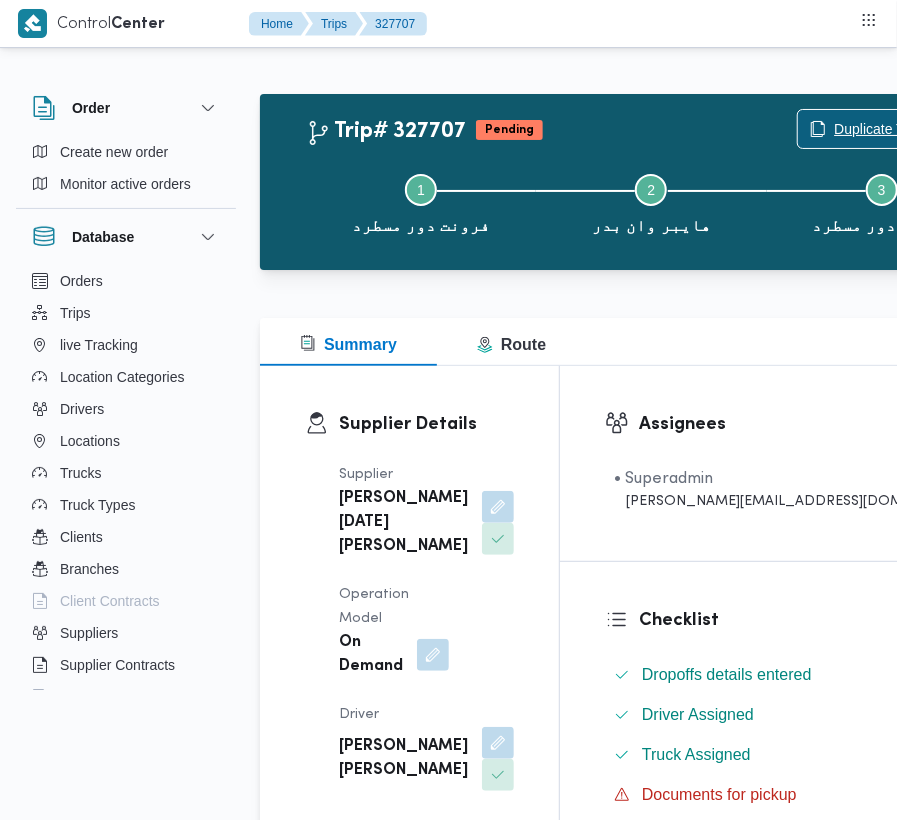click on "Duplicate Trip" at bounding box center [865, 129] 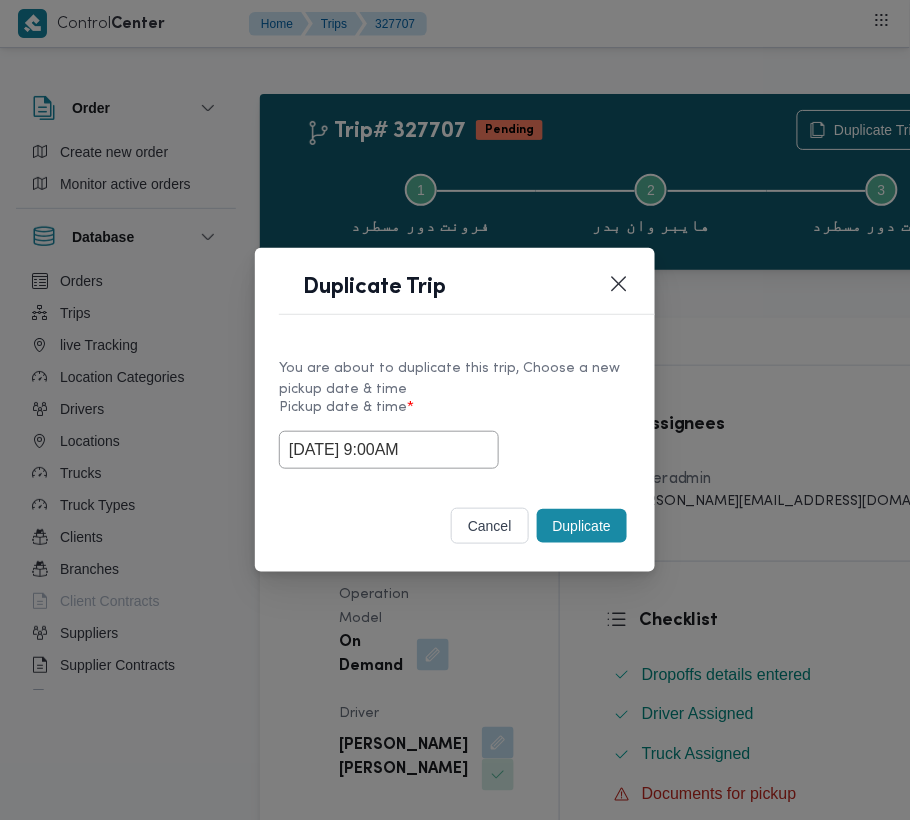 click on "Duplicate" at bounding box center [582, 526] 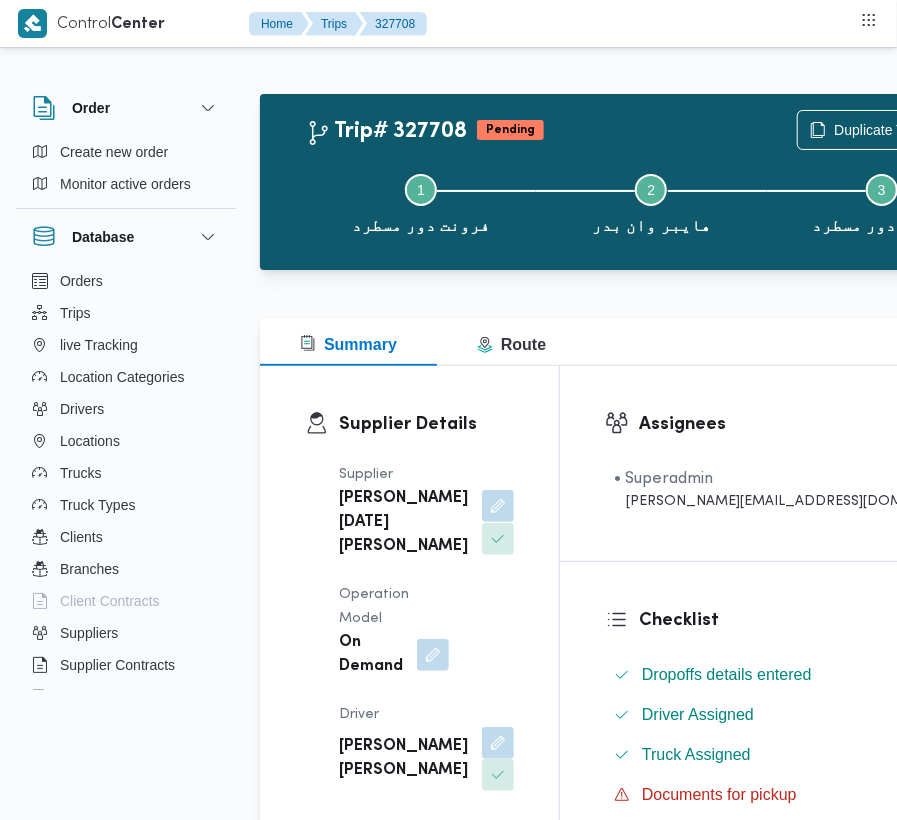click at bounding box center [498, 506] 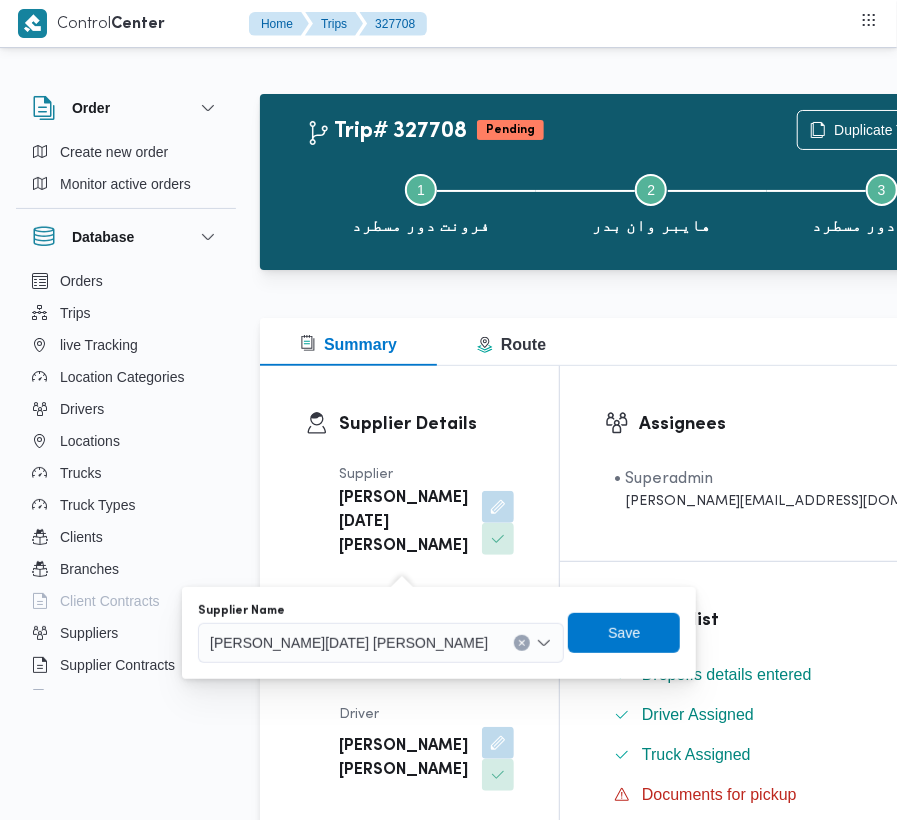 click on "[PERSON_NAME][DATE] [PERSON_NAME]" at bounding box center [349, 642] 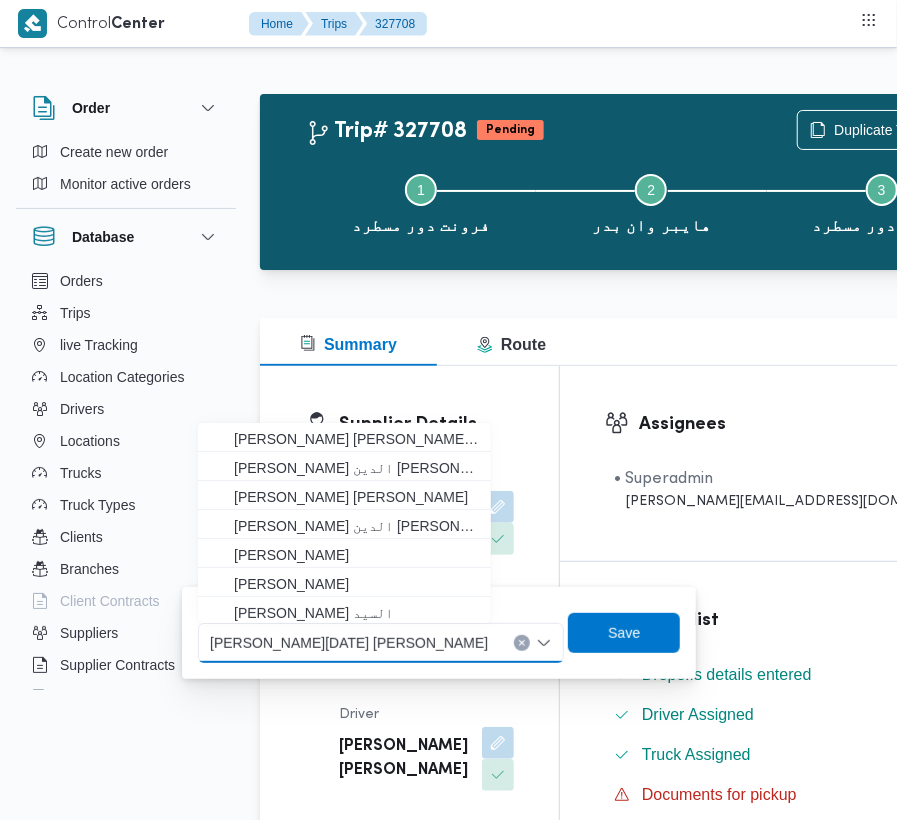 paste on "[PERSON_NAME]" 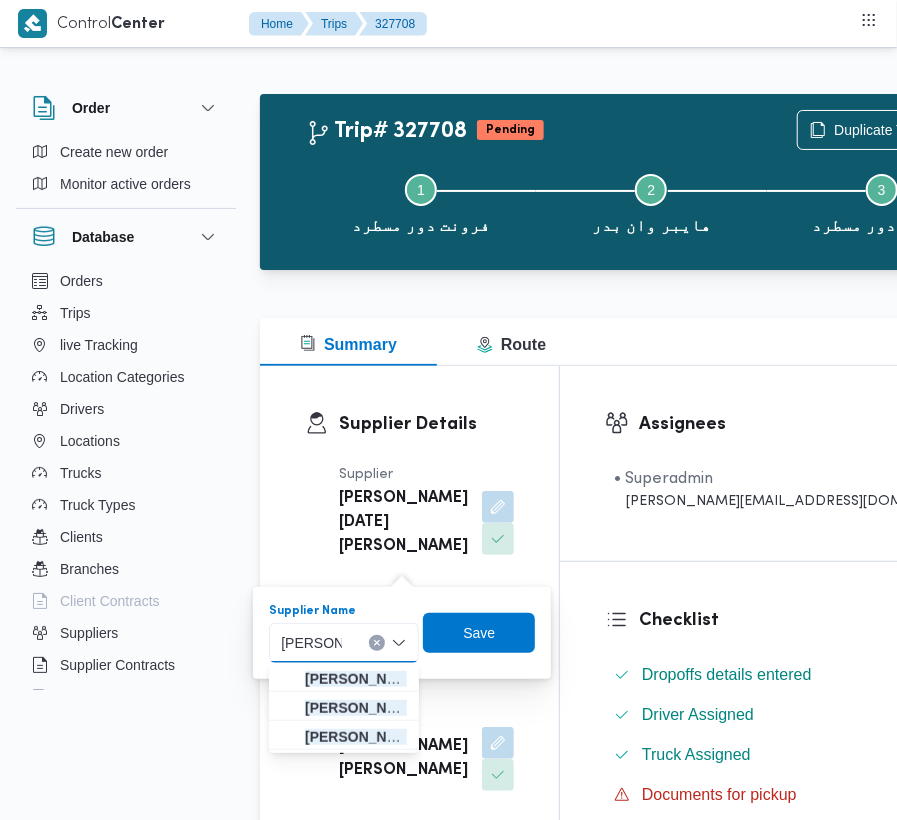 type on "[PERSON_NAME]" 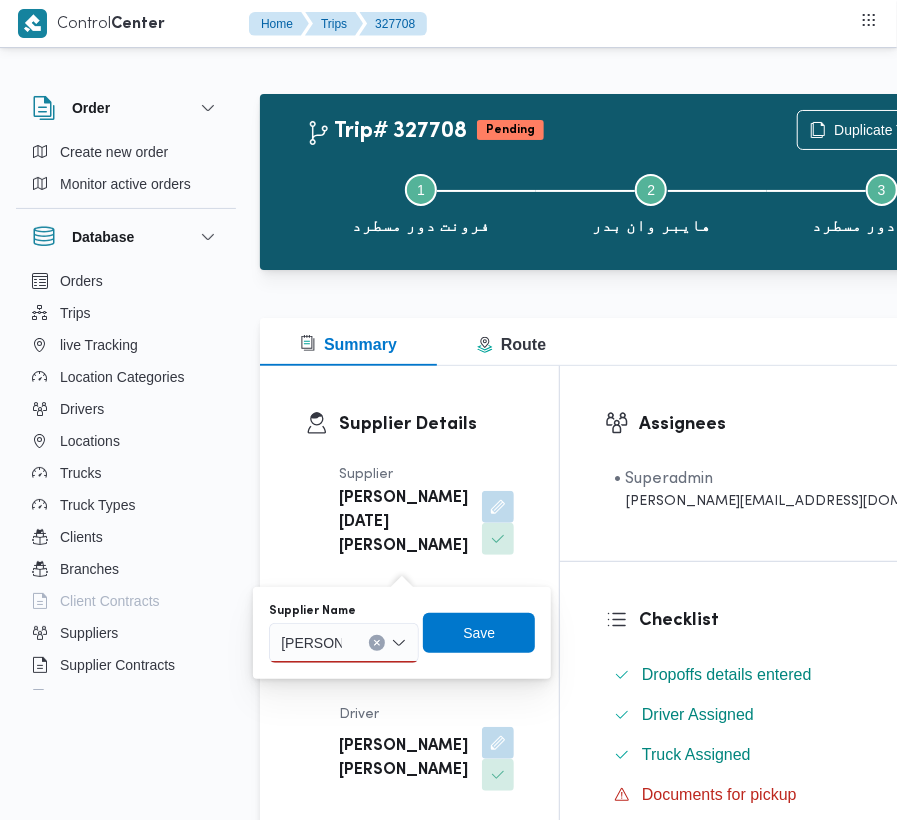click on "[PERSON_NAME]" at bounding box center [344, 643] 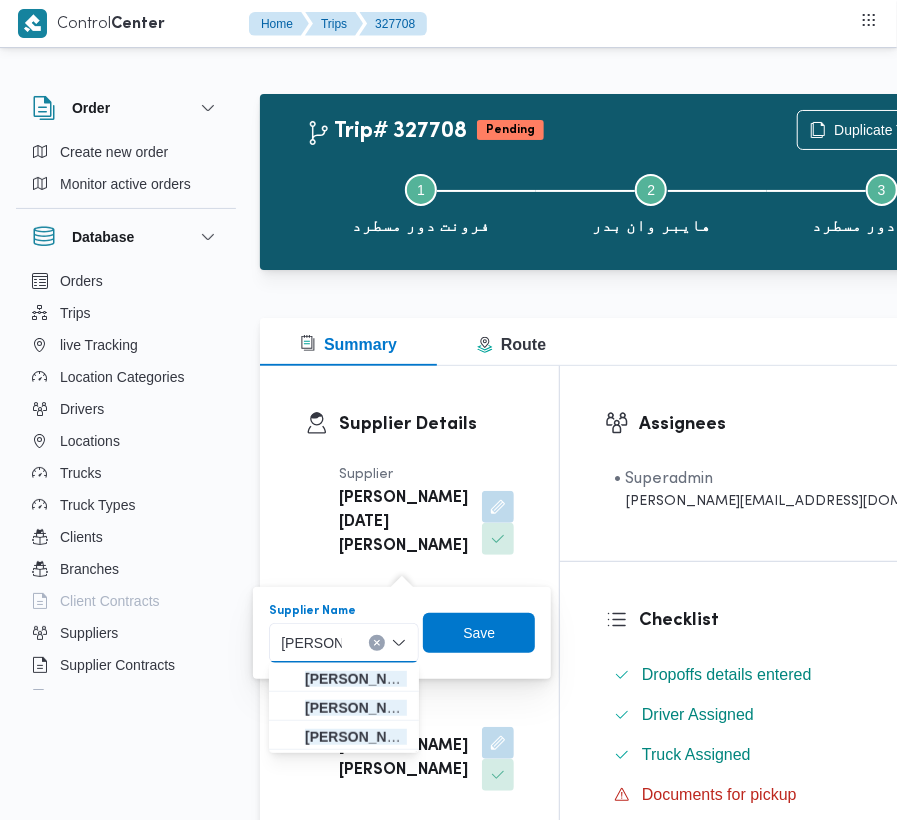click at bounding box center [377, 643] 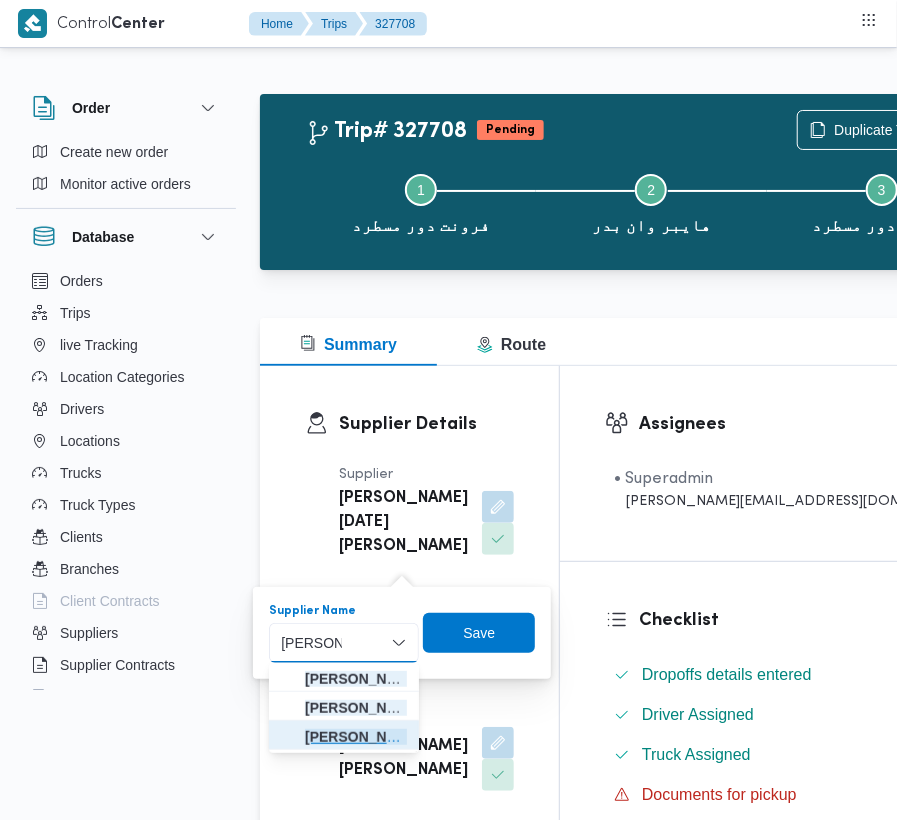 click on "[PERSON_NAME]" at bounding box center [344, 737] 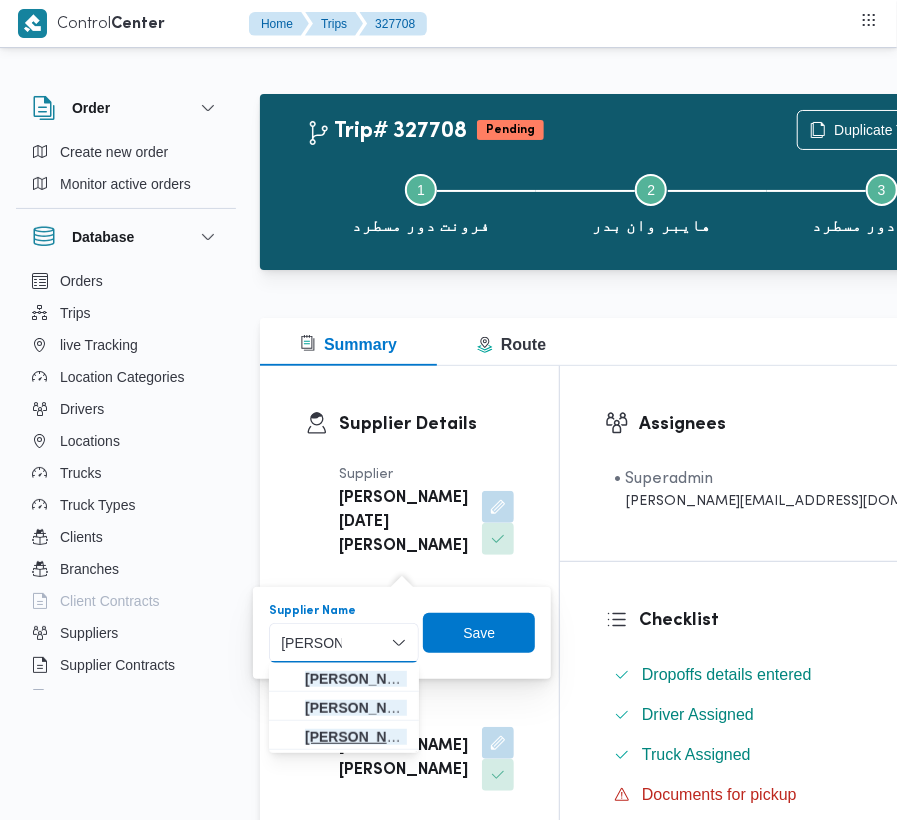 type 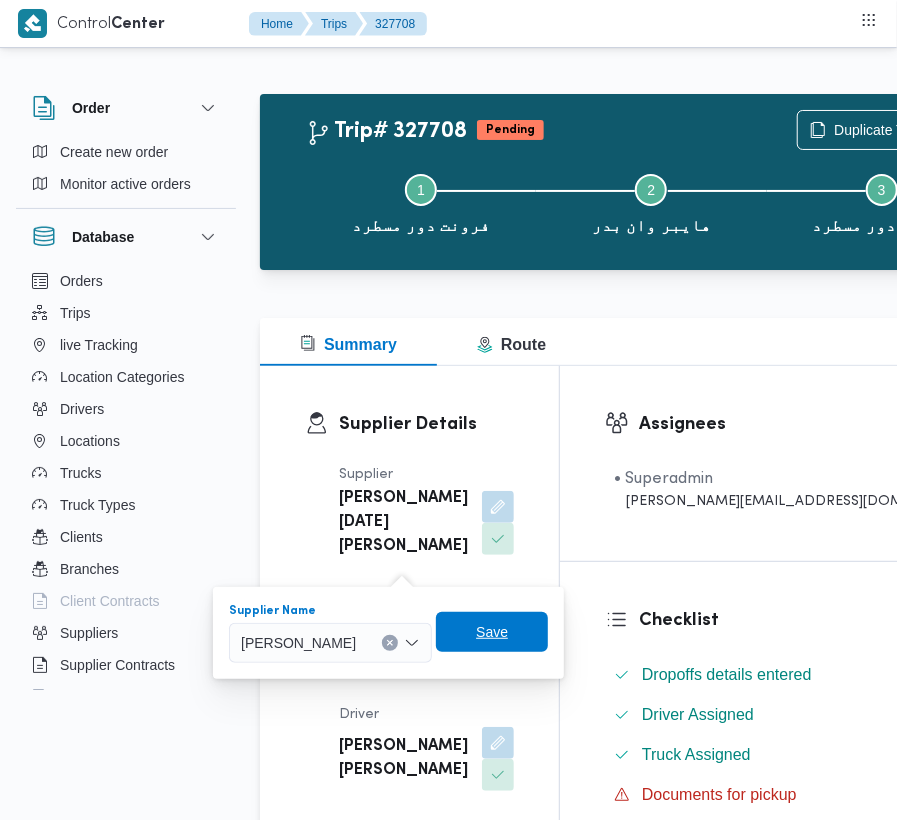 click on "Save" at bounding box center (492, 632) 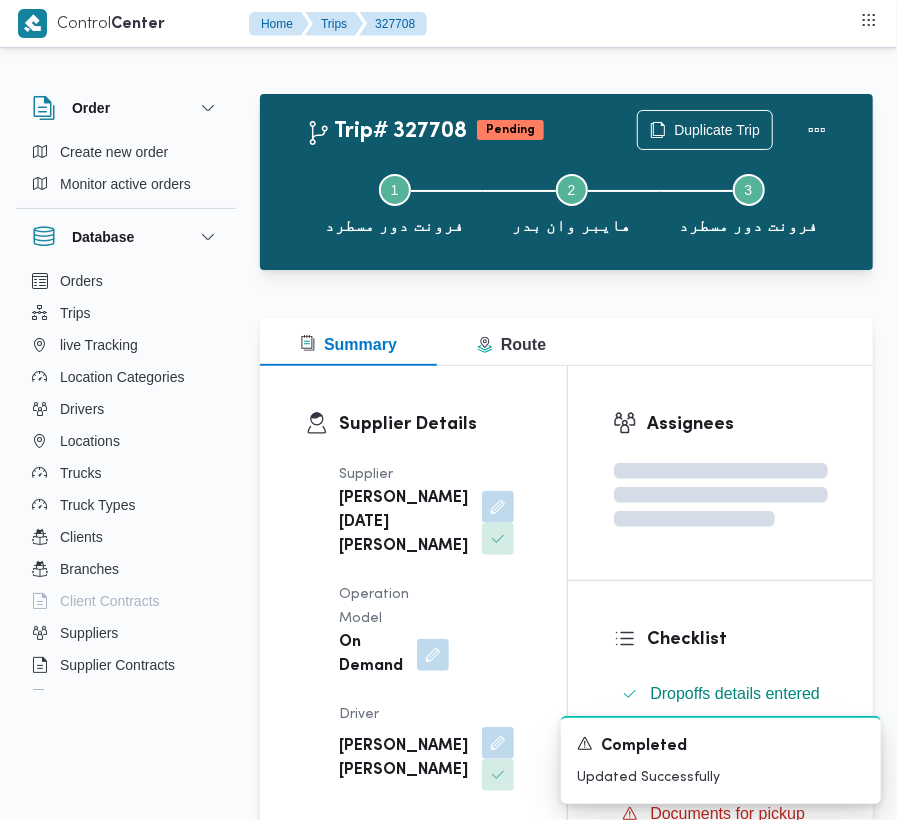 click on "Supplier [PERSON_NAME][DATE] [PERSON_NAME] Operation Model On Demand Driver [PERSON_NAME] [PERSON_NAME] Truck قمب 9283 Truck Type jumbo_7000 | opened | dry | 3.5 ton" at bounding box center (430, 743) 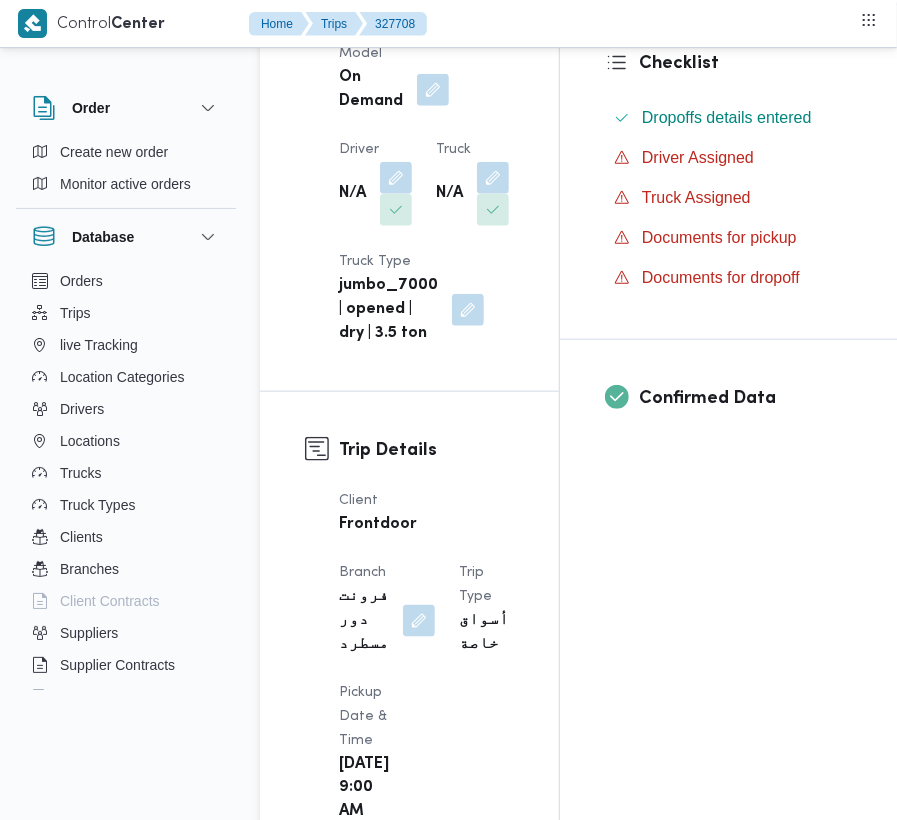scroll, scrollTop: 589, scrollLeft: 0, axis: vertical 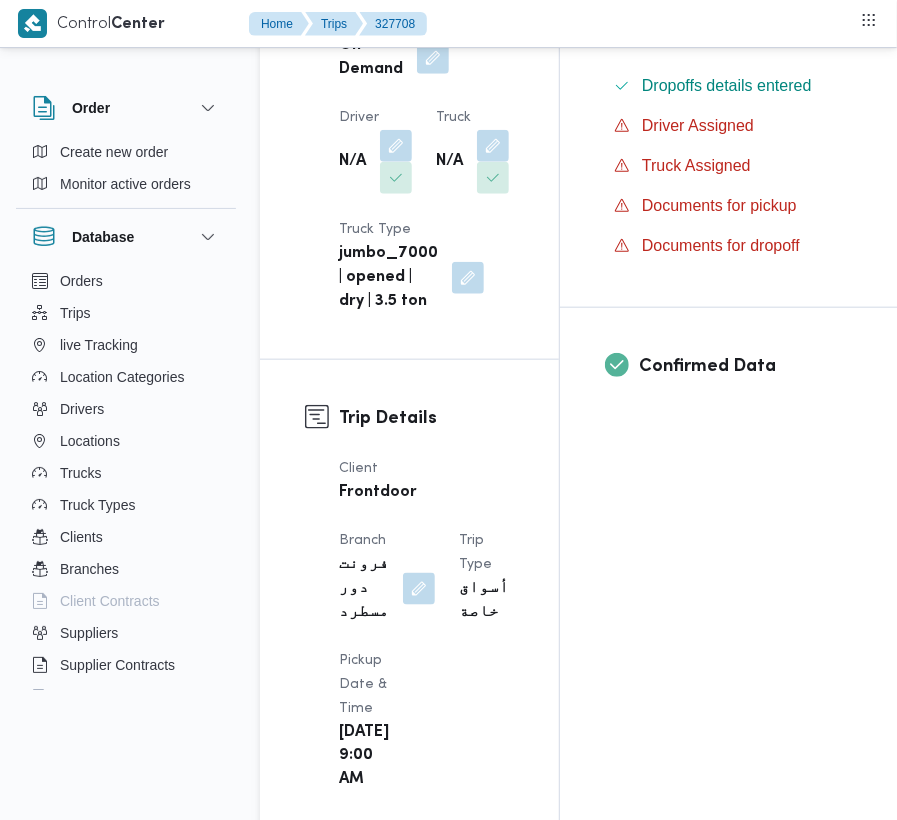 drag, startPoint x: 496, startPoint y: 169, endPoint x: 461, endPoint y: 220, distance: 61.854668 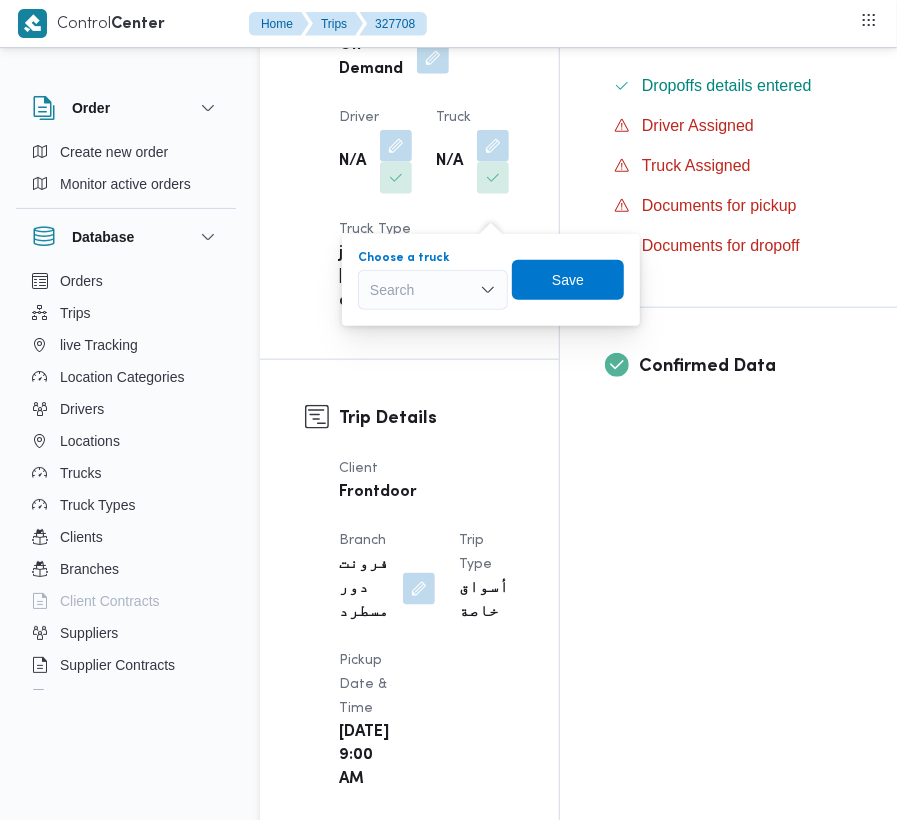 click on "Search" at bounding box center (433, 290) 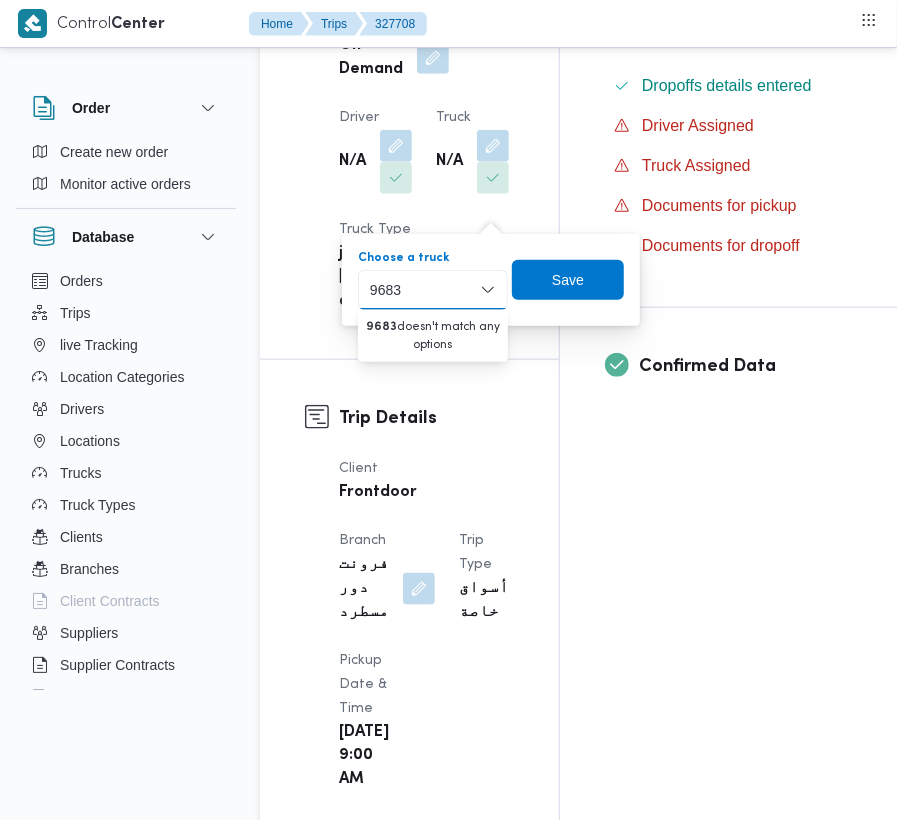 type on "9683" 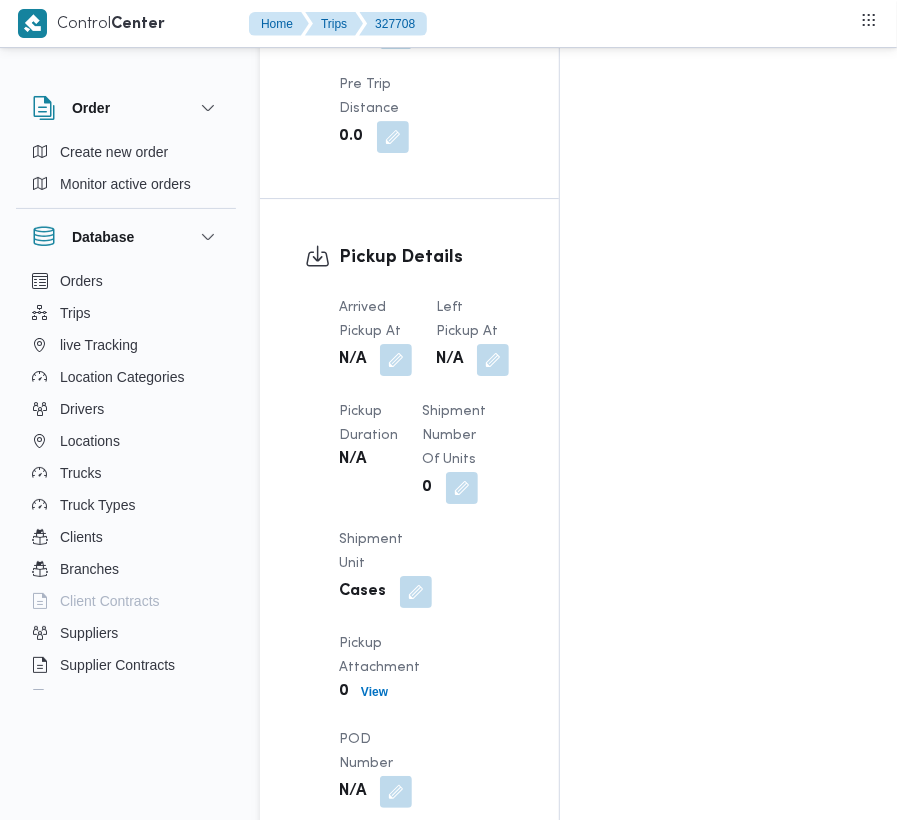 scroll, scrollTop: 3122, scrollLeft: 0, axis: vertical 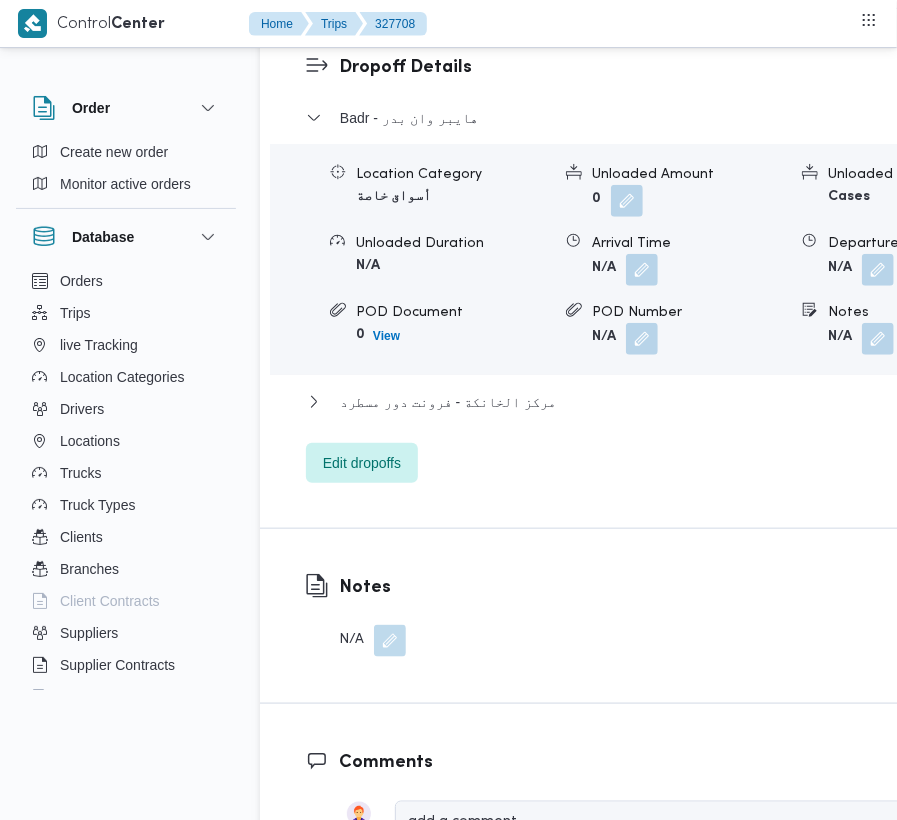 click at bounding box center (390, 641) 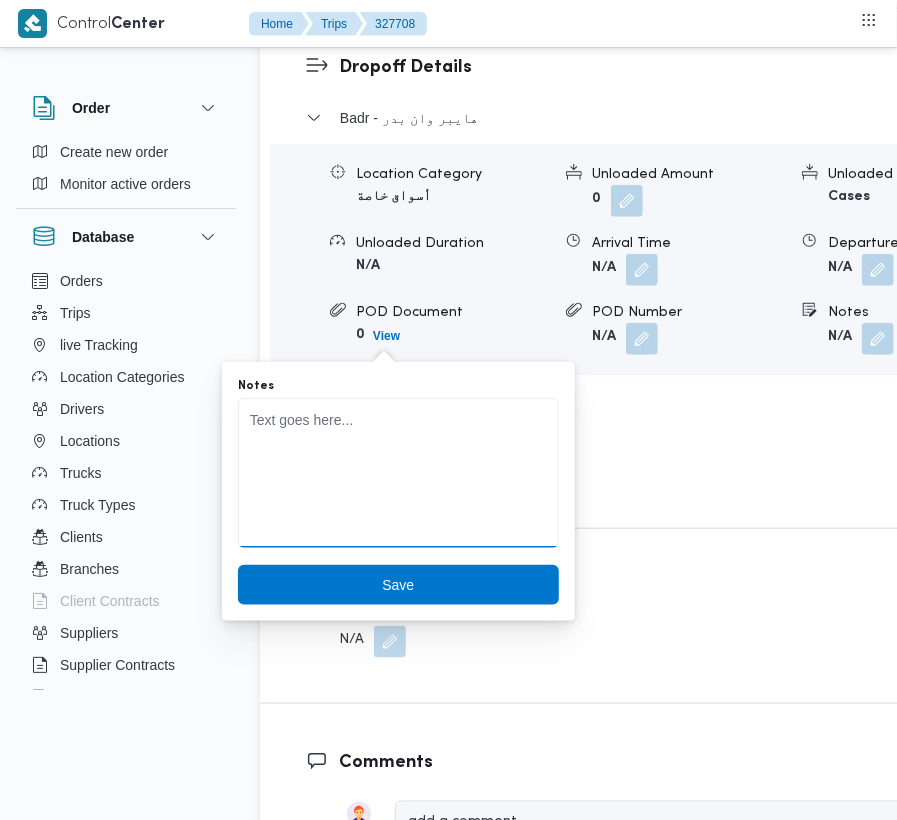 drag, startPoint x: 325, startPoint y: 494, endPoint x: 336, endPoint y: 504, distance: 14.866069 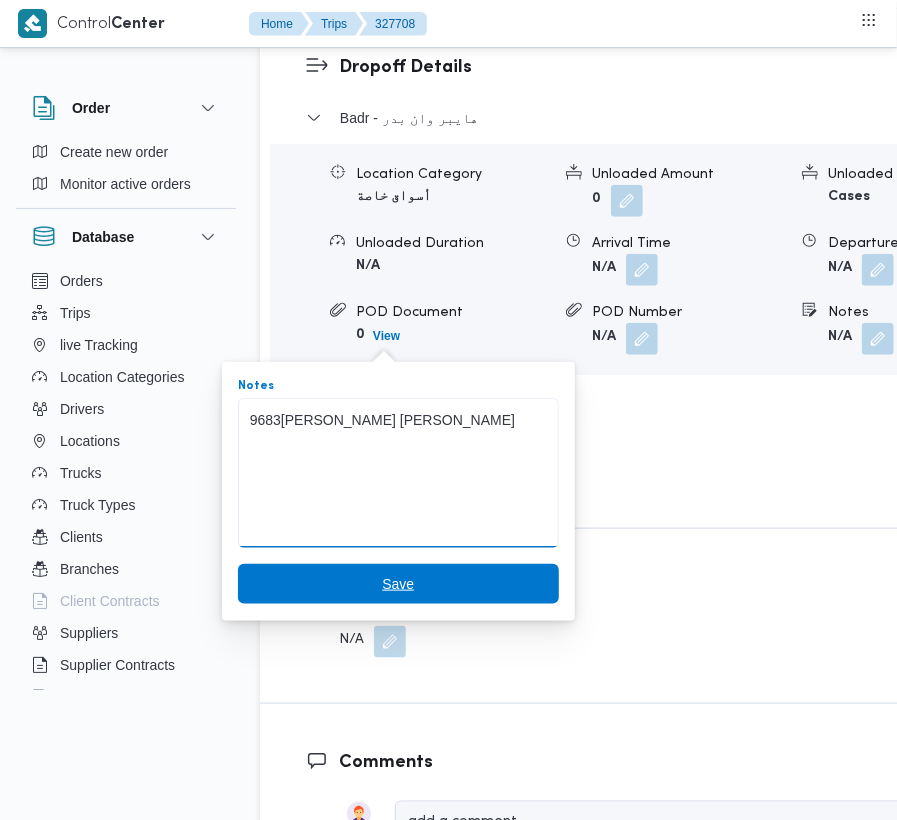 type on "9683[PERSON_NAME] [PERSON_NAME]" 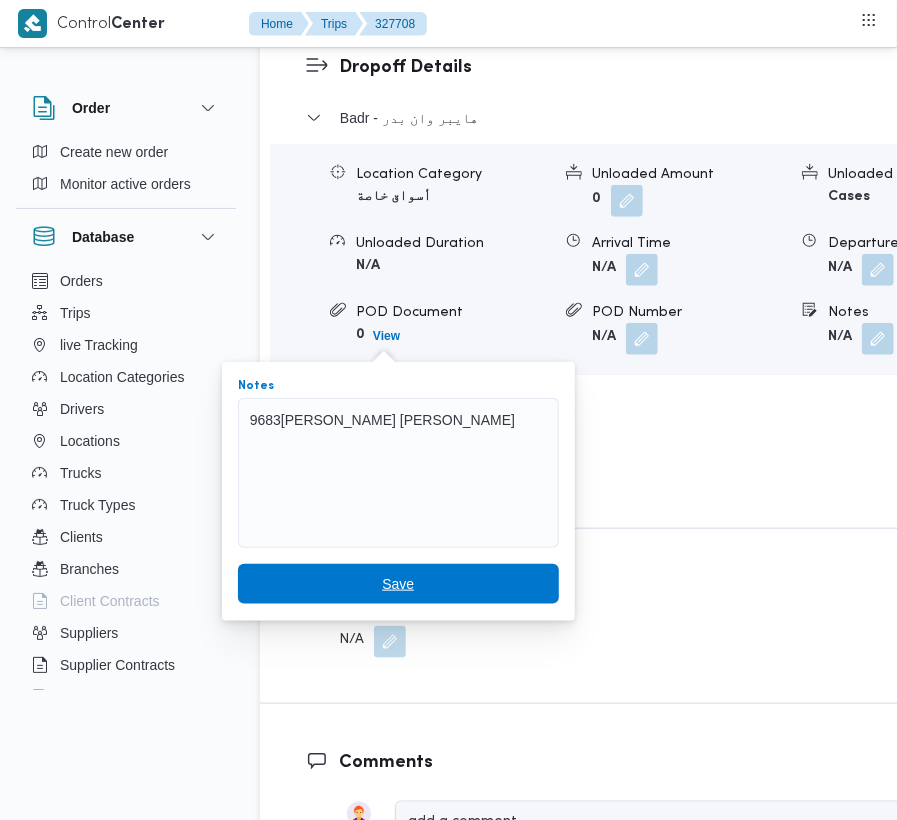 click on "Save" at bounding box center (398, 584) 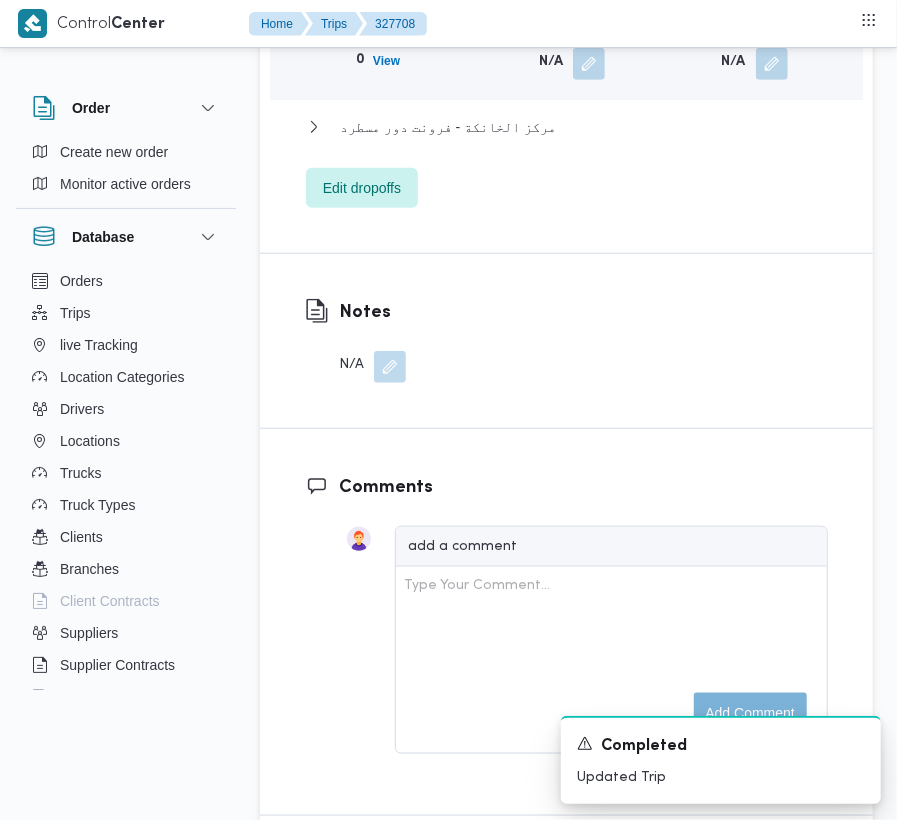 scroll, scrollTop: 3122, scrollLeft: 0, axis: vertical 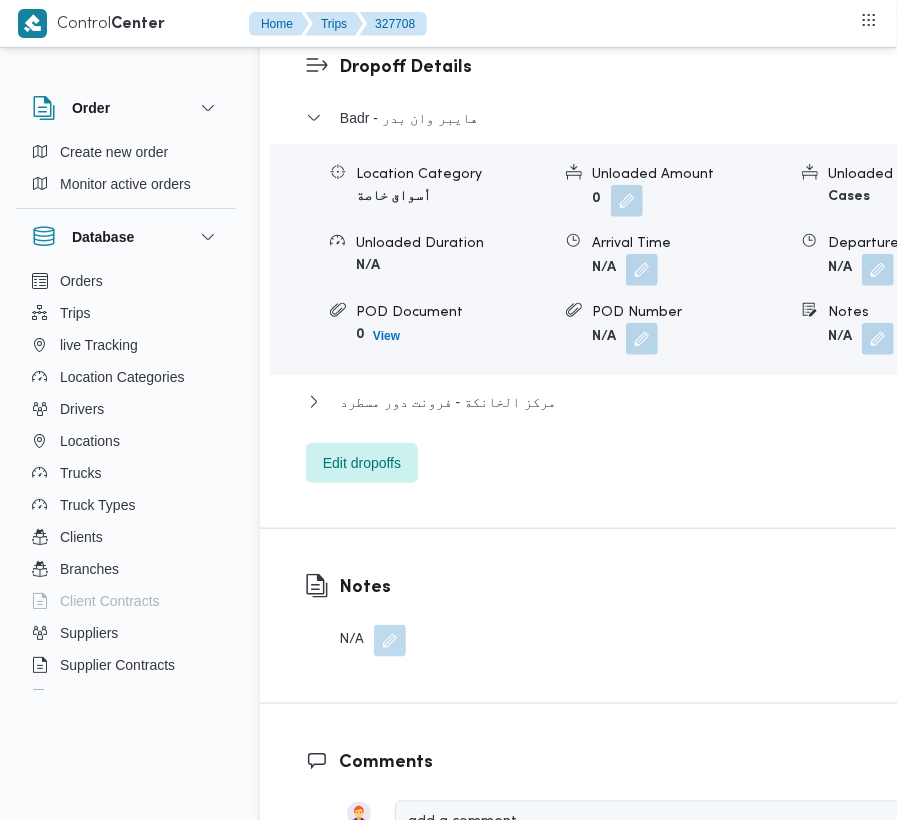 click at bounding box center [390, 641] 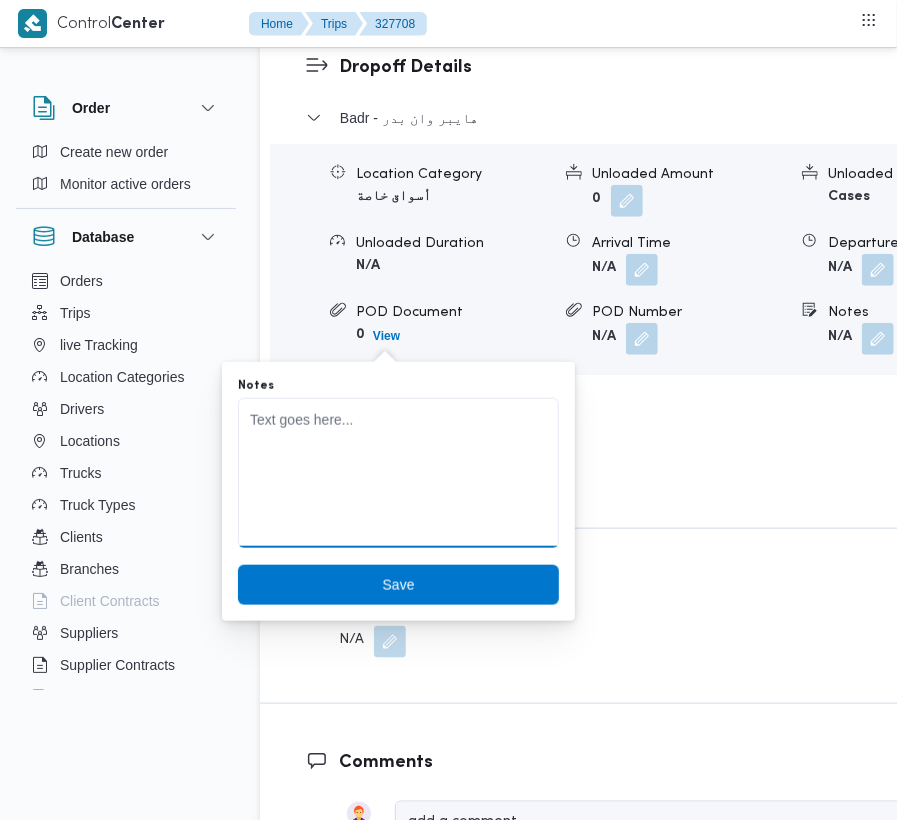 drag, startPoint x: 345, startPoint y: 433, endPoint x: 348, endPoint y: 453, distance: 20.22375 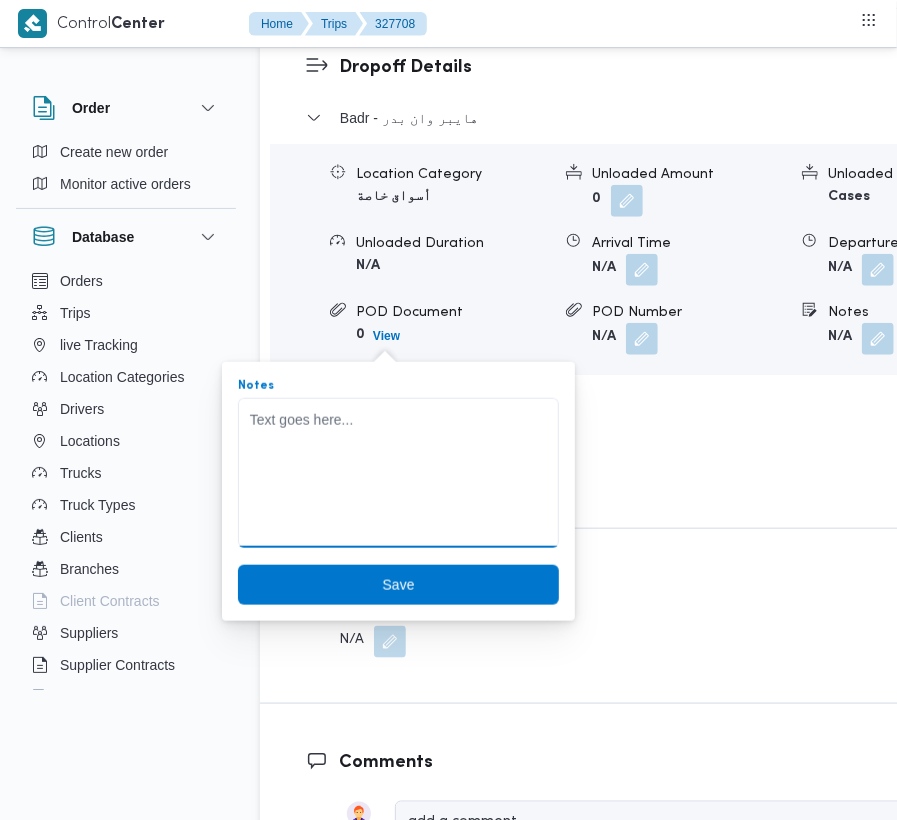 paste on "[URL][DOMAIN_NAME]" 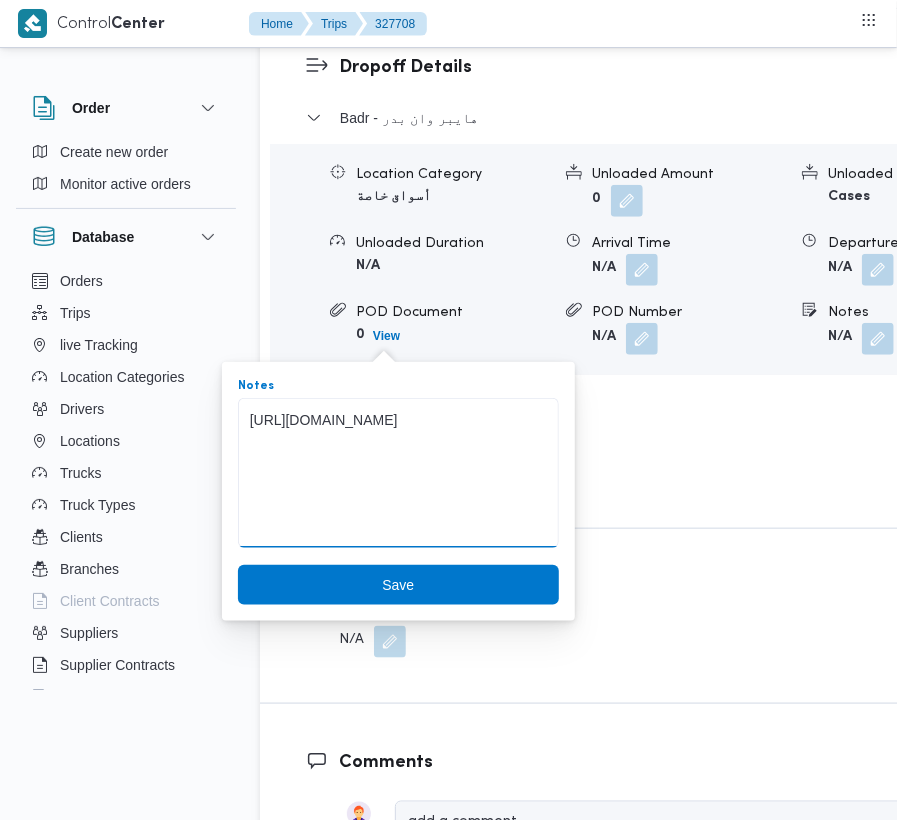 click on "[URL][DOMAIN_NAME]" at bounding box center [398, 473] 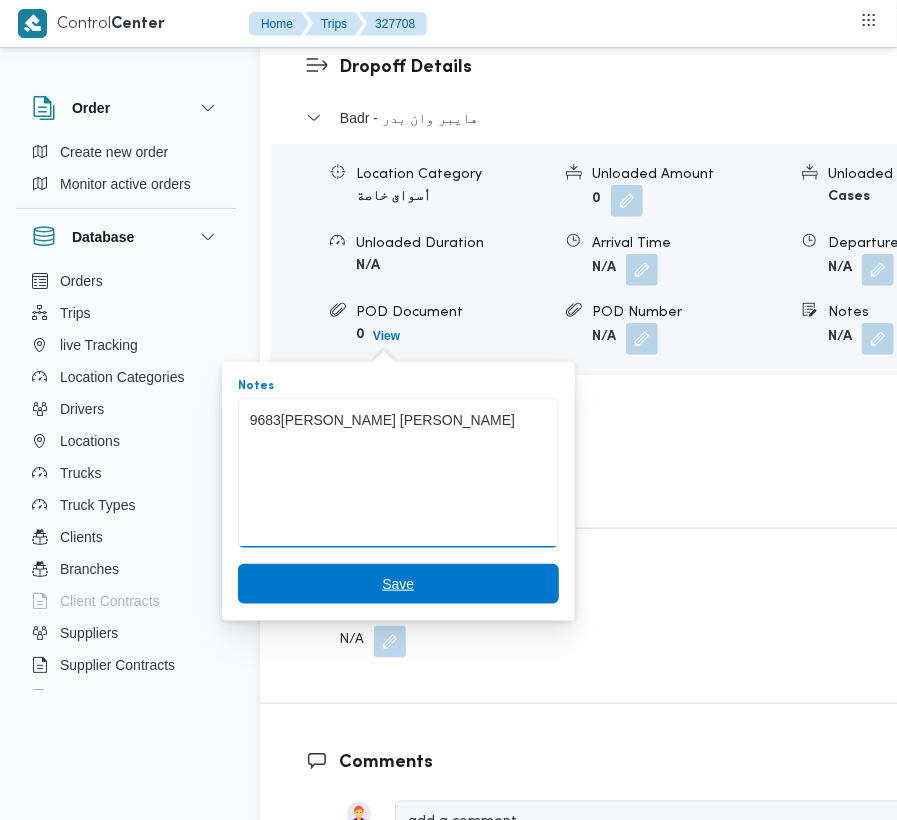 type on "9683[PERSON_NAME] [PERSON_NAME]" 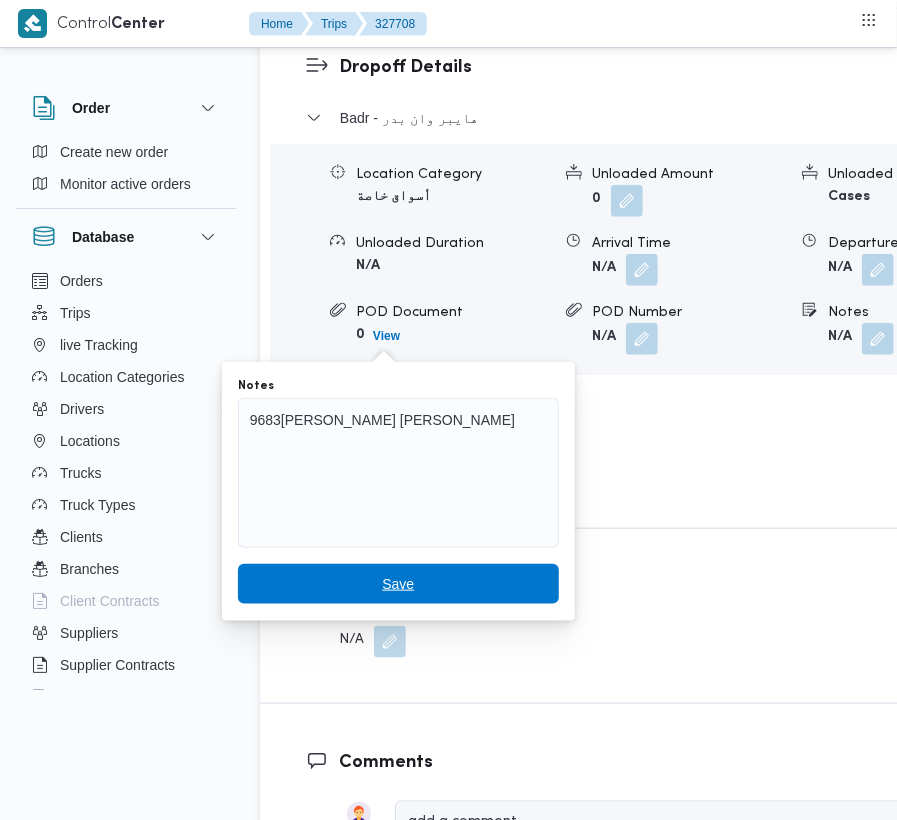 click on "Save" at bounding box center (398, 584) 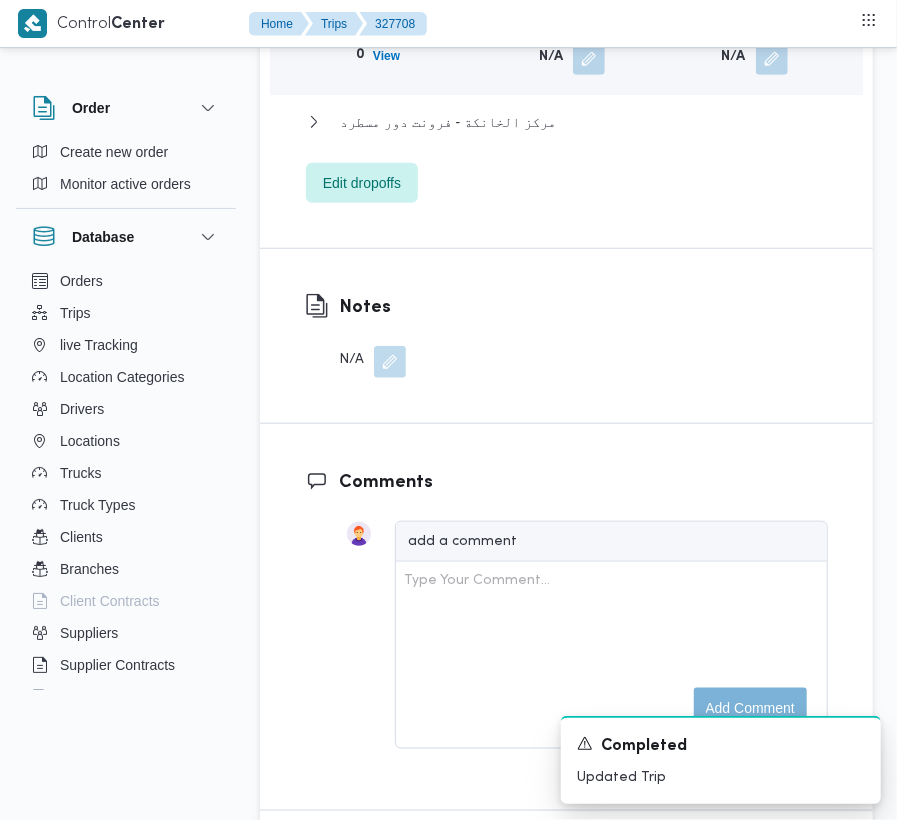 click on "Notes N/A" at bounding box center [566, 336] 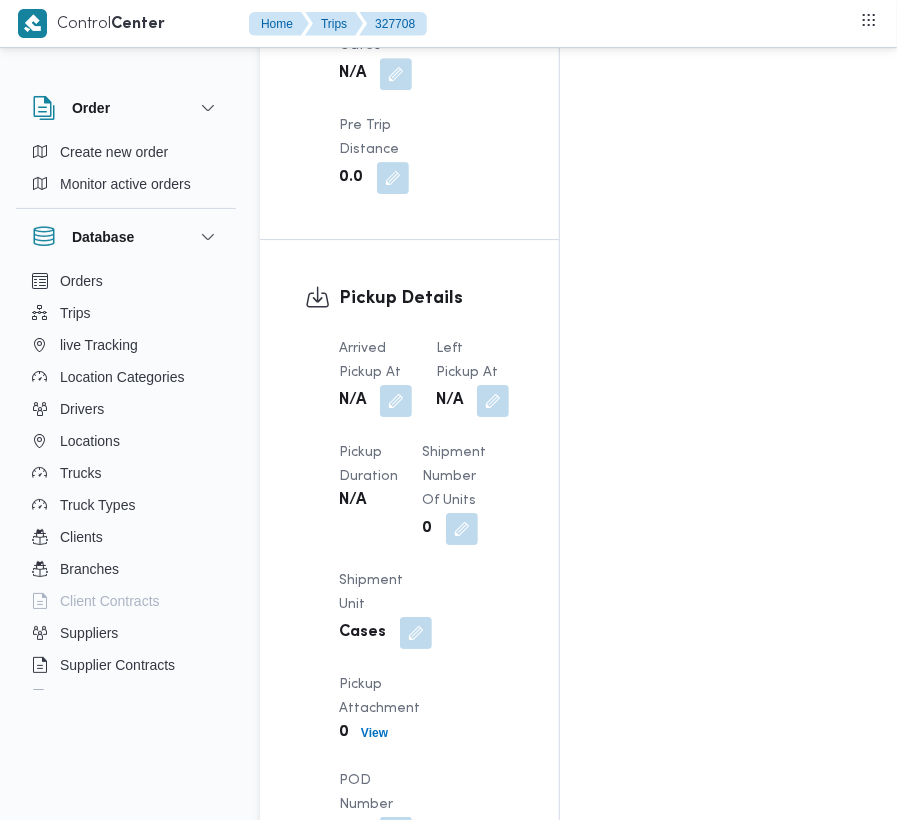 scroll, scrollTop: 2034, scrollLeft: 0, axis: vertical 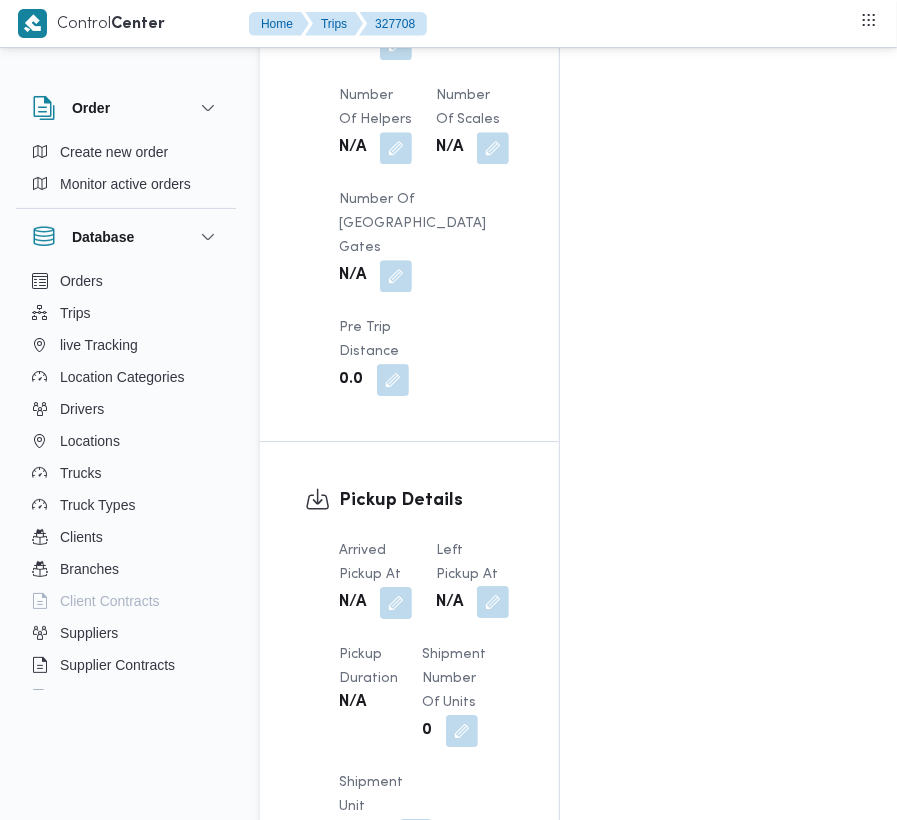 click at bounding box center (493, 602) 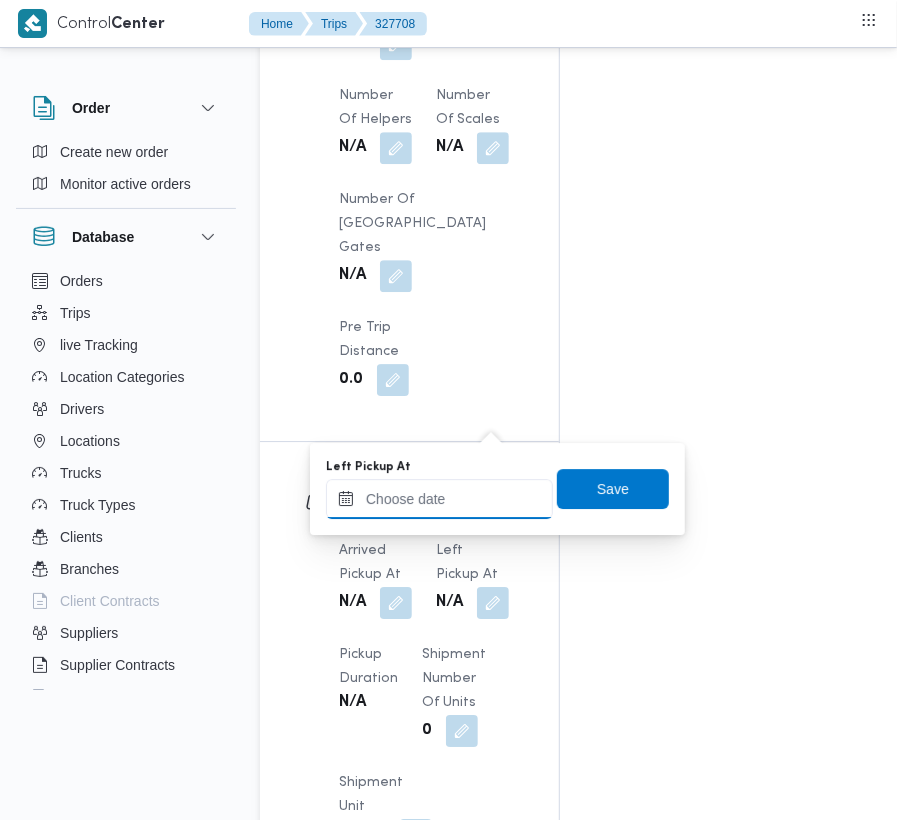 click on "Left Pickup At" at bounding box center (439, 499) 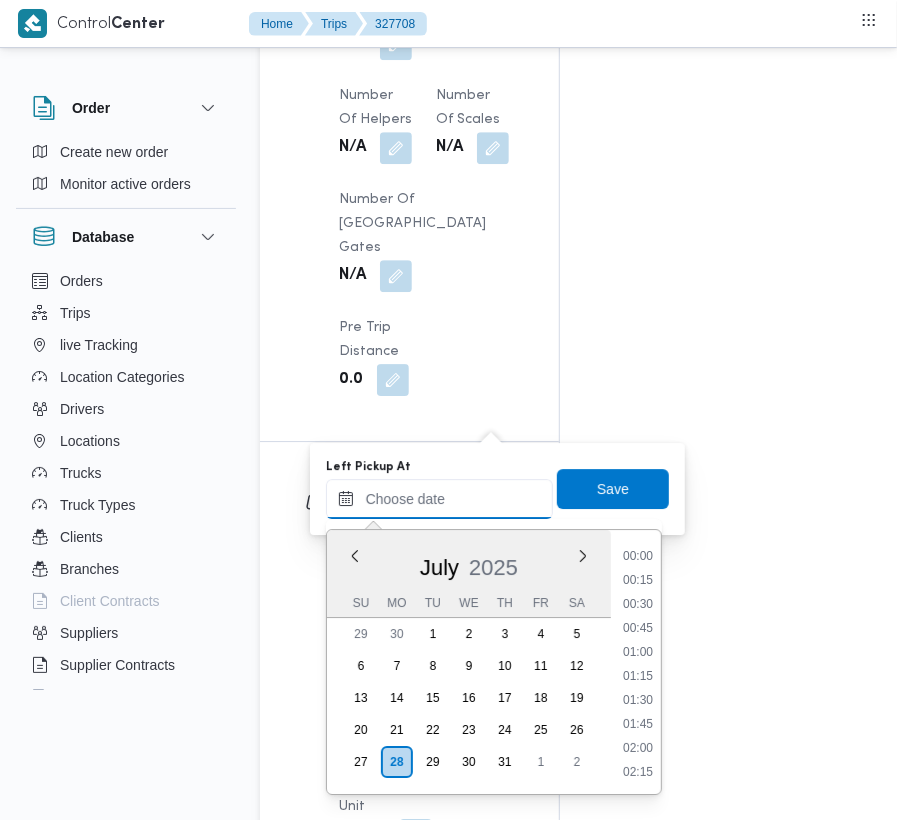 scroll, scrollTop: 1129, scrollLeft: 0, axis: vertical 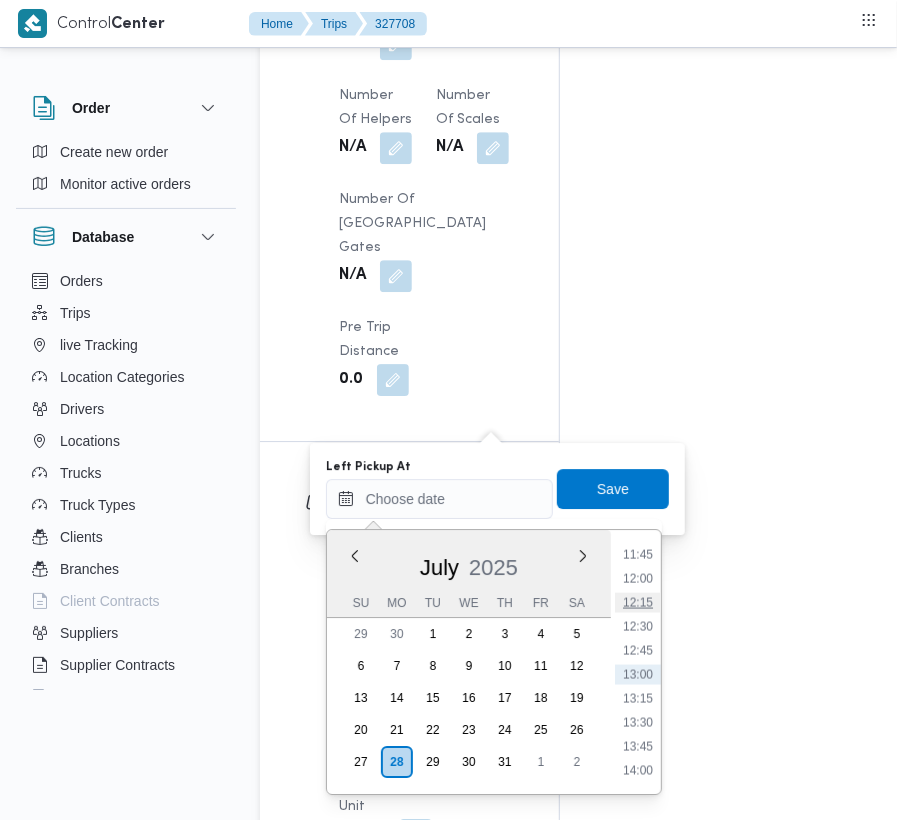 click on "12:15" at bounding box center [638, 603] 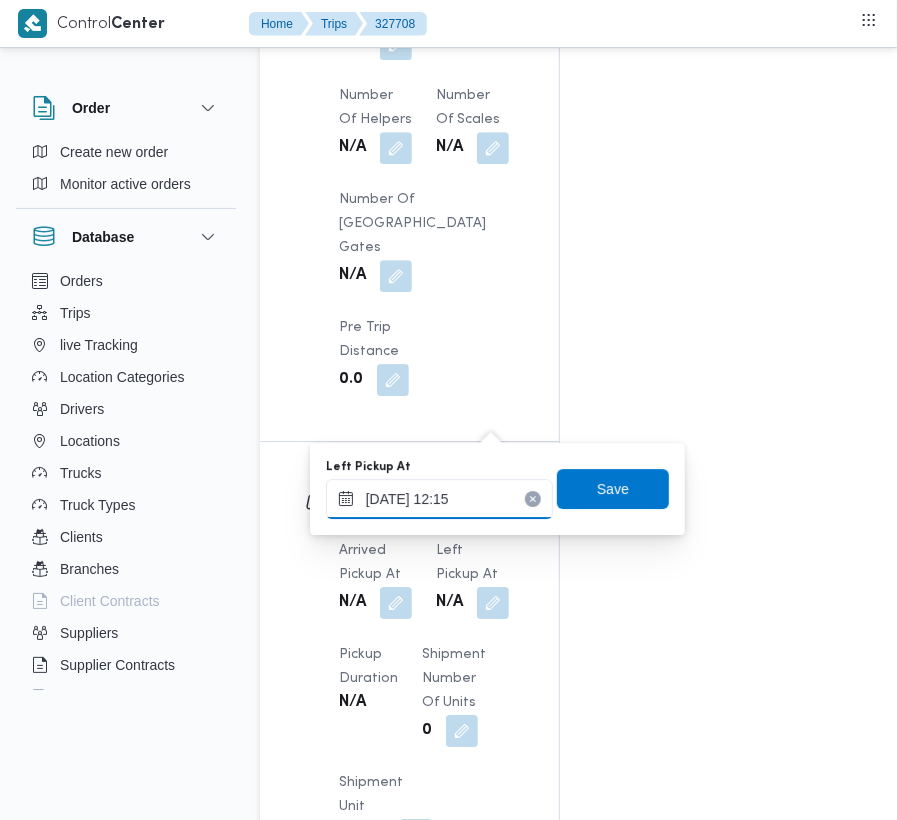 click on "[DATE] 12:15" at bounding box center [439, 499] 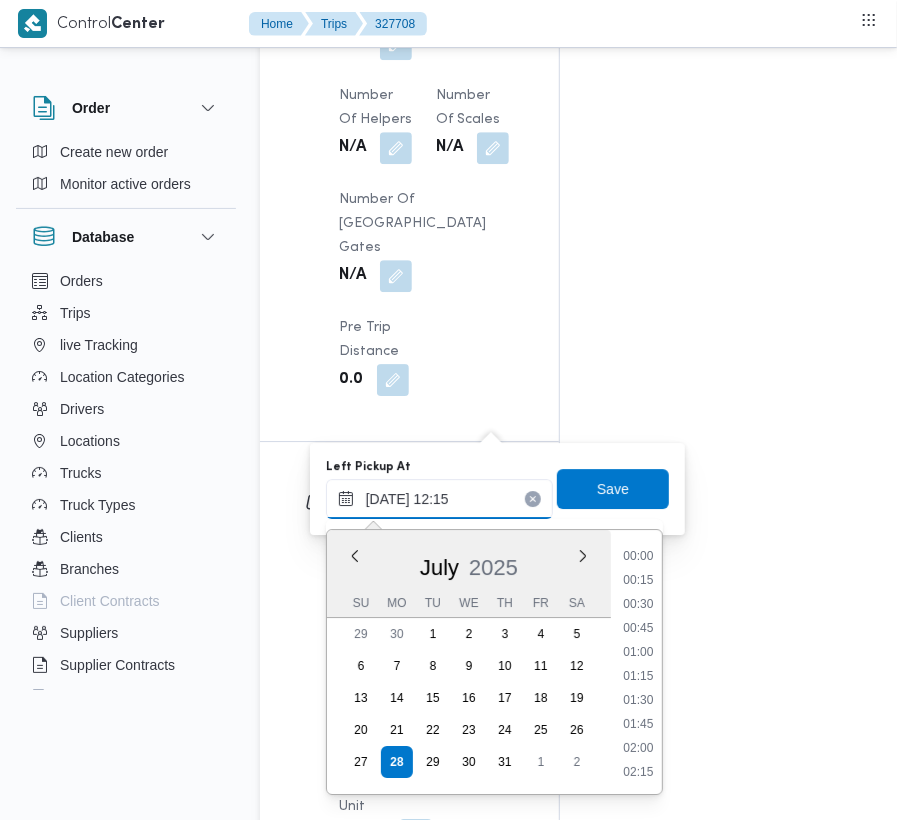 scroll, scrollTop: 1056, scrollLeft: 0, axis: vertical 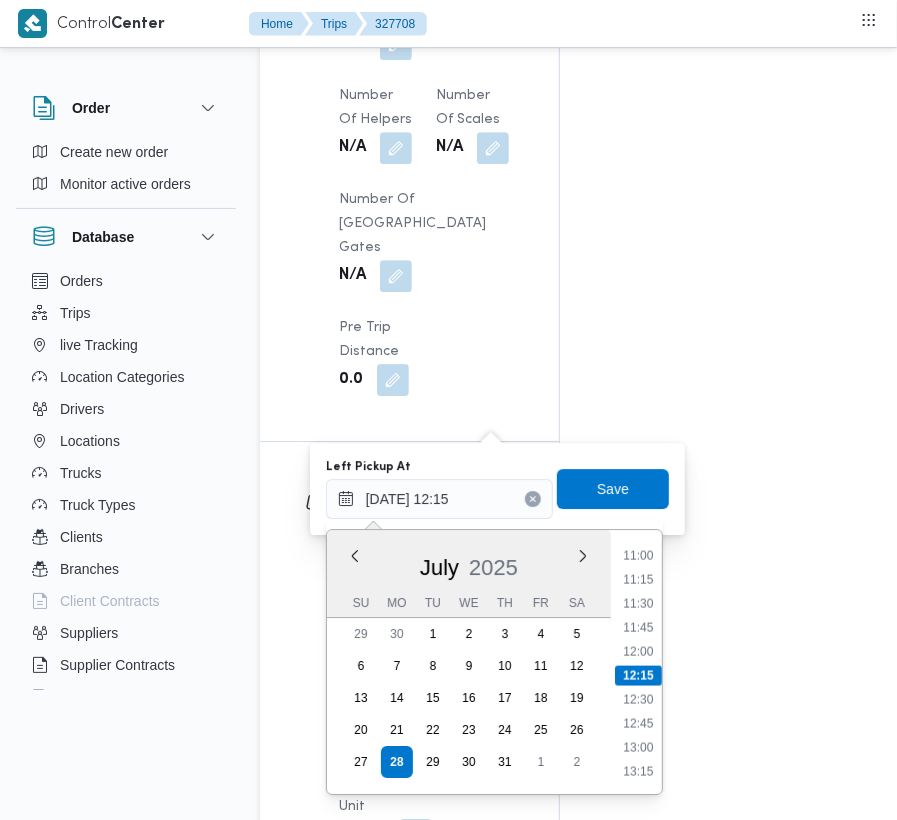 click on "11:00" at bounding box center (638, 556) 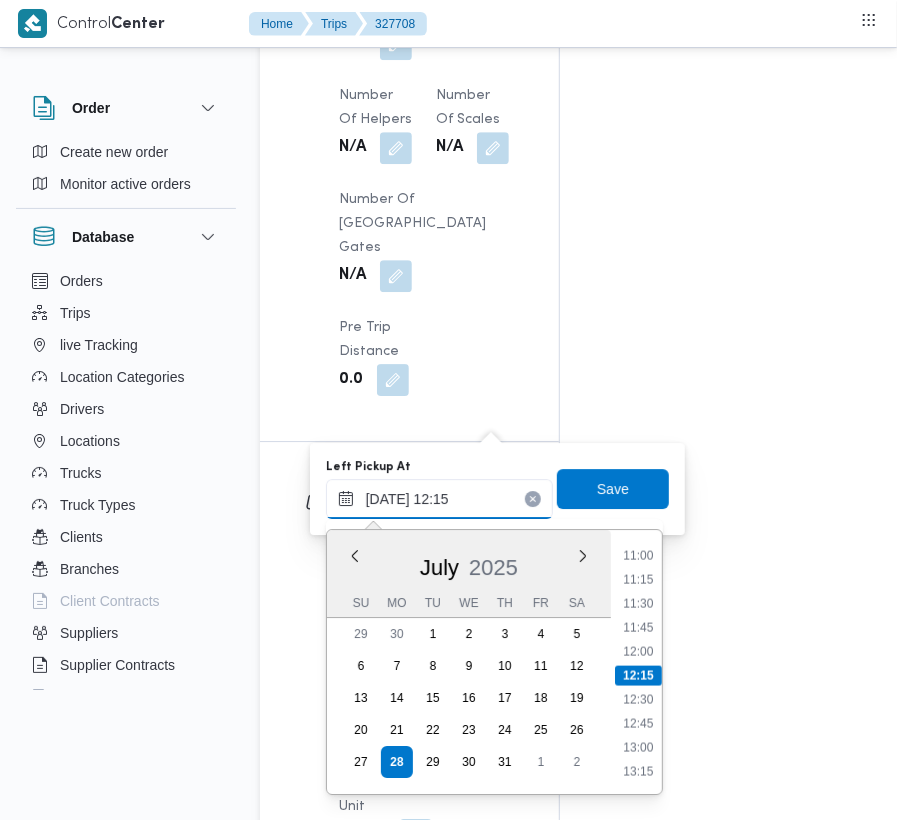 type on "[DATE] 11:00" 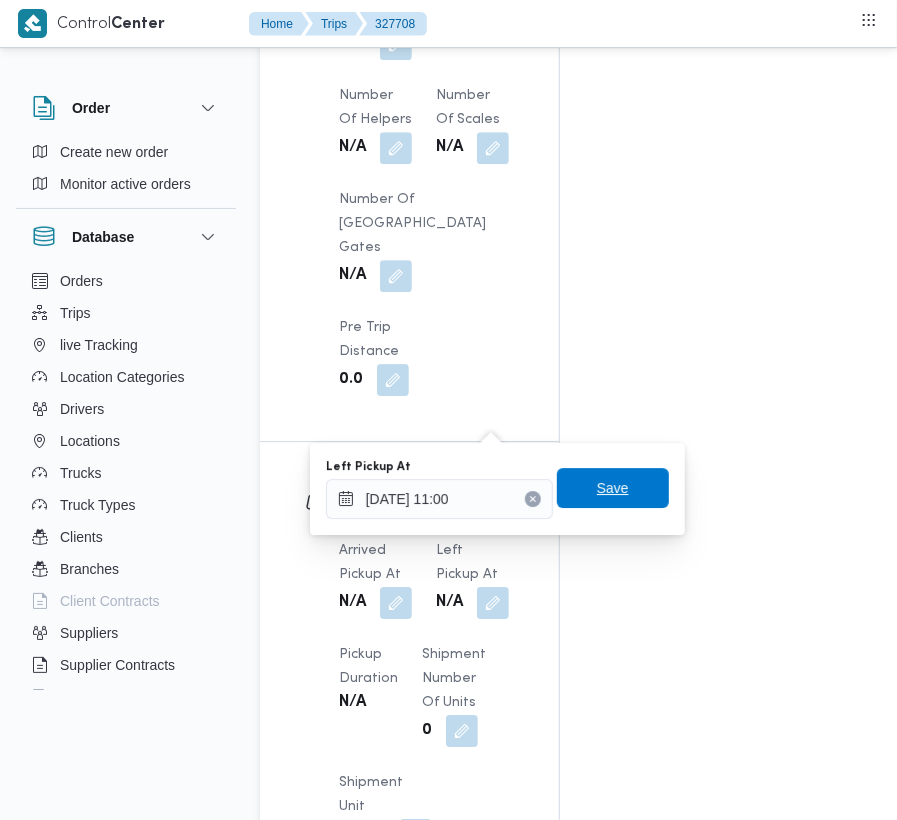 click on "Save" at bounding box center [613, 488] 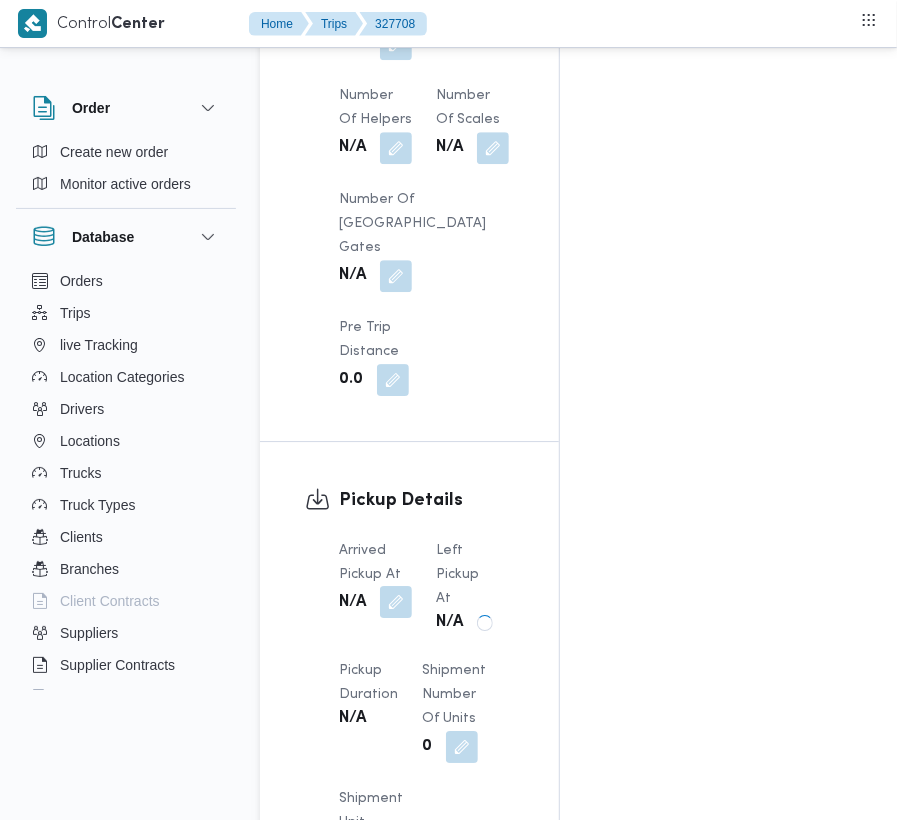 drag, startPoint x: 390, startPoint y: 412, endPoint x: 396, endPoint y: 429, distance: 18.027756 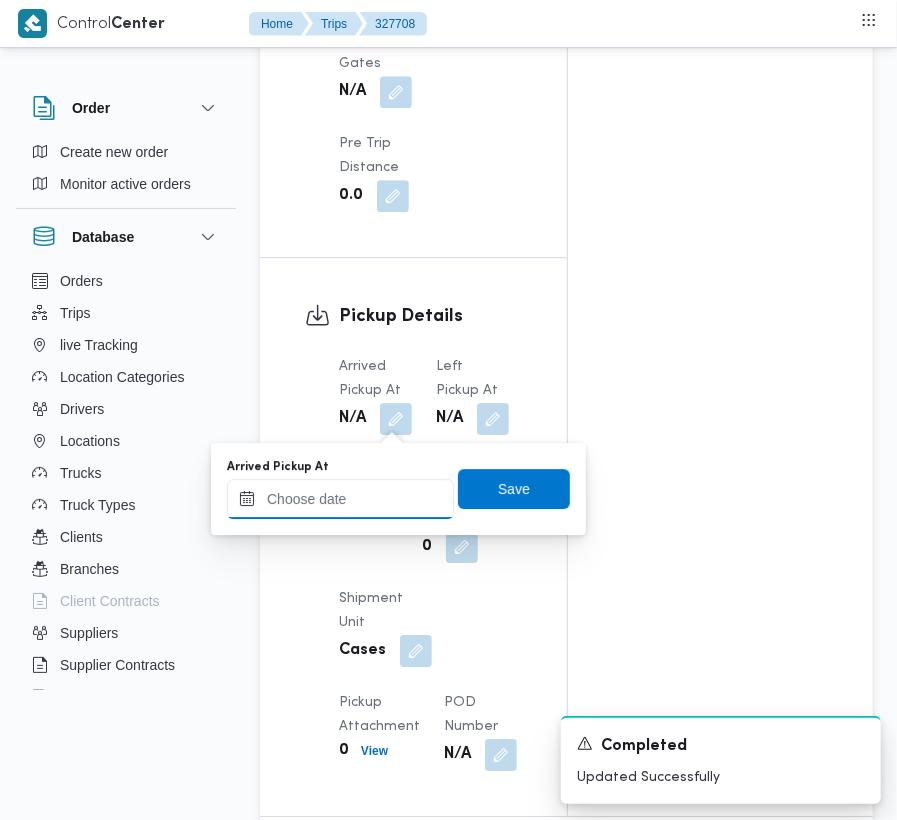 drag, startPoint x: 404, startPoint y: 498, endPoint x: 416, endPoint y: 505, distance: 13.892444 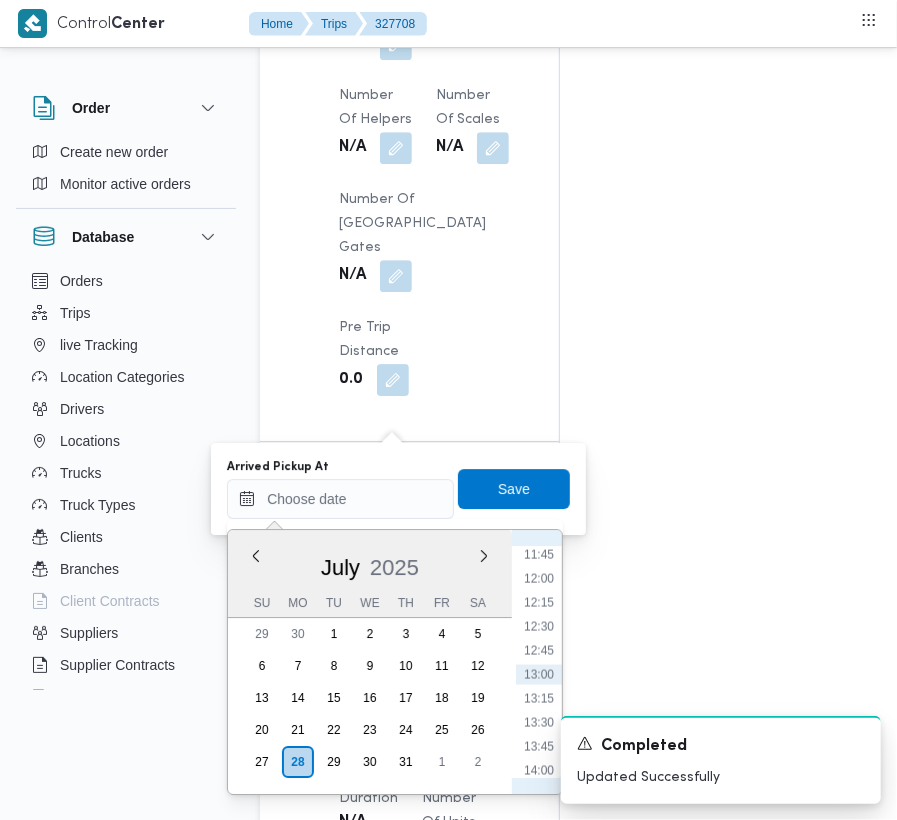 scroll, scrollTop: 933, scrollLeft: 0, axis: vertical 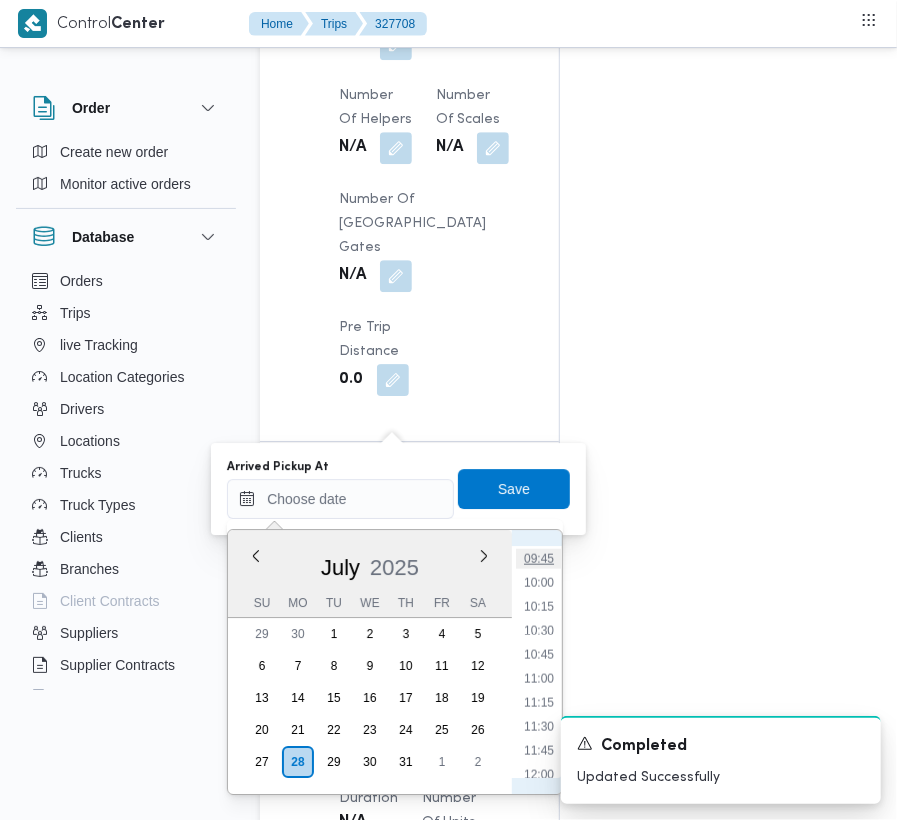 drag, startPoint x: 537, startPoint y: 564, endPoint x: 512, endPoint y: 510, distance: 59.5063 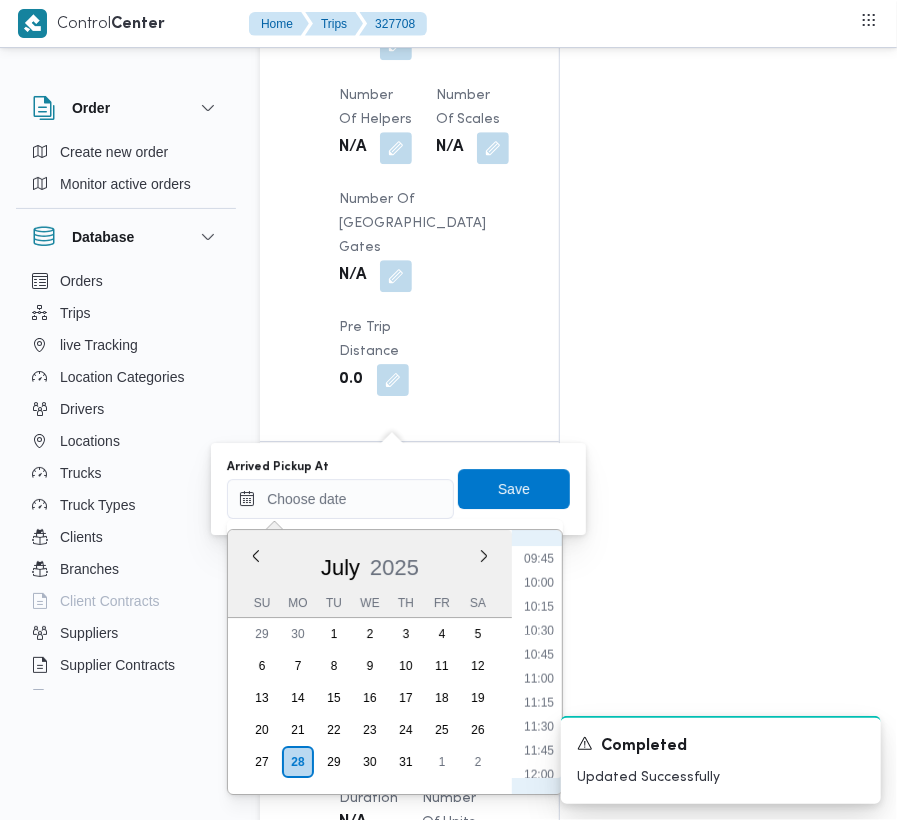 click on "09:45" at bounding box center [539, 559] 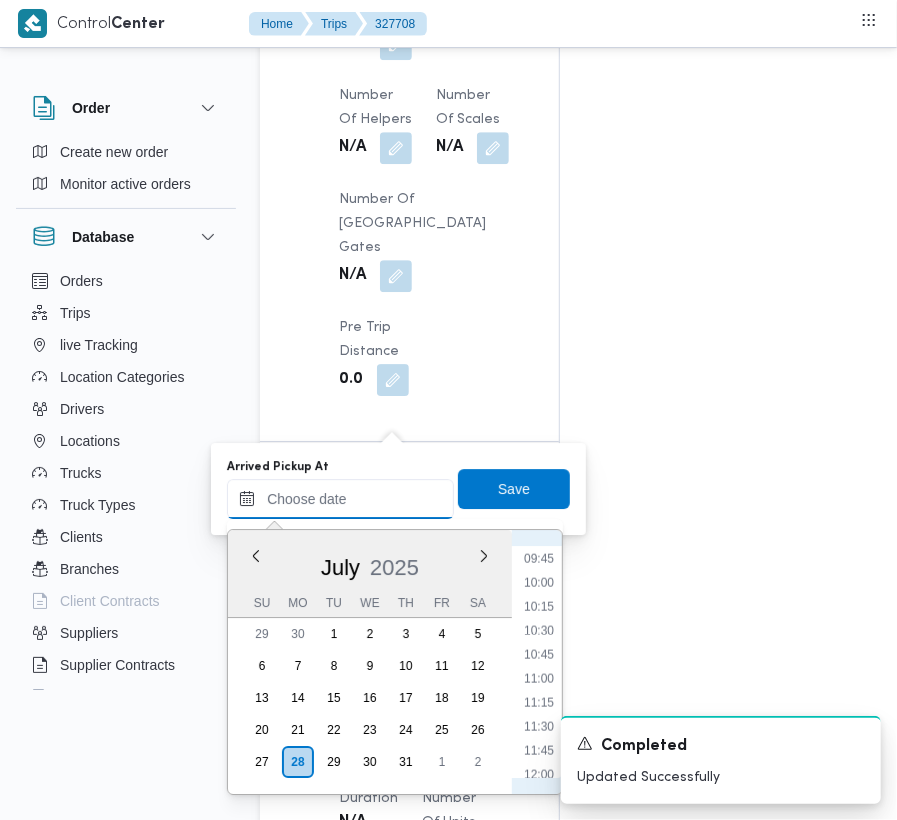 type on "[DATE] 09:45" 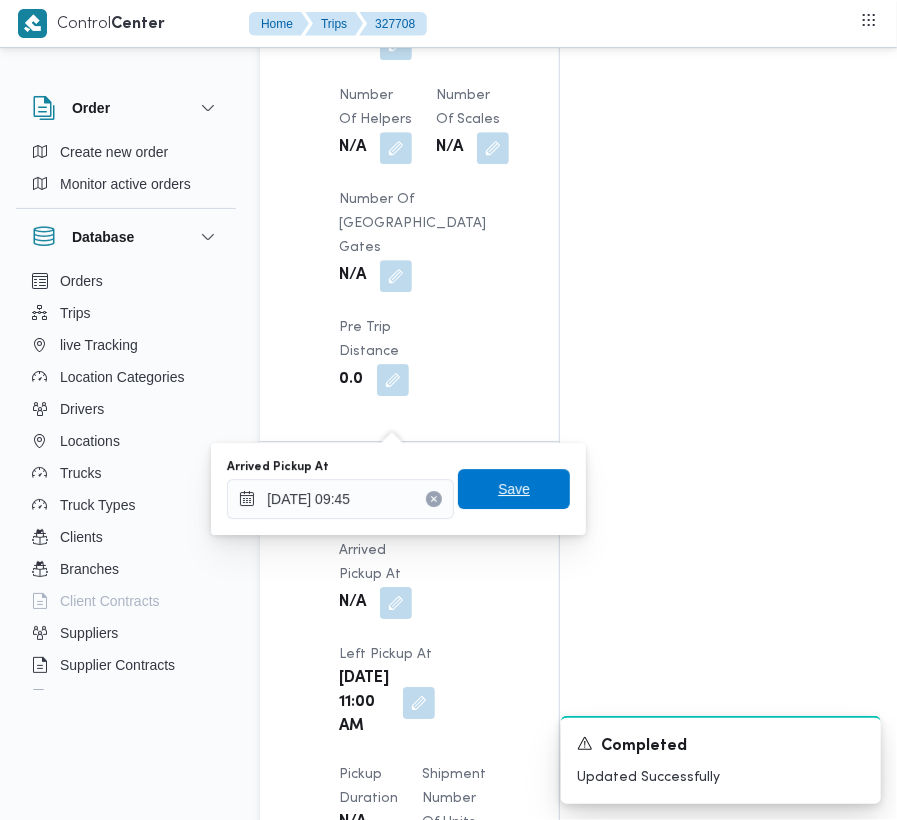 click on "Save" at bounding box center [514, 489] 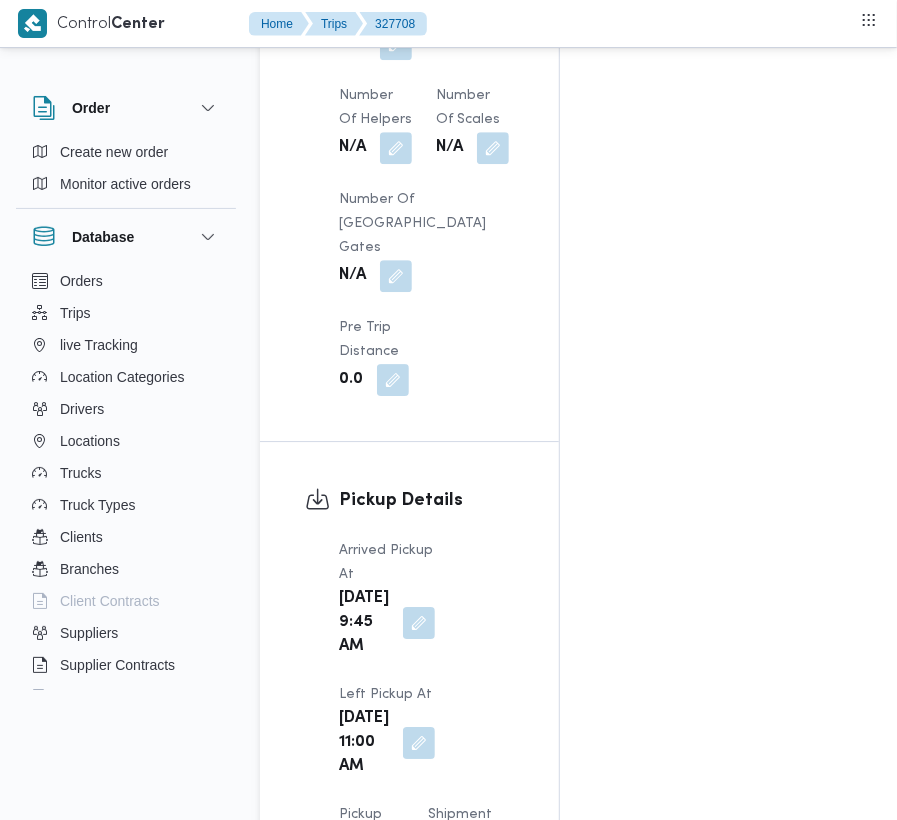 scroll, scrollTop: 2880, scrollLeft: 0, axis: vertical 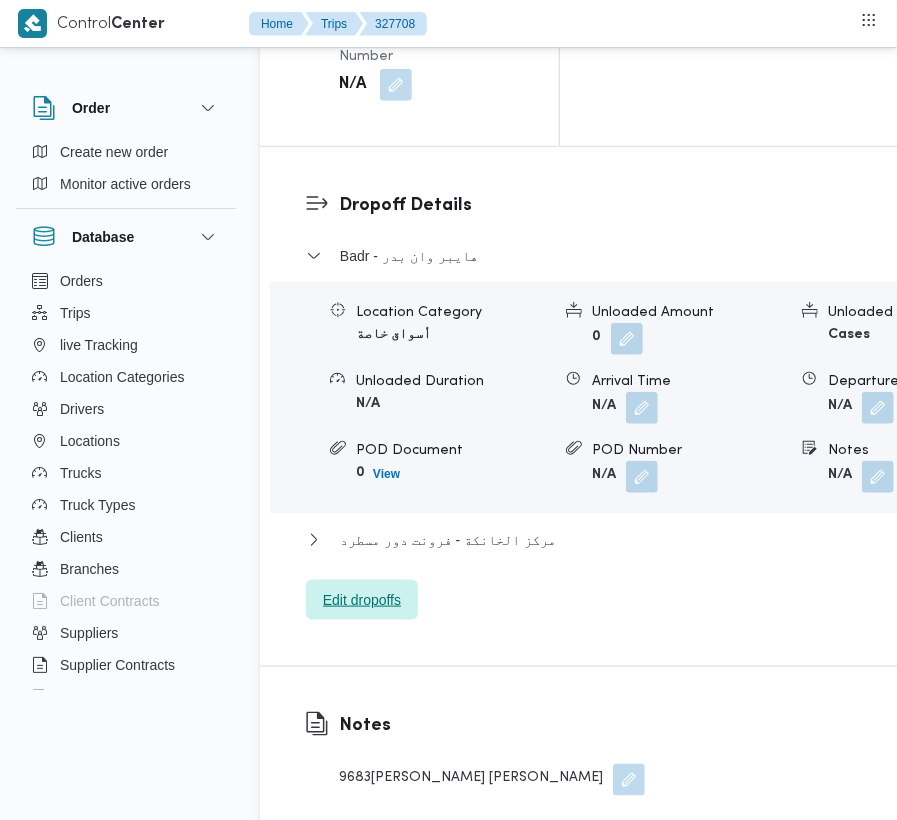 click on "Edit dropoffs" at bounding box center (362, 600) 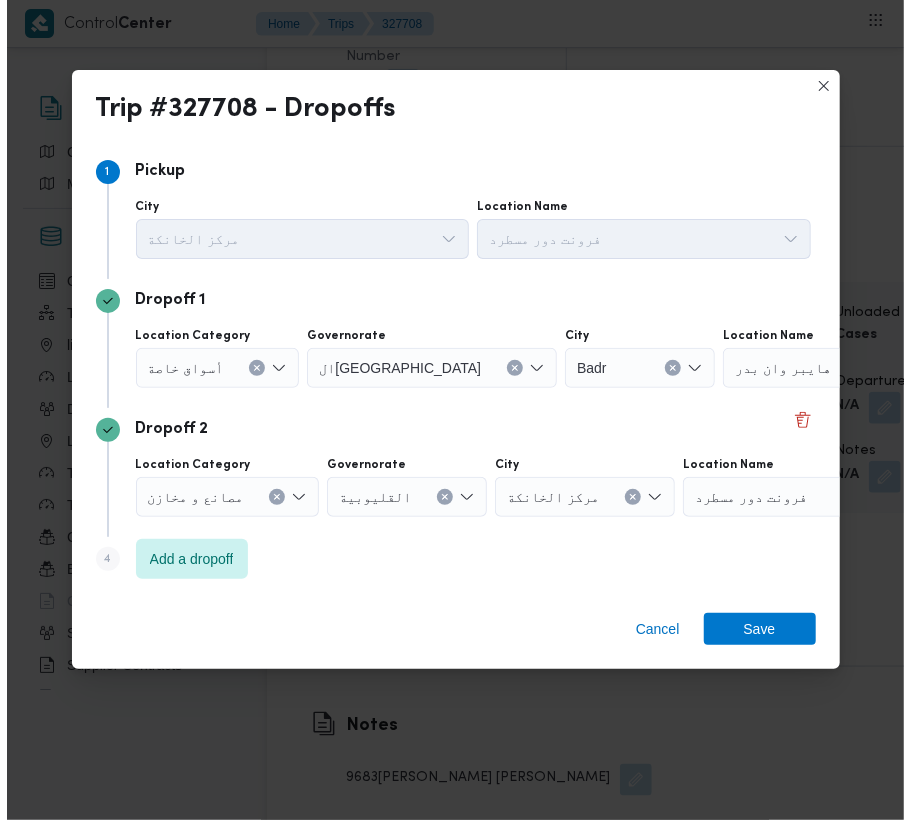 scroll, scrollTop: 3048, scrollLeft: 0, axis: vertical 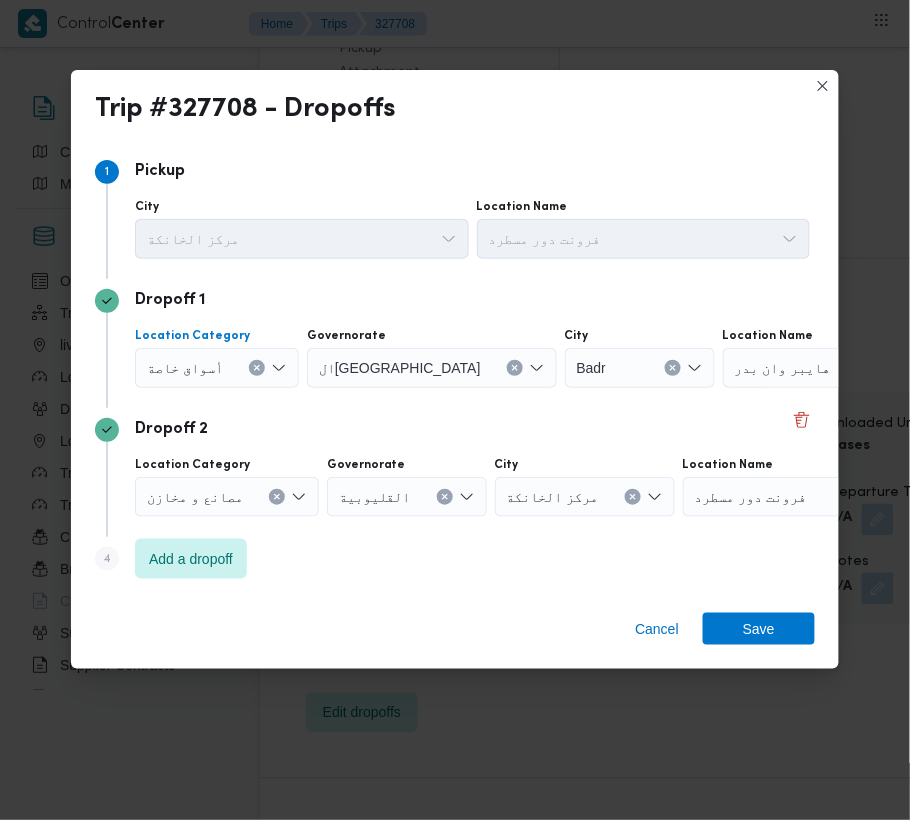 click on "أسواق خاصة" at bounding box center [217, 368] 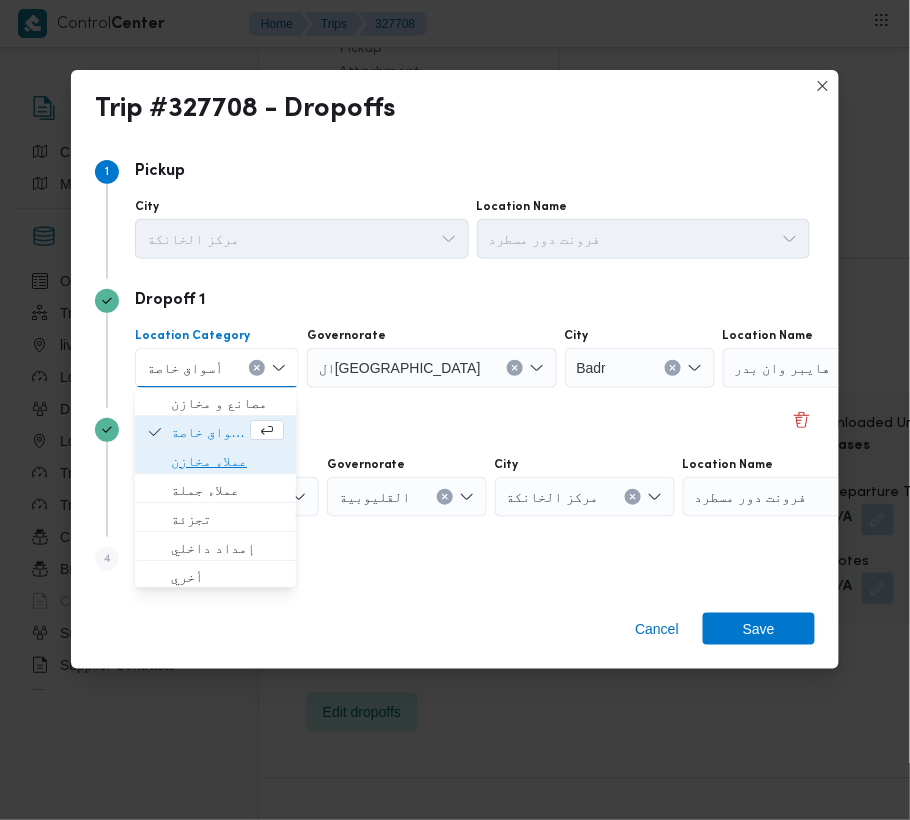 click on "عملاء مخازن" at bounding box center (227, 462) 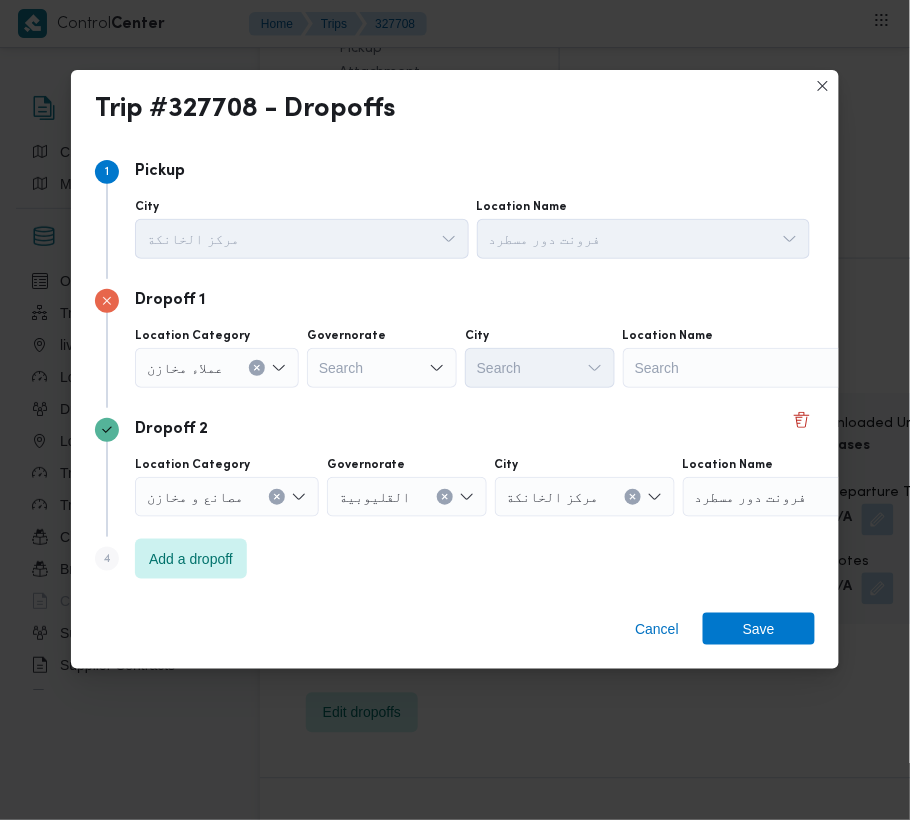 click on "Location Category" at bounding box center [192, 336] 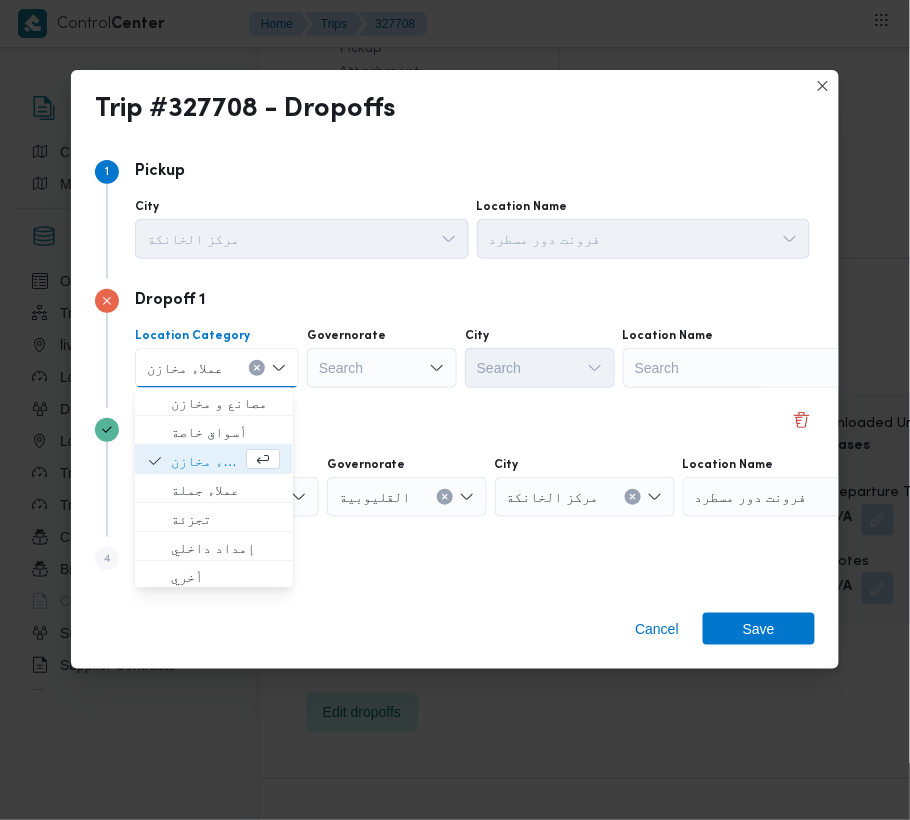 click on "Dropoff 2" at bounding box center [455, 430] 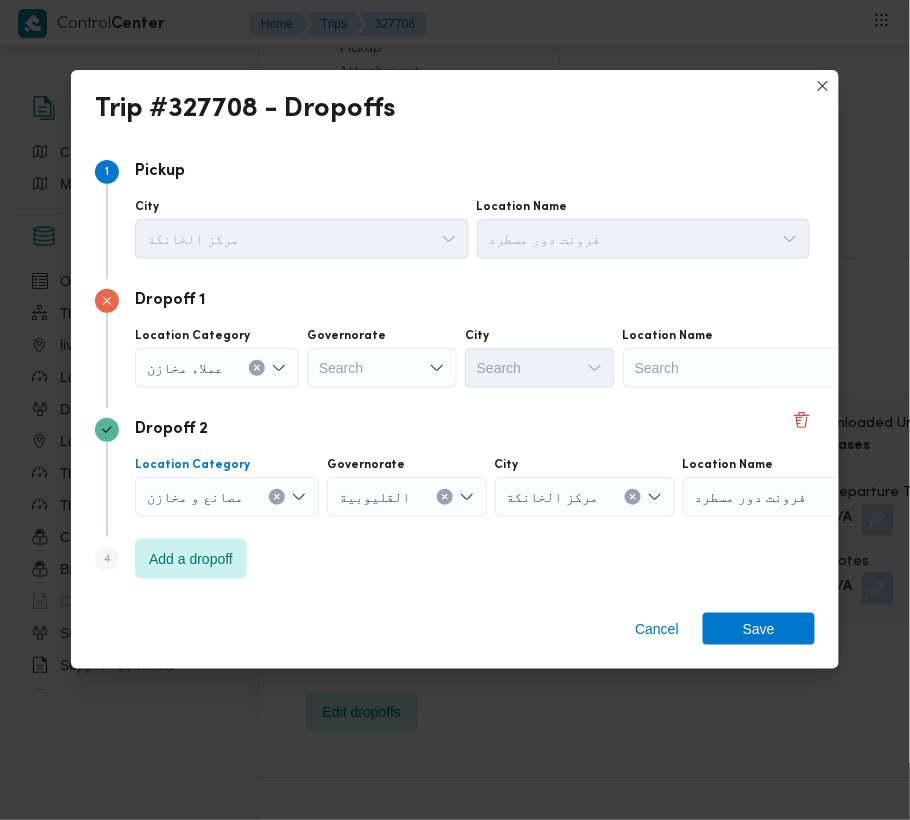 drag, startPoint x: 272, startPoint y: 493, endPoint x: 273, endPoint y: 514, distance: 21.023796 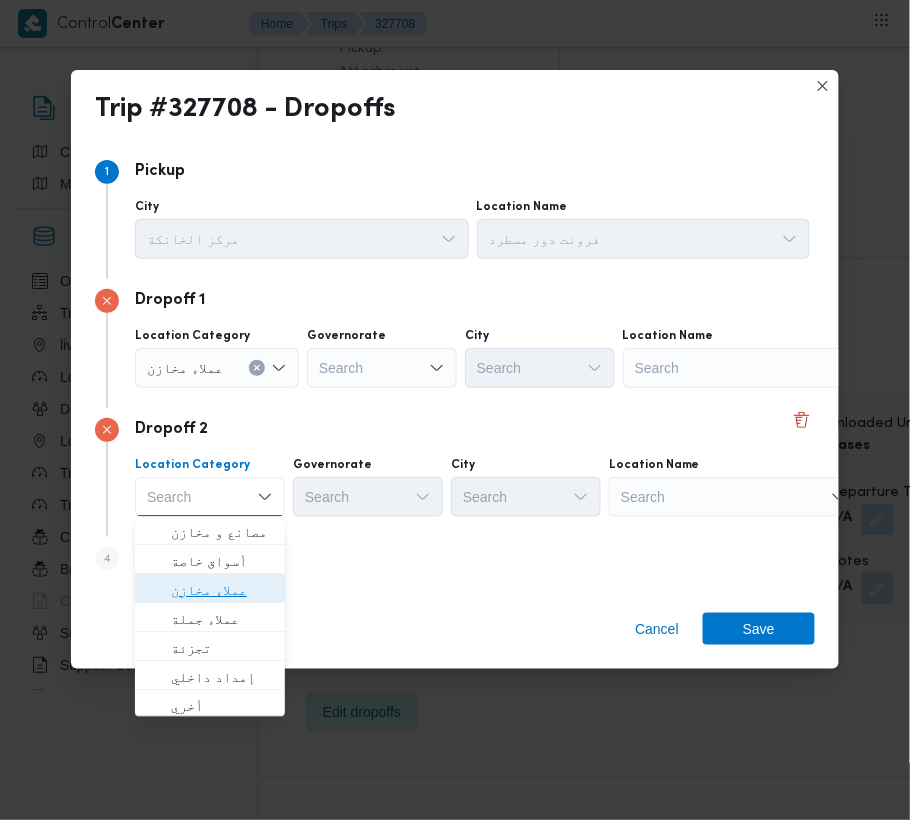 click on "عملاء مخازن" at bounding box center [222, 591] 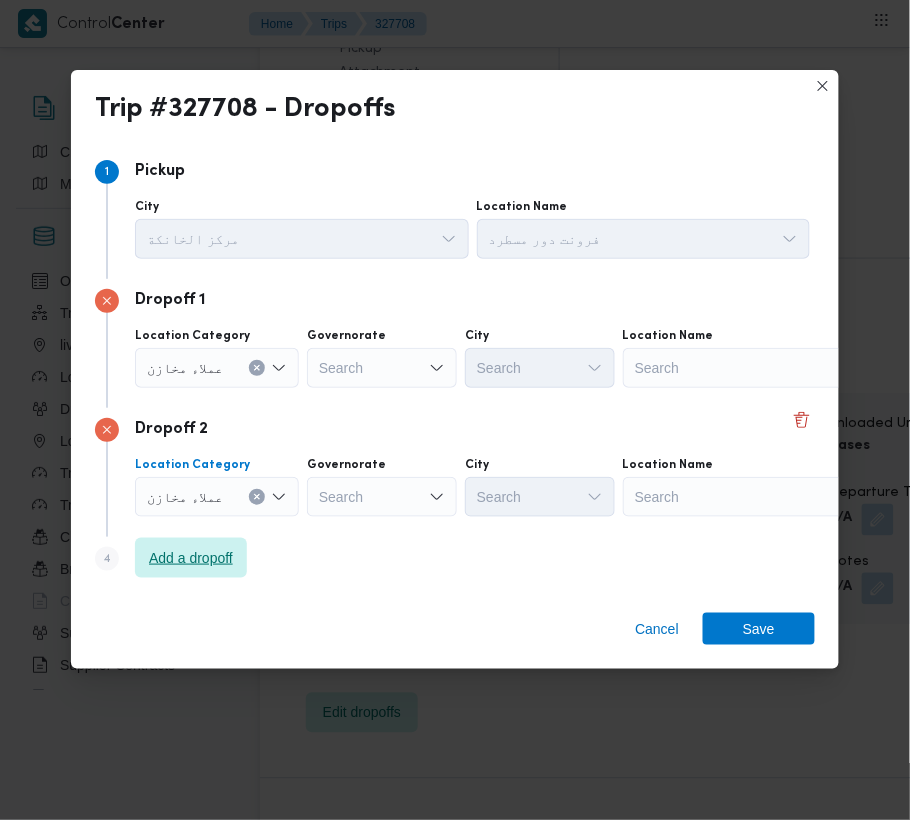 click on "Add a dropoff" at bounding box center (191, 558) 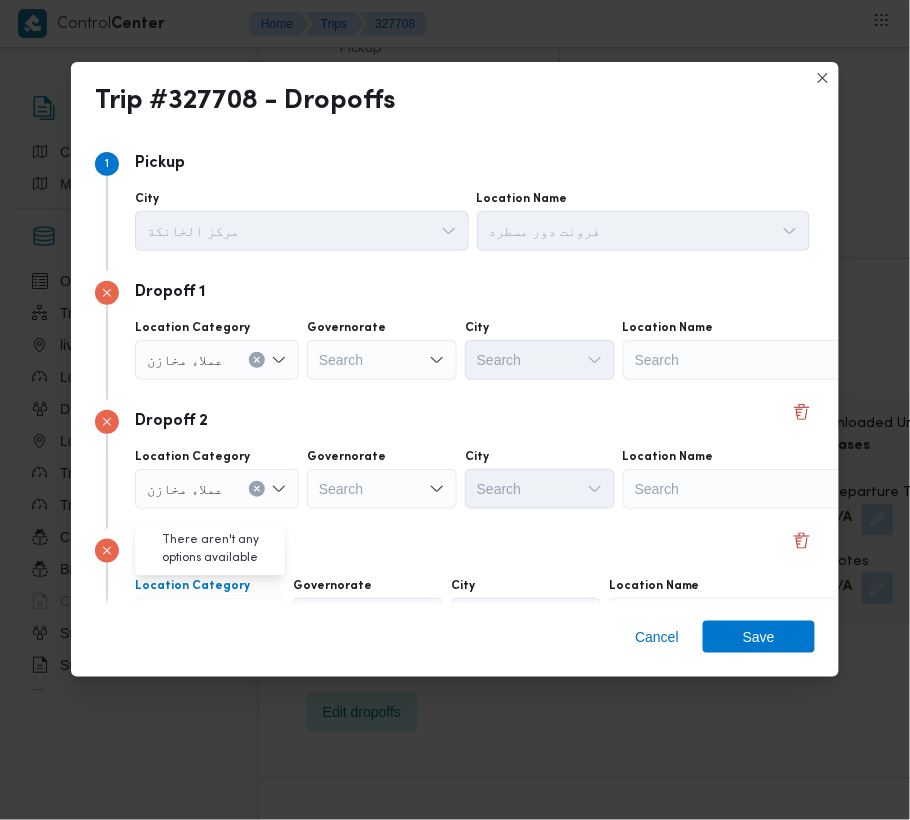 scroll, scrollTop: 113, scrollLeft: 0, axis: vertical 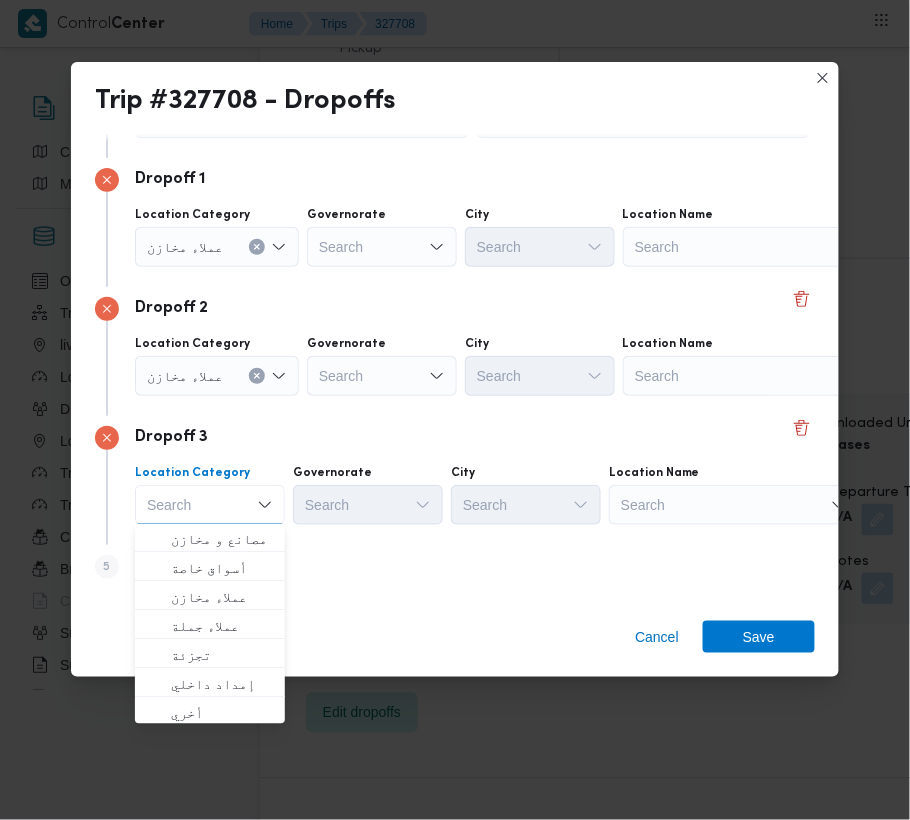 click on "Search" at bounding box center [748, 247] 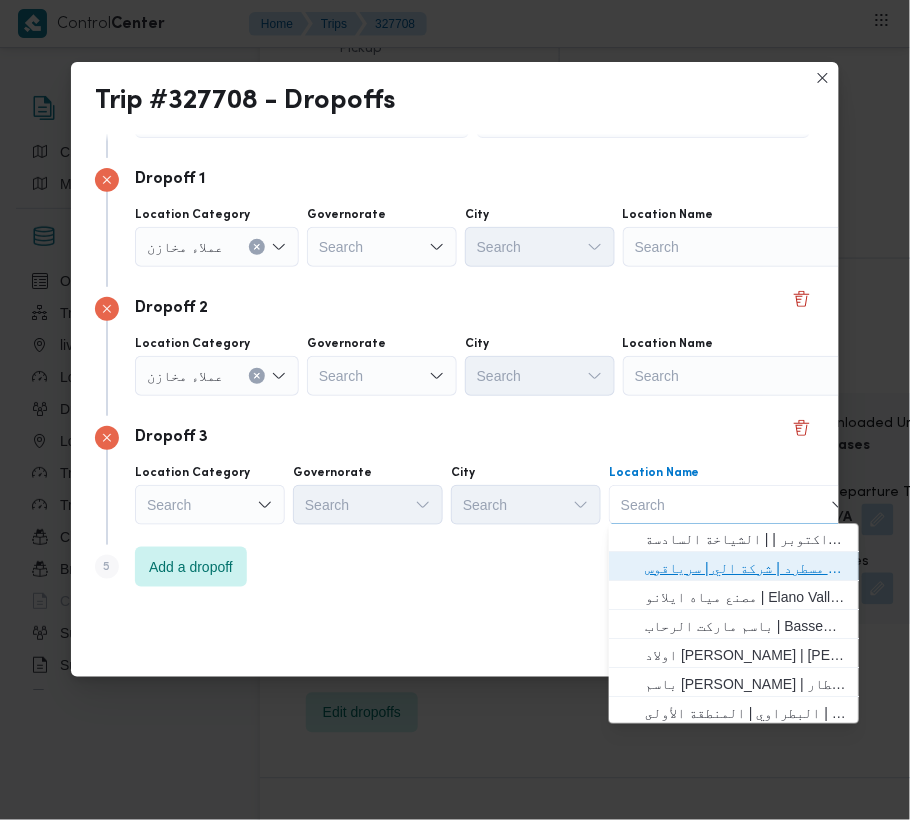 click on "فرونت دور مسطرد | شركة الي | سرياقوس" at bounding box center (746, 569) 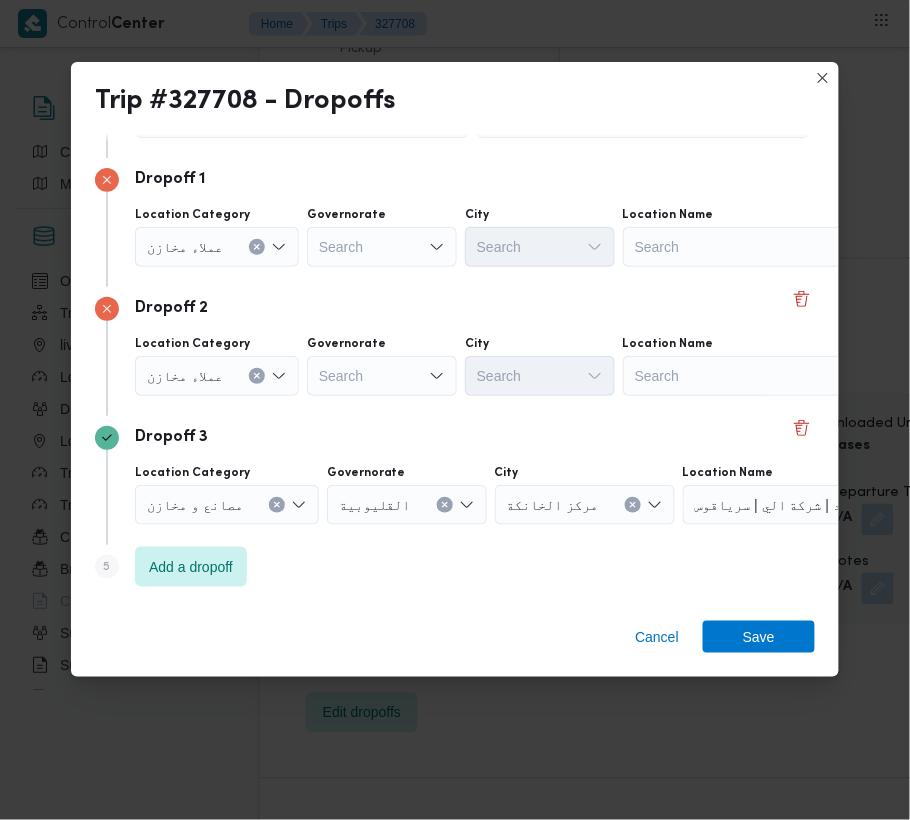 click on "Search" at bounding box center (748, 247) 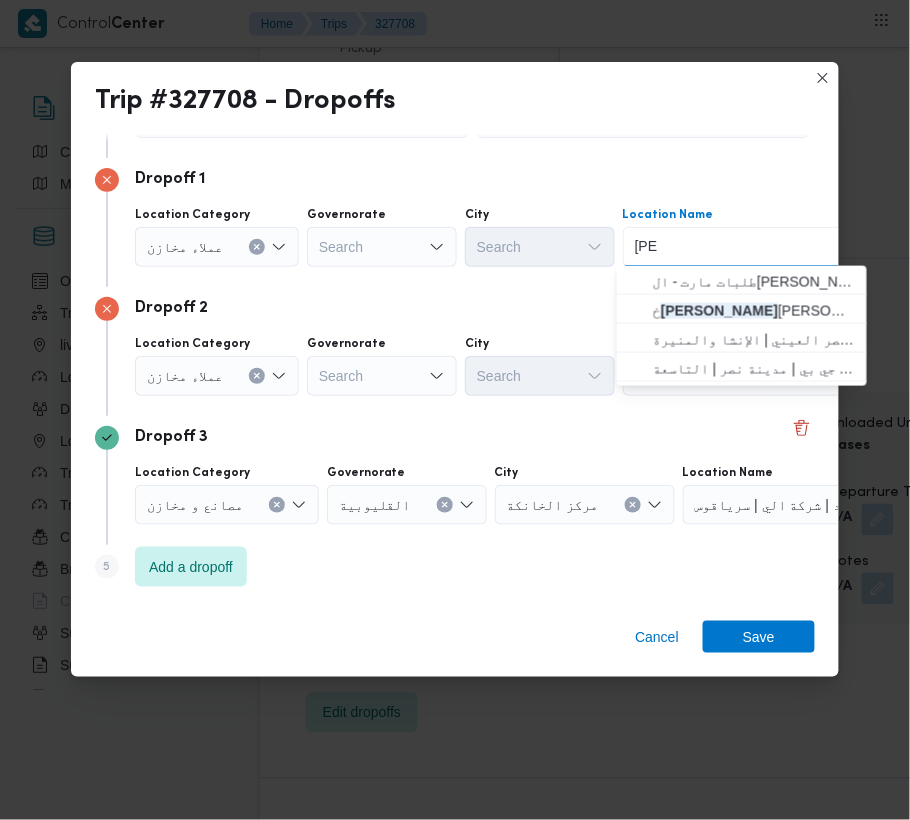 type on "زينب" 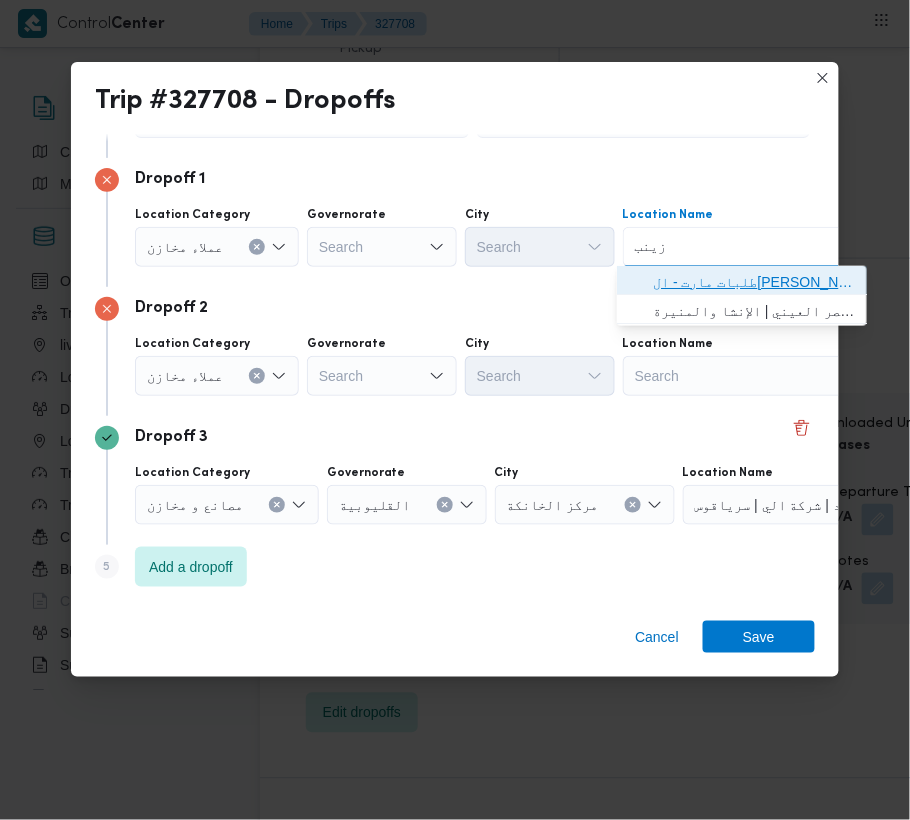 click on "طلبات مارت - ال[PERSON_NAME]   | قسم السيدة [PERSON_NAME] | العتريس" at bounding box center (754, 282) 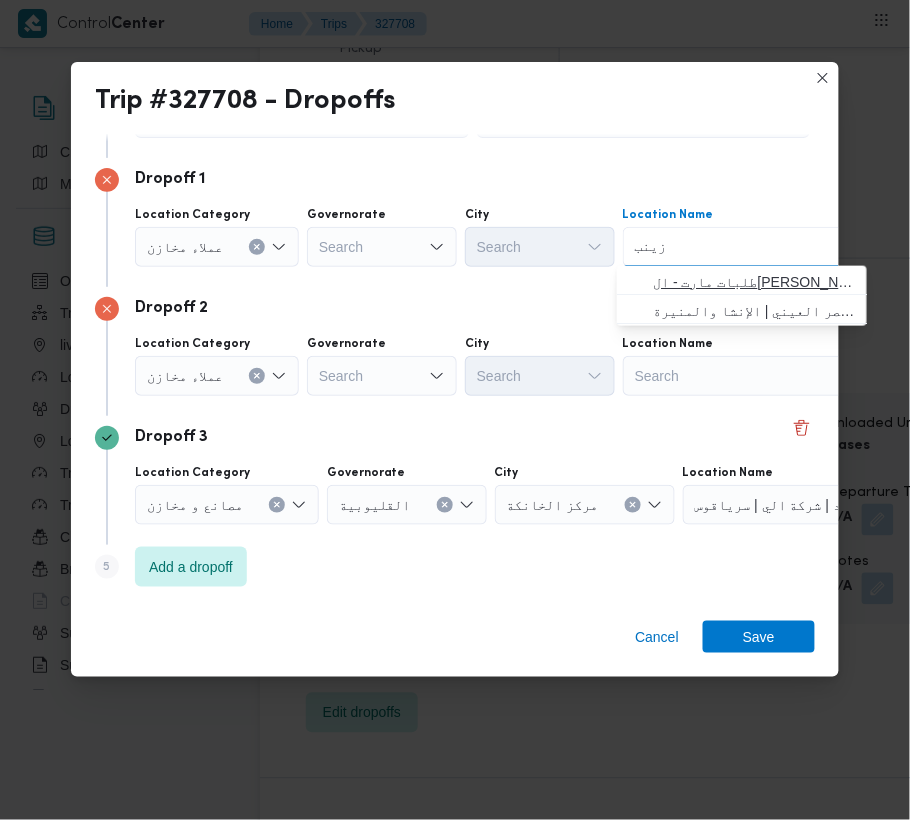 type 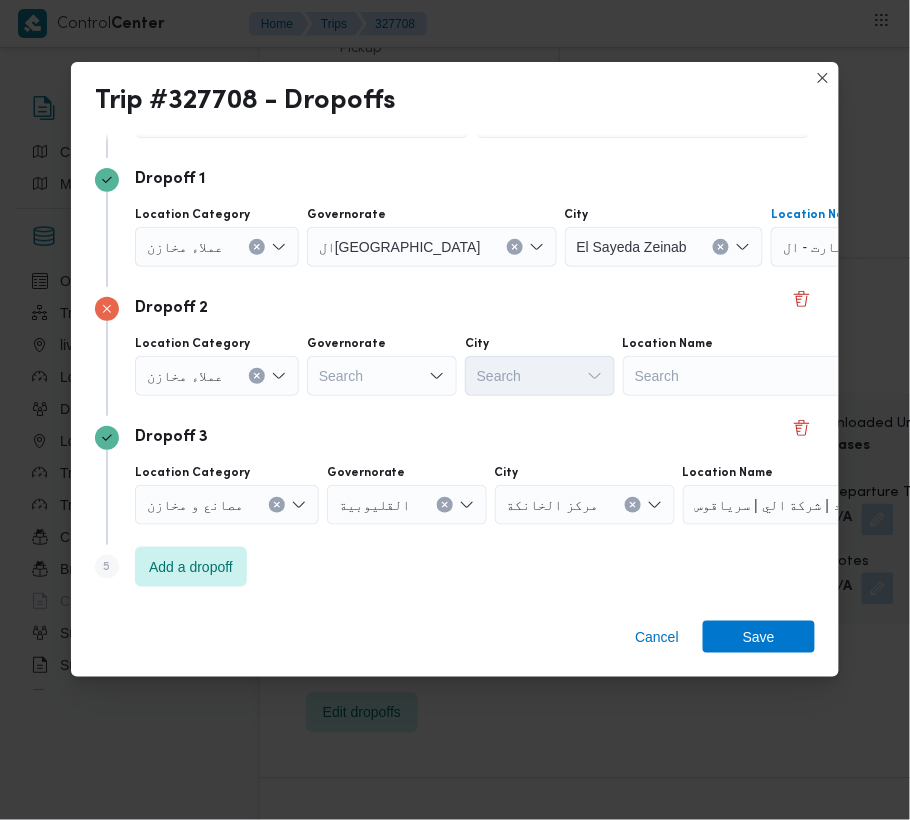 click on "Search" at bounding box center [896, 247] 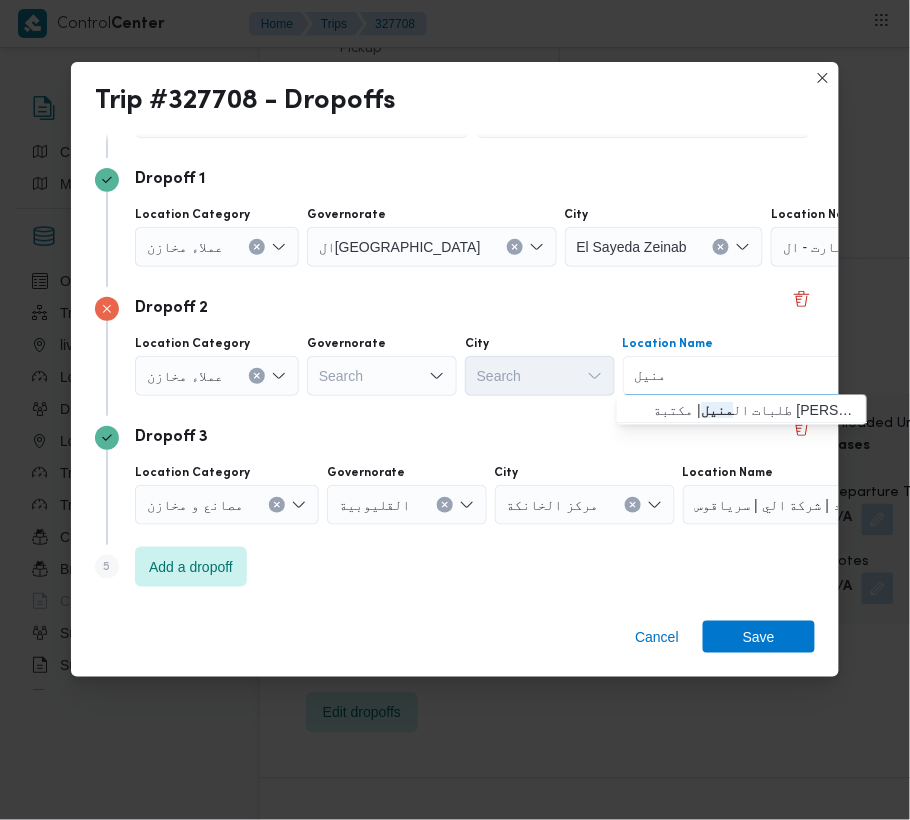 type on "منيل" 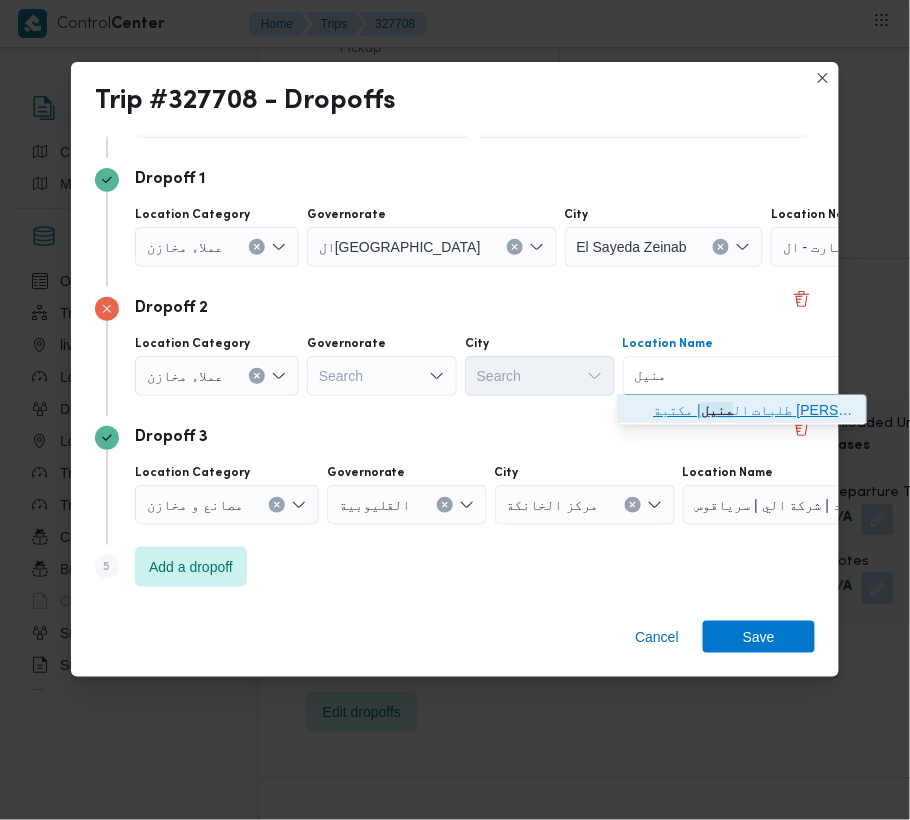 click on "طلبات ال منيل  | مكتبة مونديال كوبي . المنيل | المنيل [PERSON_NAME]" at bounding box center [742, 411] 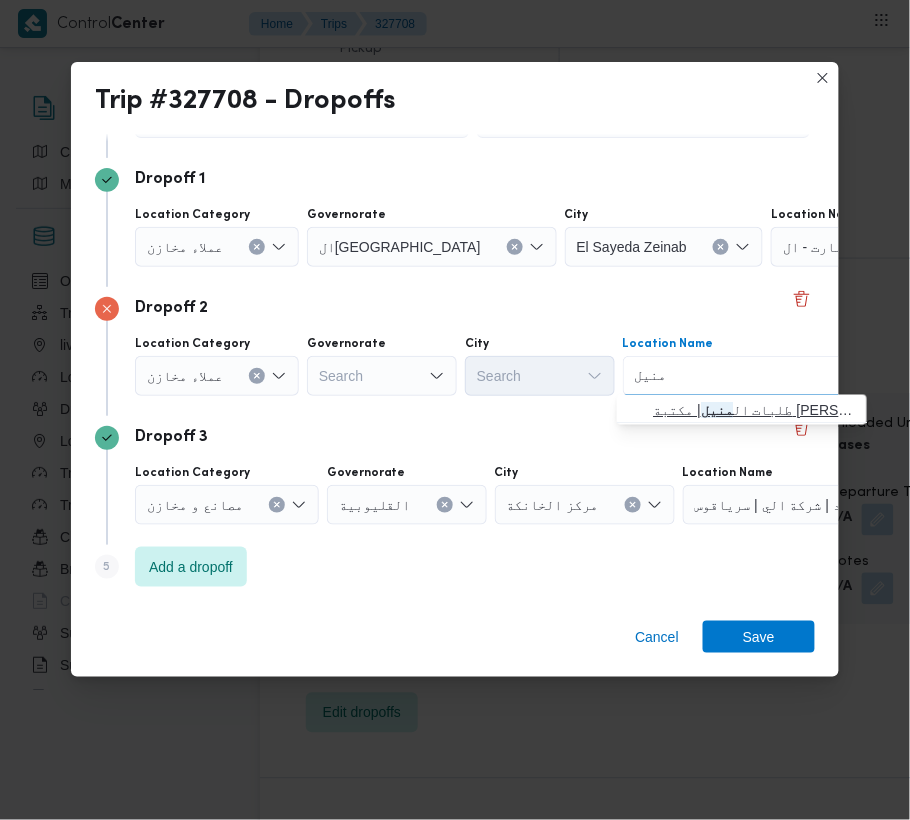 type 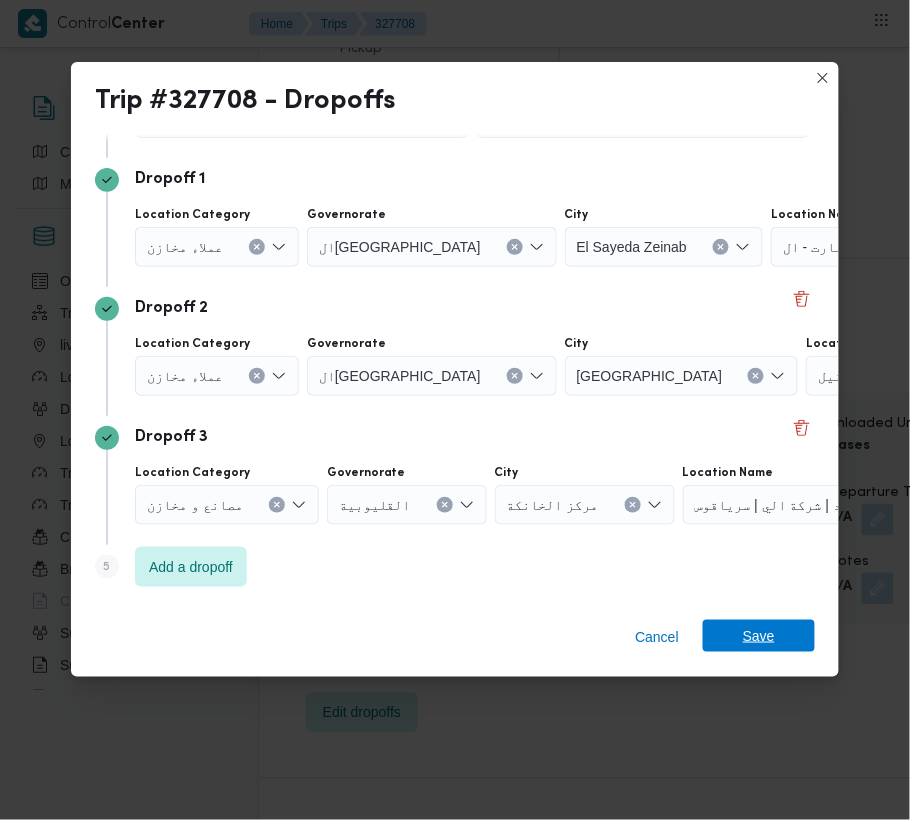 click on "Save" at bounding box center [759, 636] 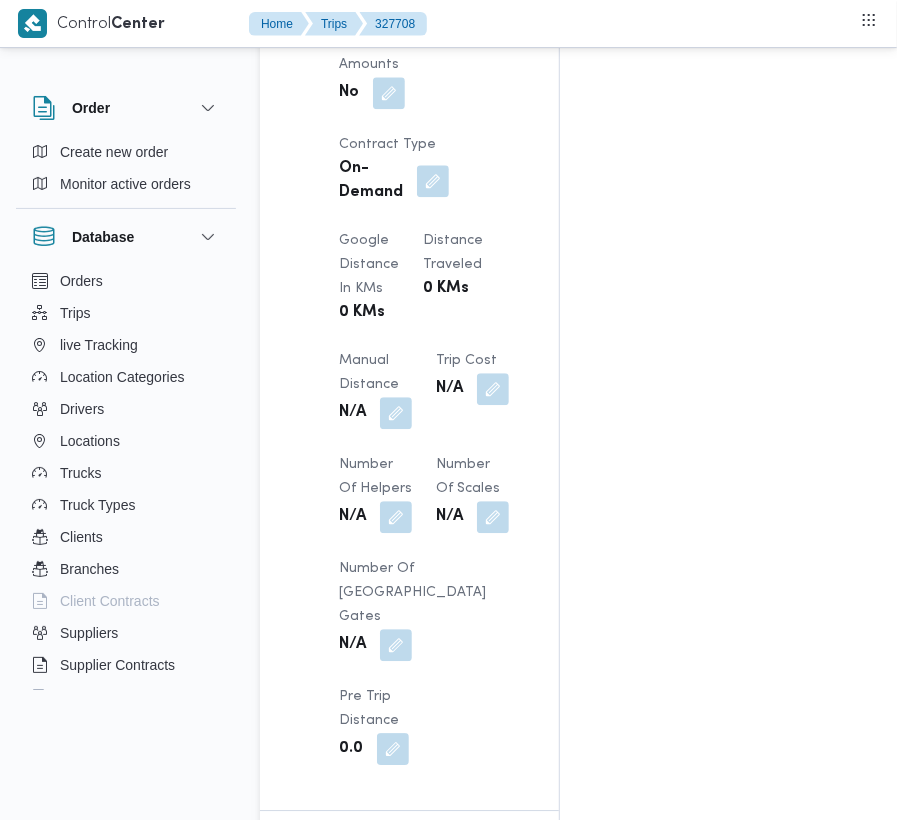 scroll, scrollTop: 0, scrollLeft: 0, axis: both 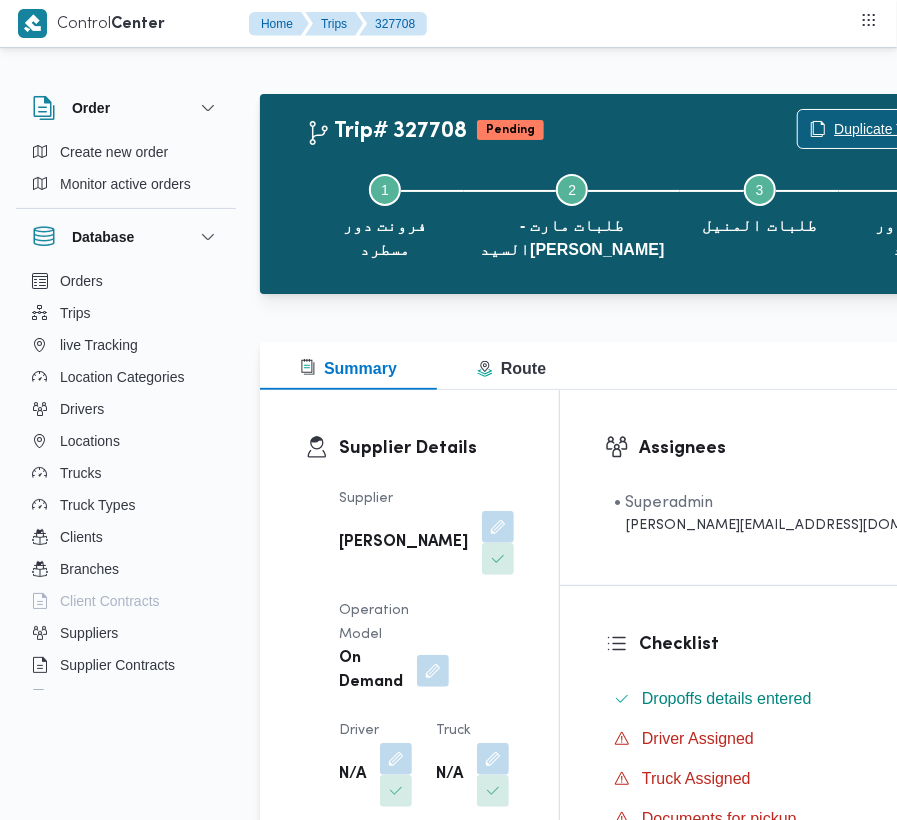 click on "Duplicate Trip" at bounding box center [877, 129] 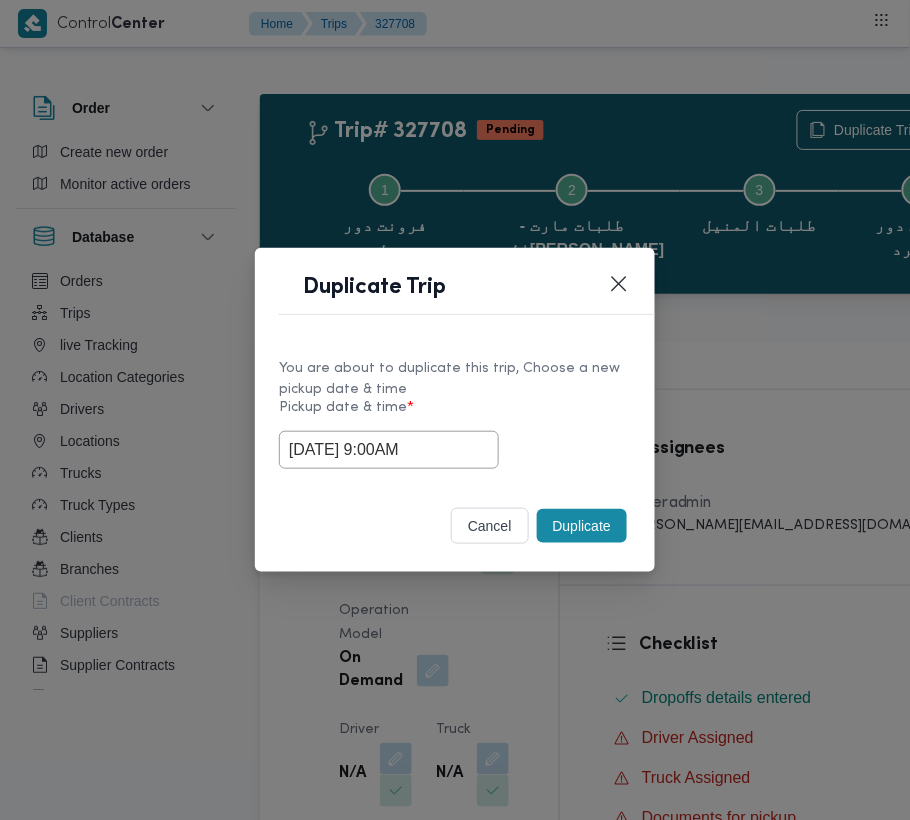click on "Duplicate" at bounding box center (582, 526) 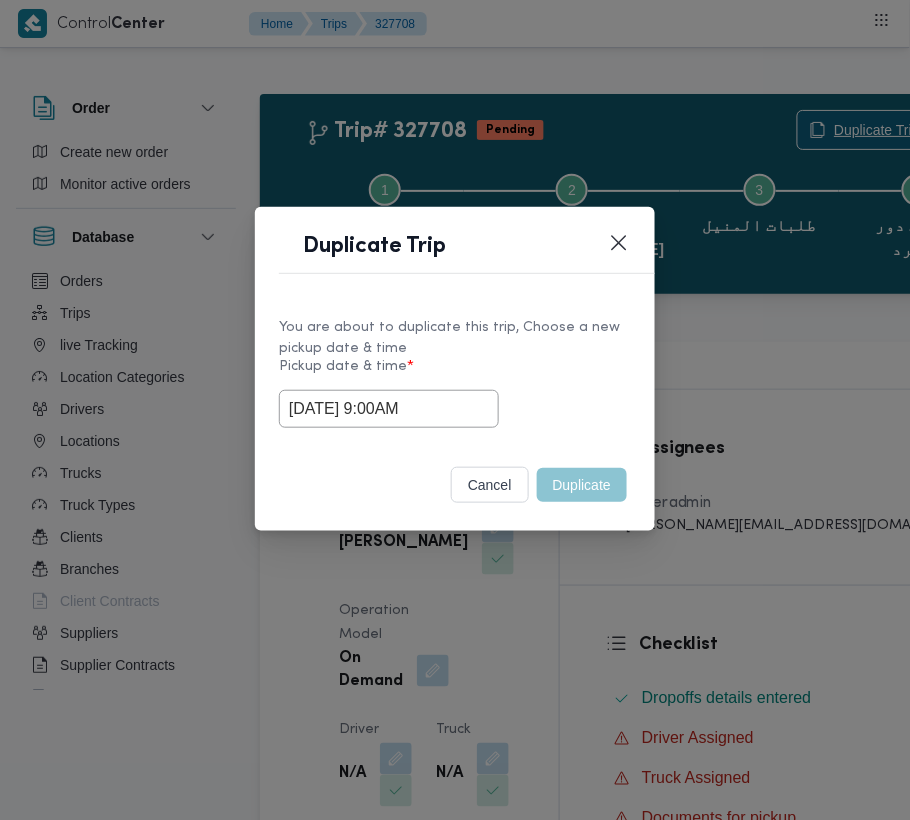 type 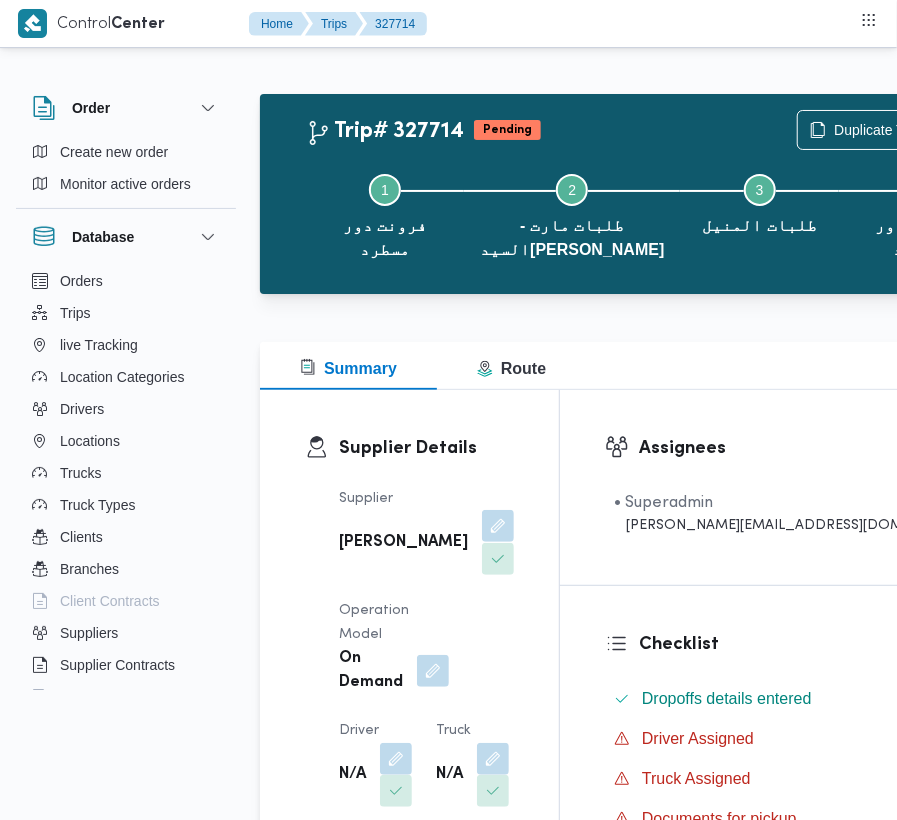 click at bounding box center [498, 526] 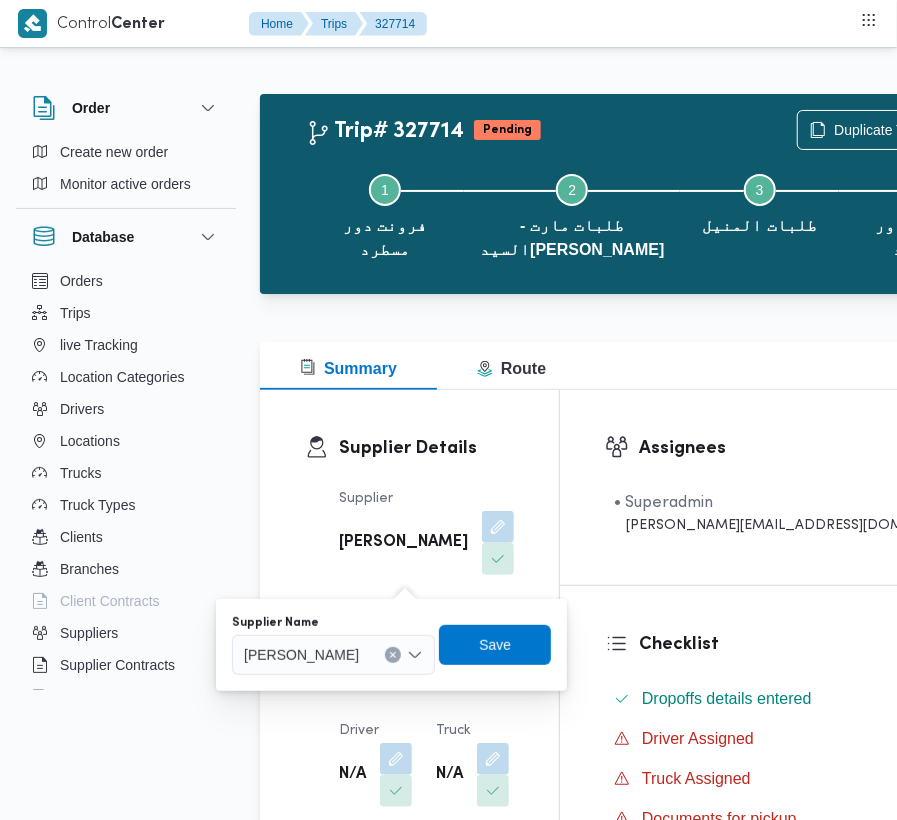 click on "[PERSON_NAME]" at bounding box center [333, 655] 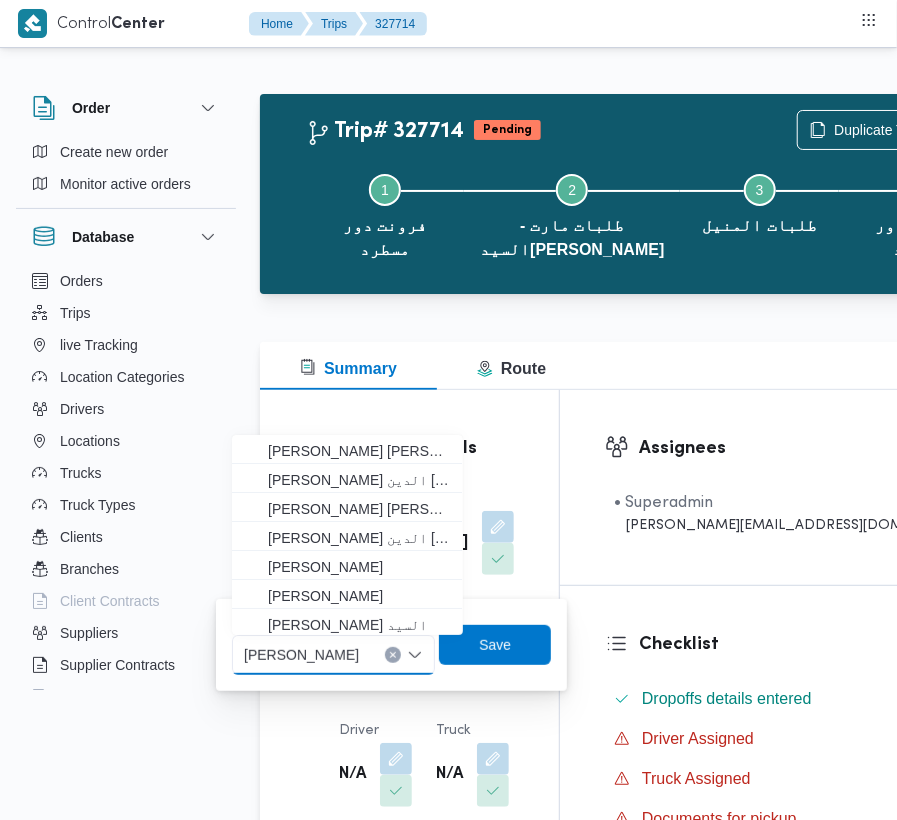 paste on "[PERSON_NAME][DATE]" 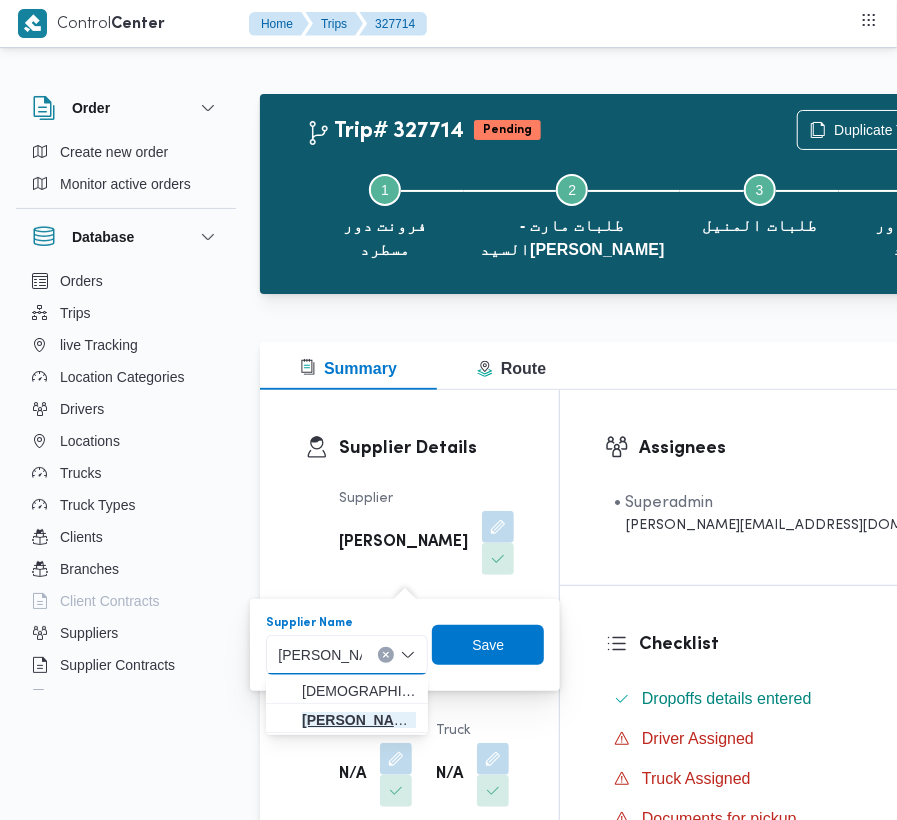 type on "[PERSON_NAME][DATE]" 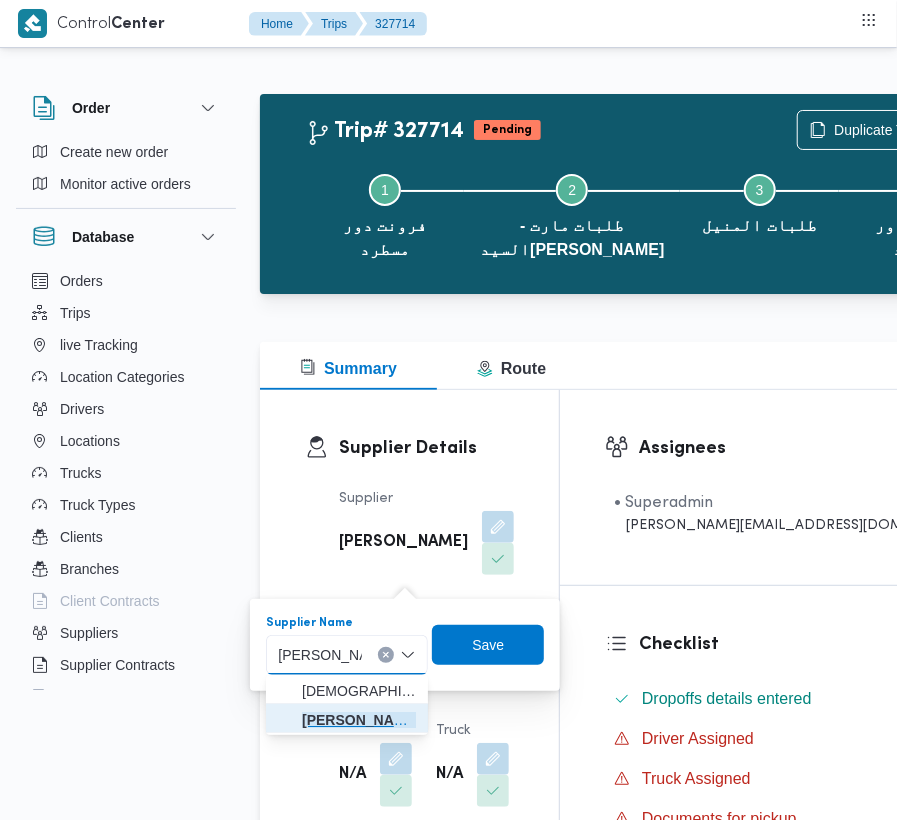 drag, startPoint x: 369, startPoint y: 722, endPoint x: 416, endPoint y: 700, distance: 51.894123 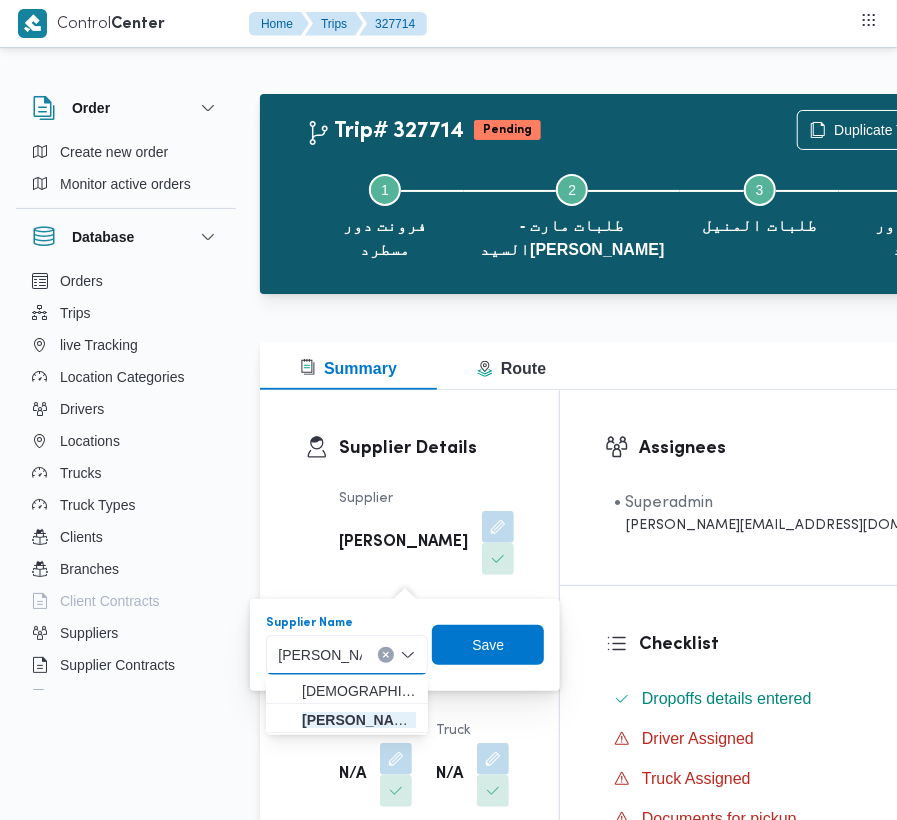 type 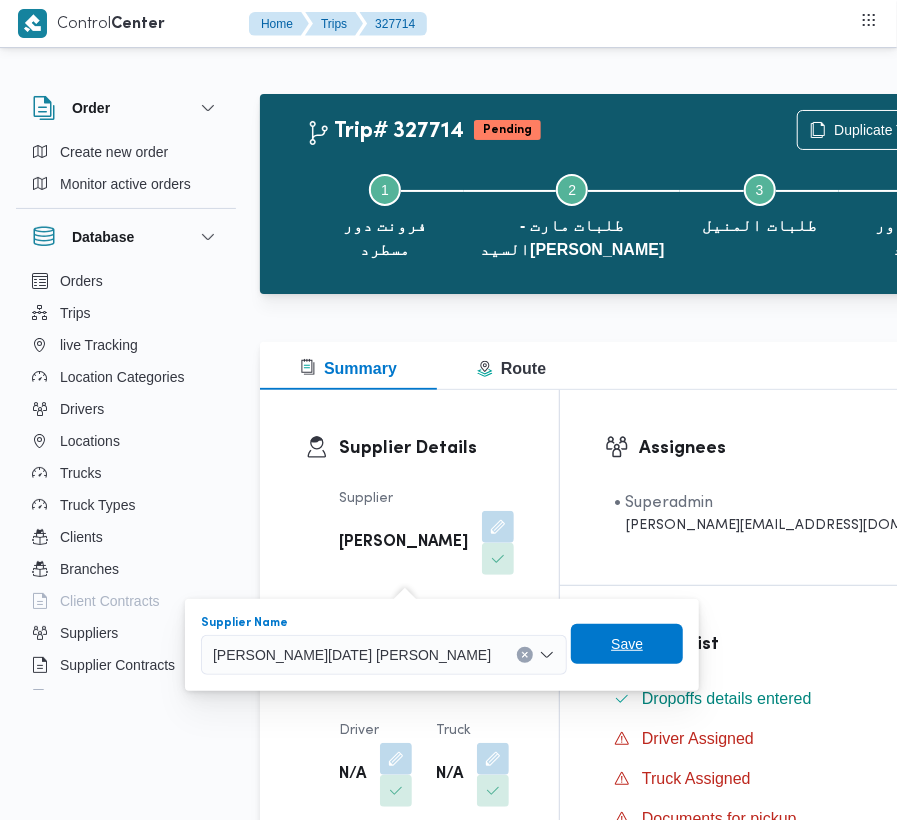drag, startPoint x: 558, startPoint y: 649, endPoint x: 454, endPoint y: 653, distance: 104.0769 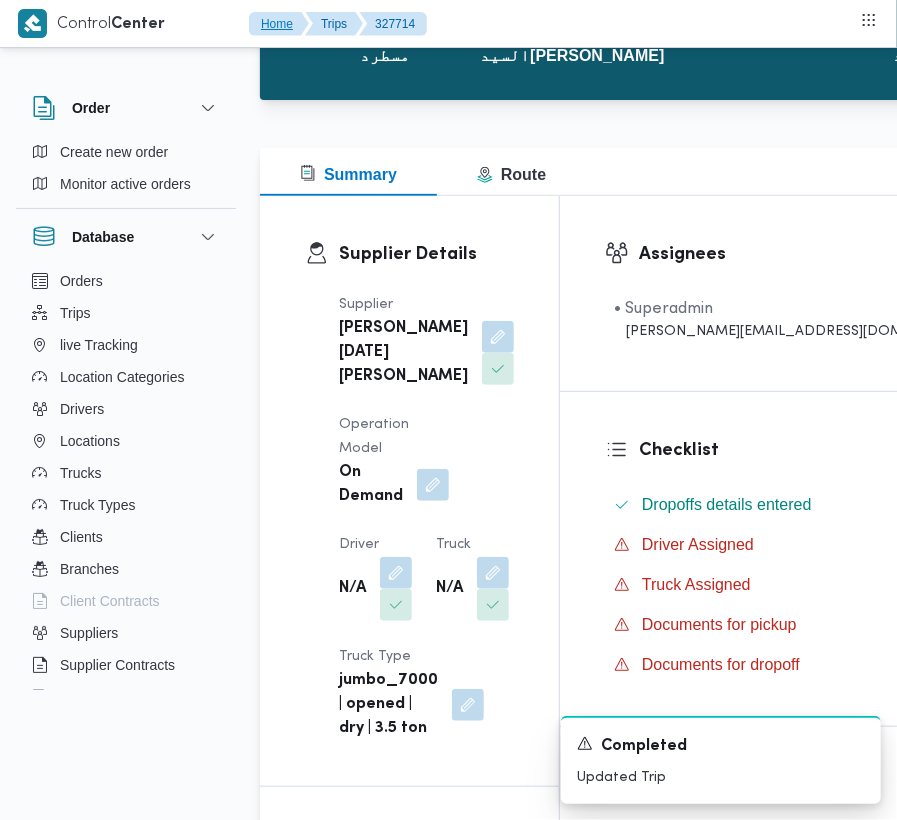 scroll, scrollTop: 217, scrollLeft: 0, axis: vertical 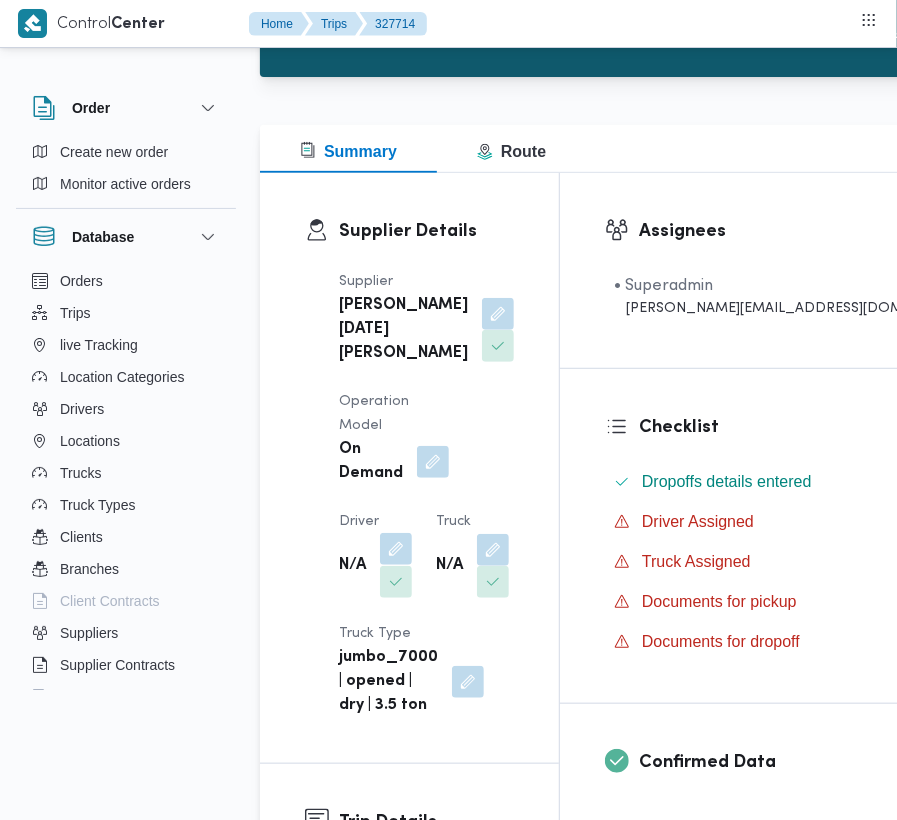 drag, startPoint x: 409, startPoint y: 584, endPoint x: 397, endPoint y: 601, distance: 20.808653 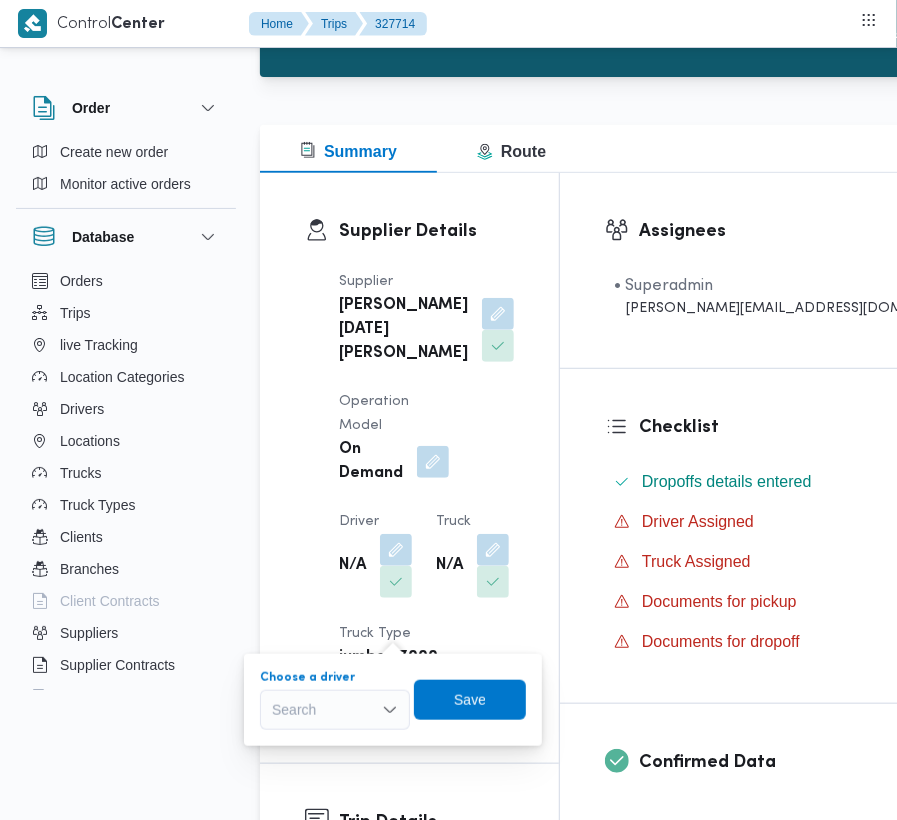 drag, startPoint x: 349, startPoint y: 698, endPoint x: 374, endPoint y: 693, distance: 25.495098 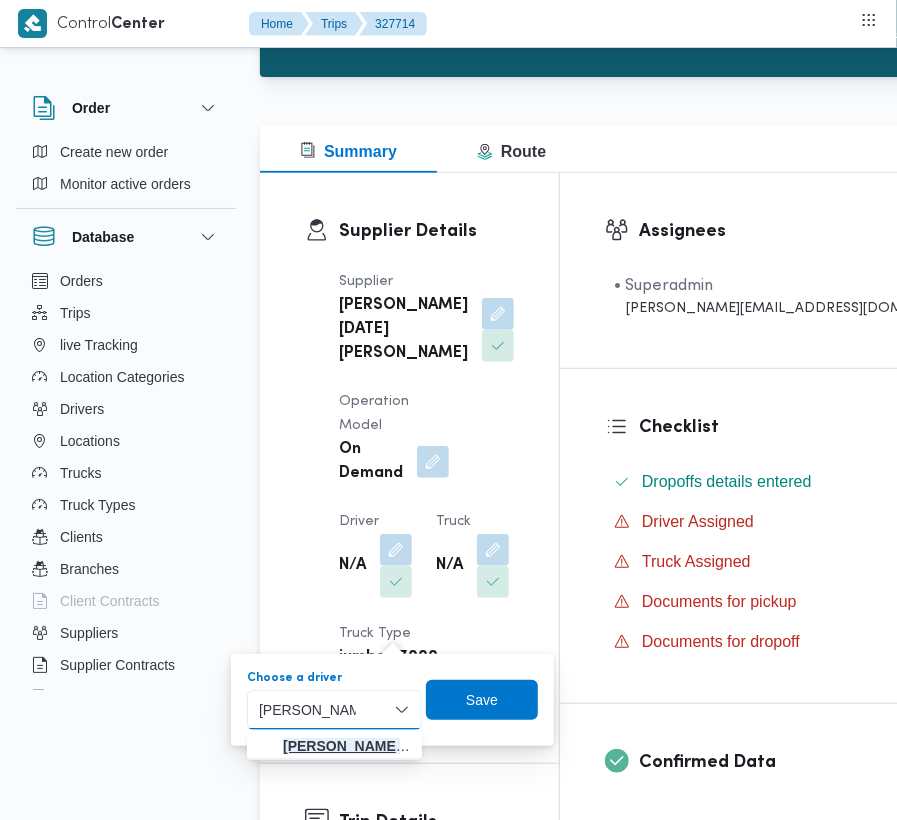 type on "[PERSON_NAME]" 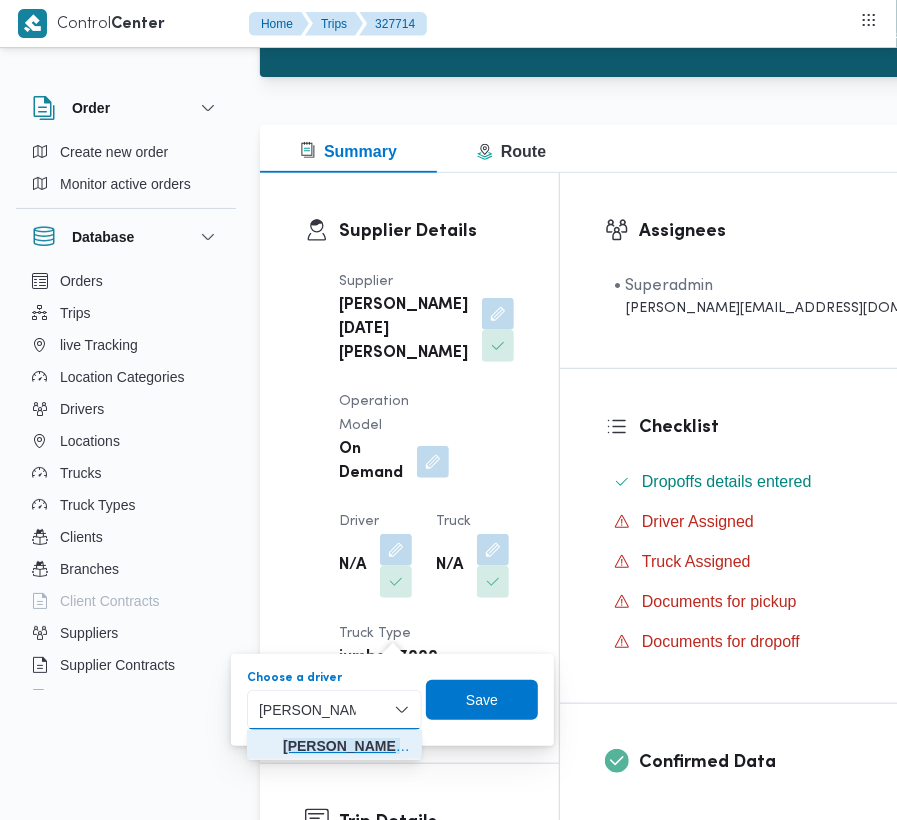 click on "[PERSON_NAME]  [PERSON_NAME]" at bounding box center (346, 746) 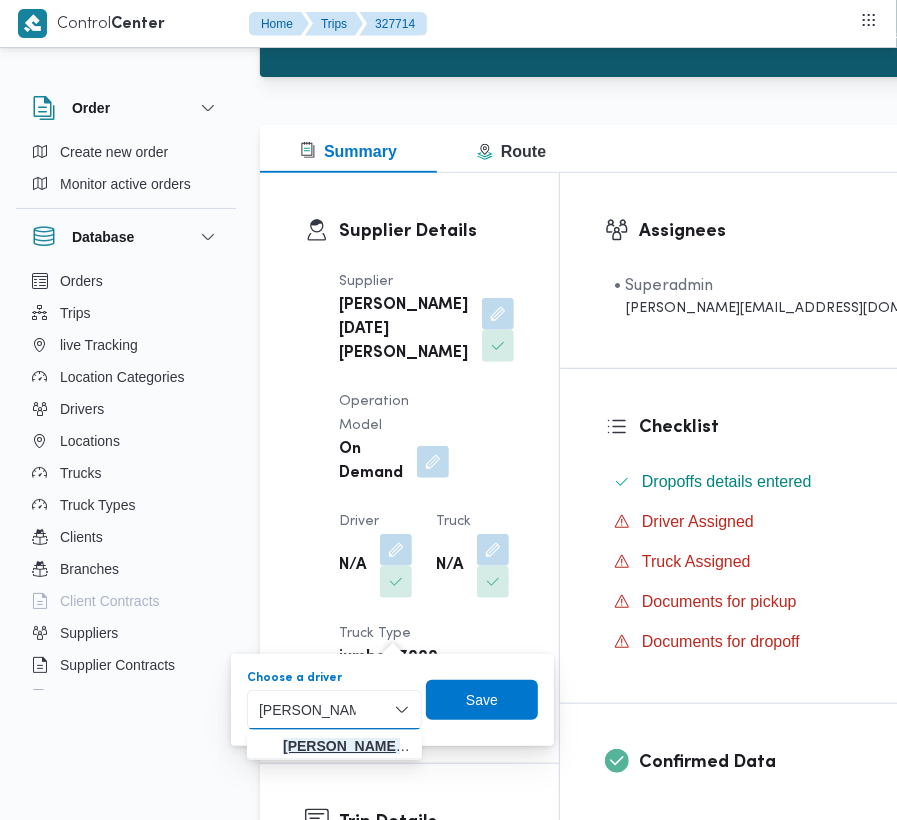 type 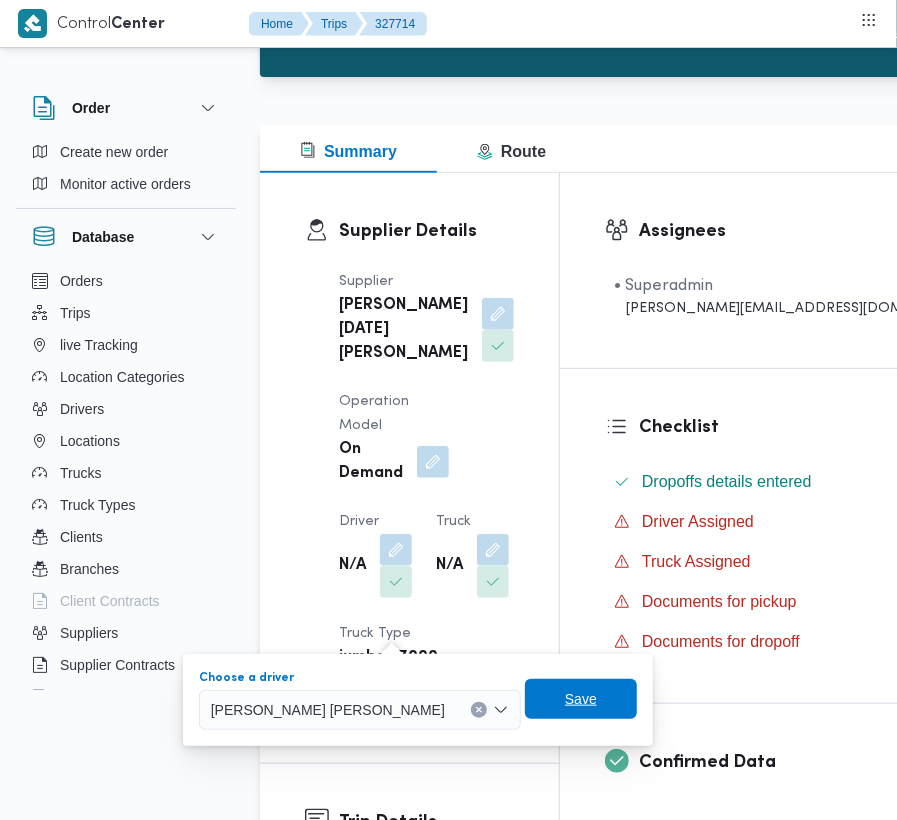 click on "Save" at bounding box center [581, 699] 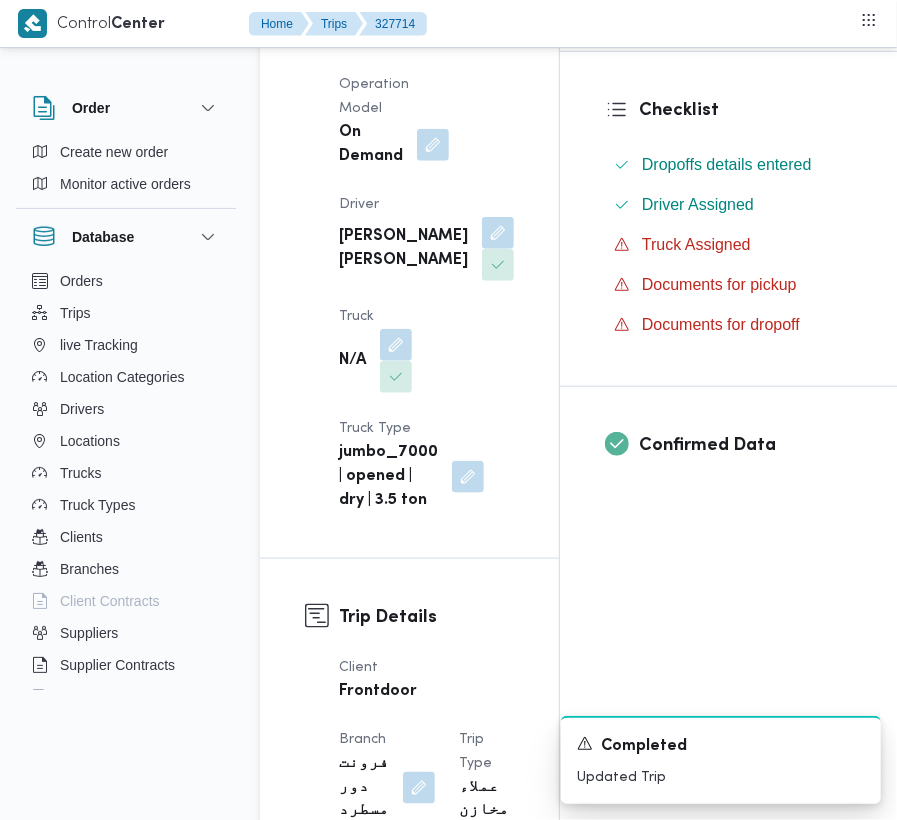 scroll, scrollTop: 581, scrollLeft: 0, axis: vertical 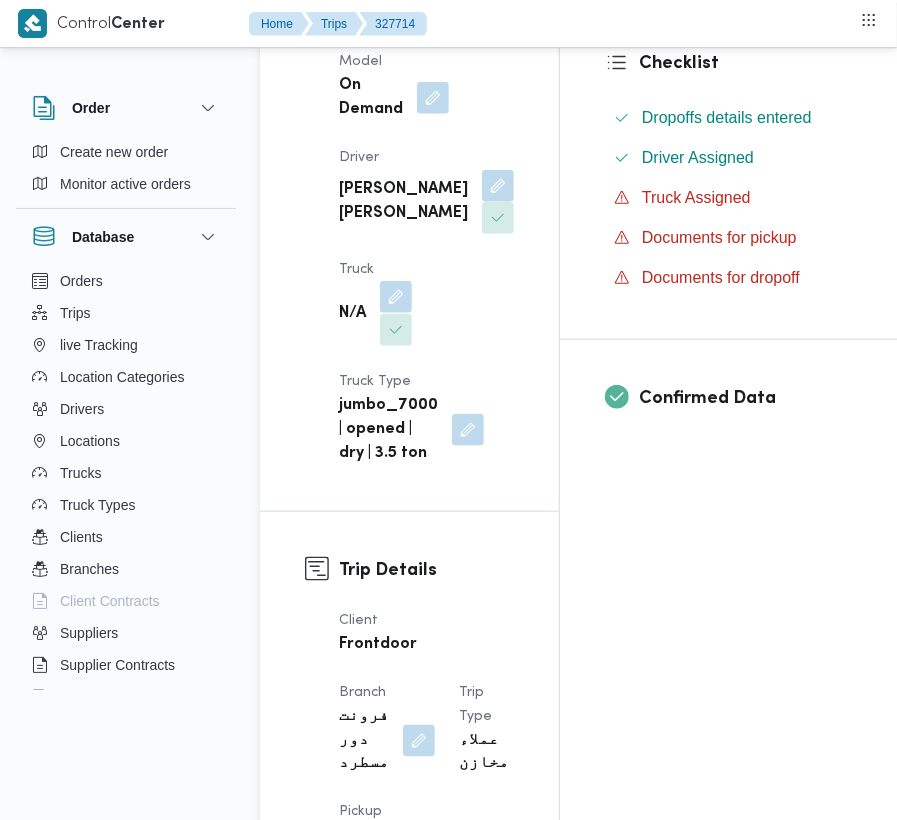 click at bounding box center (396, 297) 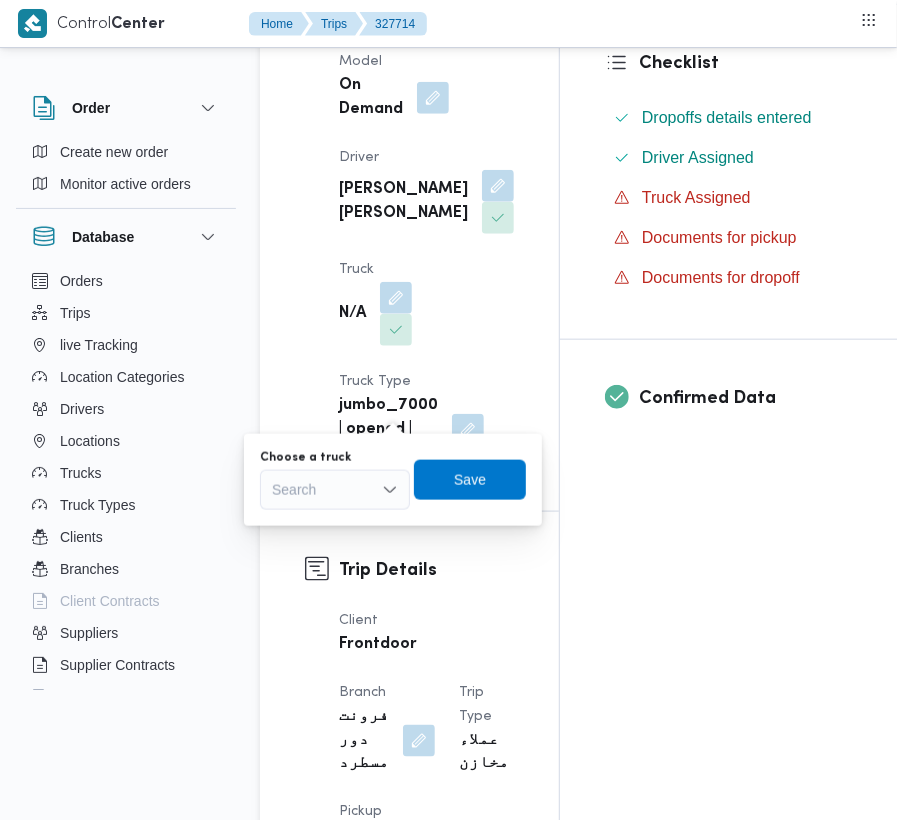 click on "Search" at bounding box center [335, 490] 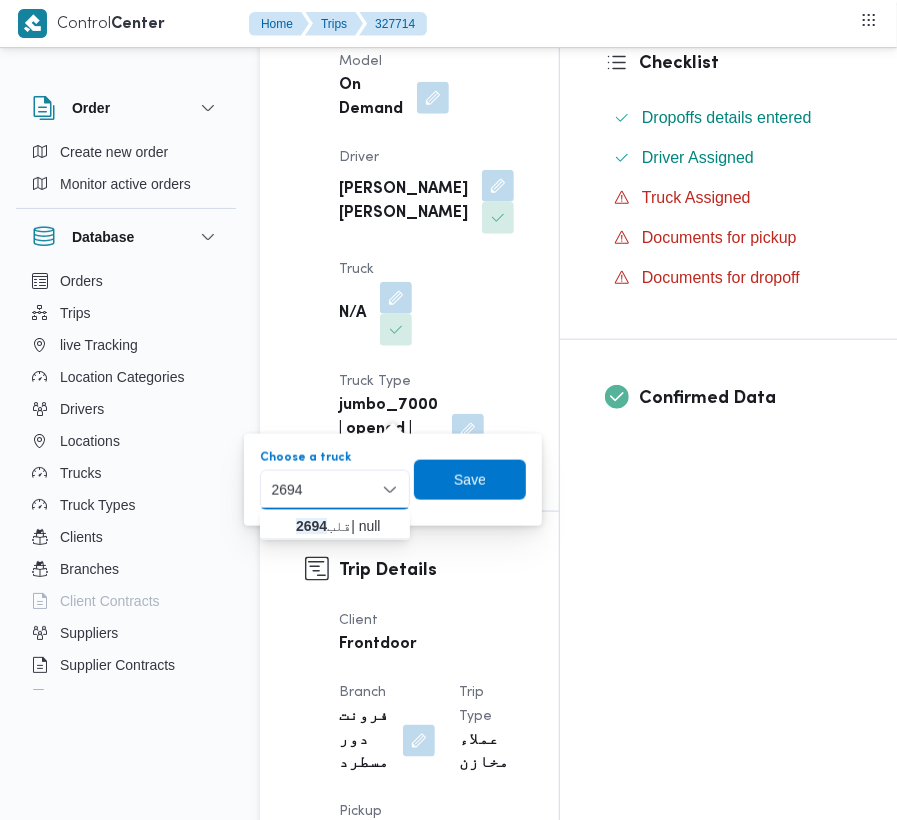 type on "2694" 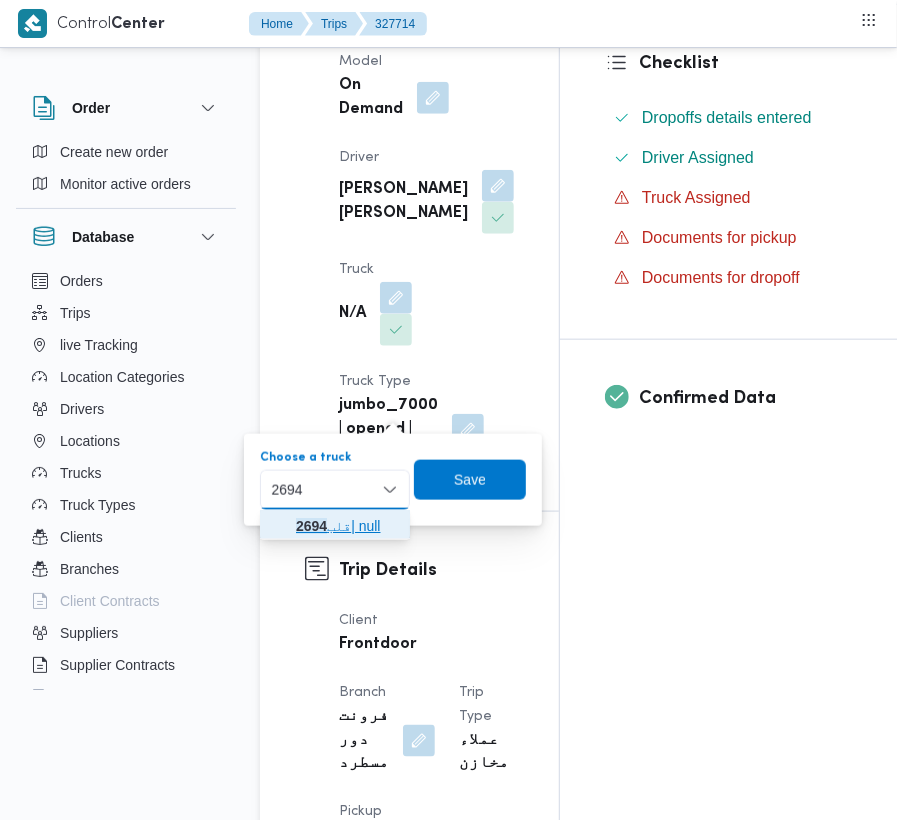drag, startPoint x: 305, startPoint y: 522, endPoint x: 340, endPoint y: 518, distance: 35.22783 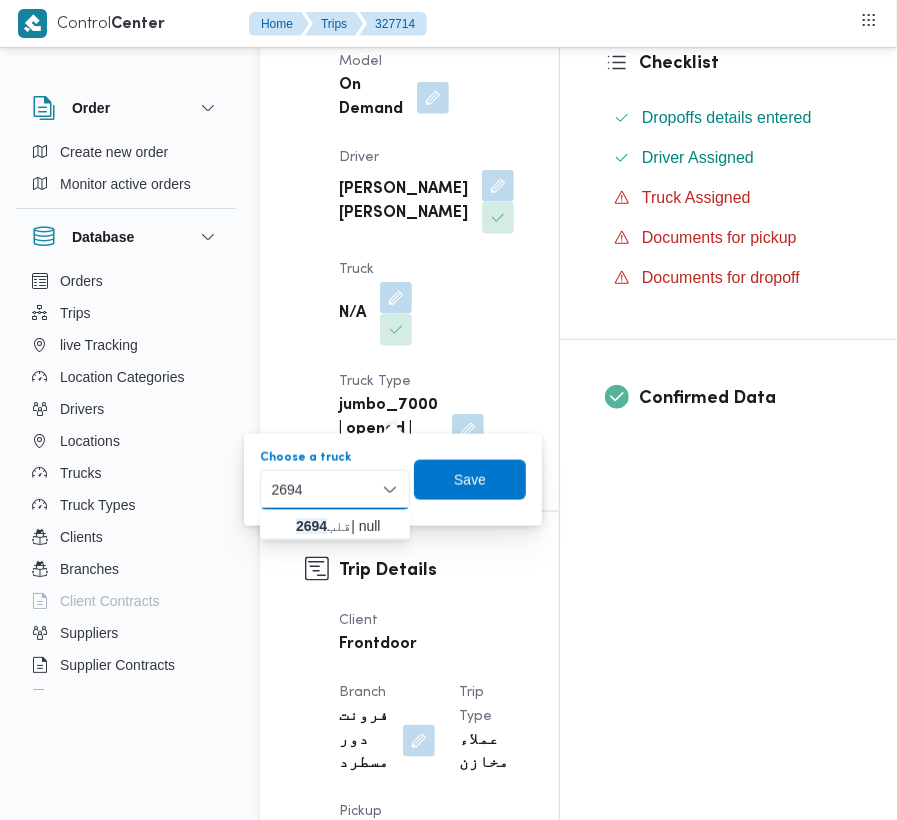 type 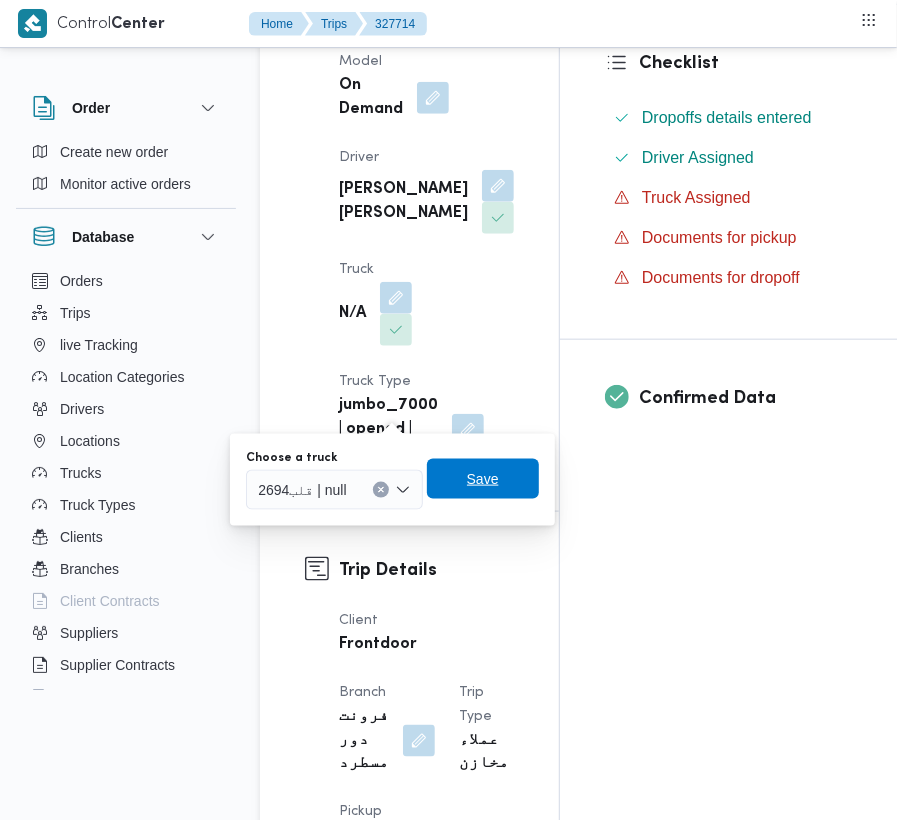click on "Save" at bounding box center (483, 479) 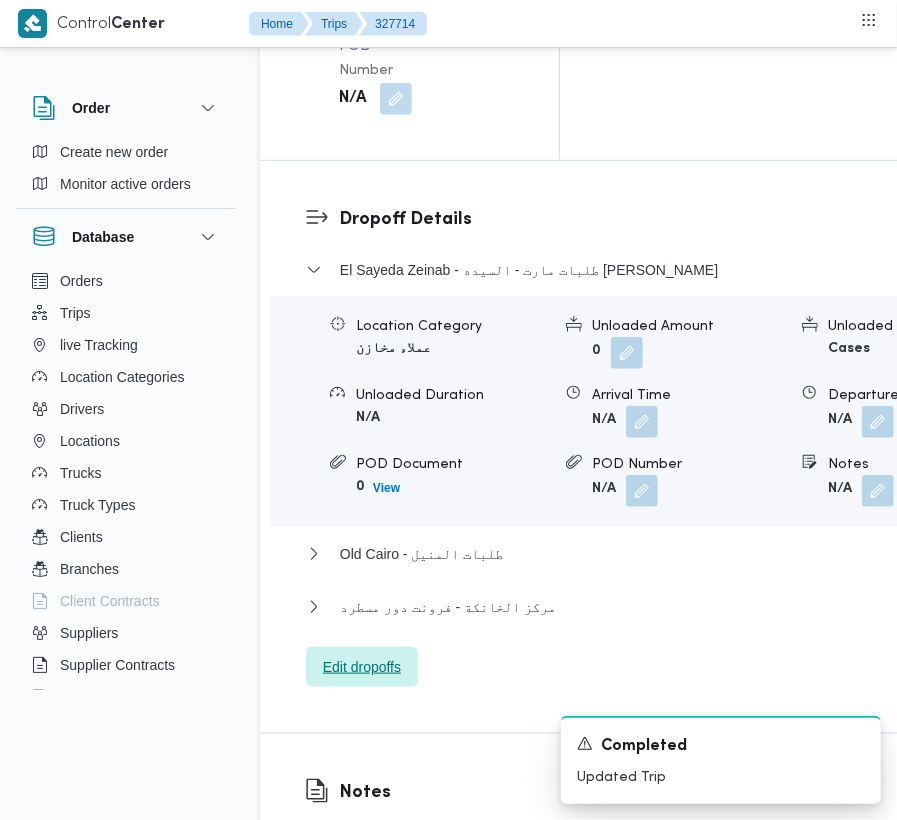 click on "Edit dropoffs" at bounding box center (362, 667) 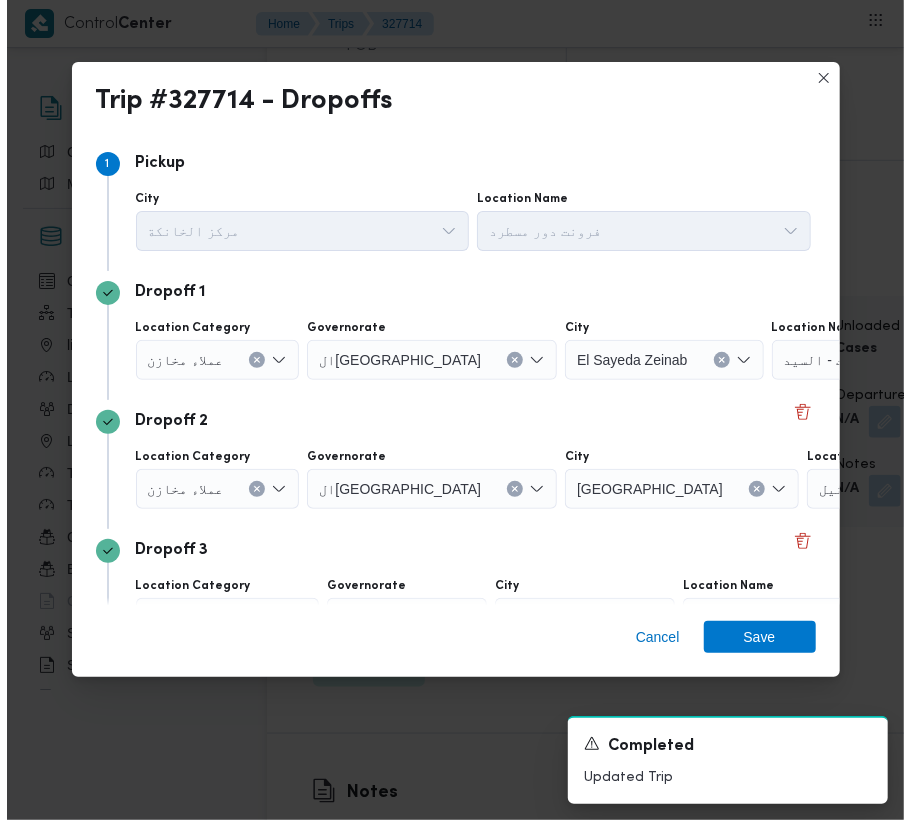 scroll, scrollTop: 3122, scrollLeft: 0, axis: vertical 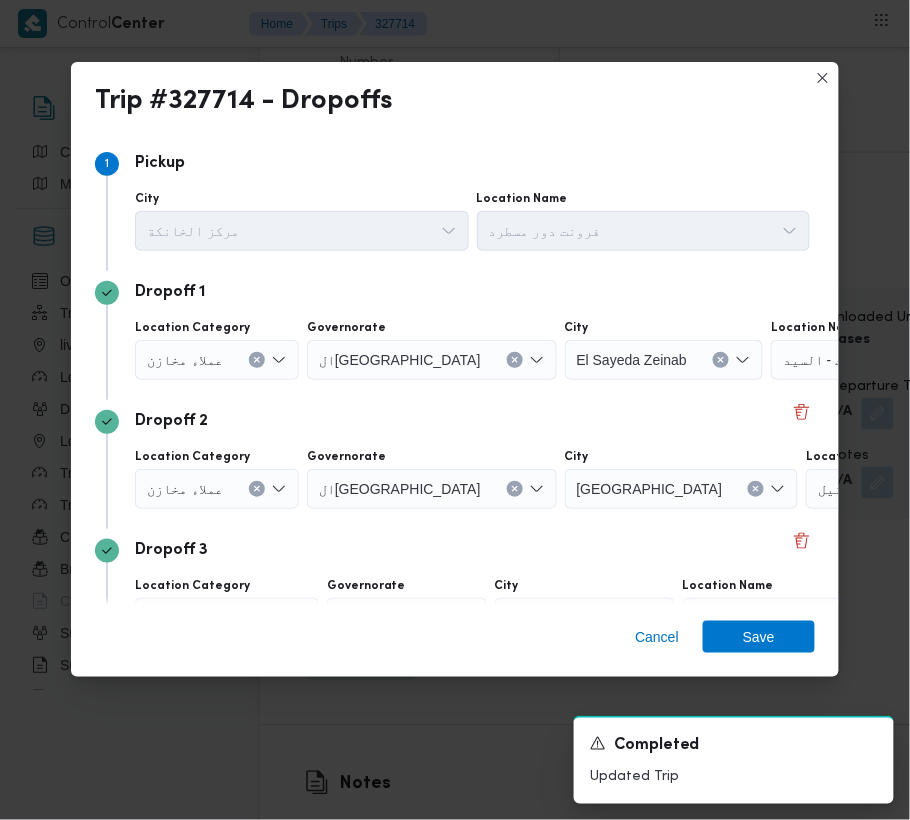 click on "Dropoff 2 Location Category عملاء [GEOGRAPHIC_DATA] [GEOGRAPHIC_DATA] City [GEOGRAPHIC_DATA] Location Name طلبات المنيل" at bounding box center (455, 464) 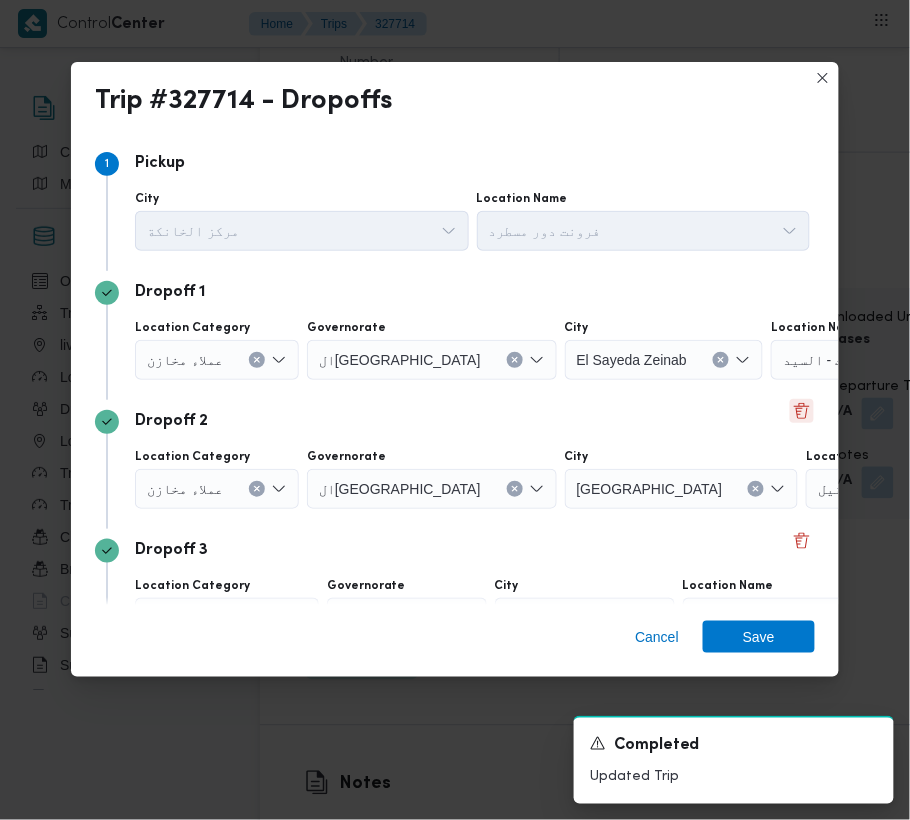 click at bounding box center (802, 411) 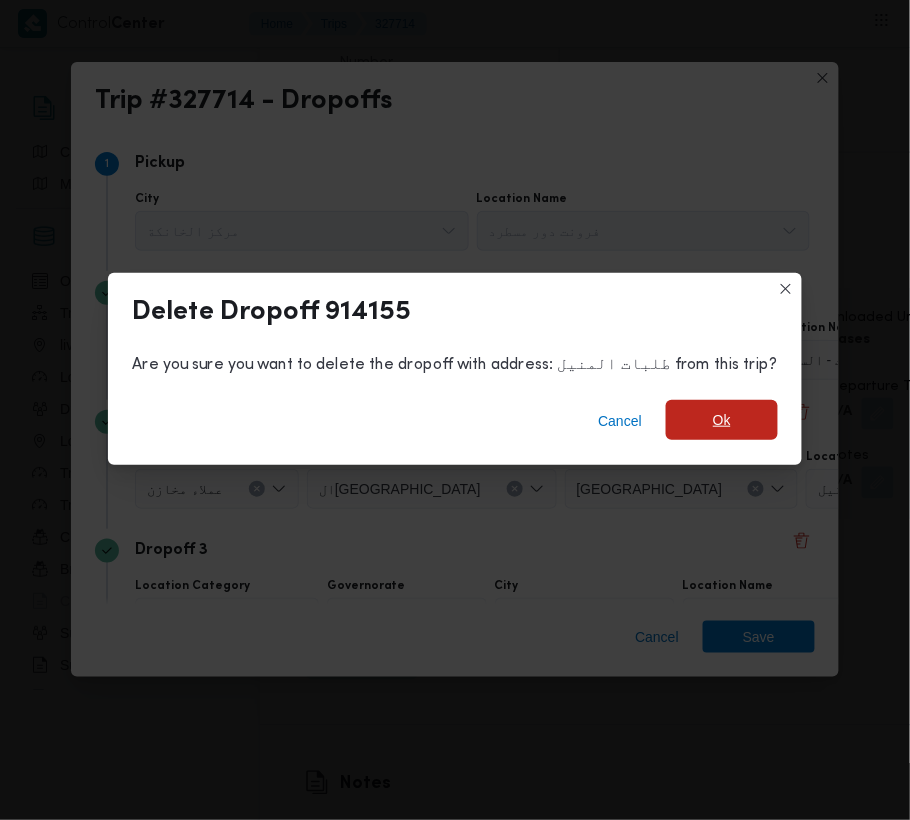 click on "Ok" at bounding box center (722, 420) 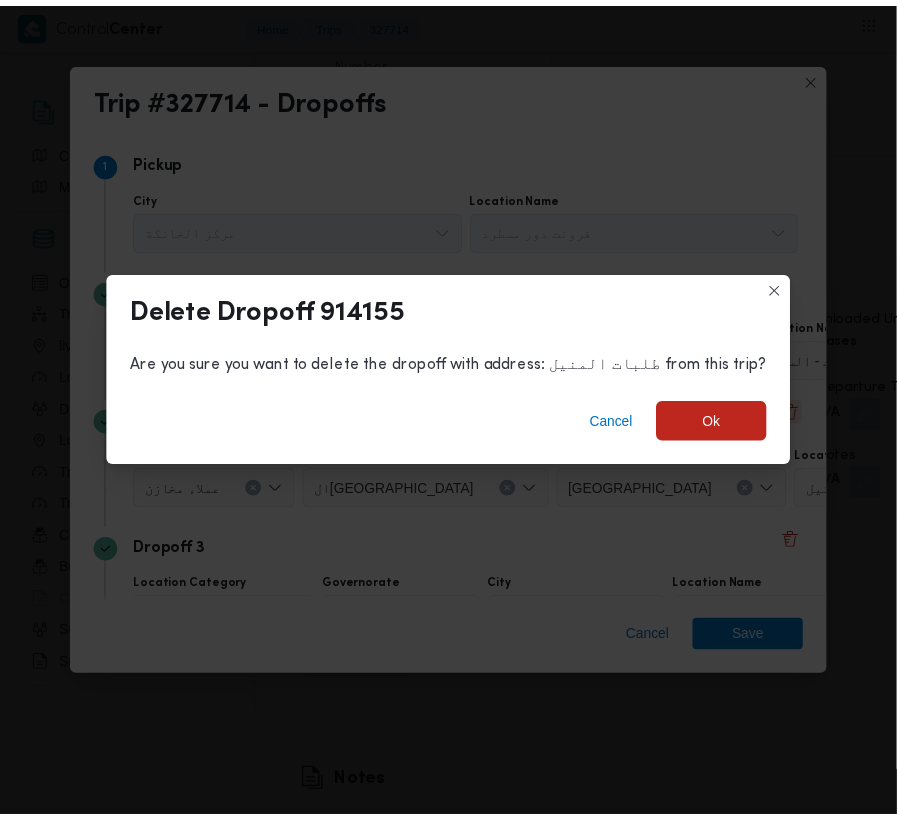 scroll, scrollTop: 3114, scrollLeft: 0, axis: vertical 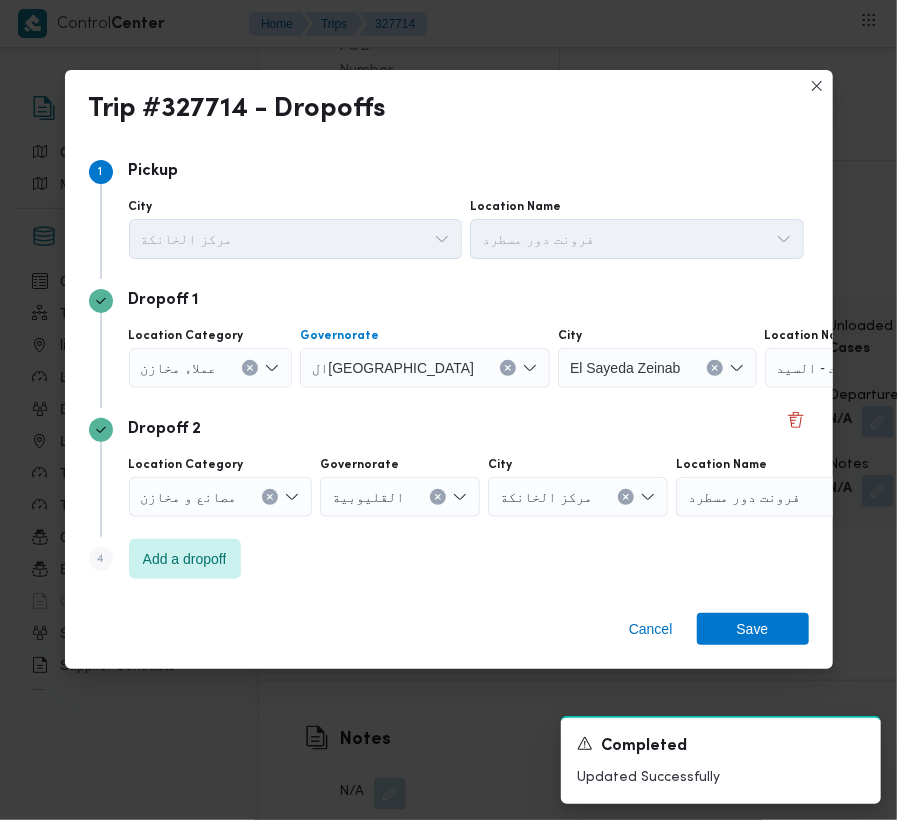 click on "ال[GEOGRAPHIC_DATA]" at bounding box center (393, 367) 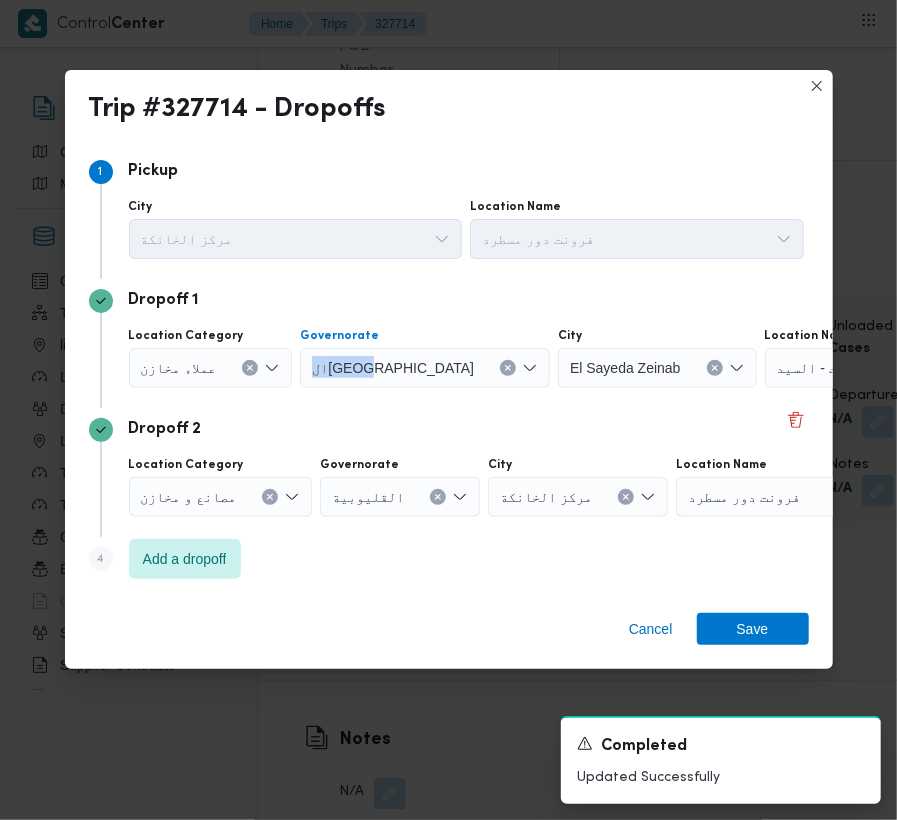 click on "ال[GEOGRAPHIC_DATA]" at bounding box center [393, 367] 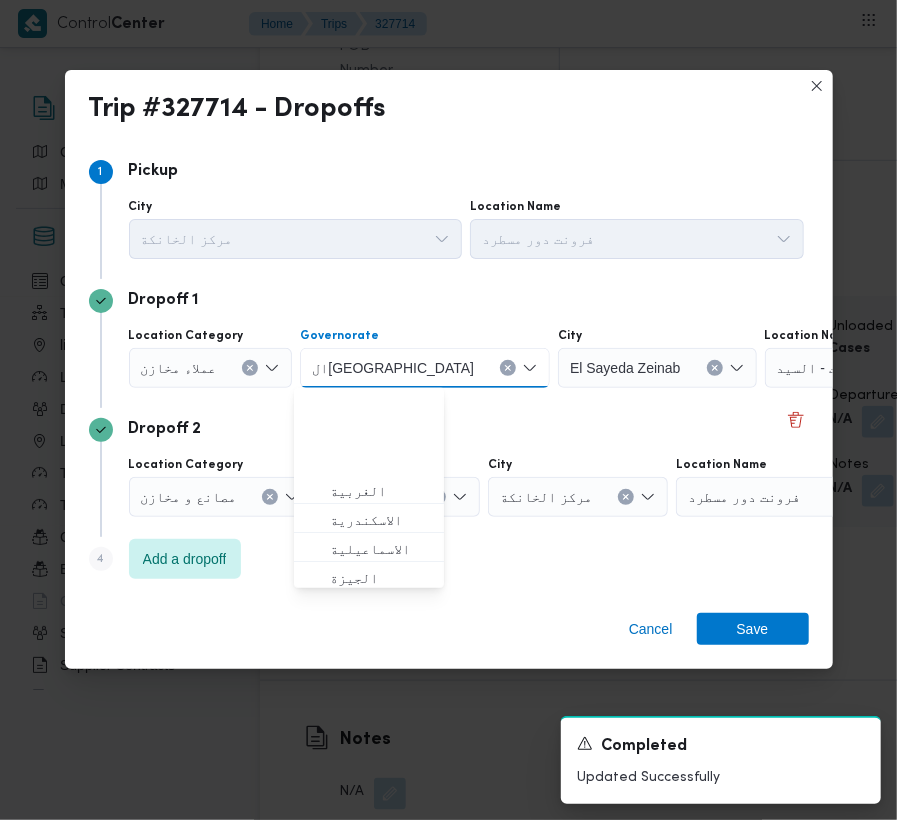 scroll, scrollTop: 118, scrollLeft: 0, axis: vertical 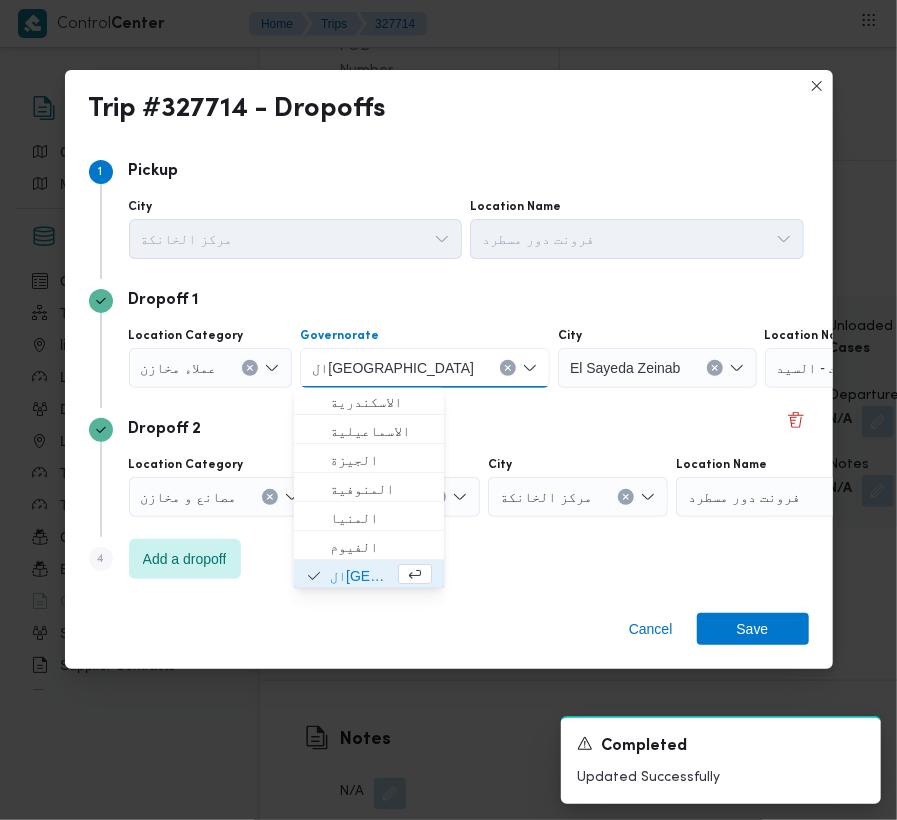 click on "ال[GEOGRAPHIC_DATA]" at bounding box center [393, 367] 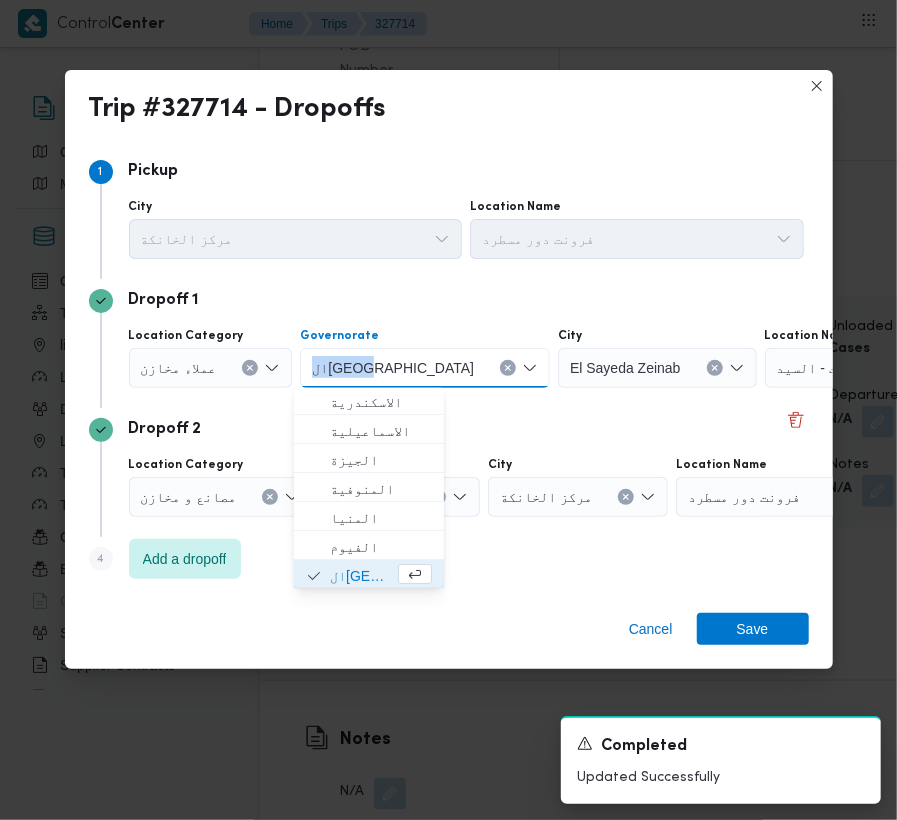 click on "ال[GEOGRAPHIC_DATA]" at bounding box center [393, 367] 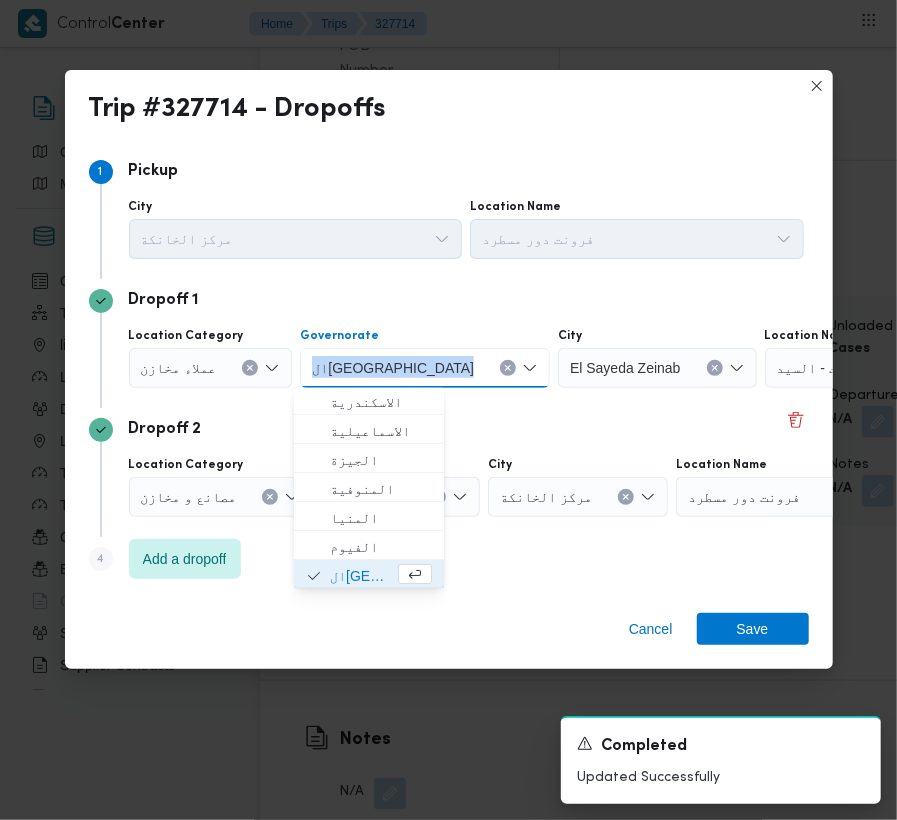 click on "ال[GEOGRAPHIC_DATA]" at bounding box center (393, 367) 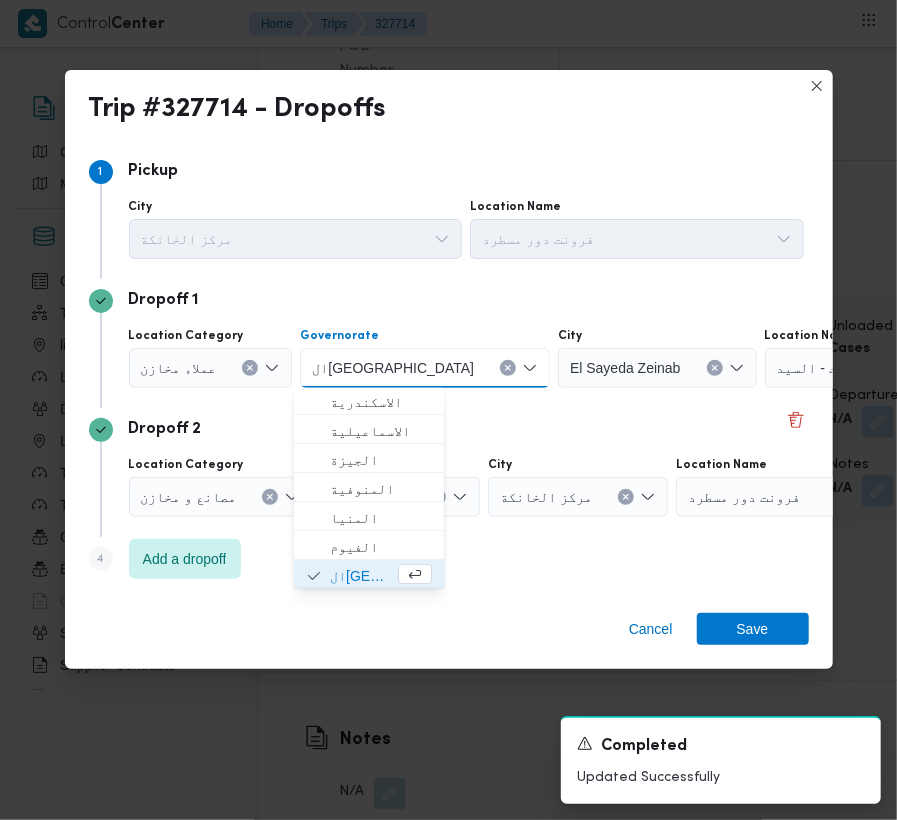 click on "ال[GEOGRAPHIC_DATA]" at bounding box center (393, 367) 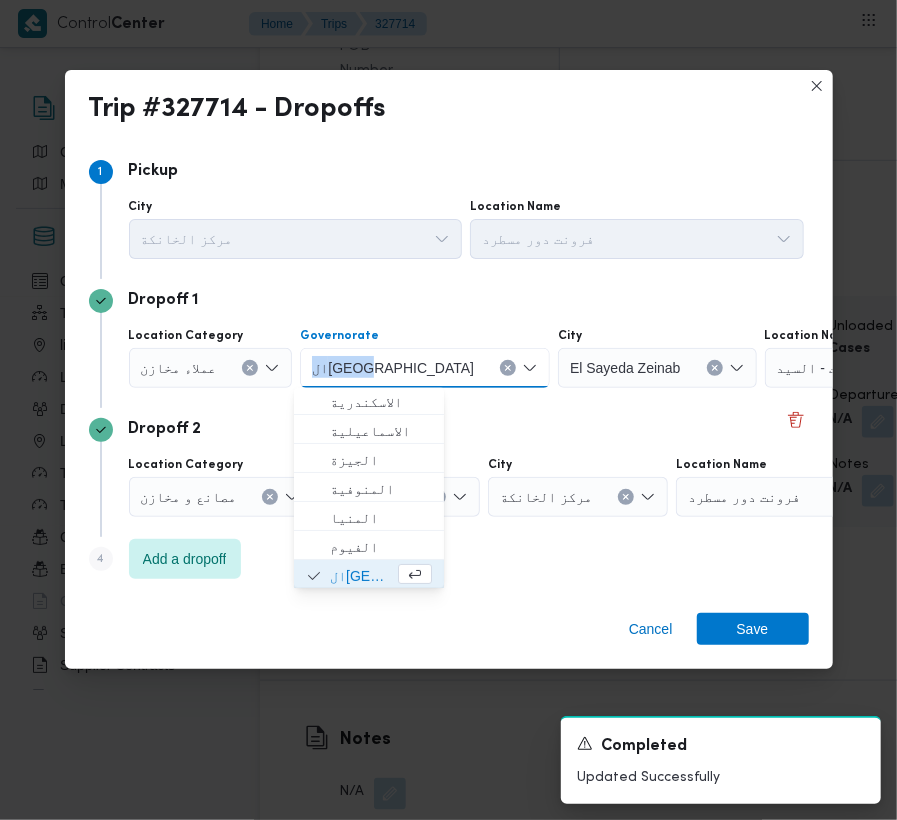 copy on "ال[GEOGRAPHIC_DATA]" 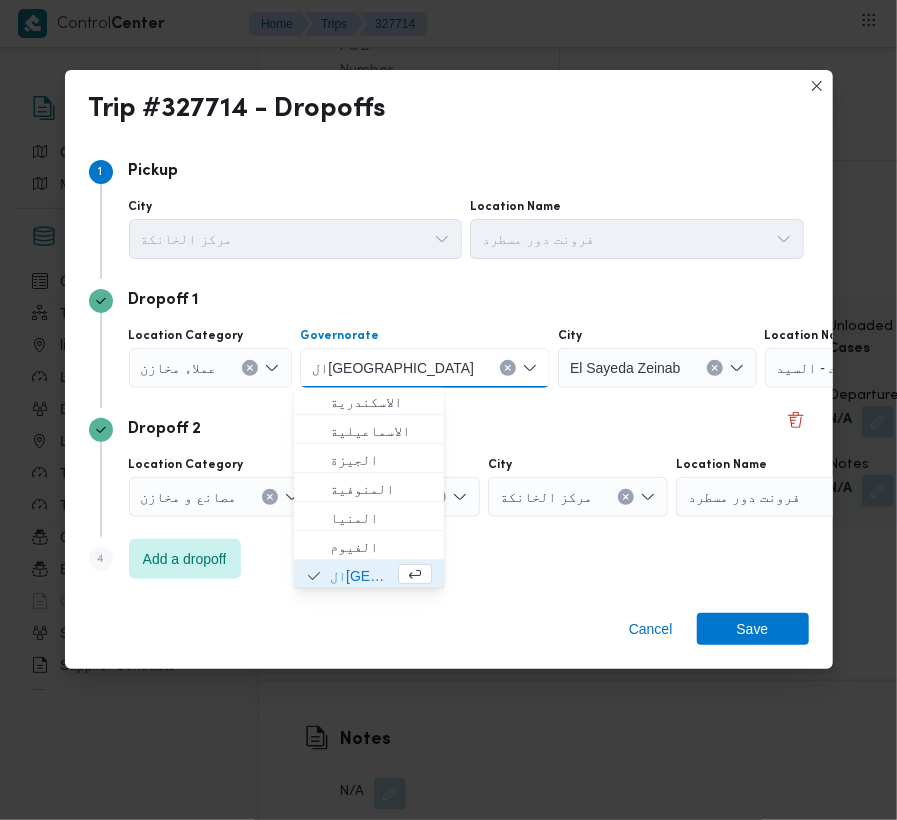 click at bounding box center [225, 368] 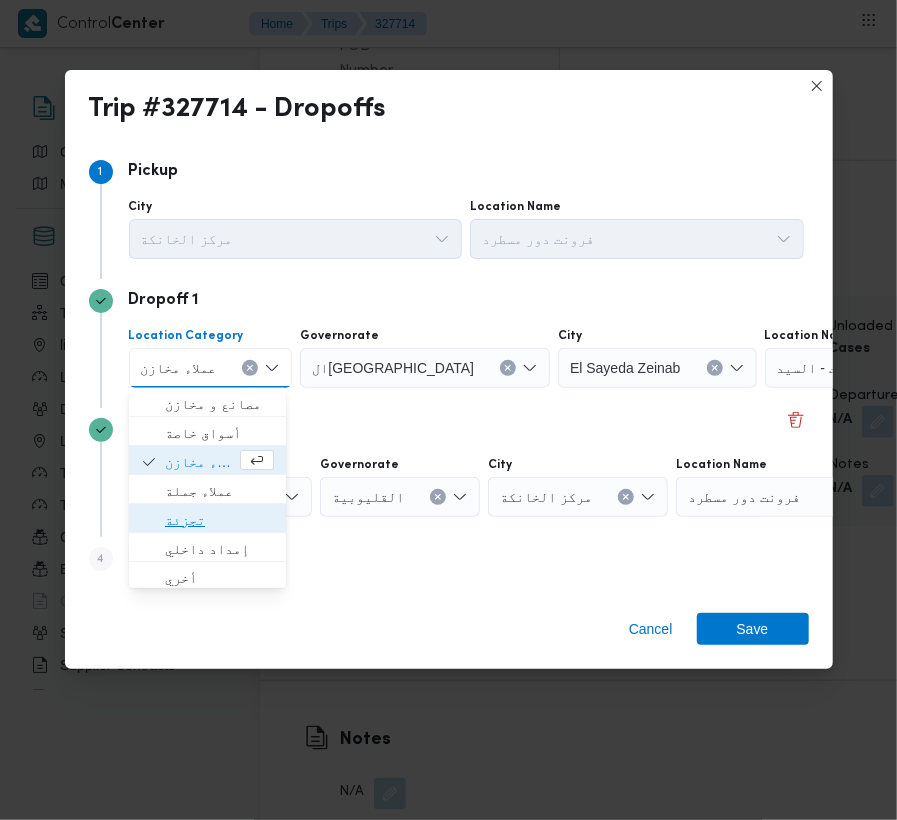 click on "تجزئة" at bounding box center [219, 520] 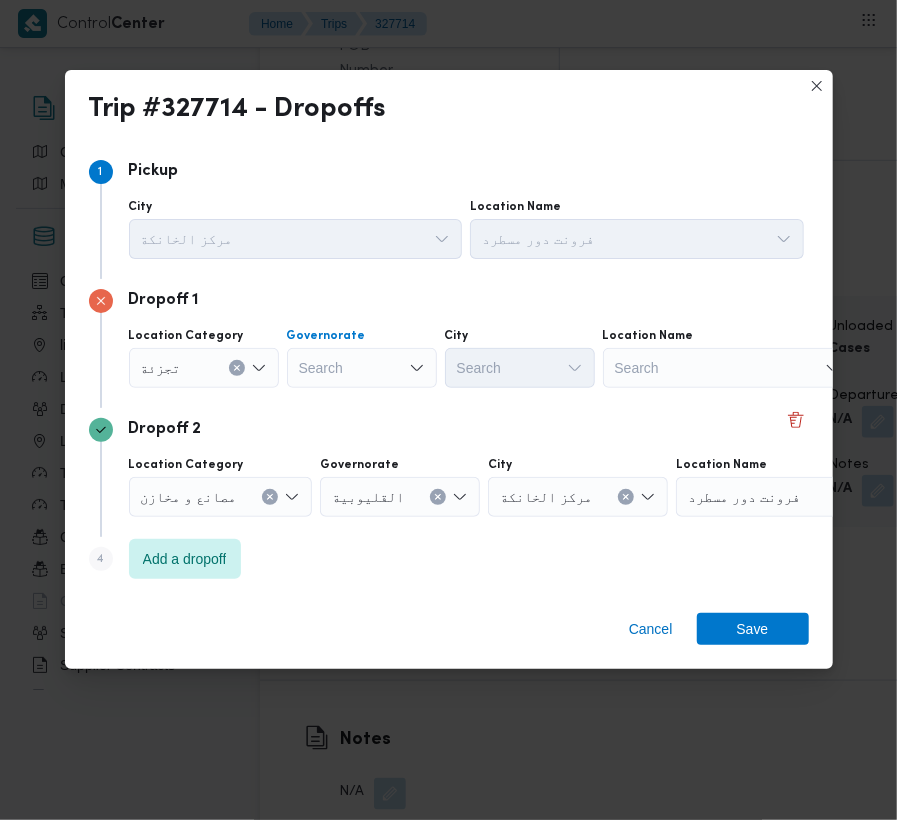click on "Search" at bounding box center [362, 368] 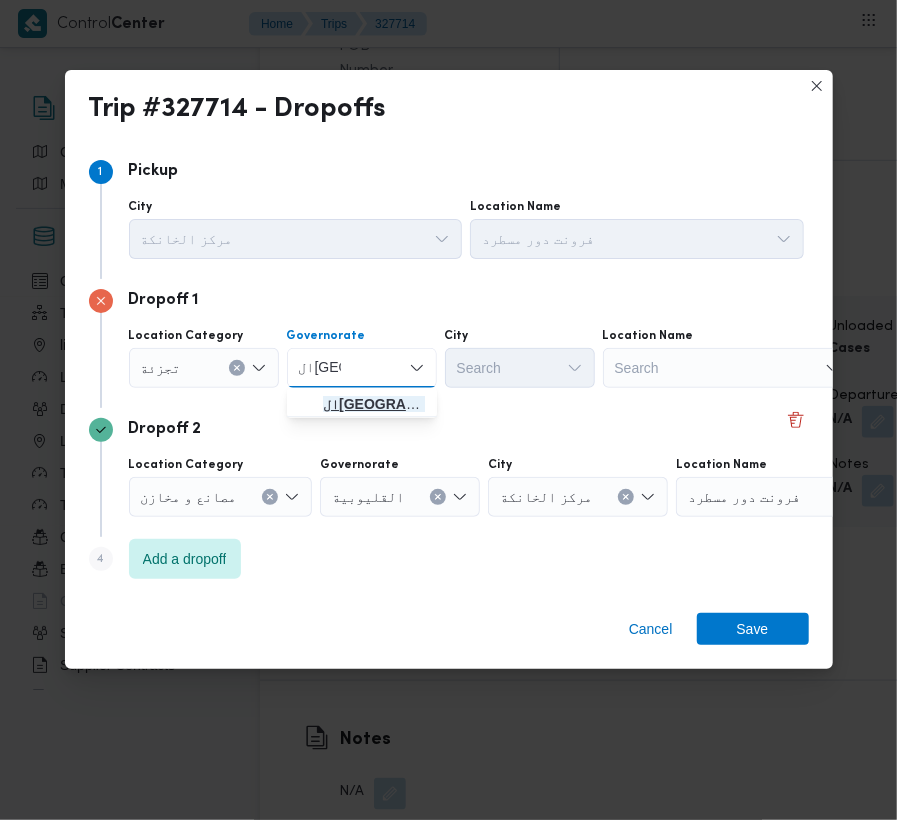 type on "ال[GEOGRAPHIC_DATA]" 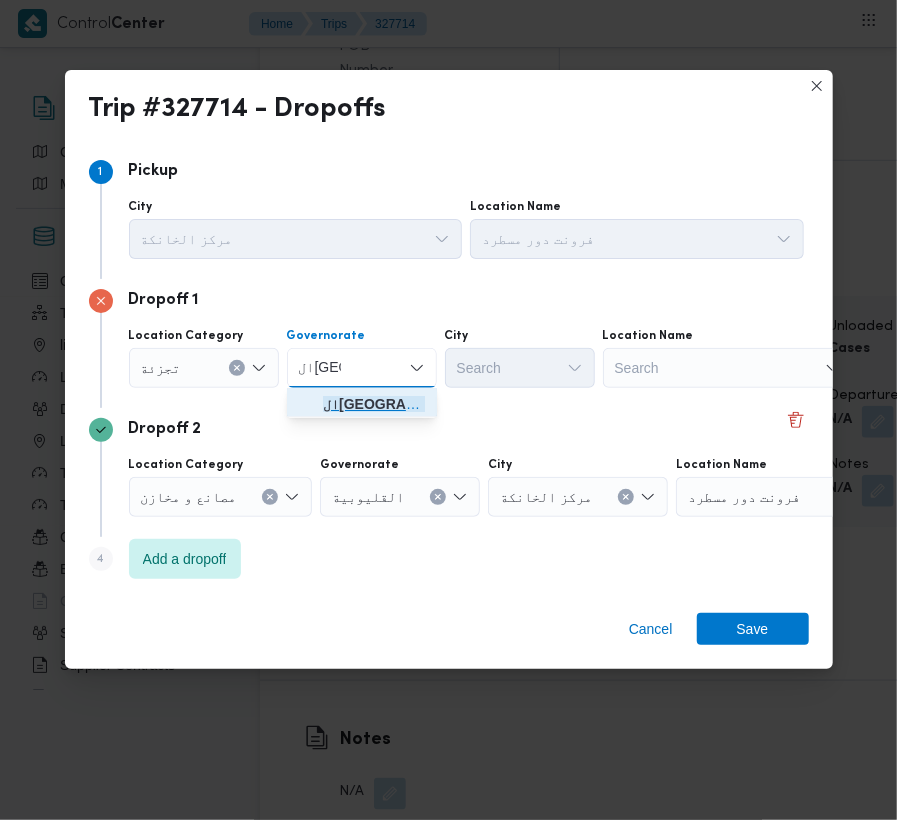 click on "ال[GEOGRAPHIC_DATA]" 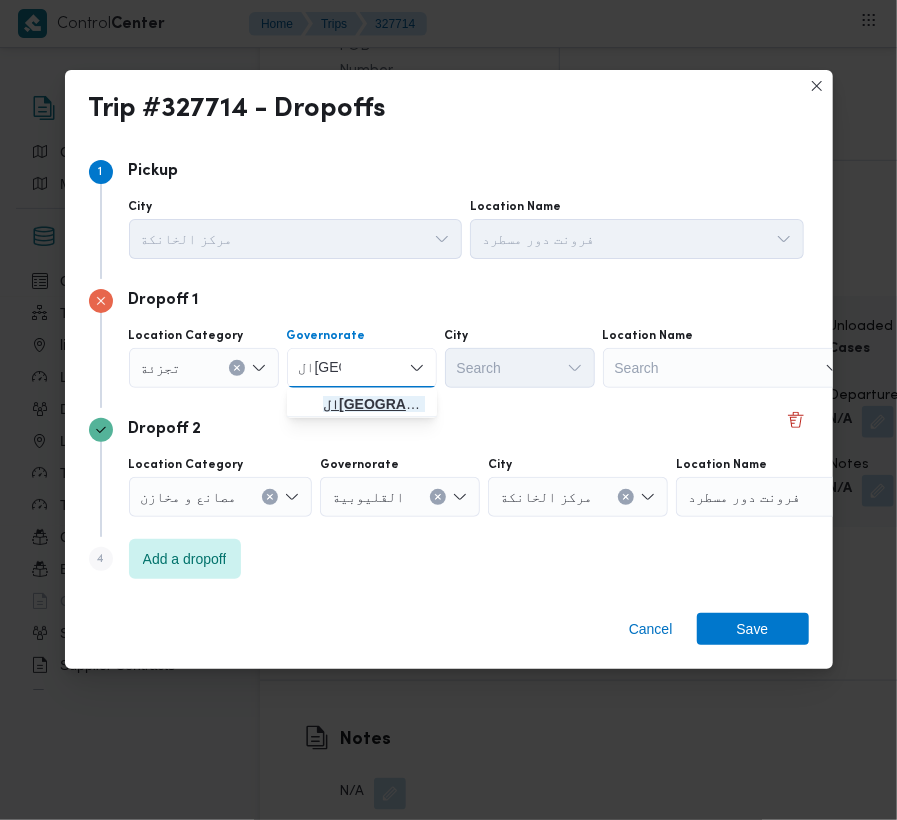 type 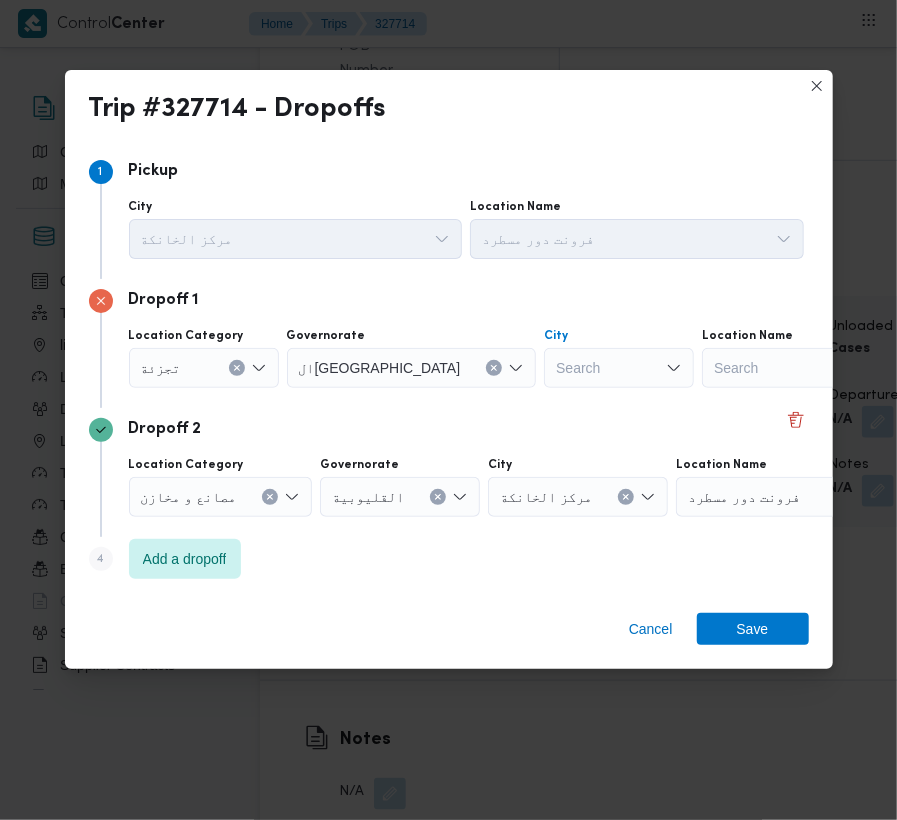 click on "Search" at bounding box center (619, 368) 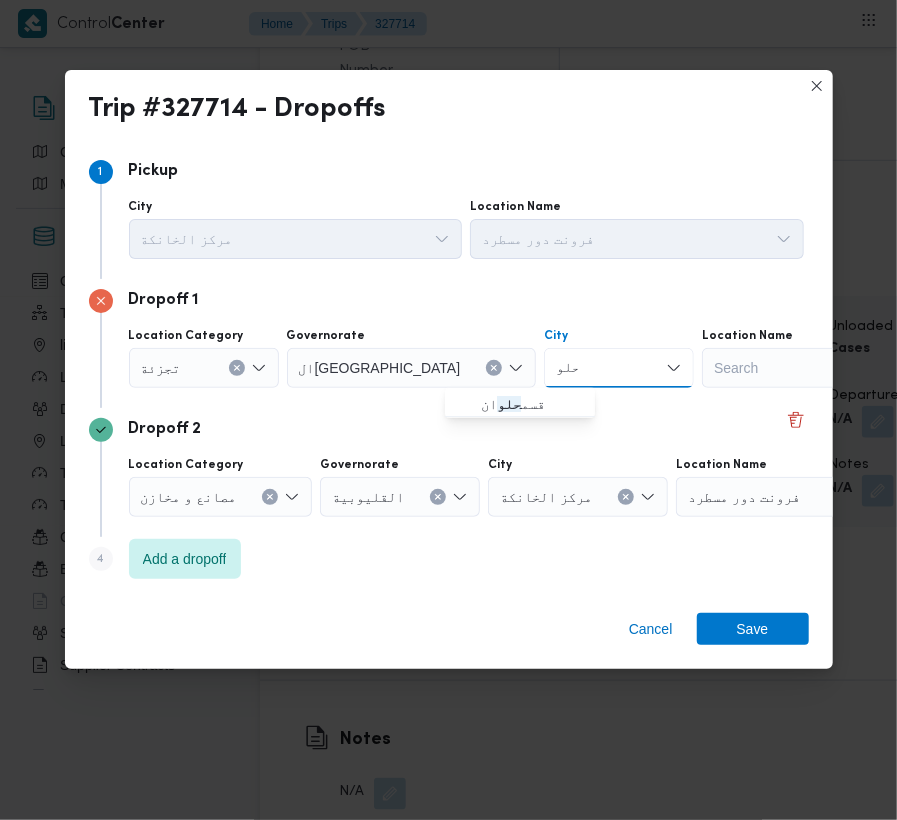 type on "حلوان" 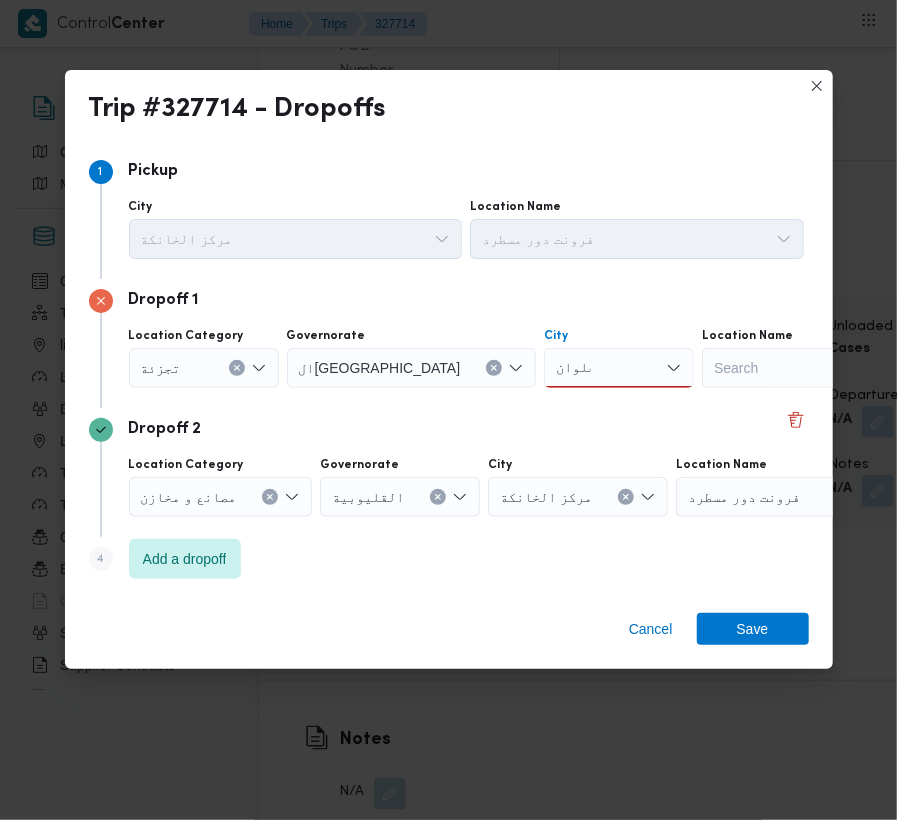 click on "حلوان حلوان" at bounding box center (619, 368) 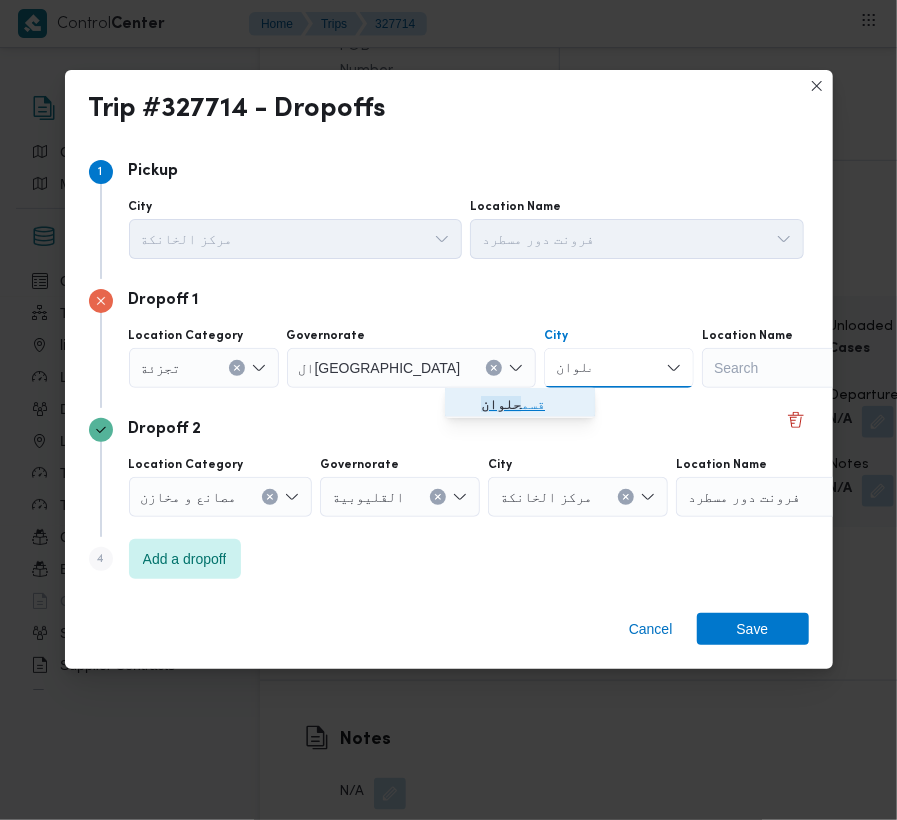 click on "حلوان" at bounding box center (501, 404) 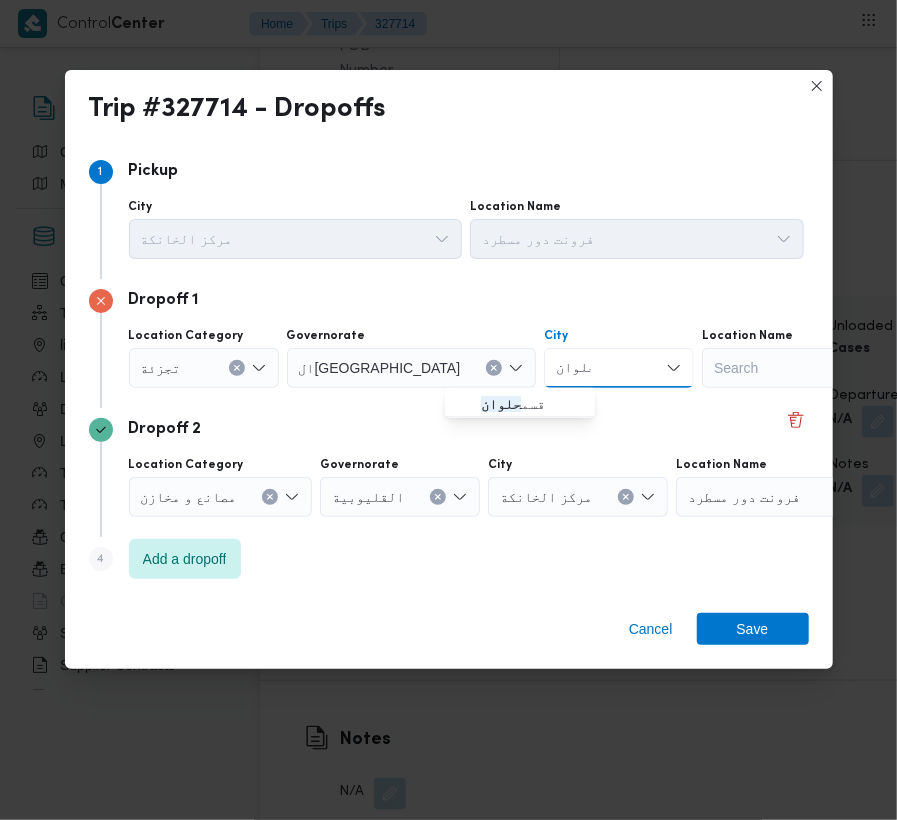 type 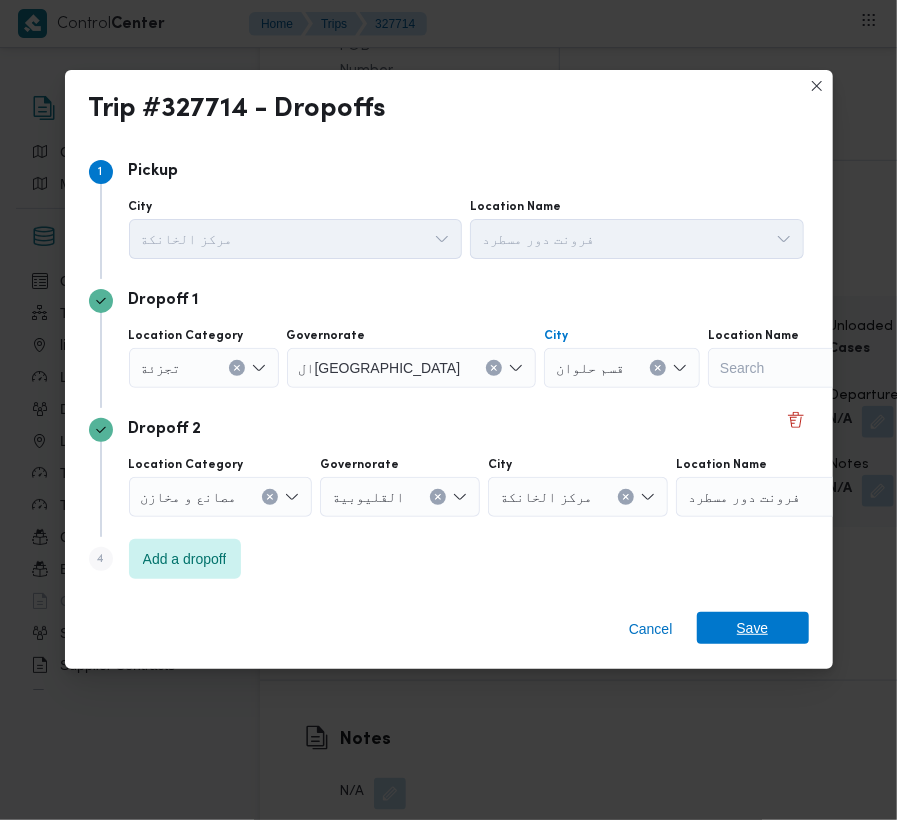 click on "Save" at bounding box center [753, 628] 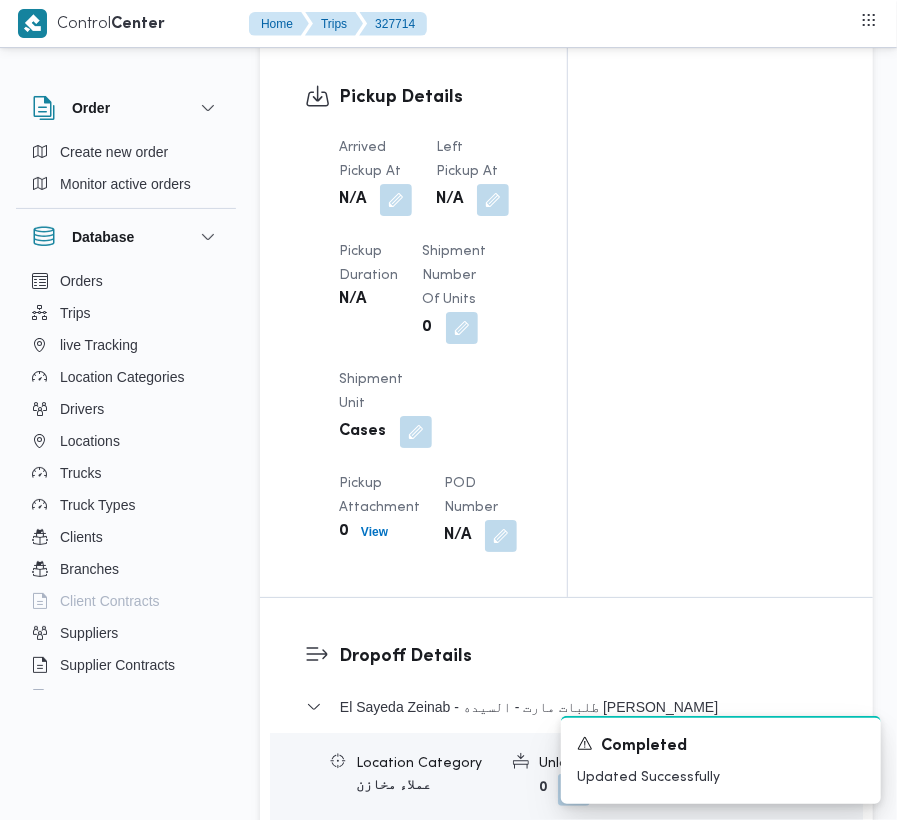 scroll, scrollTop: 2373, scrollLeft: 0, axis: vertical 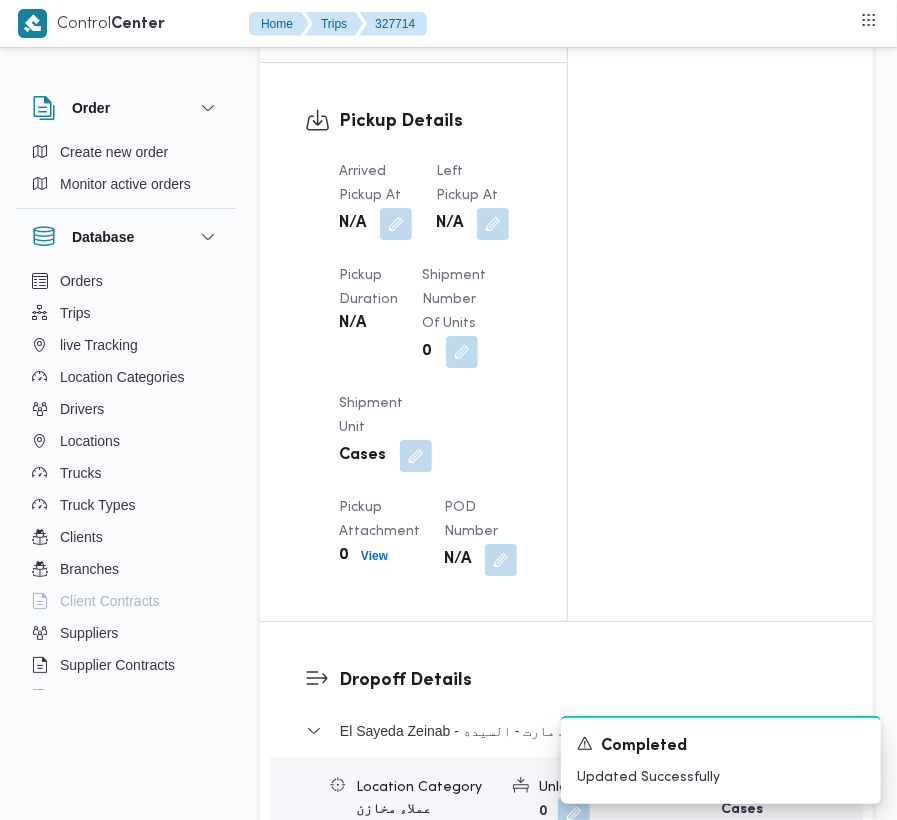 click at bounding box center [488, 224] 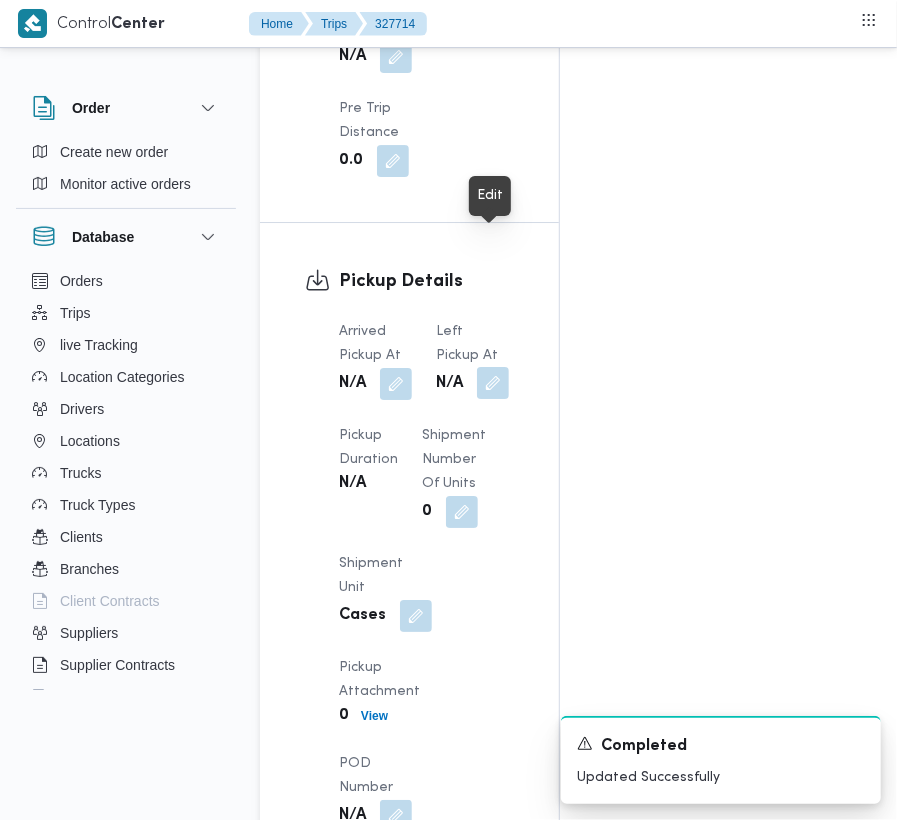 drag, startPoint x: 486, startPoint y: 242, endPoint x: 505, endPoint y: 265, distance: 29.832869 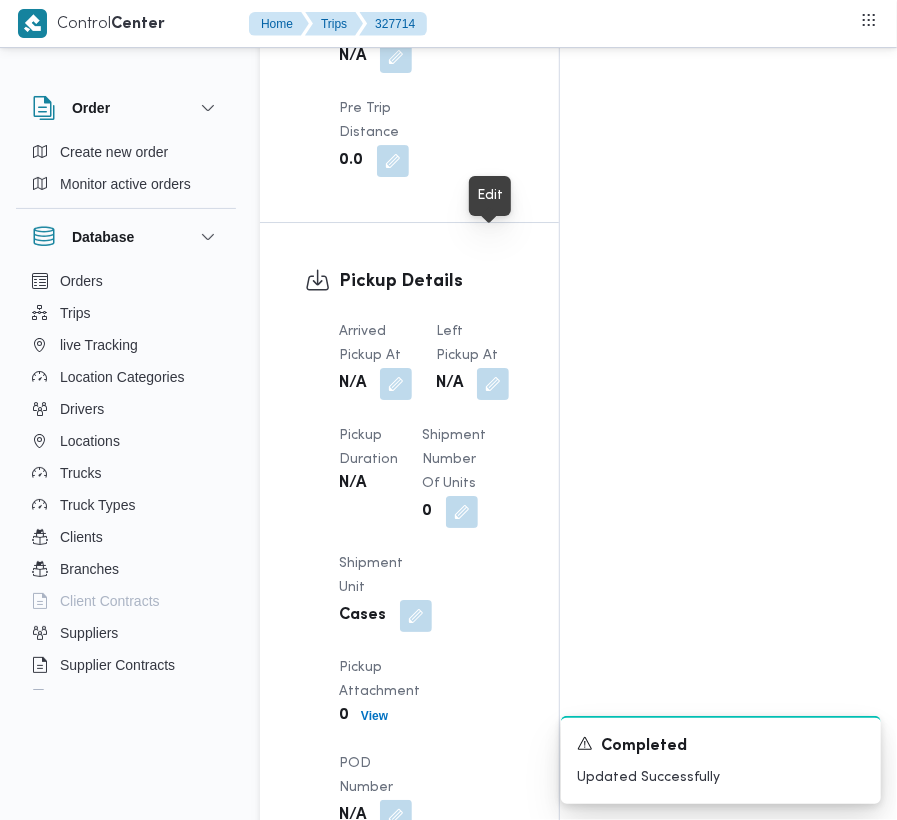 click at bounding box center (493, 384) 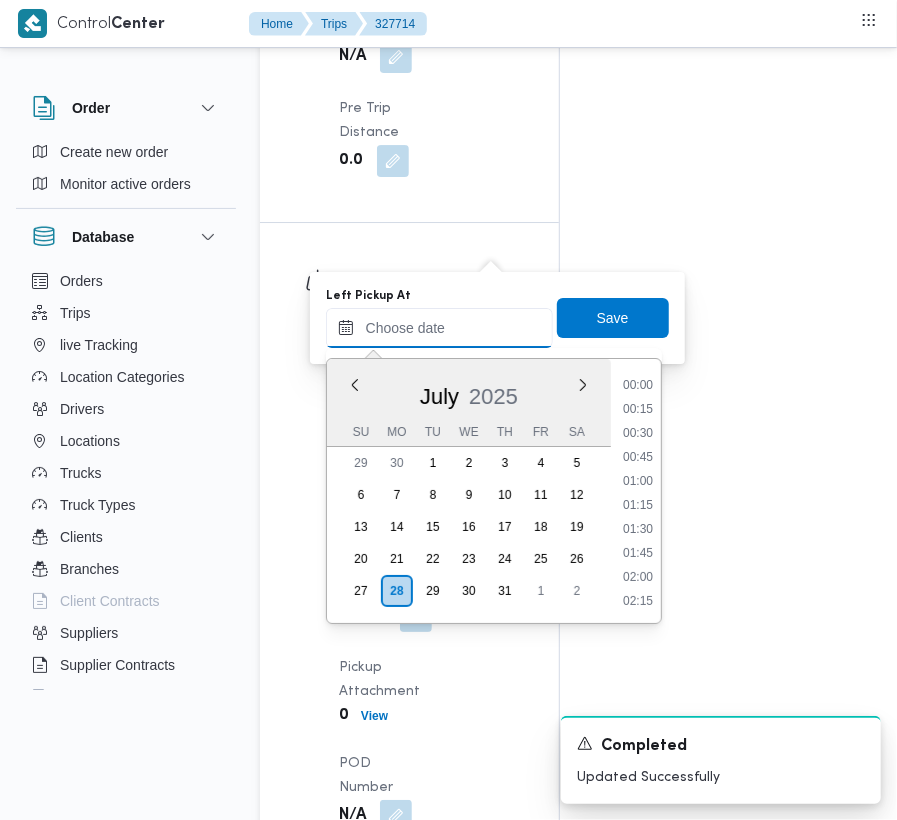 drag, startPoint x: 513, startPoint y: 308, endPoint x: 553, endPoint y: 346, distance: 55.17246 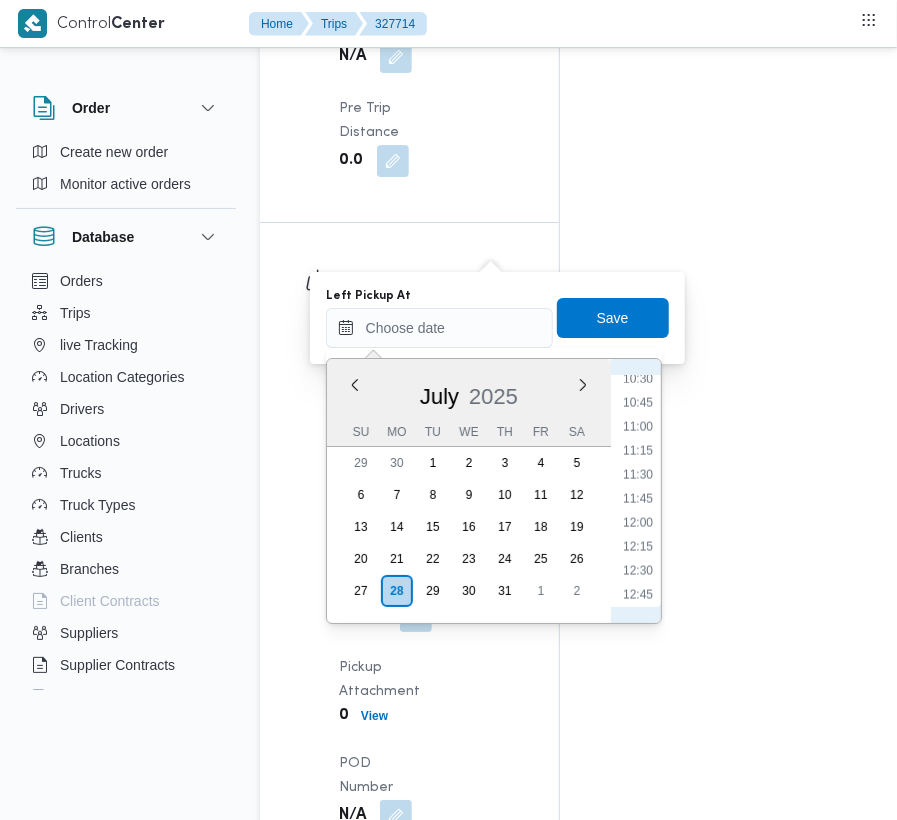 scroll, scrollTop: 925, scrollLeft: 0, axis: vertical 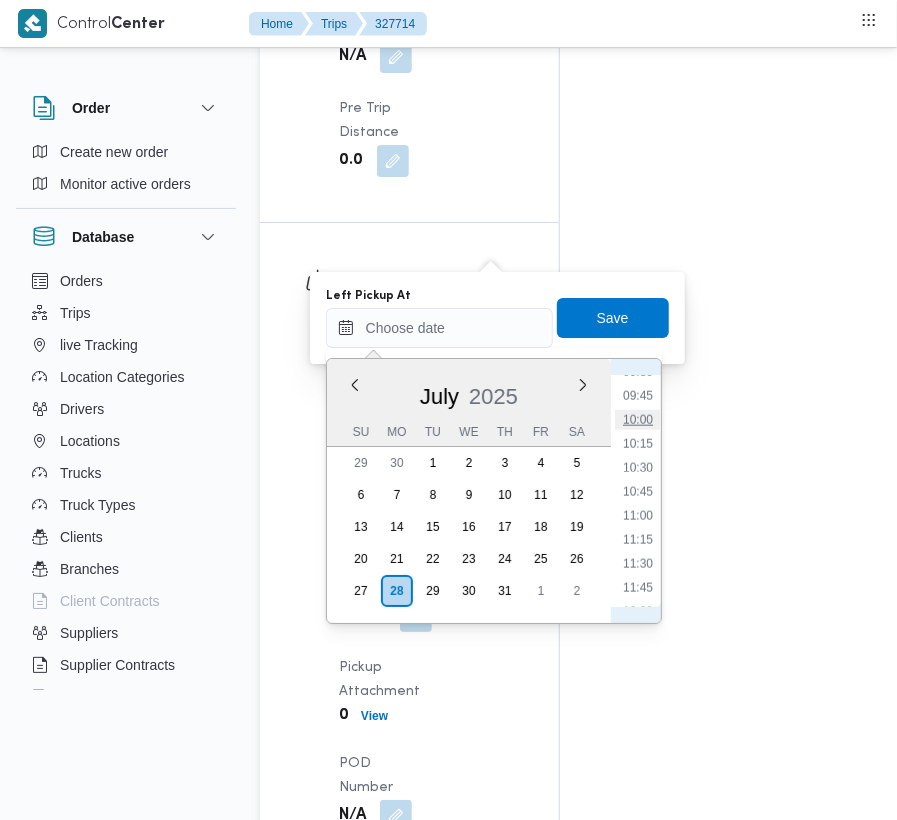 click on "10:00" at bounding box center [638, 420] 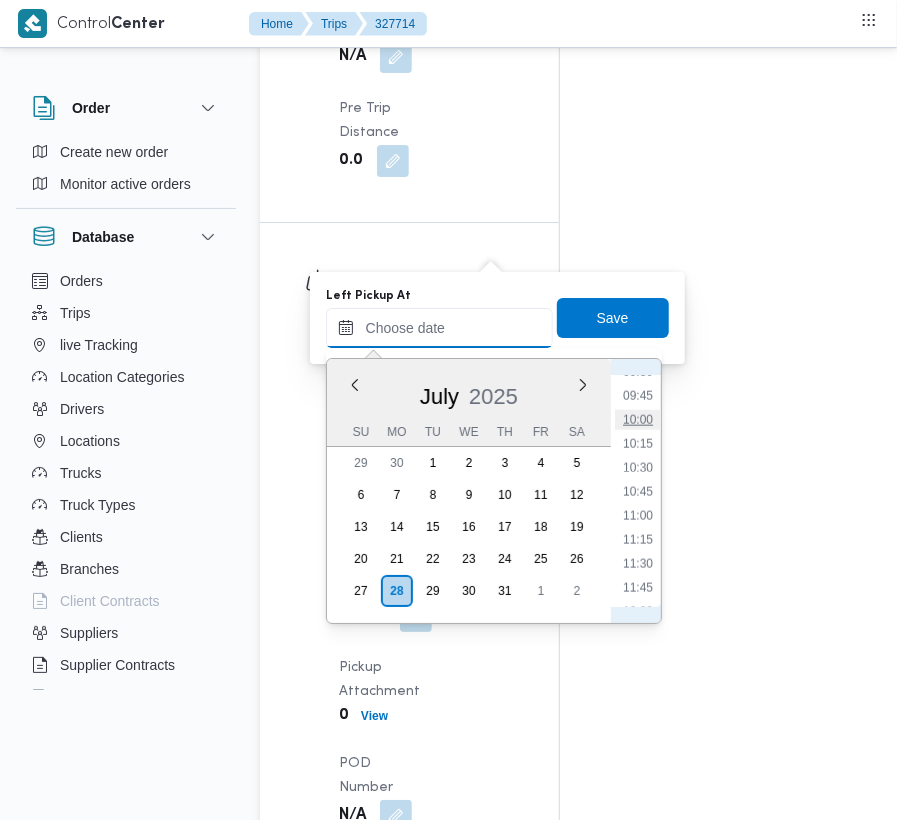 type on "[DATE] 10:00" 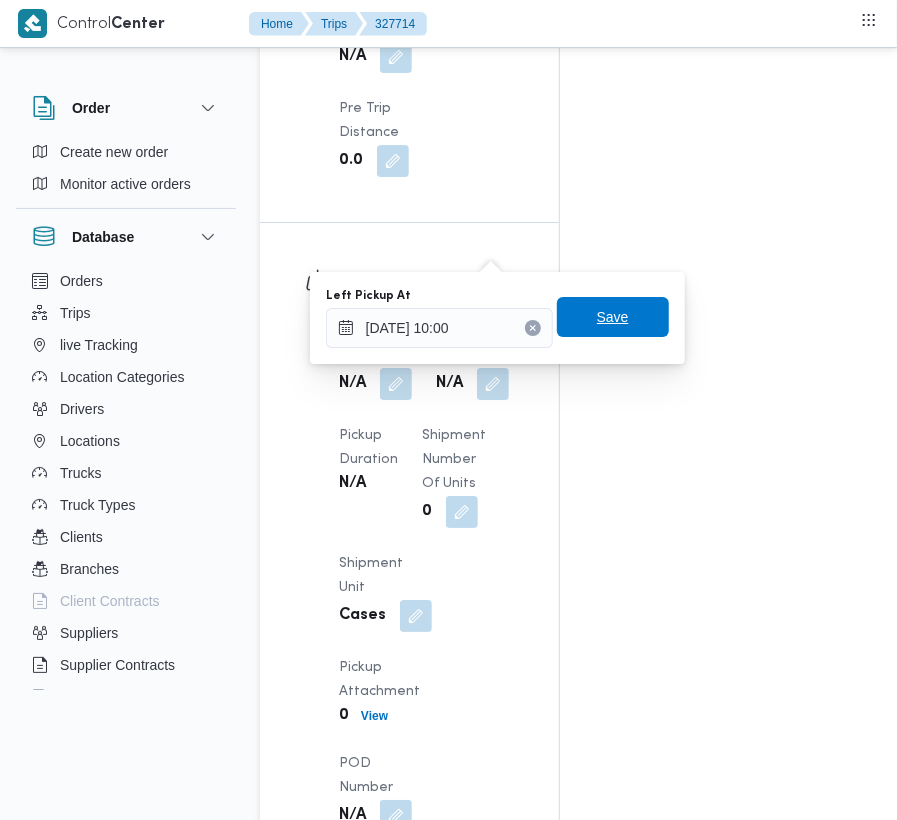 drag, startPoint x: 617, startPoint y: 326, endPoint x: 582, endPoint y: 325, distance: 35.014282 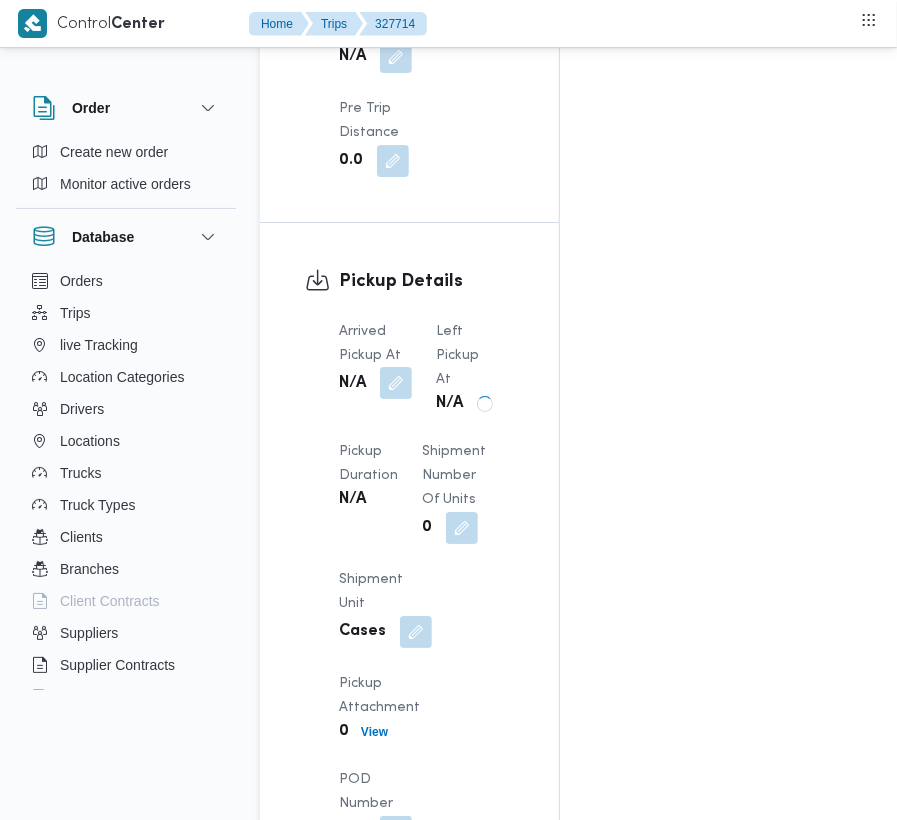 click at bounding box center (391, 384) 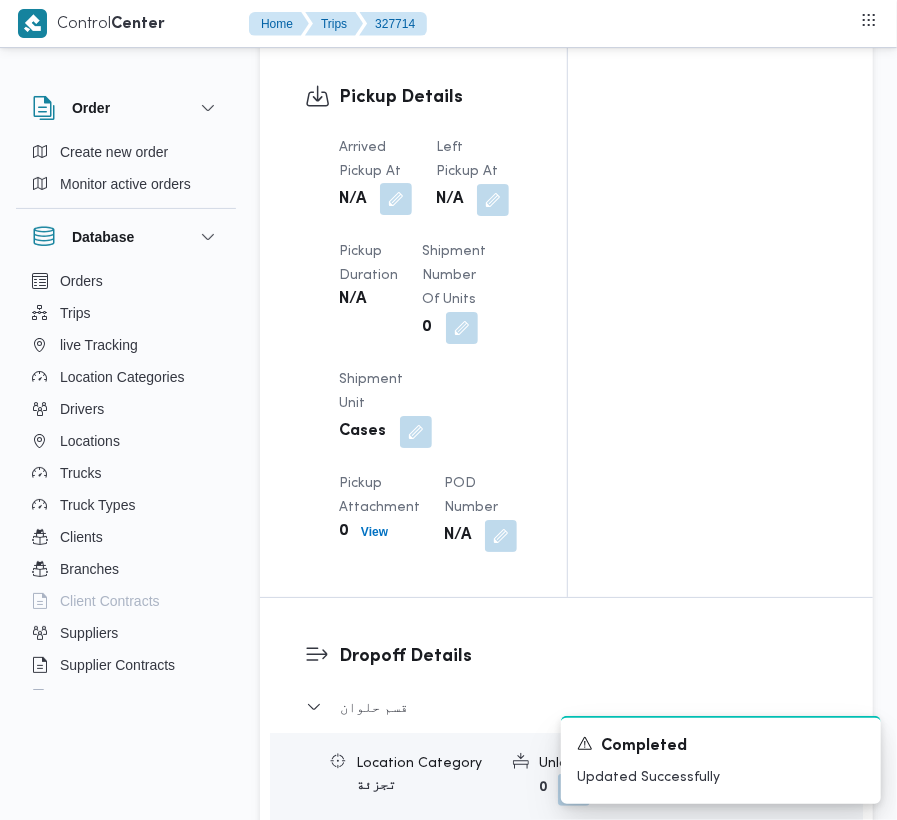 click at bounding box center (396, 199) 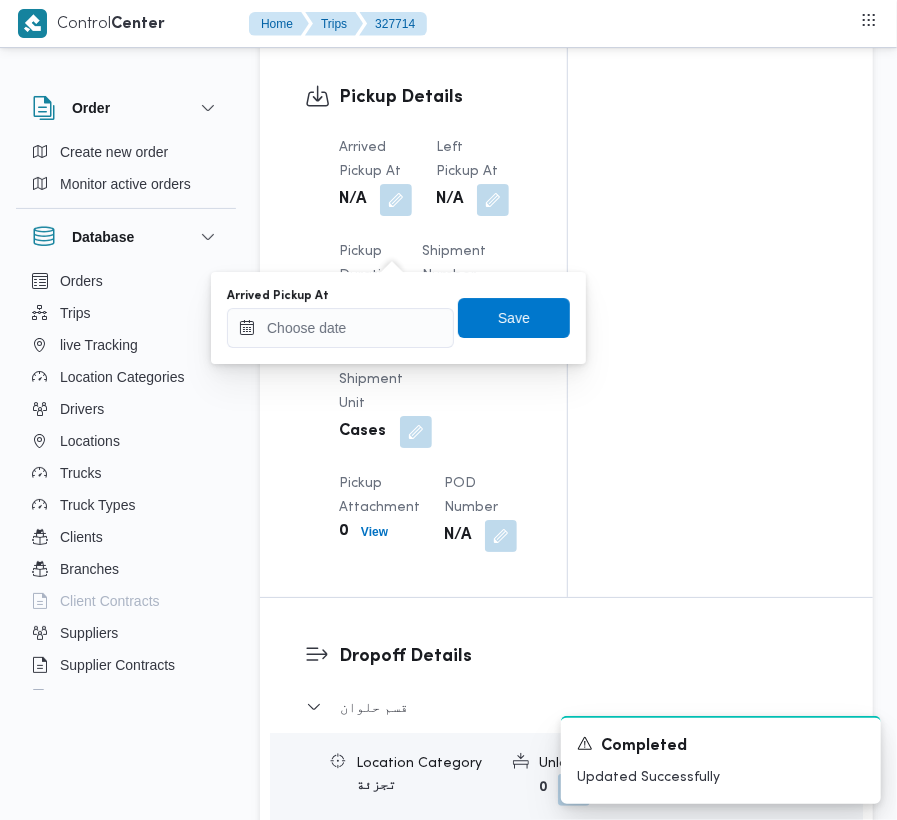 click on "Arrived Pickup At" at bounding box center (340, 318) 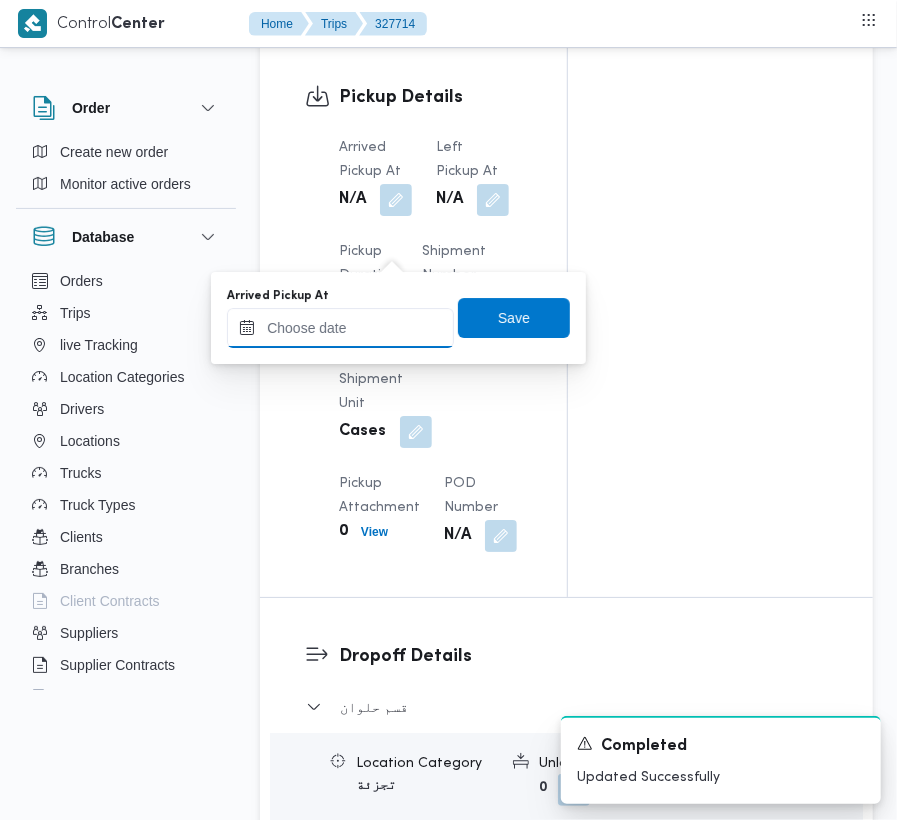 click on "Arrived Pickup At" at bounding box center [340, 328] 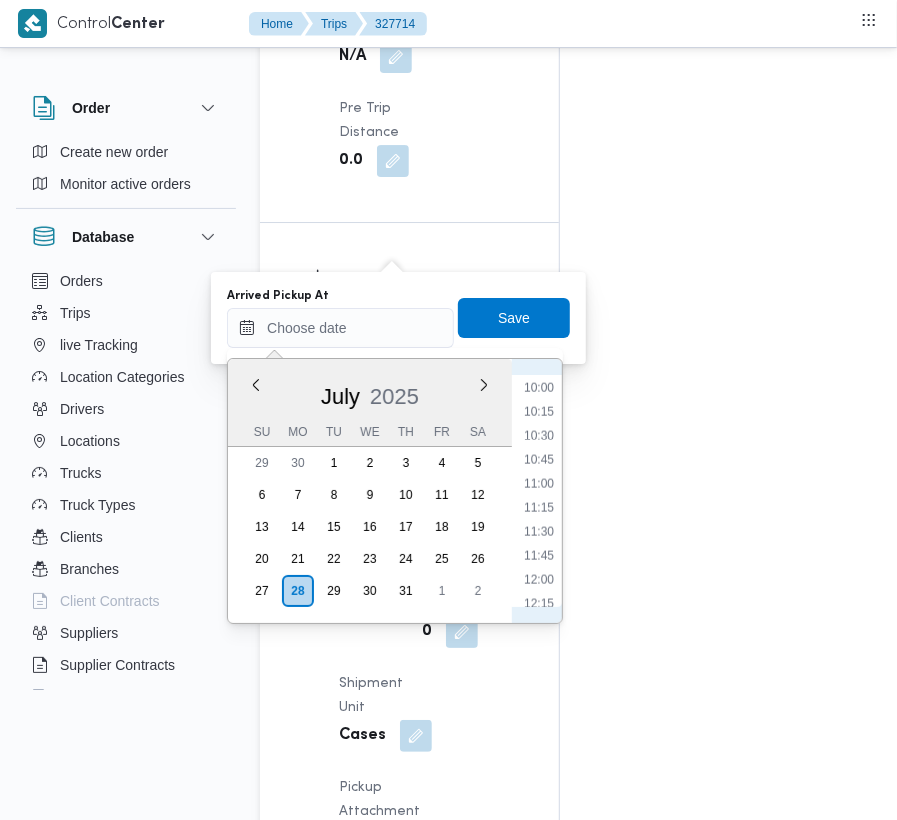 scroll, scrollTop: 761, scrollLeft: 0, axis: vertical 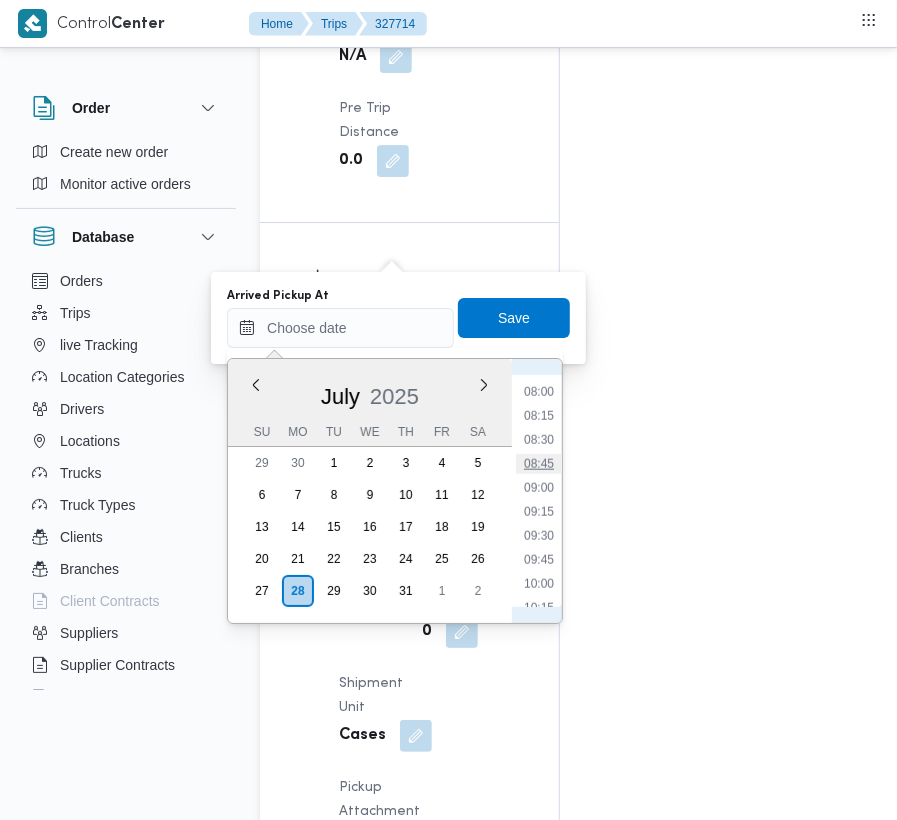 click on "08:45" at bounding box center [539, 464] 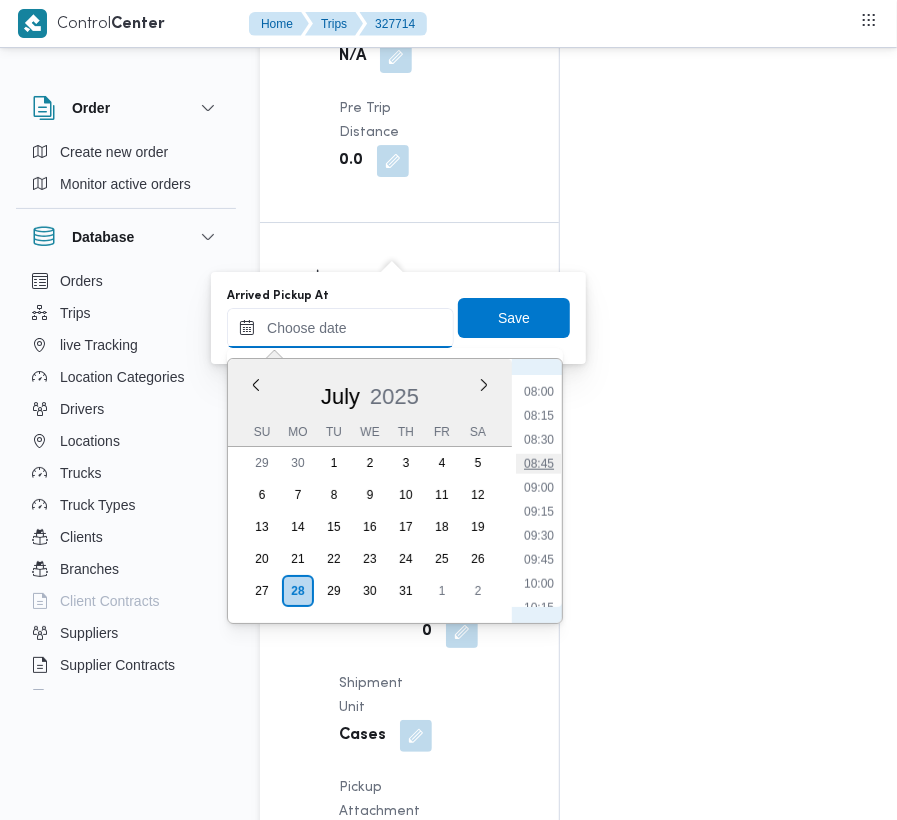 type on "[DATE] 08:45" 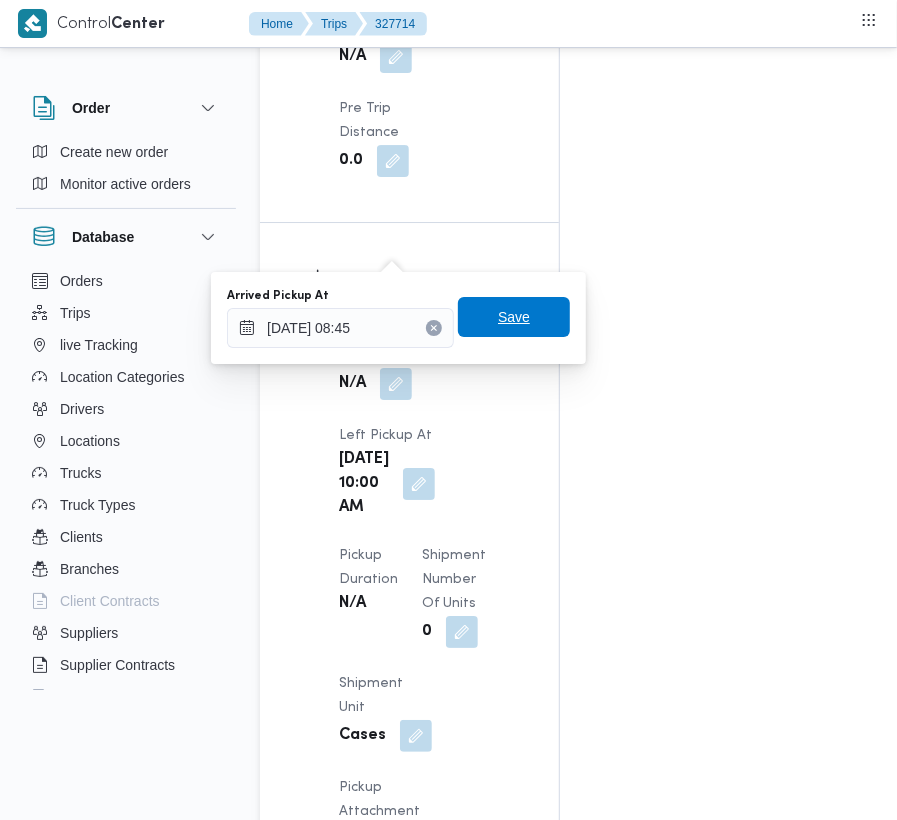 click on "Save" at bounding box center [514, 317] 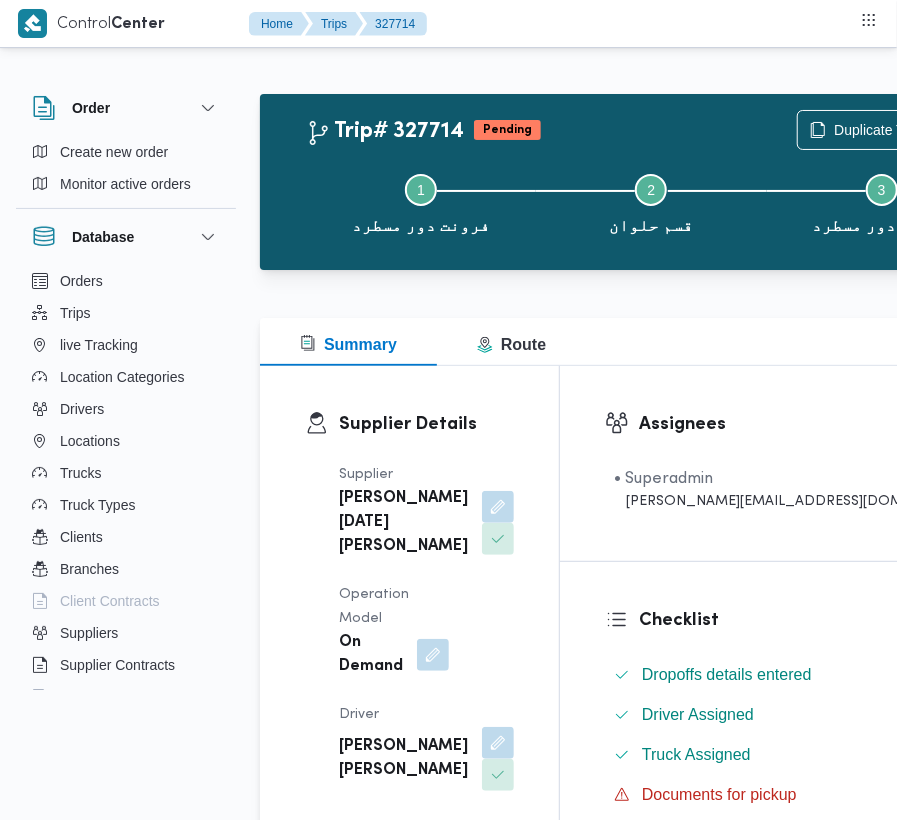 scroll, scrollTop: 844, scrollLeft: 0, axis: vertical 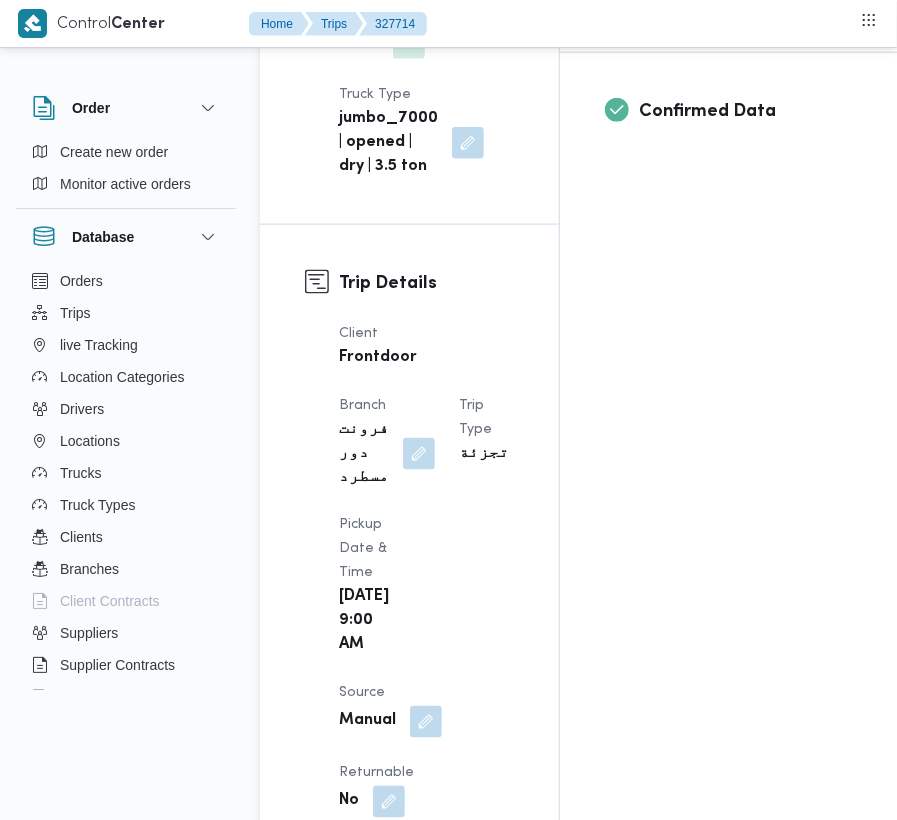 click on "Assignees •   Superadmin [EMAIL_ADDRESS][DOMAIN_NAME] Checklist Dropoffs details entered Driver Assigned Truck Assigned Documents for pickup Documents for dropoff Confirmed Data" at bounding box center [796, 1052] 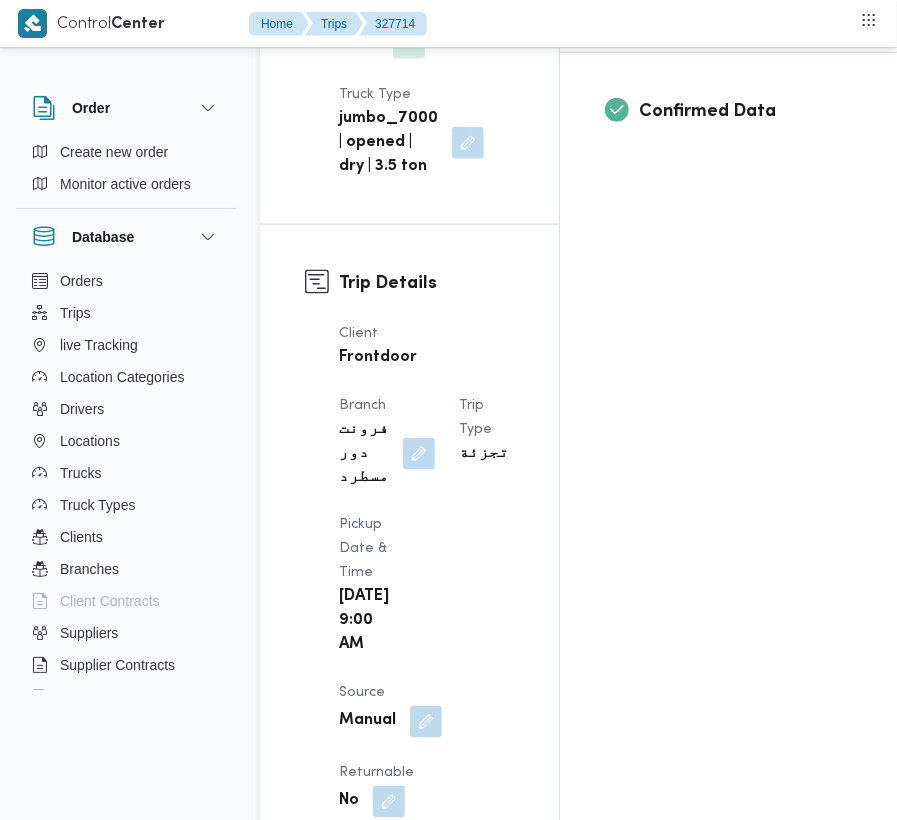 scroll, scrollTop: 0, scrollLeft: 0, axis: both 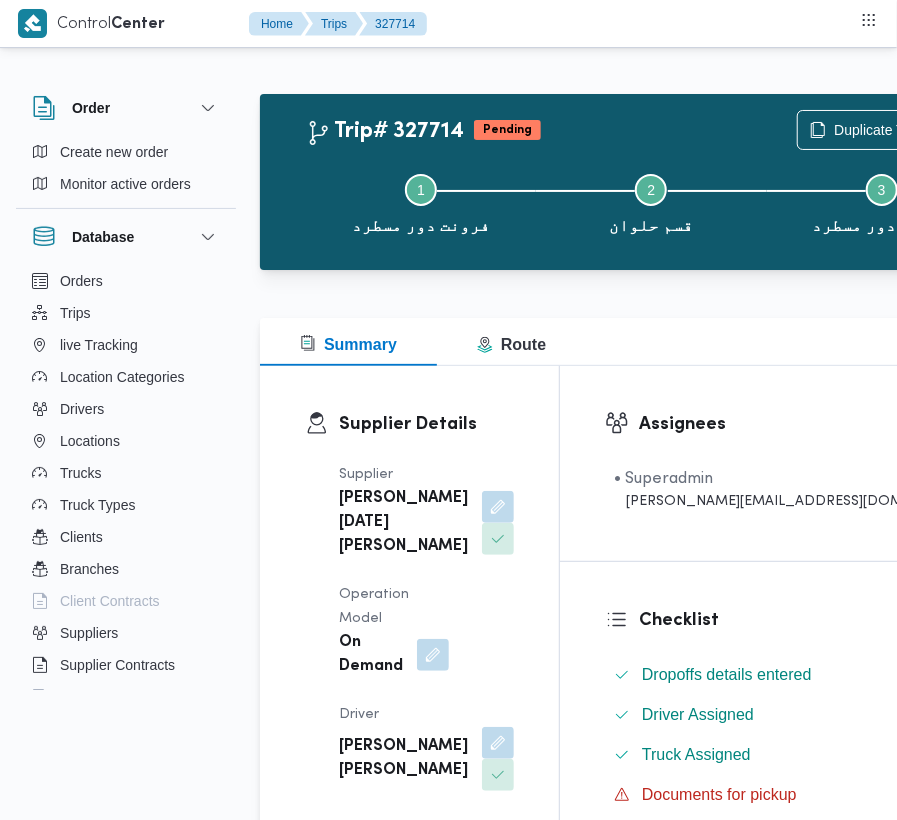 click on "Duplicate Trip" at bounding box center (897, 130) 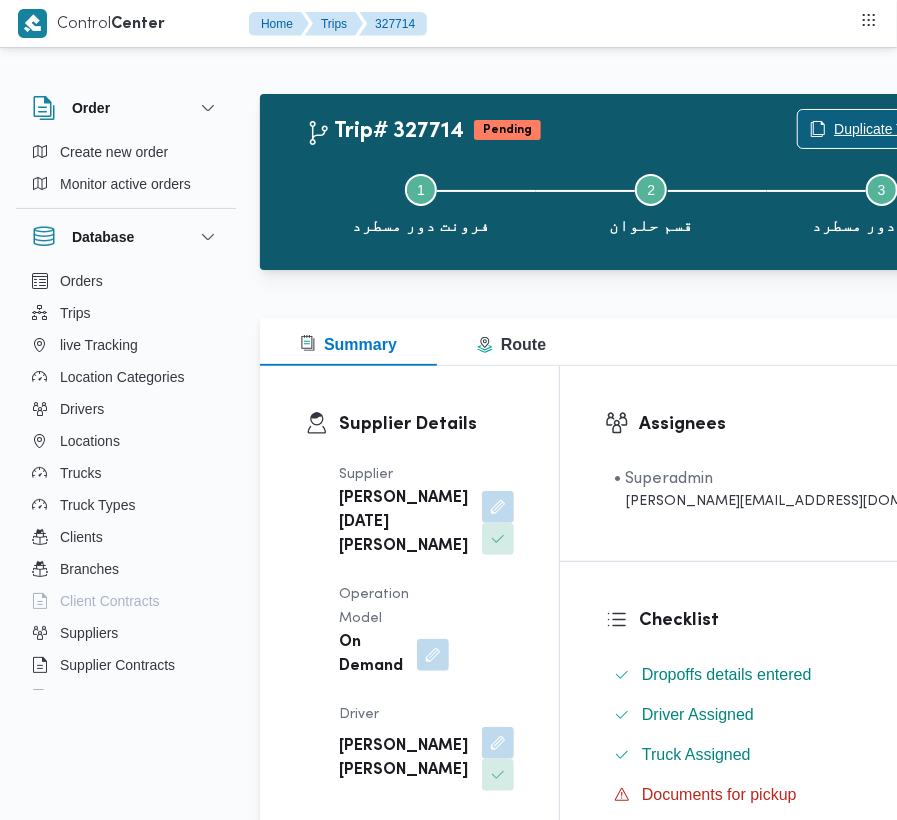 click on "Duplicate Trip" at bounding box center (877, 129) 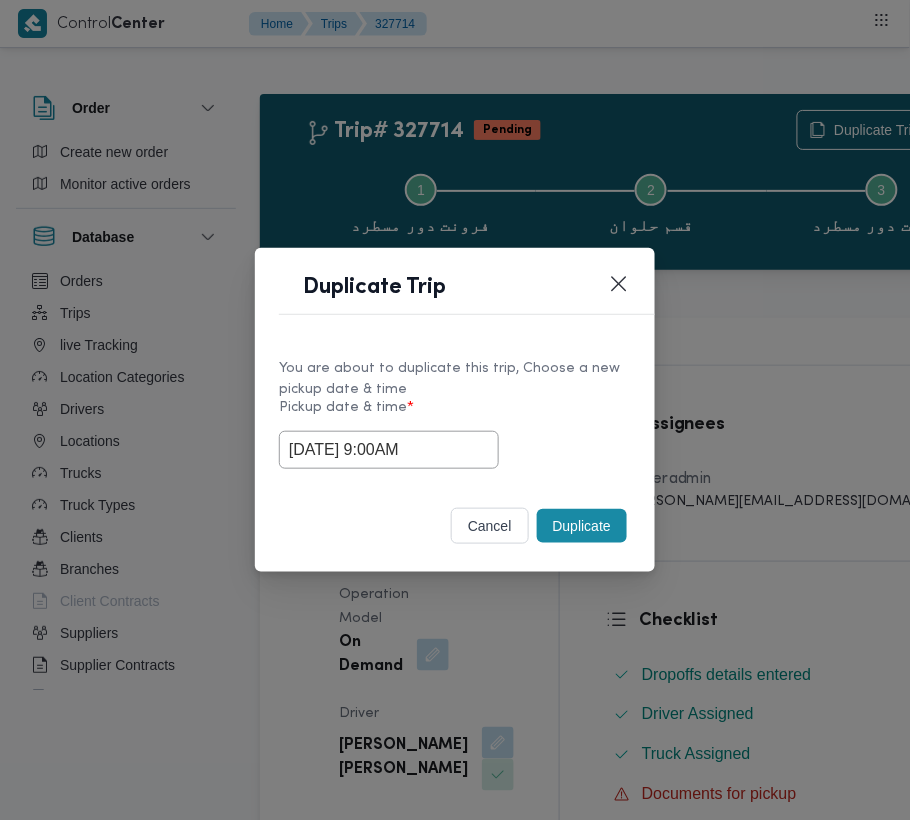 click on "Duplicate" at bounding box center [582, 526] 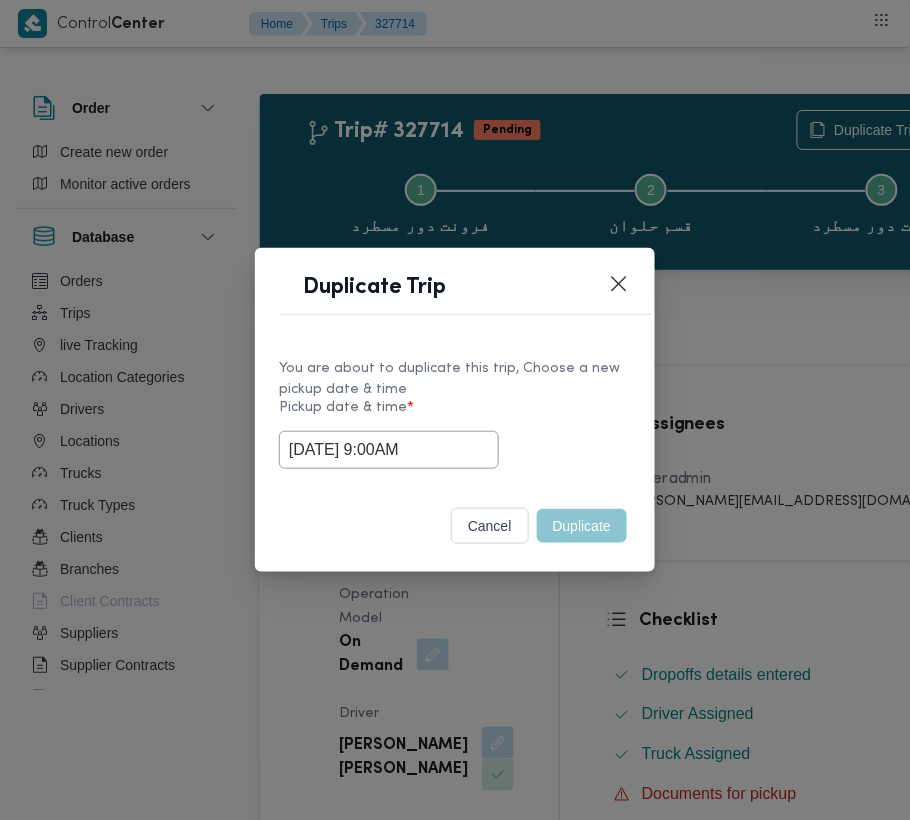 type 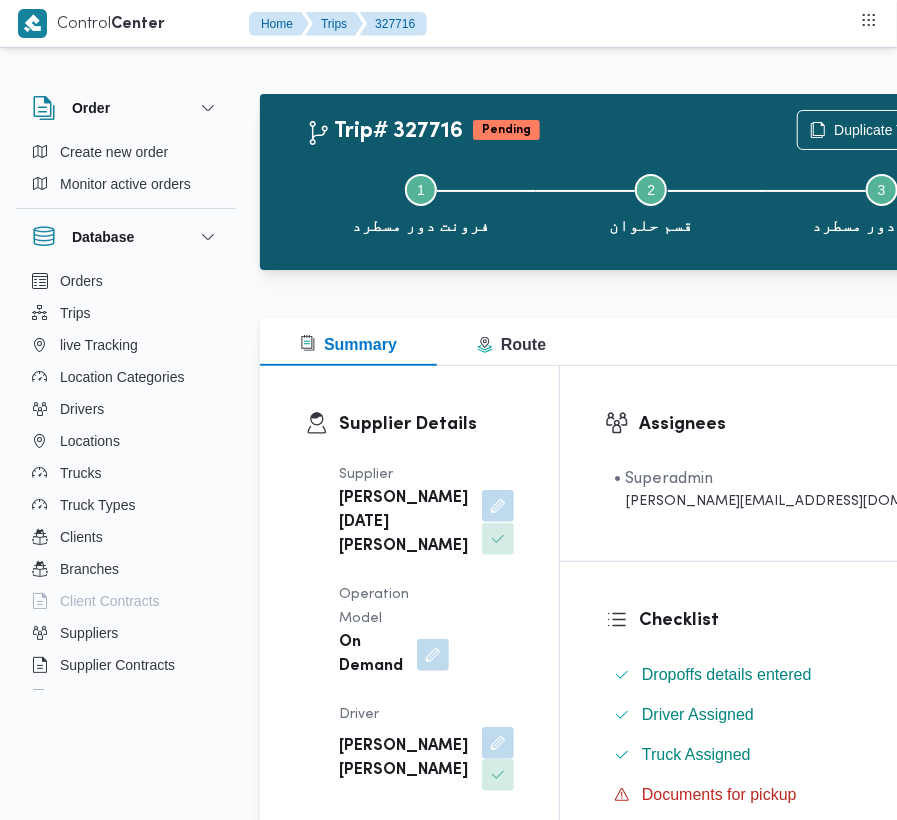 click at bounding box center (498, 506) 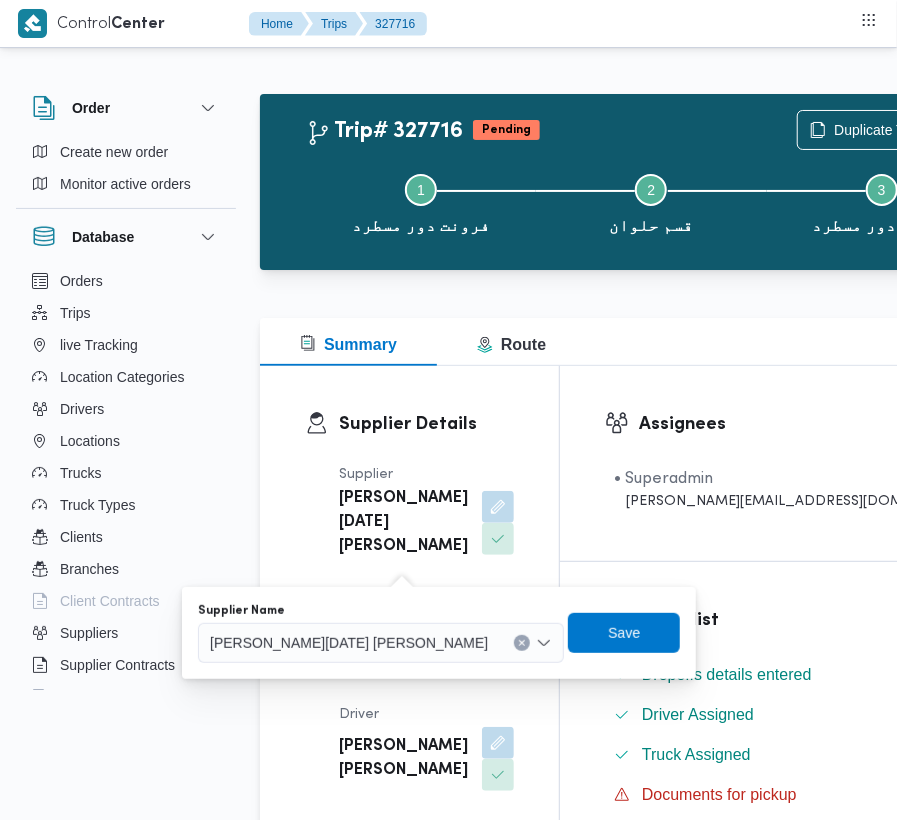 click on "[PERSON_NAME][DATE] [PERSON_NAME]" at bounding box center (381, 643) 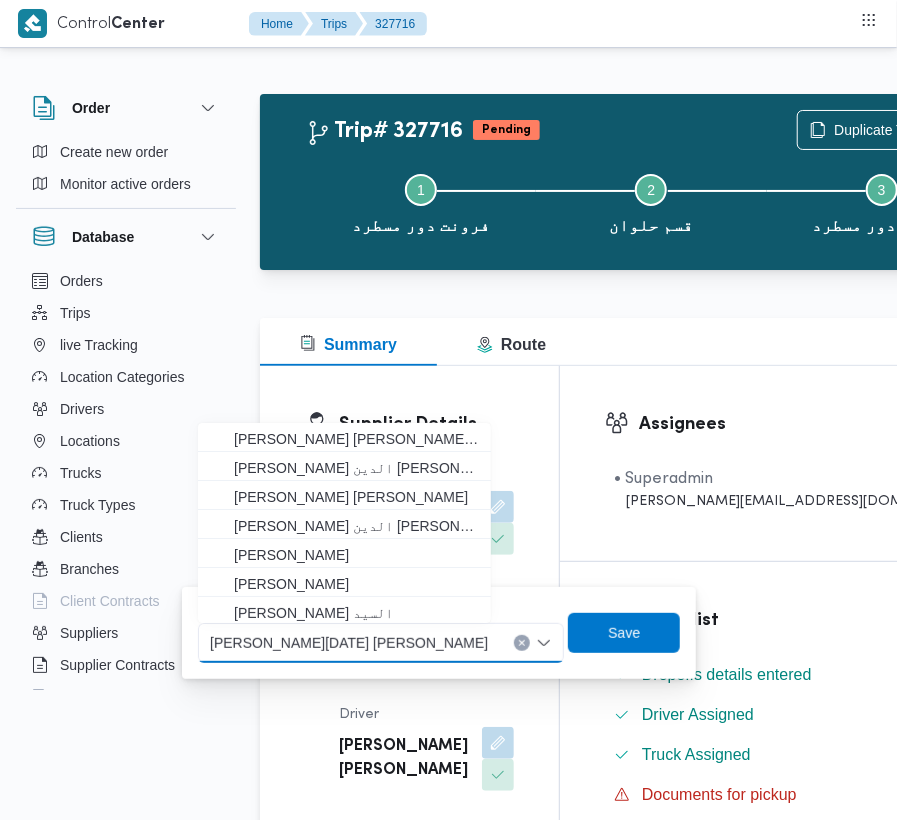 click 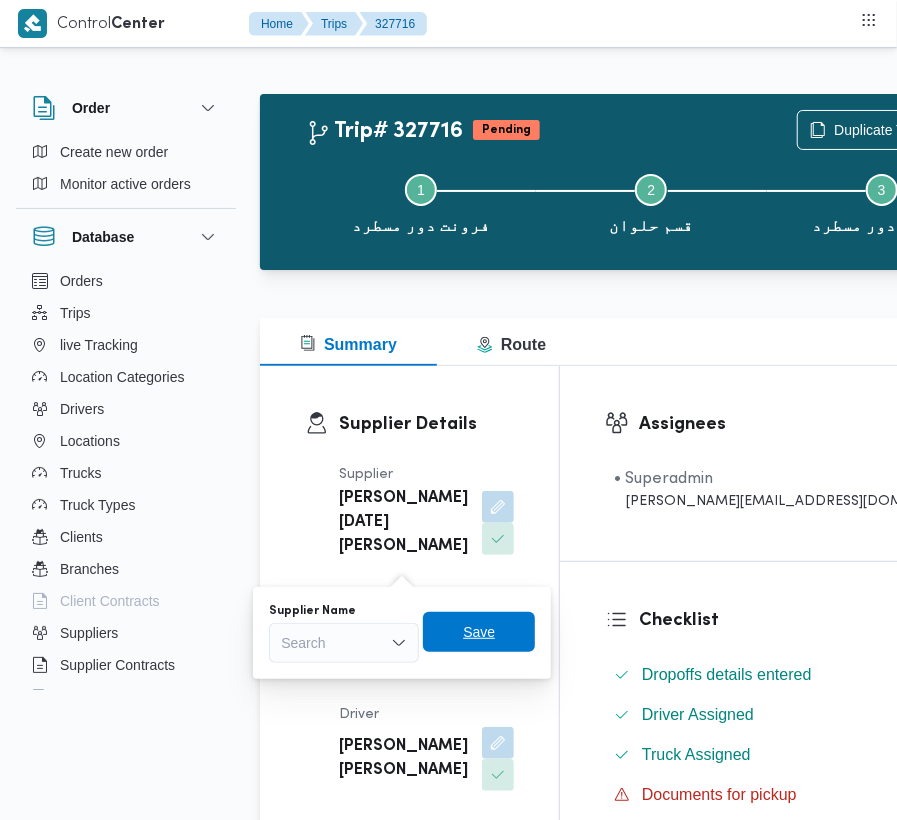 click on "Save" at bounding box center (479, 632) 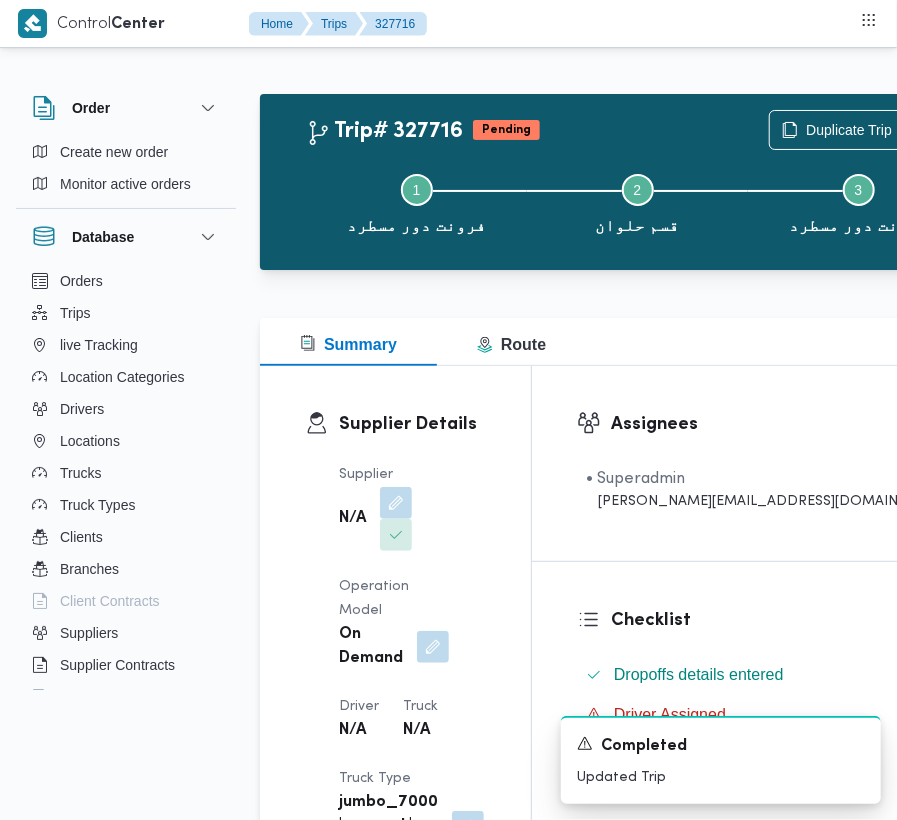 click on "Supplier N/A Operation Model On Demand Driver N/A Truck N/A Truck Type jumbo_7000 | opened | dry | 3.5 ton" at bounding box center [412, 663] 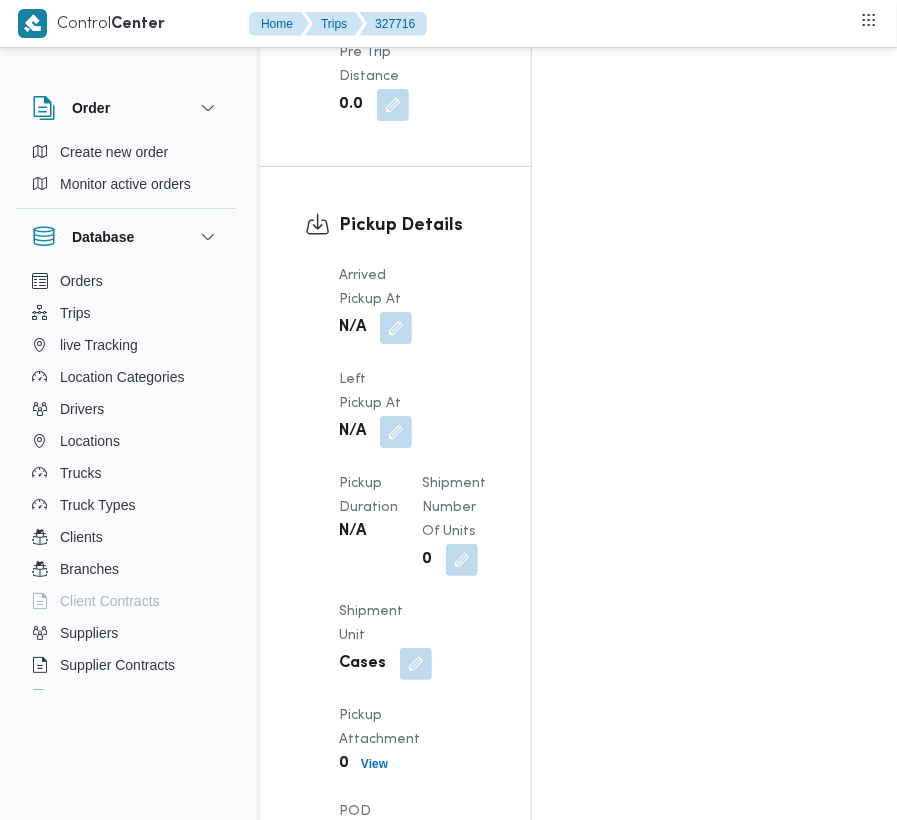 scroll, scrollTop: 3377, scrollLeft: 0, axis: vertical 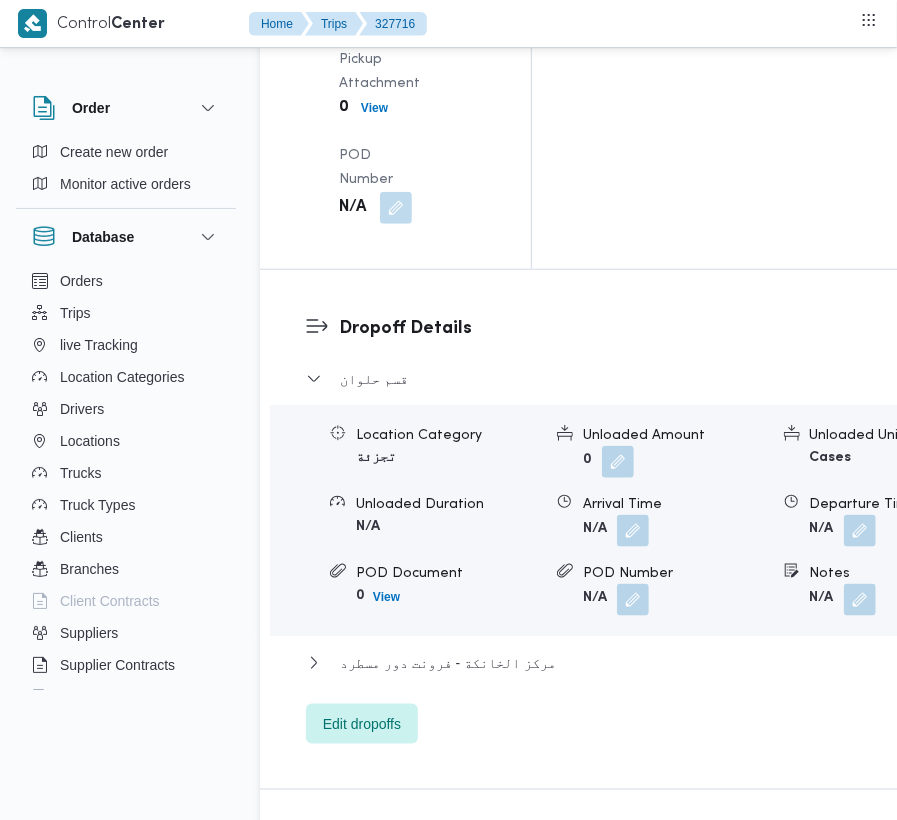 click at bounding box center (390, 902) 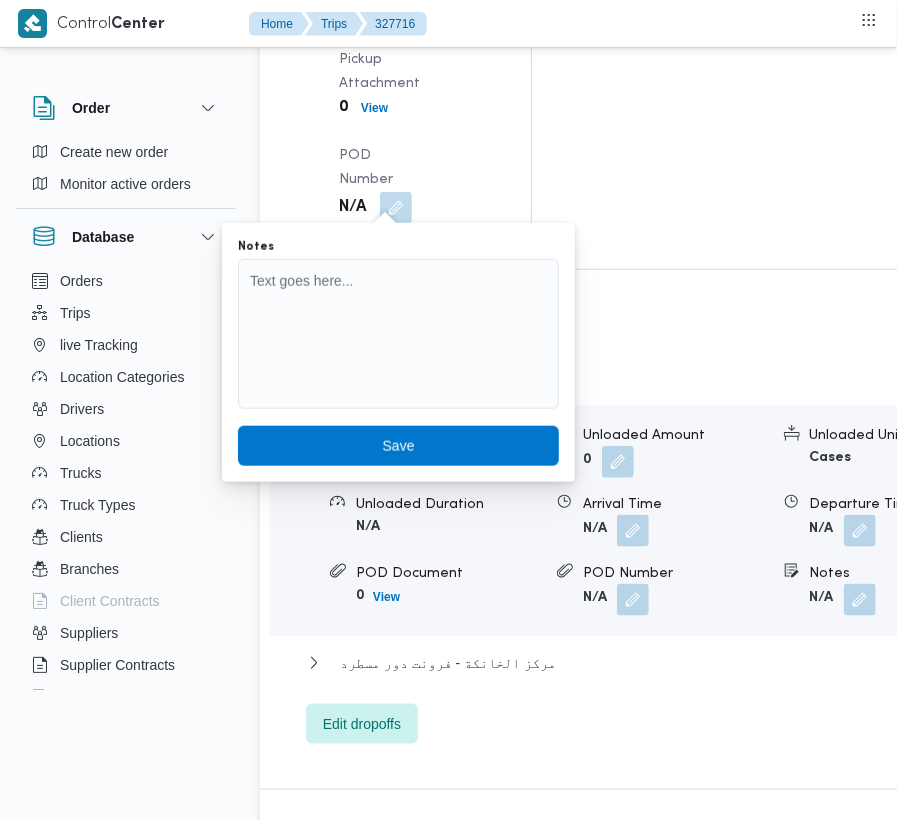 drag, startPoint x: 361, startPoint y: 198, endPoint x: 370, endPoint y: 240, distance: 42.953465 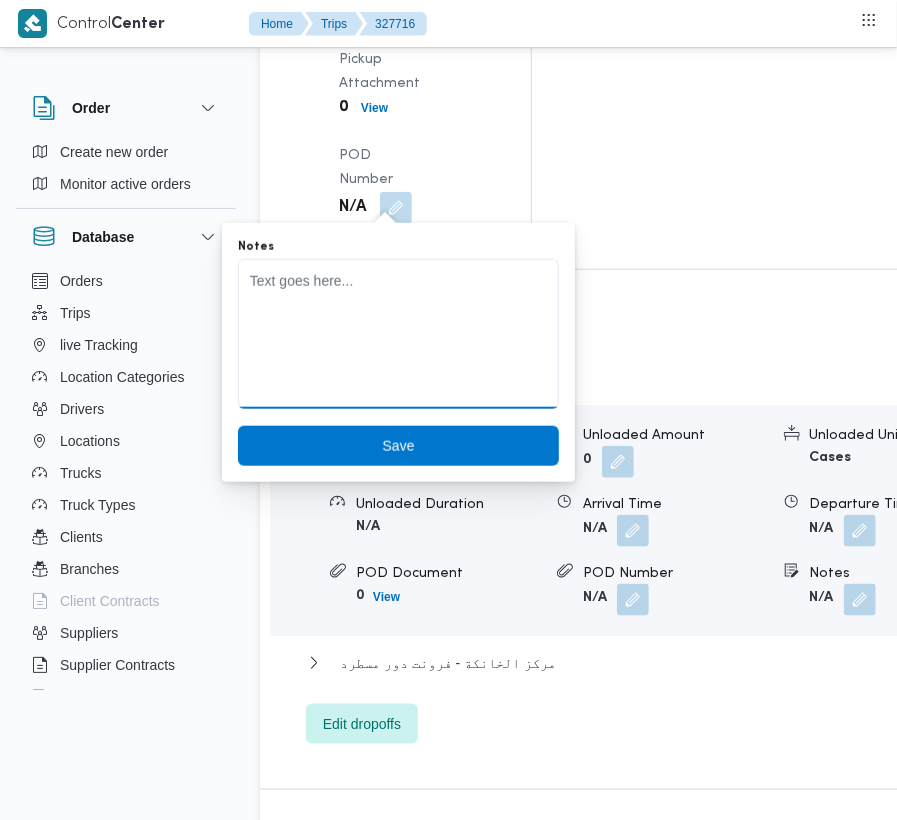 click on "Notes" at bounding box center (398, 334) 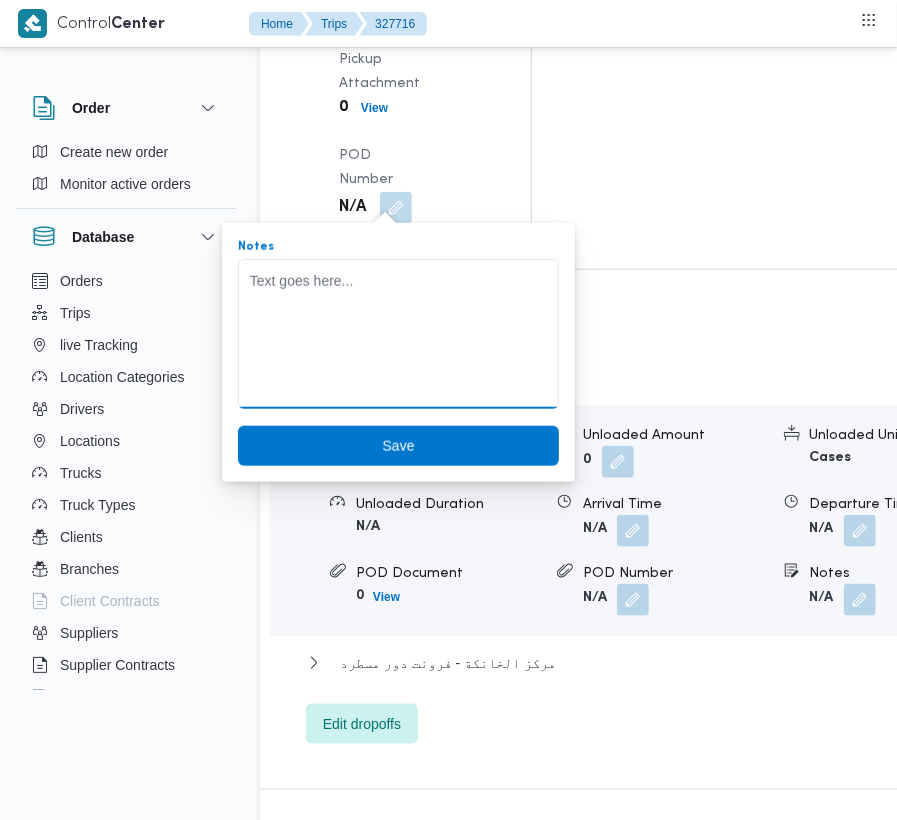paste on "8584 [PERSON_NAME] [PERSON_NAME]" 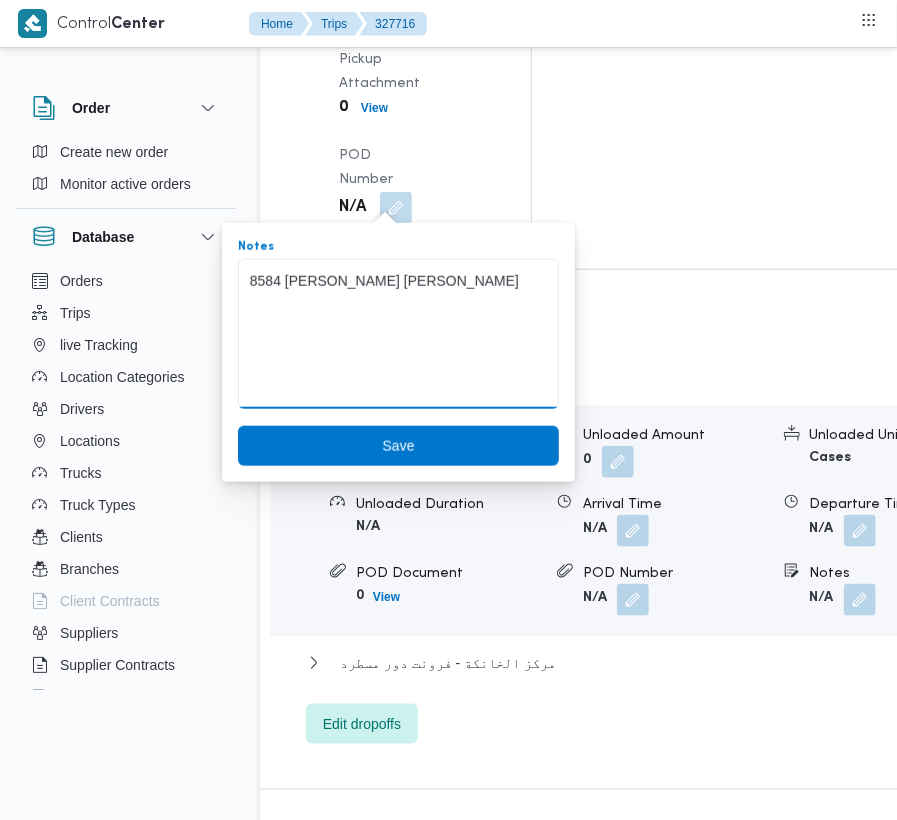 type on "8584 [PERSON_NAME] [PERSON_NAME]" 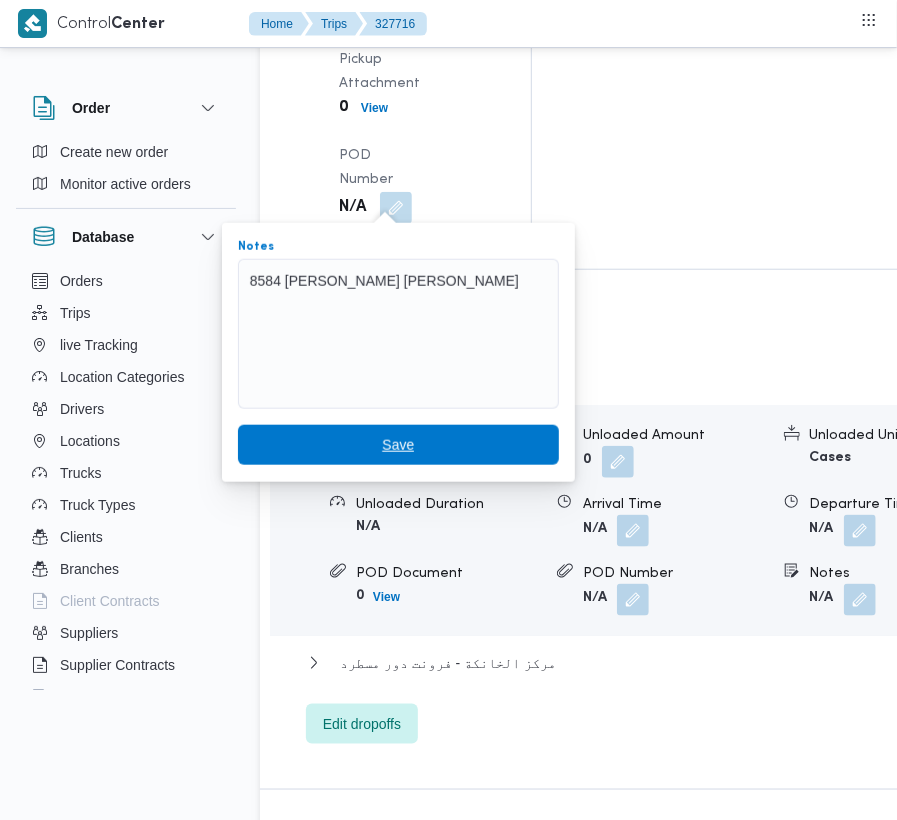 drag, startPoint x: 406, startPoint y: 417, endPoint x: 409, endPoint y: 453, distance: 36.124783 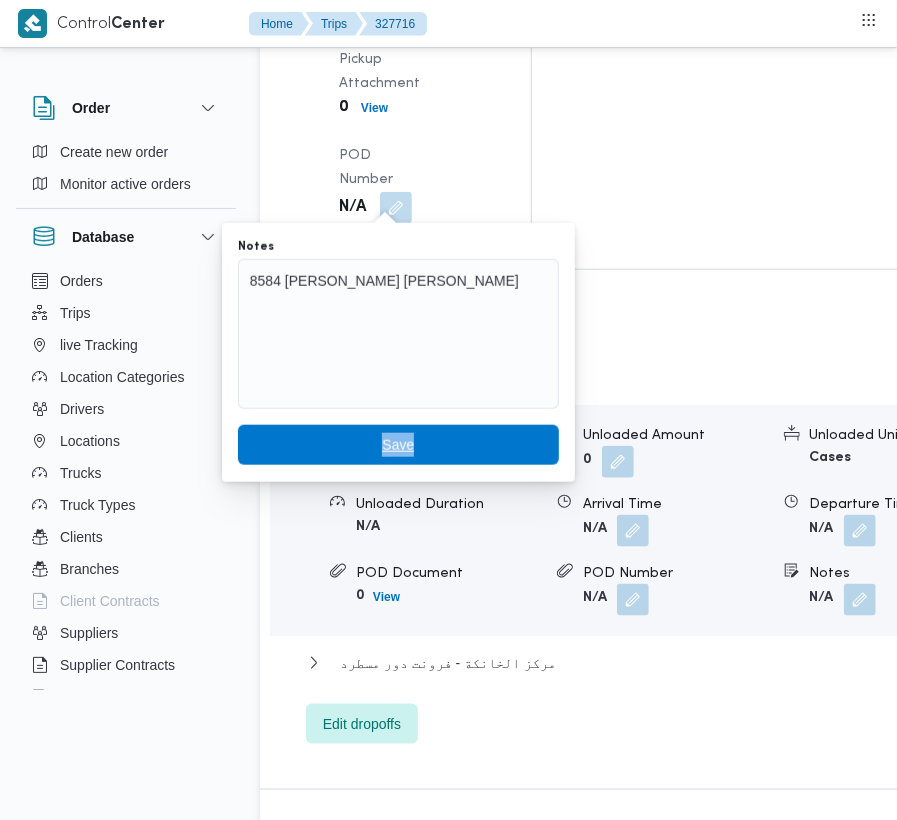 click on "Save" at bounding box center [398, 445] 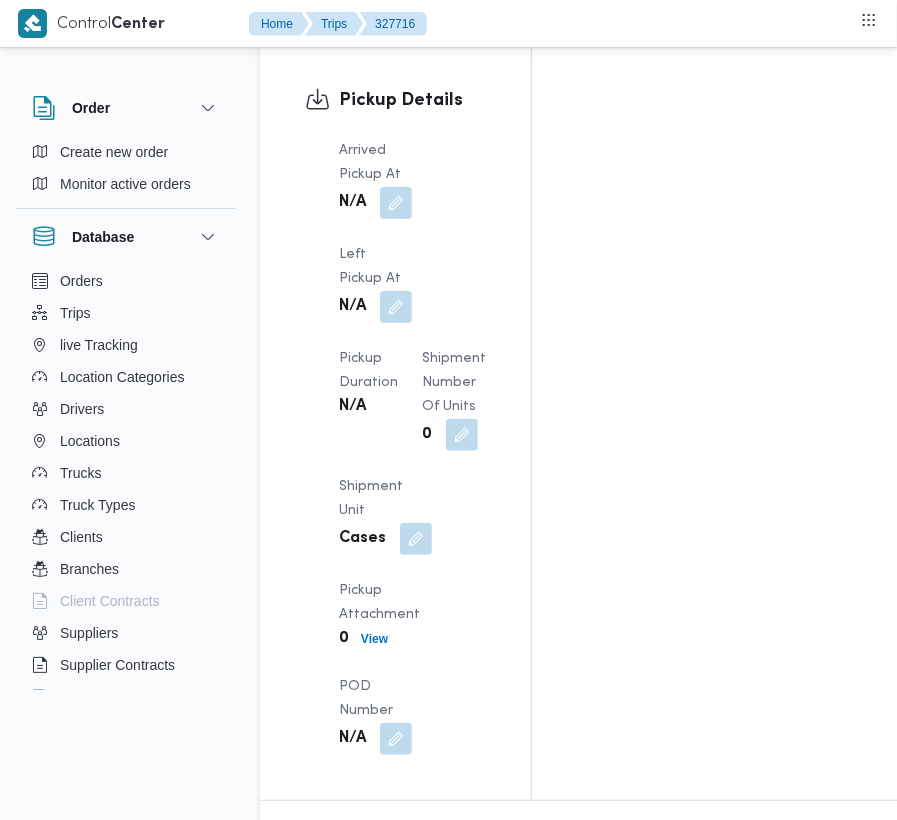 click on "Edit dropoffs" at bounding box center [362, 1254] 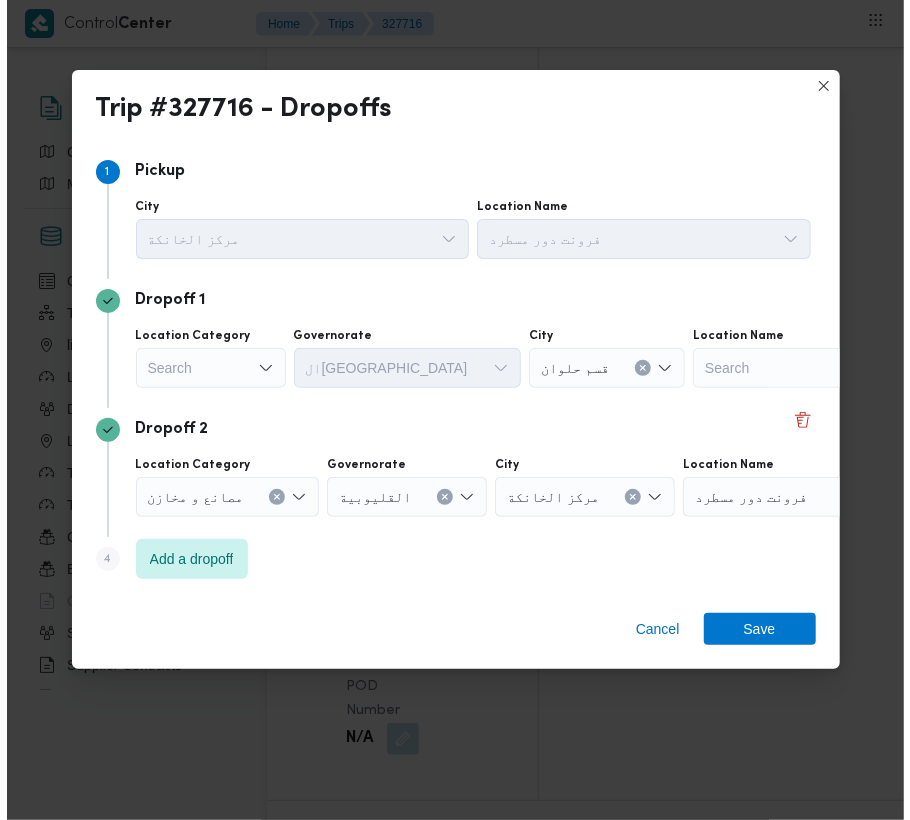scroll, scrollTop: 2650, scrollLeft: 0, axis: vertical 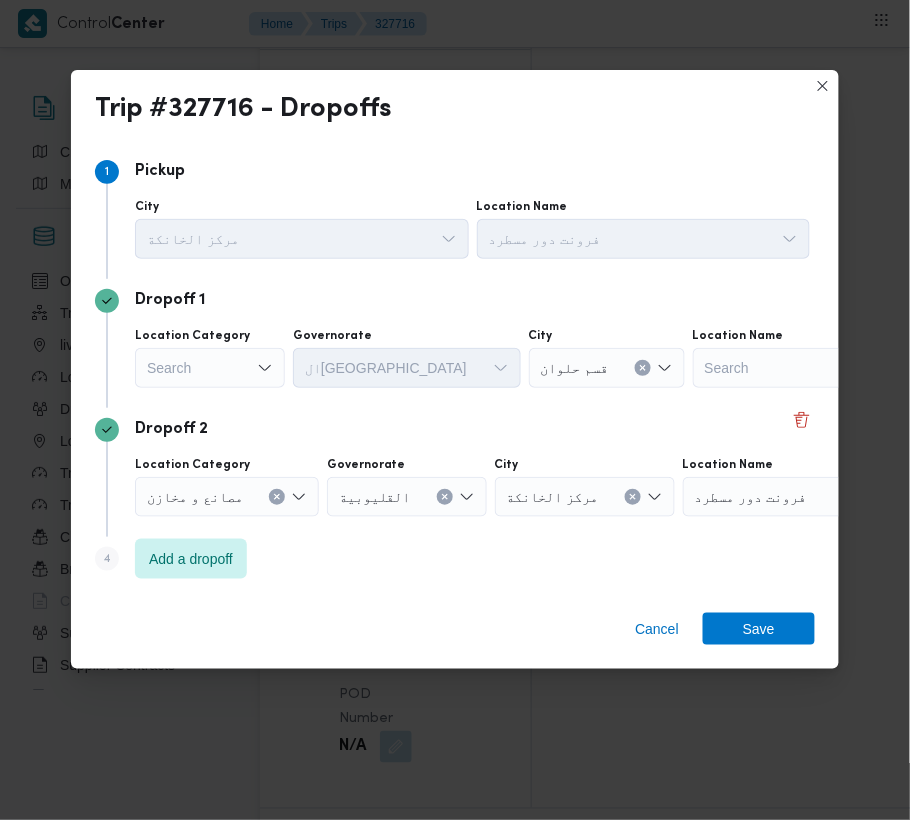 click on "Search" at bounding box center [210, 368] 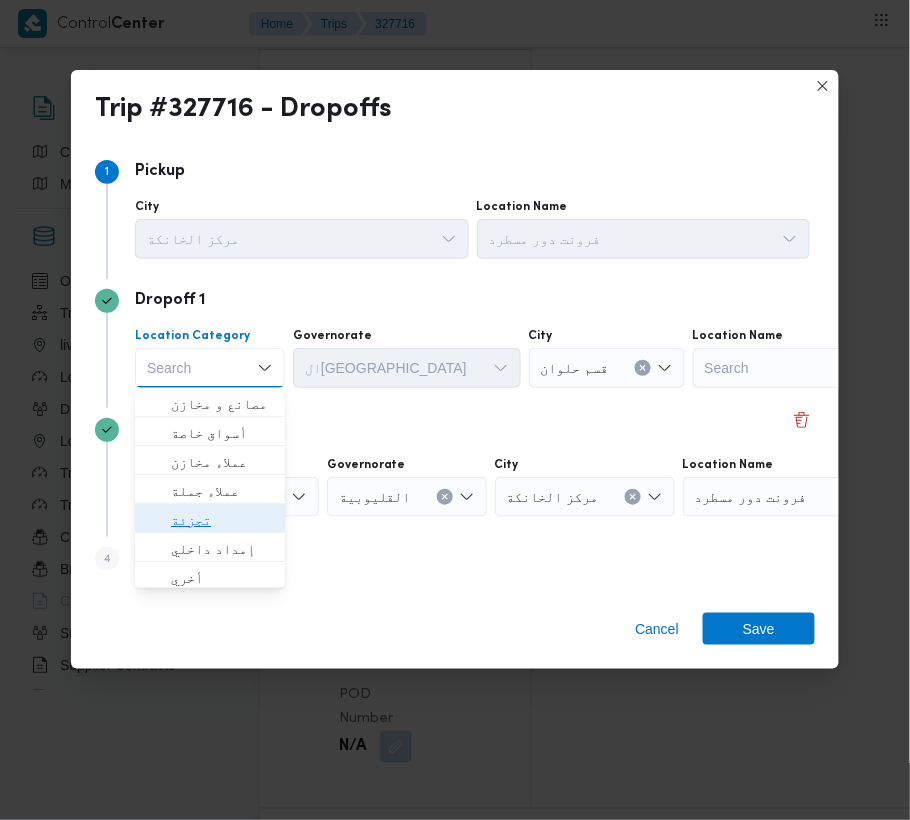 click on "تجزئة" at bounding box center [222, 520] 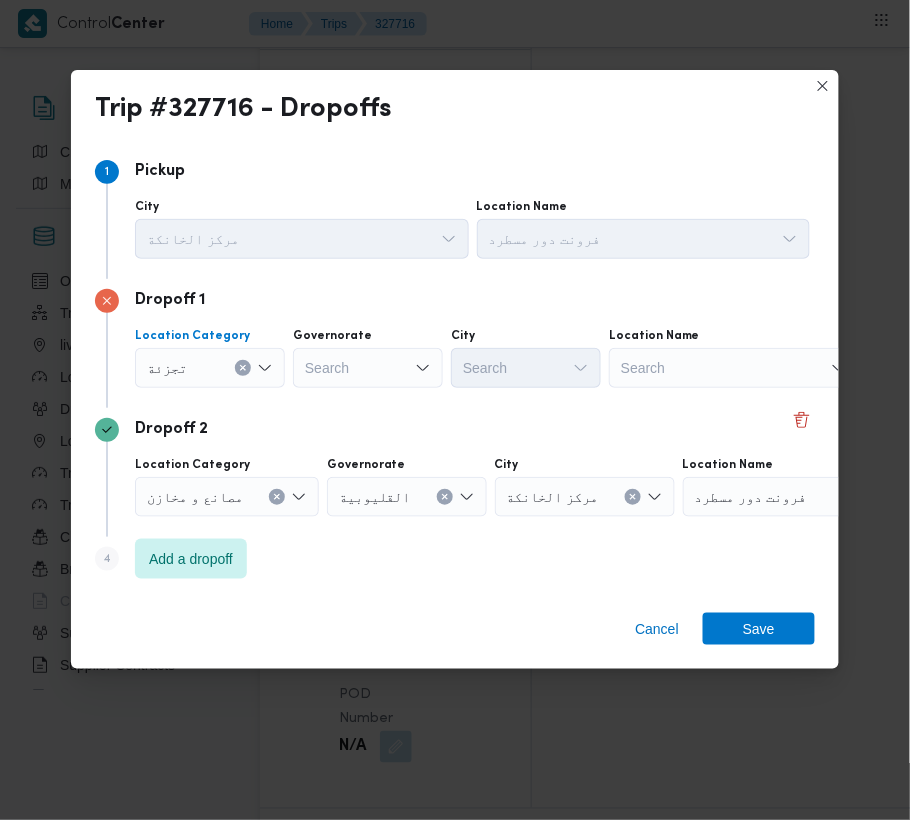 click on "Location Category تجزئة Combo box. Selected. تجزئة. Press Backspace to delete تجزئة. Combo box input. Search. Type some text or, to display a list of choices, press Down Arrow. To exit the list of choices, press Escape. Governorate Search City Search Location Name Search" at bounding box center (472, 358) 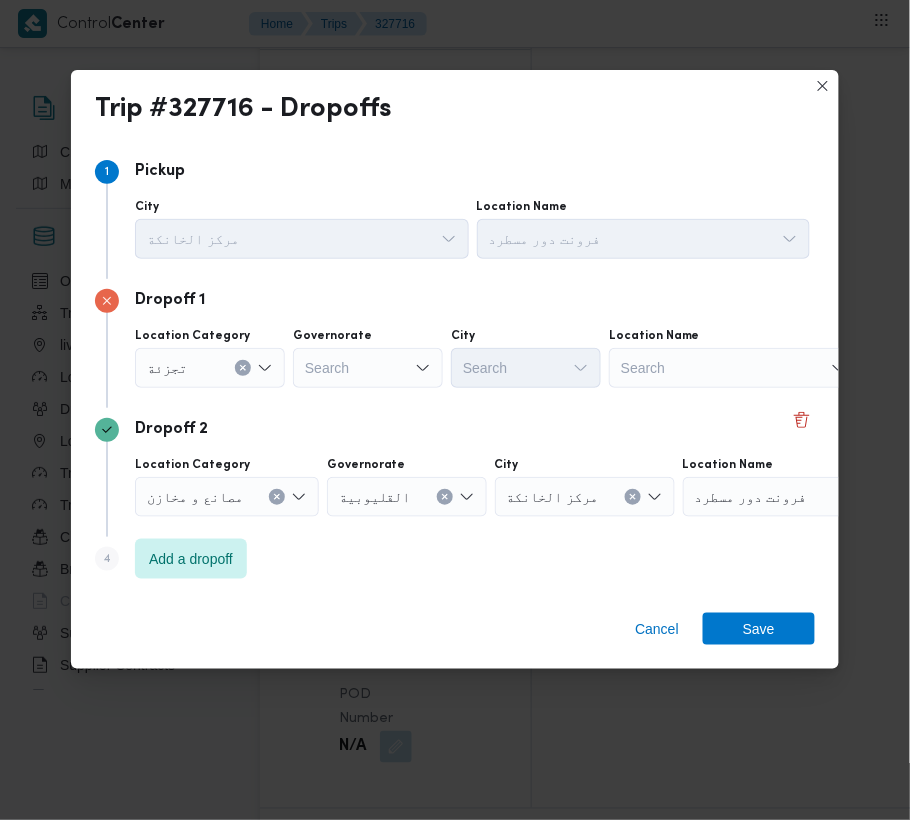 click on "Search" at bounding box center [368, 368] 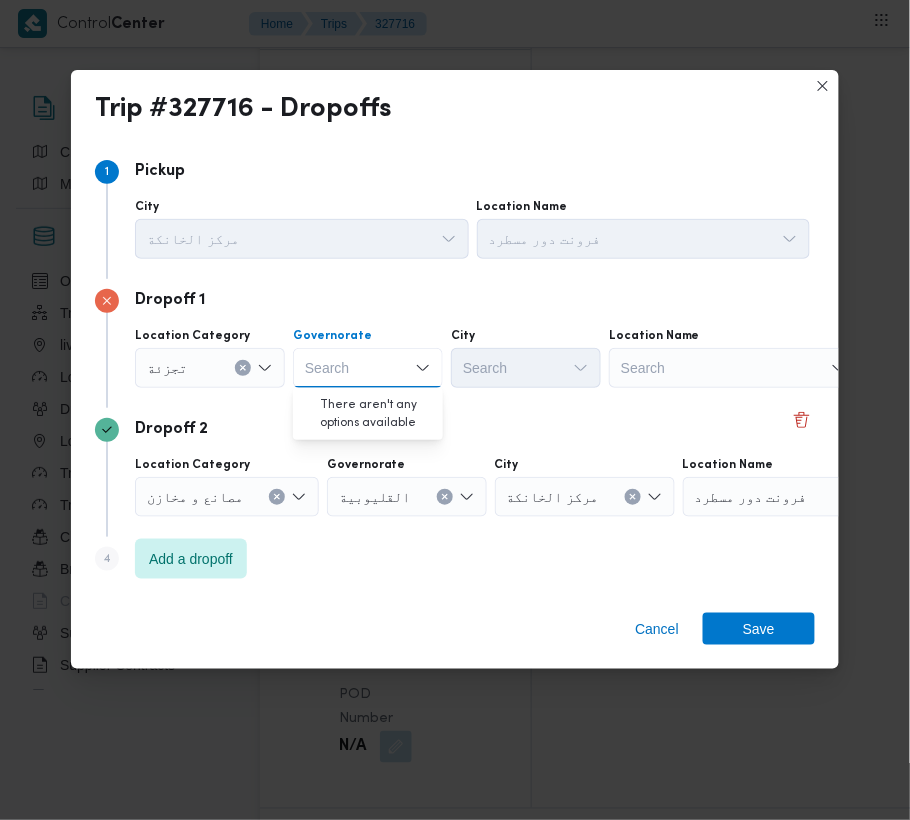 paste on "[GEOGRAPHIC_DATA]" 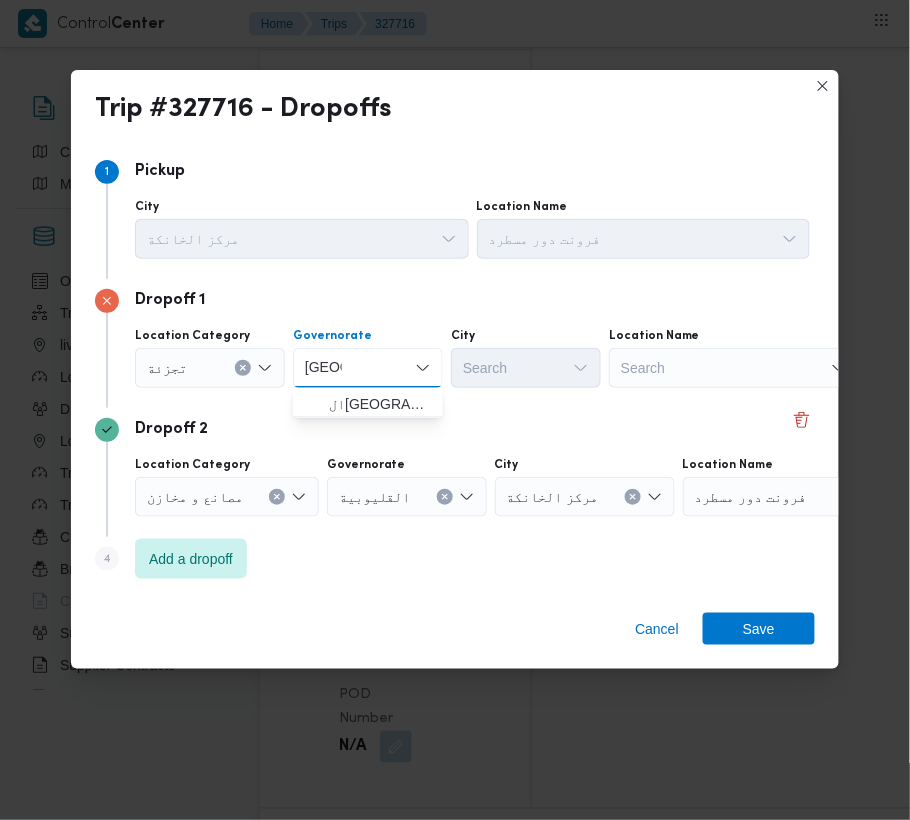 click on "[GEOGRAPHIC_DATA] [GEOGRAPHIC_DATA]" at bounding box center [323, 368] 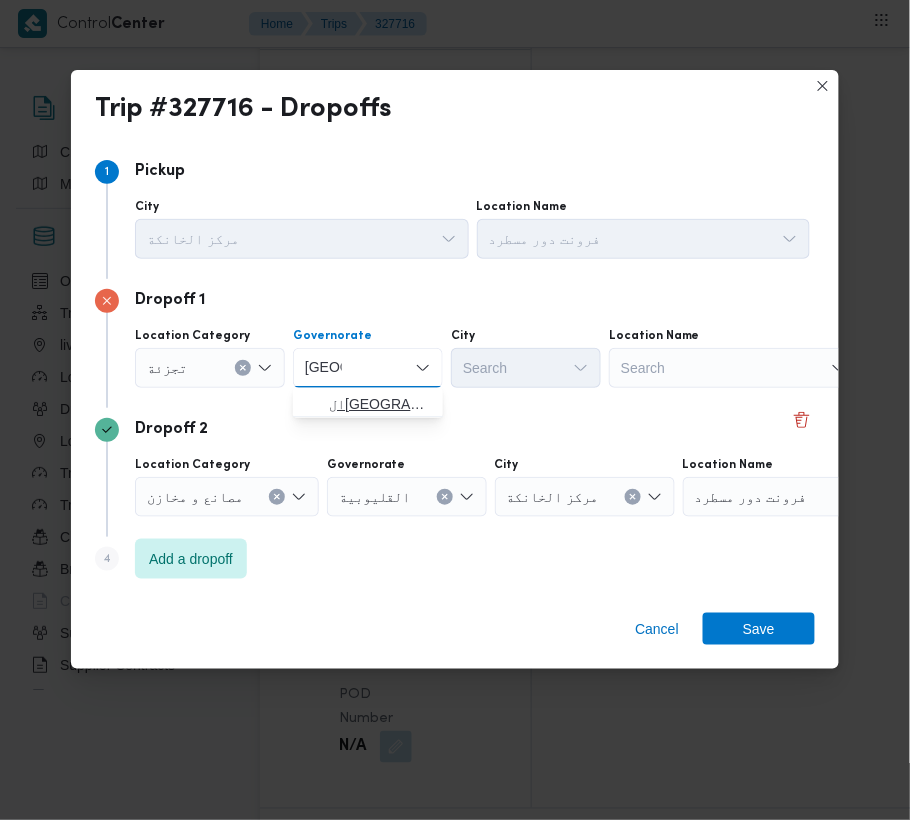 type on "[GEOGRAPHIC_DATA]" 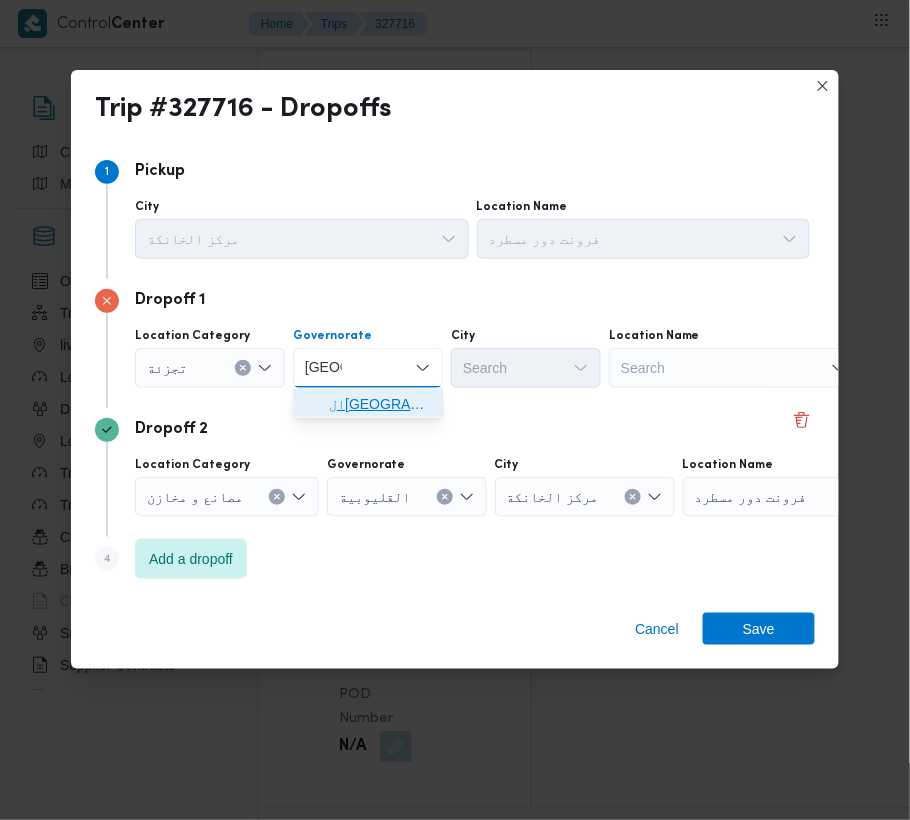 click on "ال[GEOGRAPHIC_DATA]" at bounding box center (368, 404) 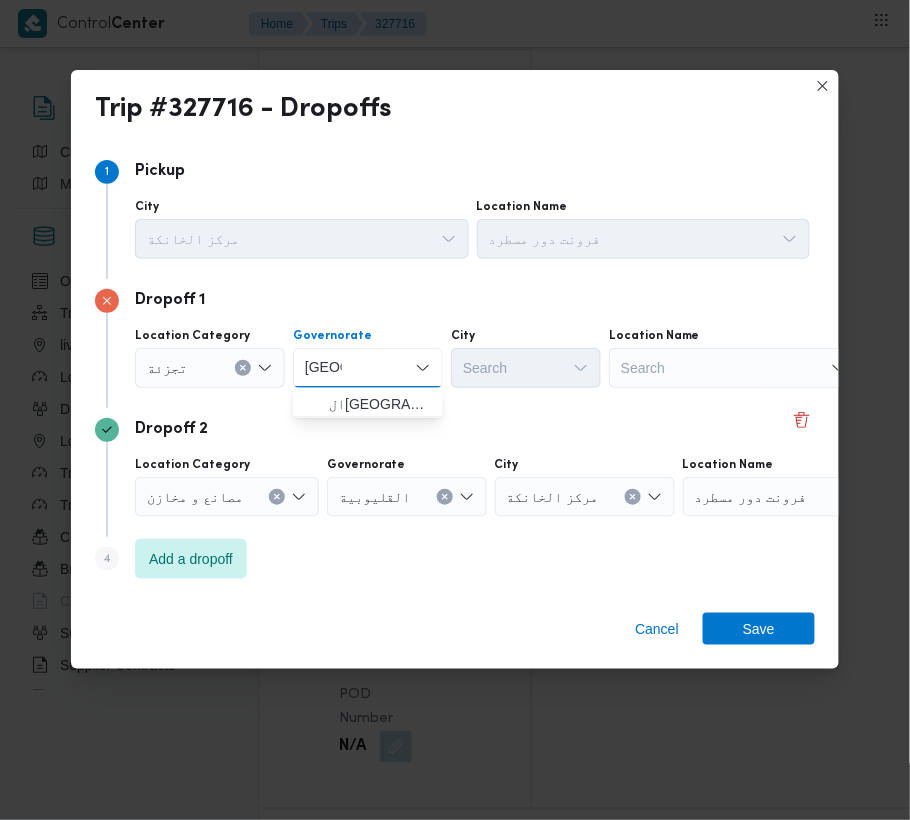 type 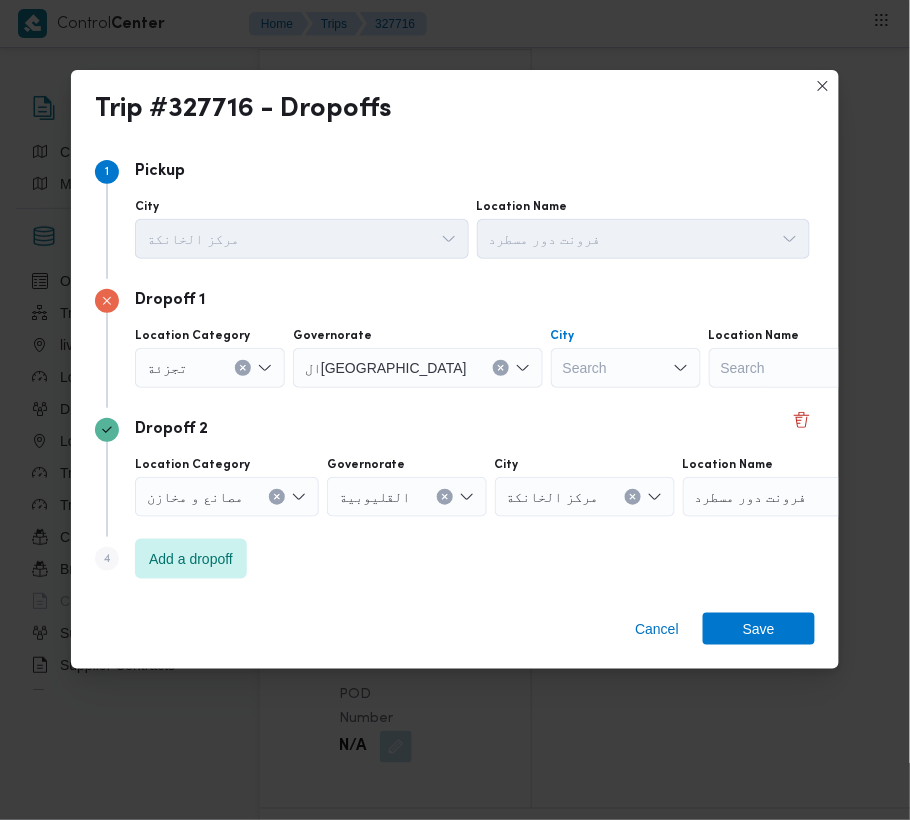 click on "Search" at bounding box center [626, 368] 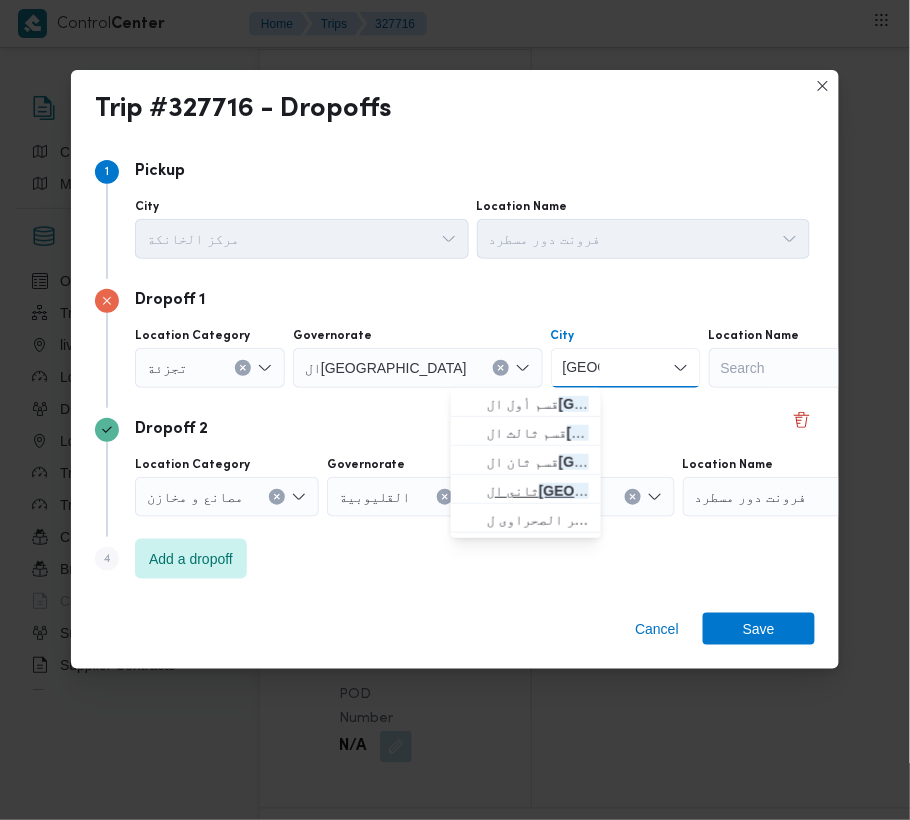 type on "[GEOGRAPHIC_DATA]" 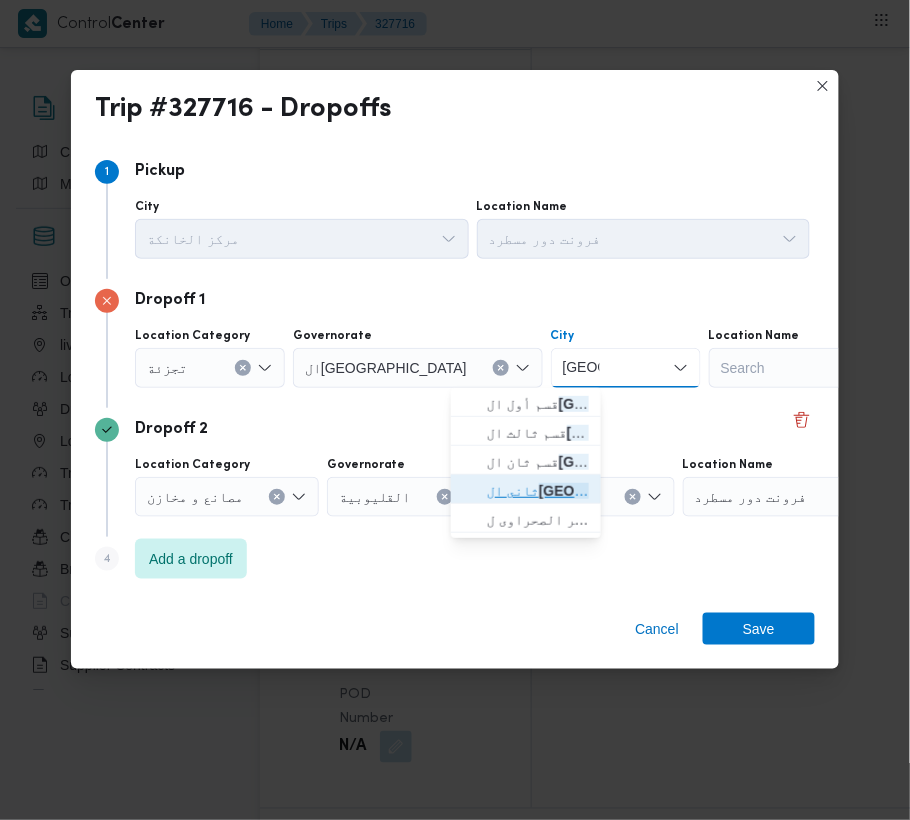 click on "[GEOGRAPHIC_DATA]" at bounding box center [614, 491] 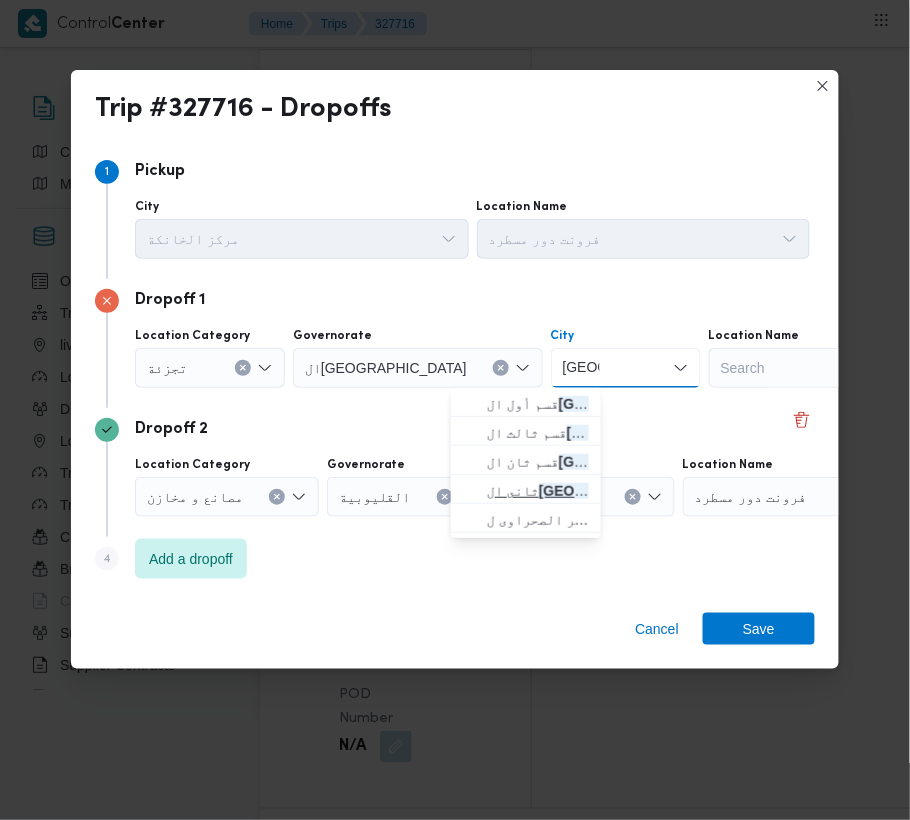 type 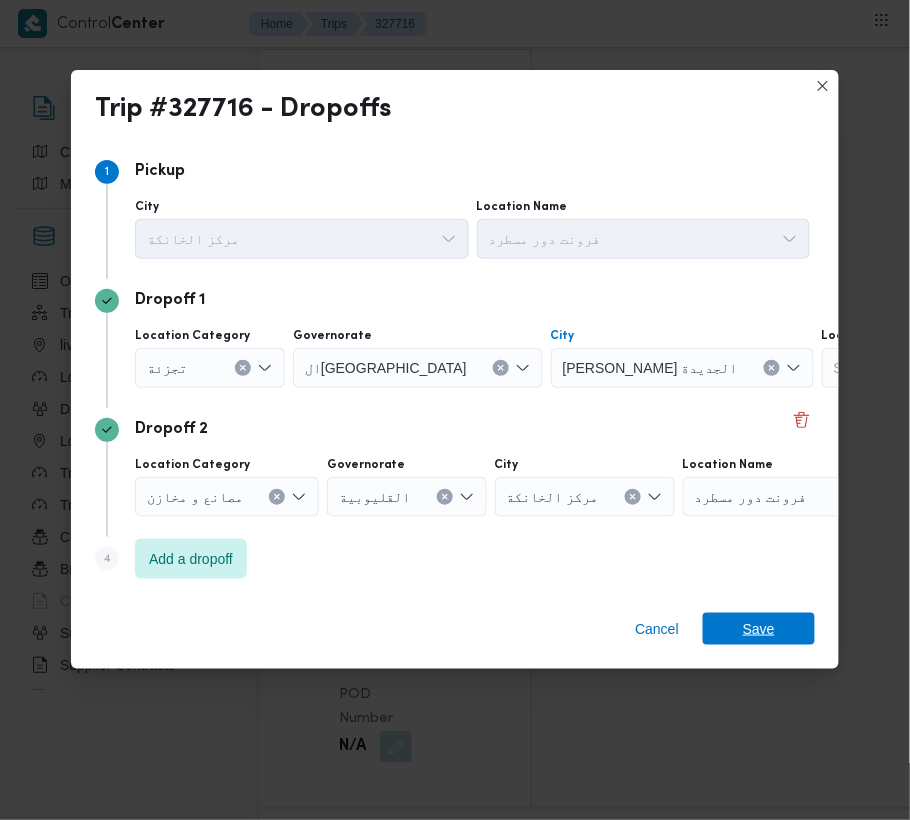 click on "Save" at bounding box center [759, 629] 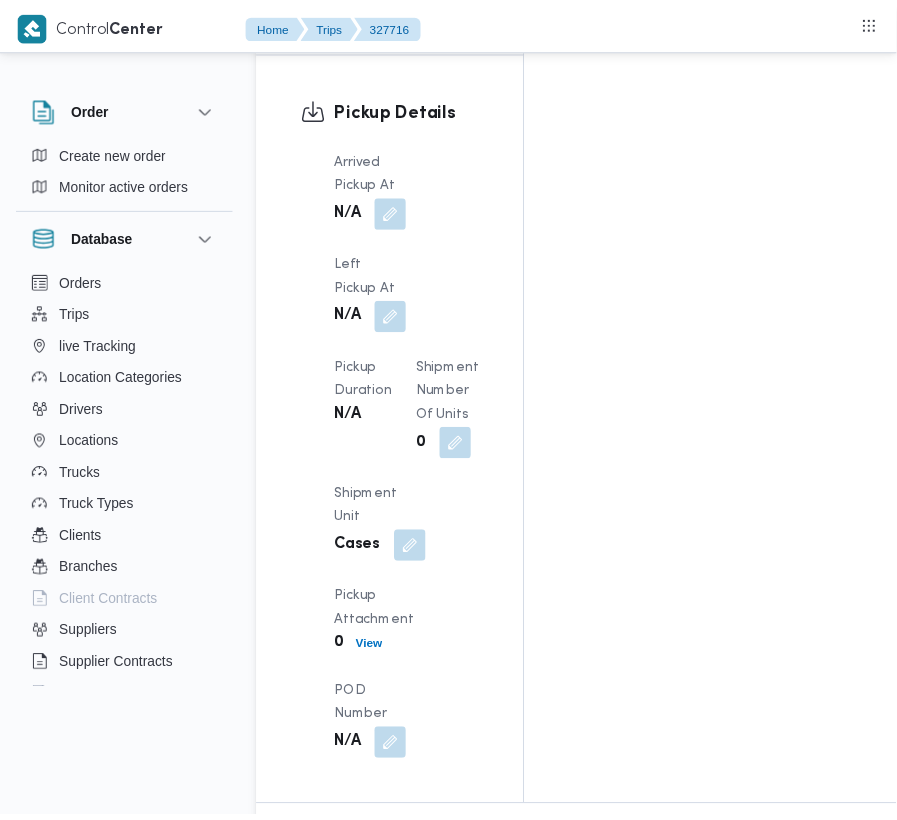 scroll, scrollTop: 2658, scrollLeft: 0, axis: vertical 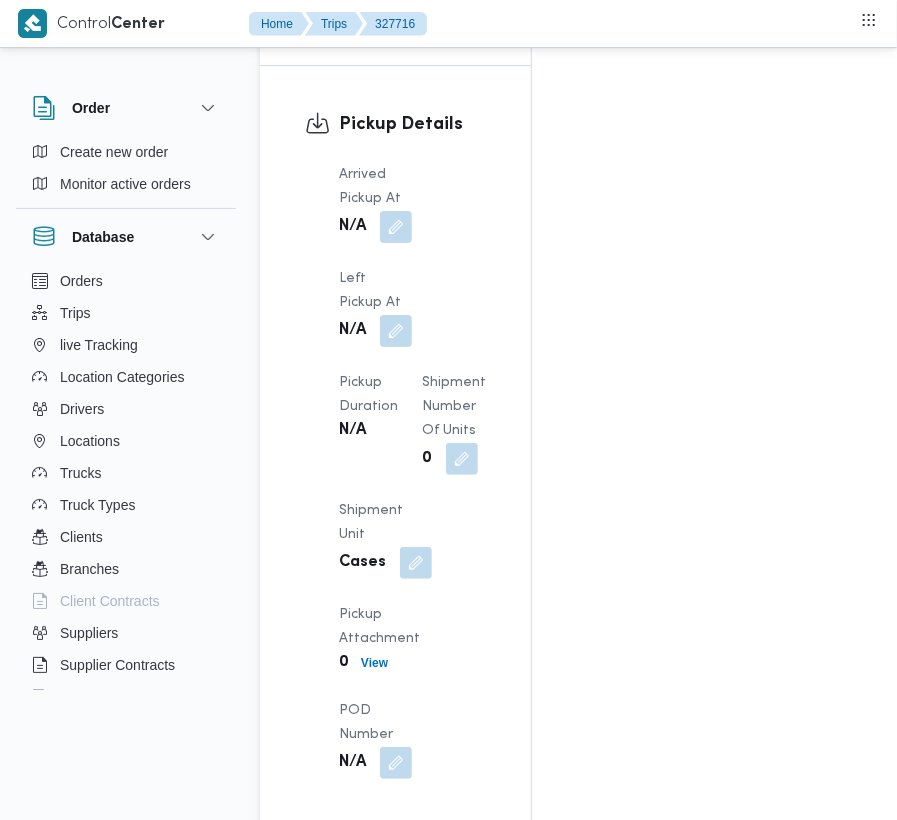 click at bounding box center [860, 1154] 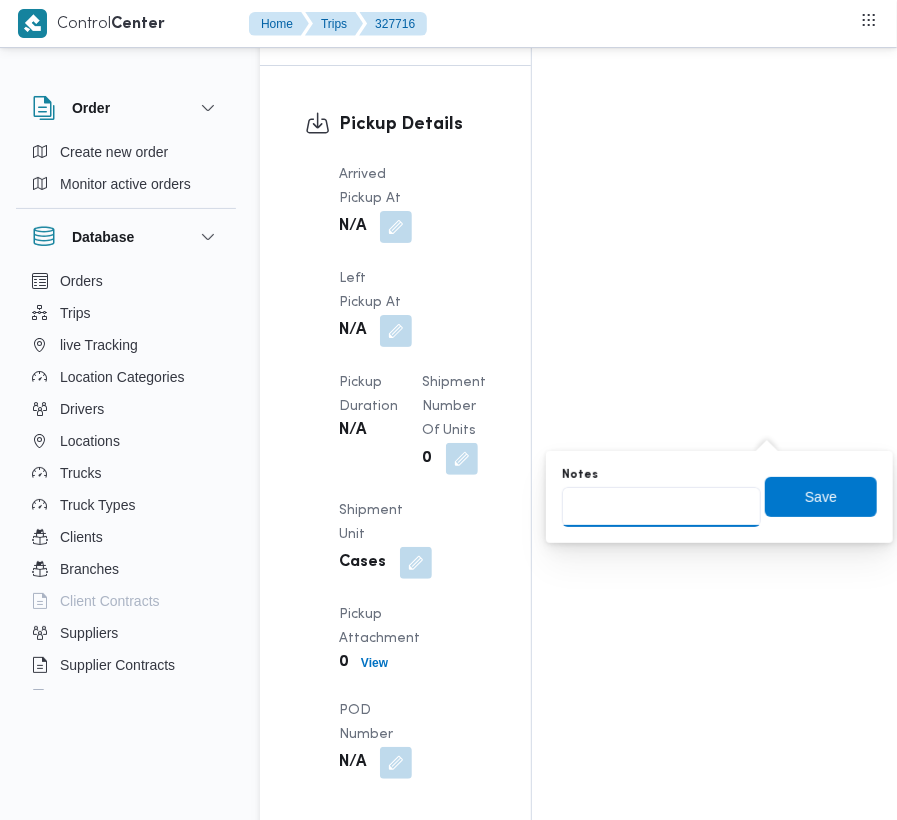click on "Notes" at bounding box center (661, 507) 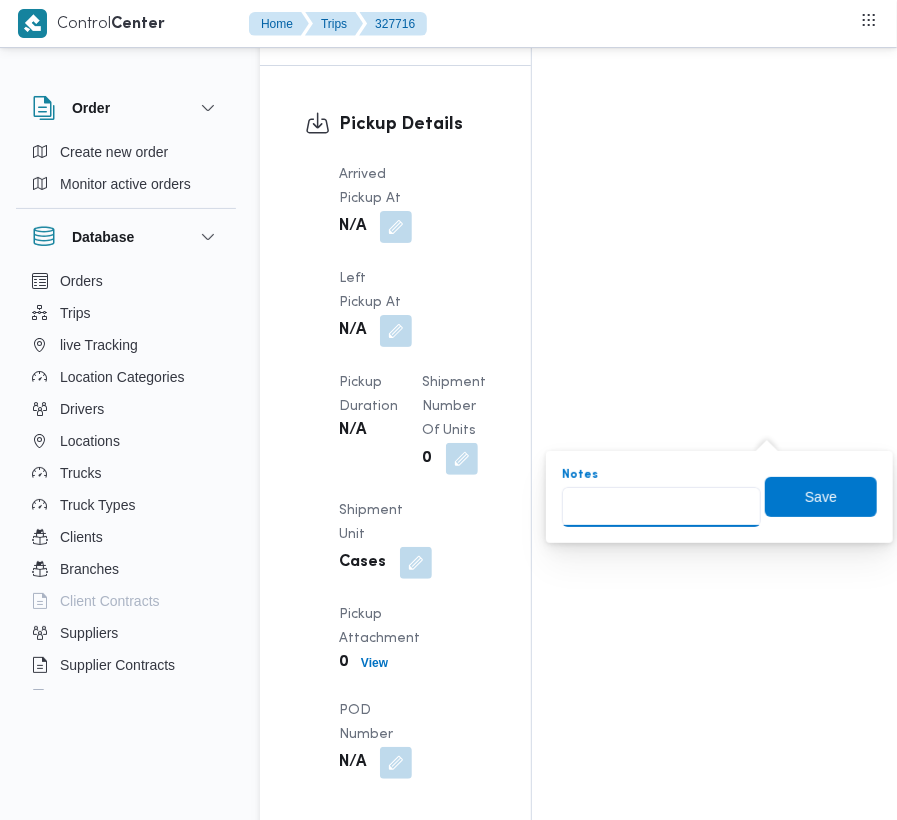 paste on "مدينتي" 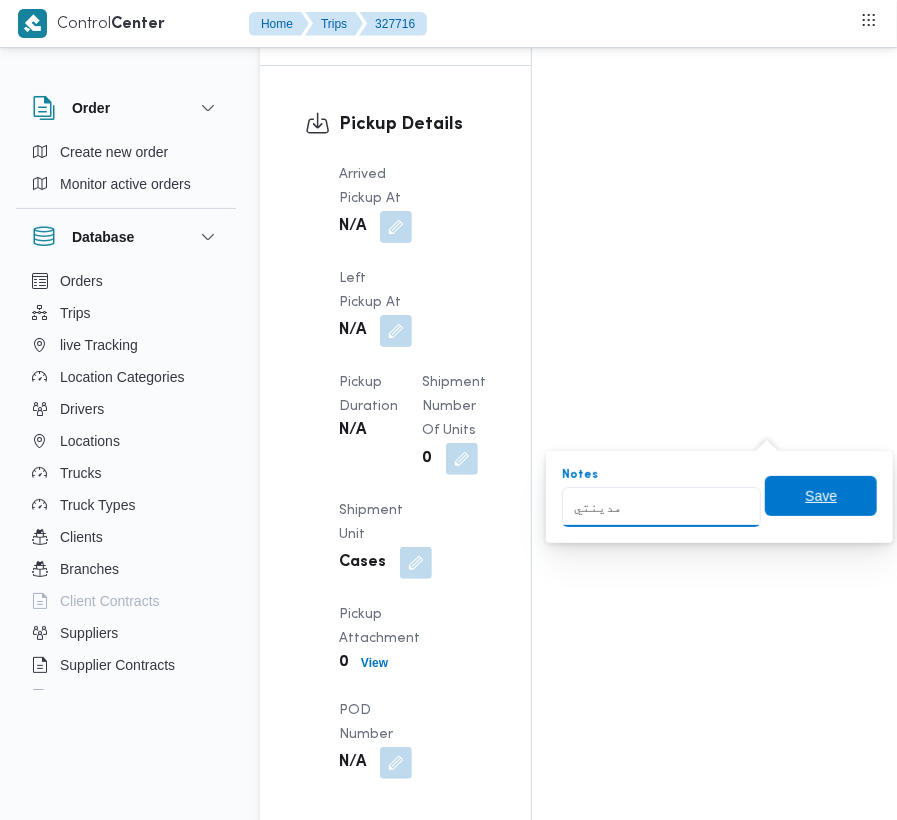 type on "مدينتي" 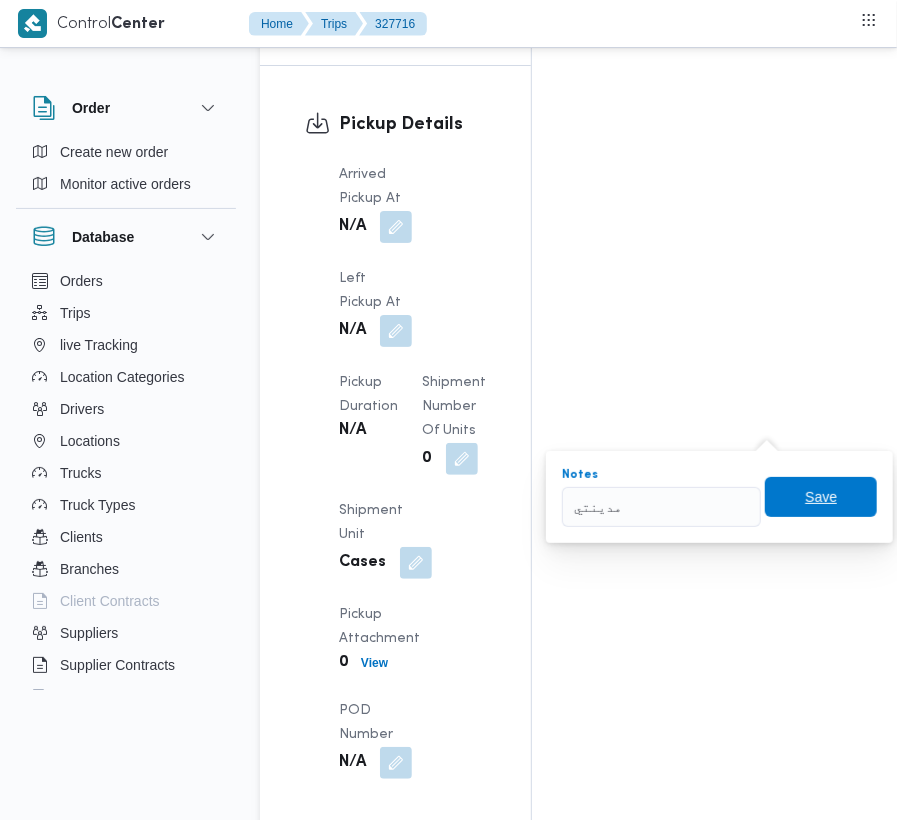 drag, startPoint x: 793, startPoint y: 504, endPoint x: 716, endPoint y: 493, distance: 77.781746 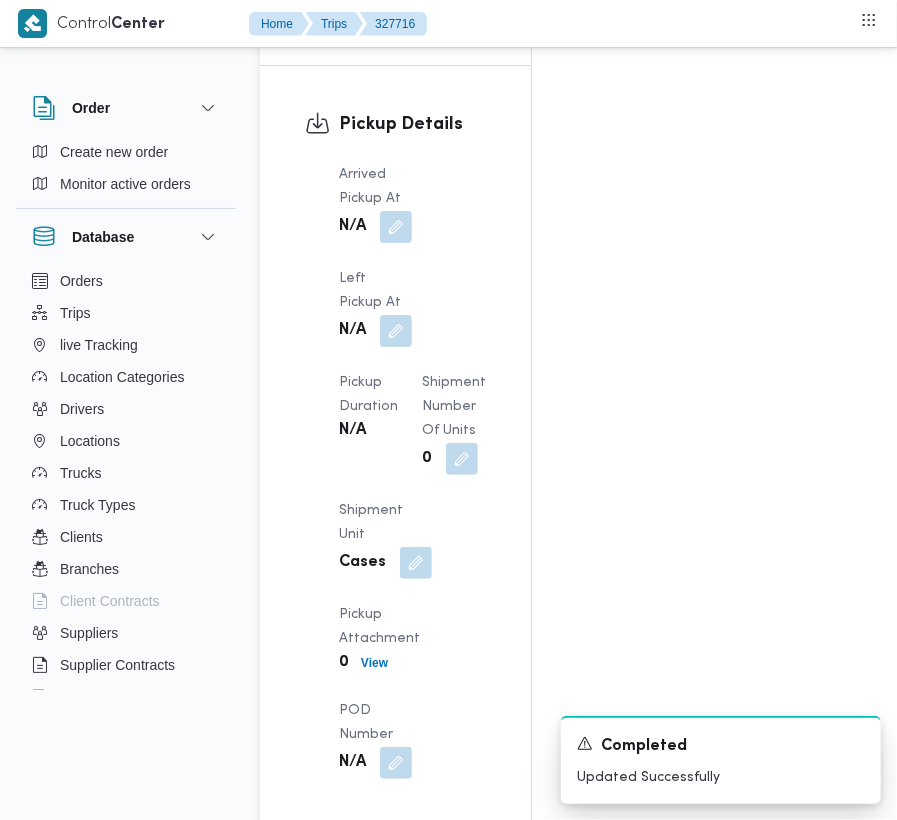 scroll, scrollTop: 1941, scrollLeft: 0, axis: vertical 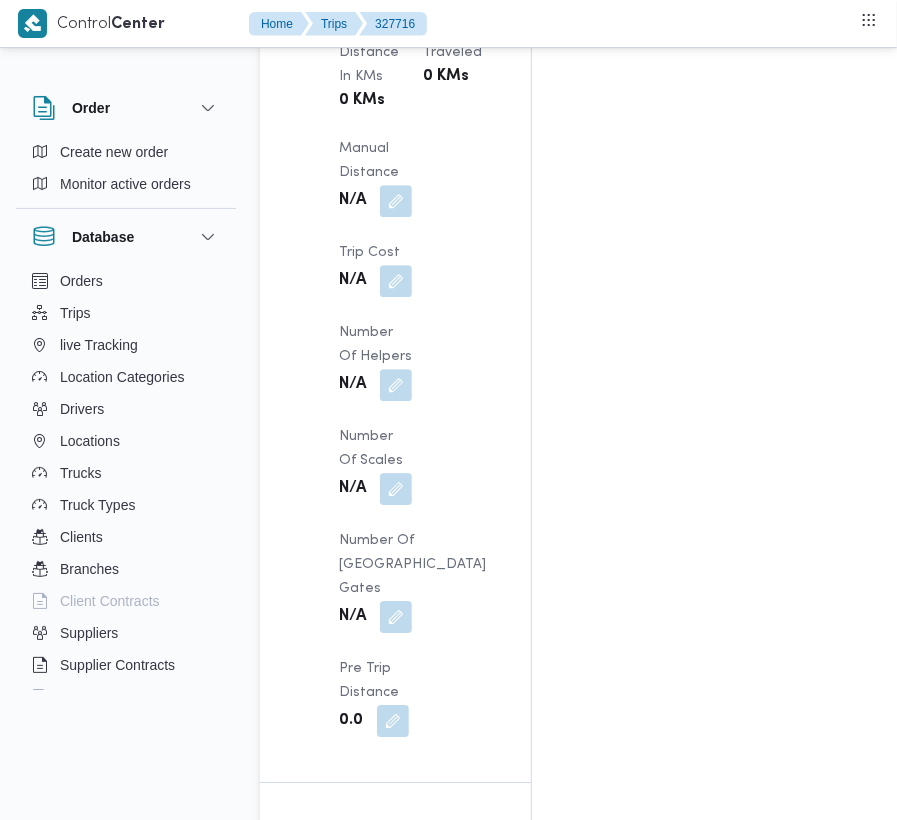 click at bounding box center (396, 943) 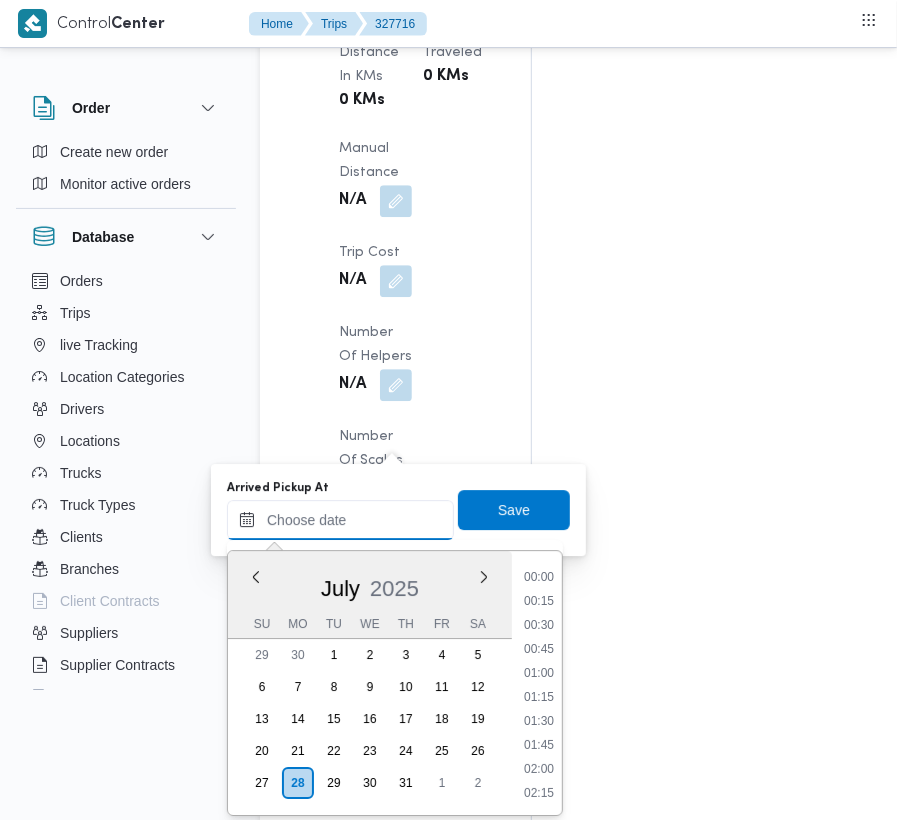 drag, startPoint x: 344, startPoint y: 529, endPoint x: 410, endPoint y: 517, distance: 67.08204 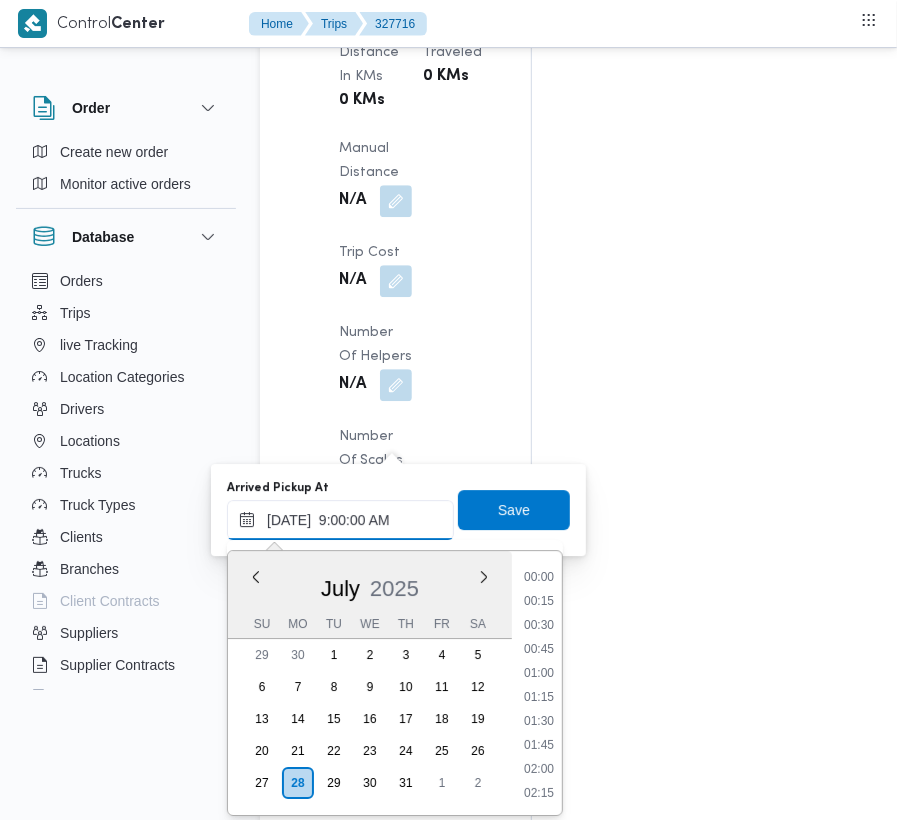 scroll, scrollTop: 864, scrollLeft: 0, axis: vertical 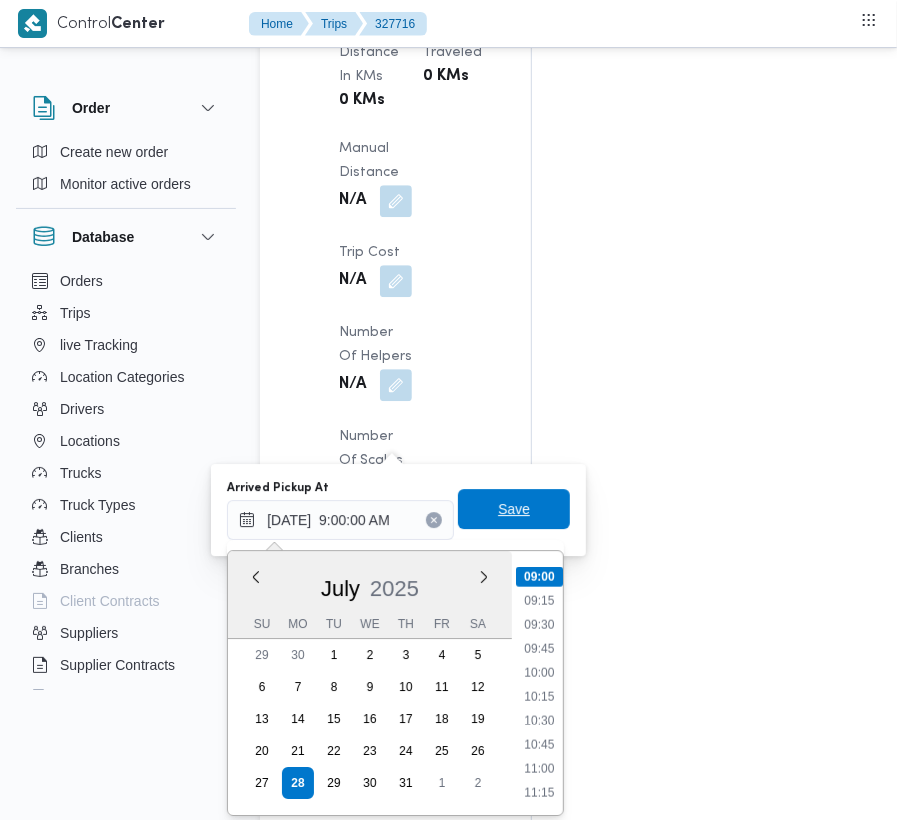 type on "[DATE] 09:00" 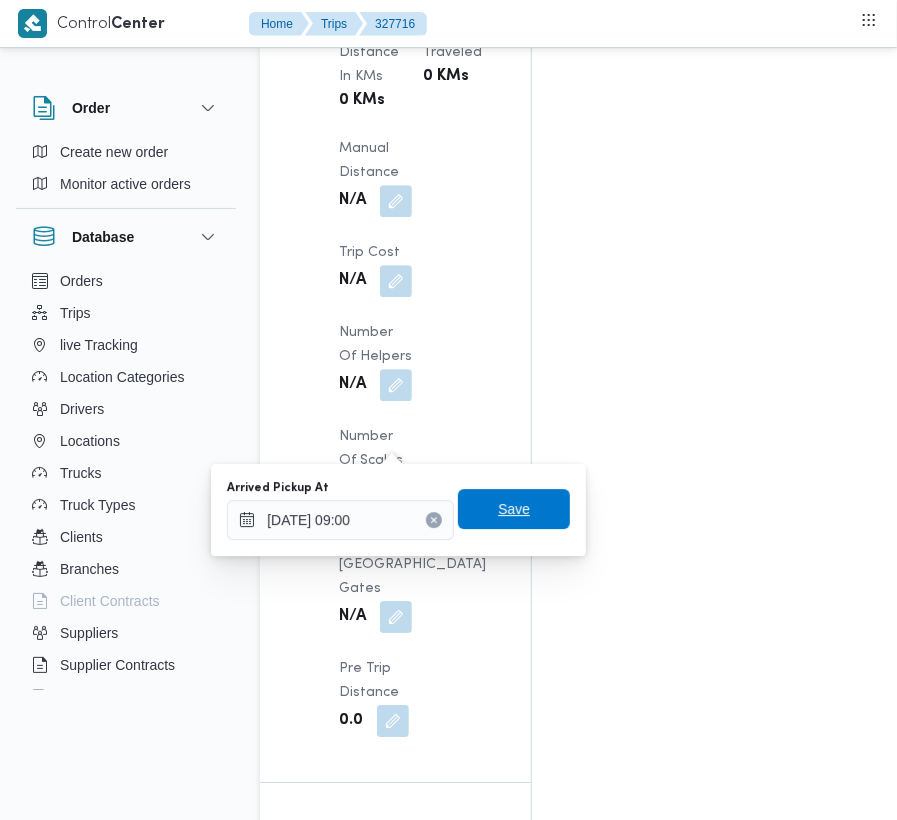 click on "Save" at bounding box center [514, 509] 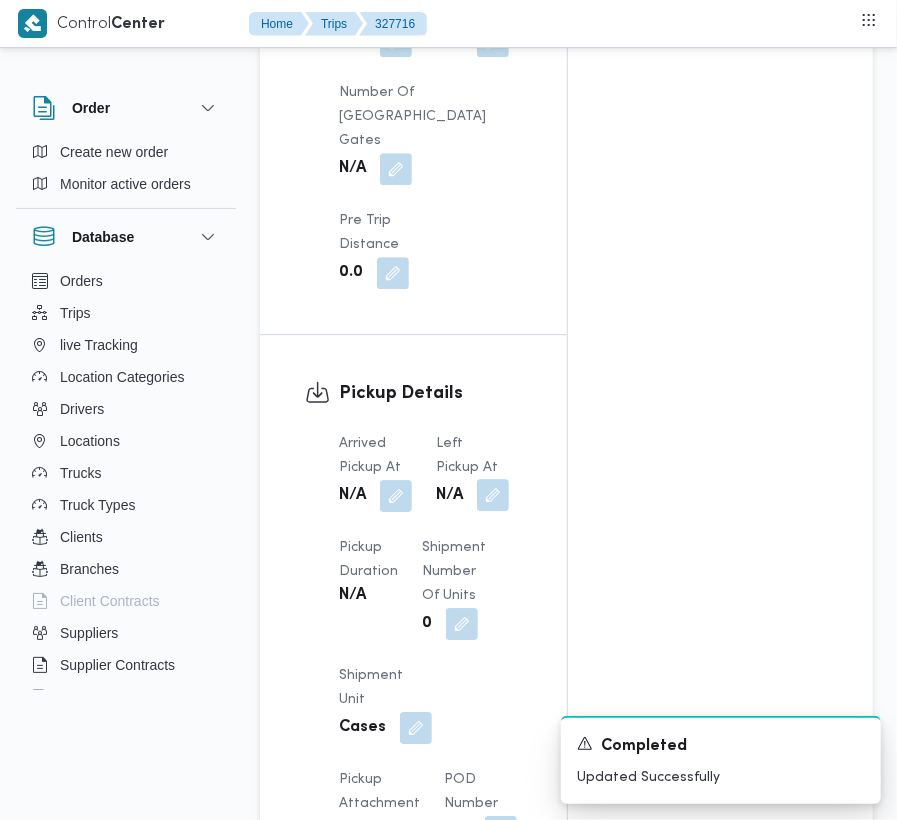 click at bounding box center [493, 495] 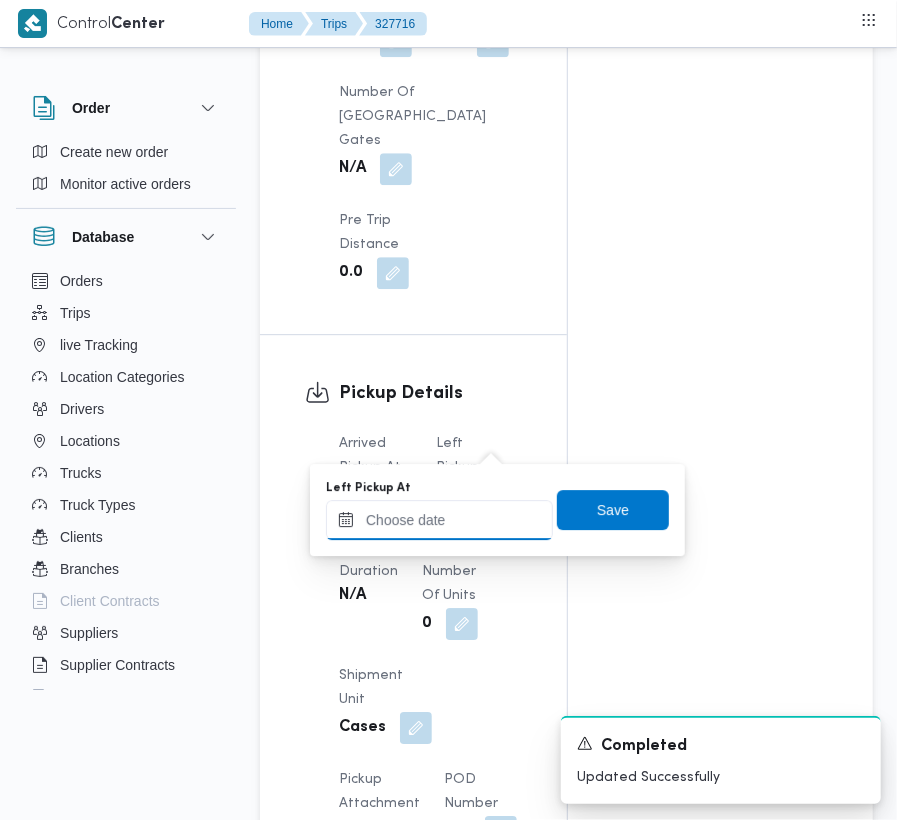 click on "Left Pickup At" at bounding box center (439, 520) 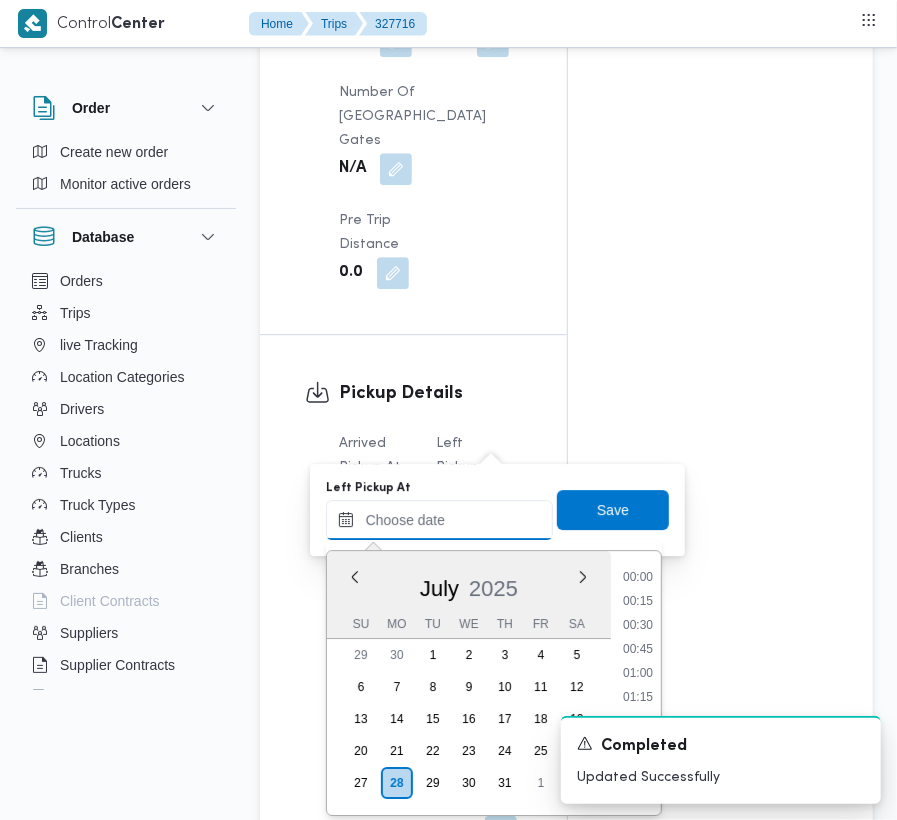 paste on "[DATE]  9:00:00 AM" 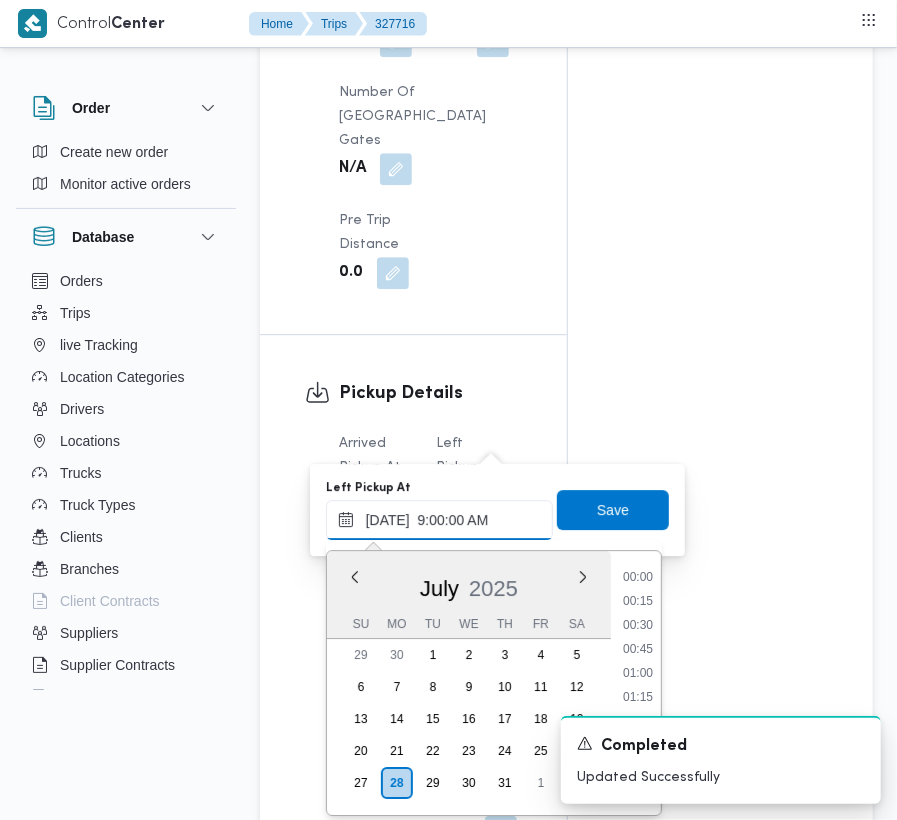 scroll, scrollTop: 864, scrollLeft: 0, axis: vertical 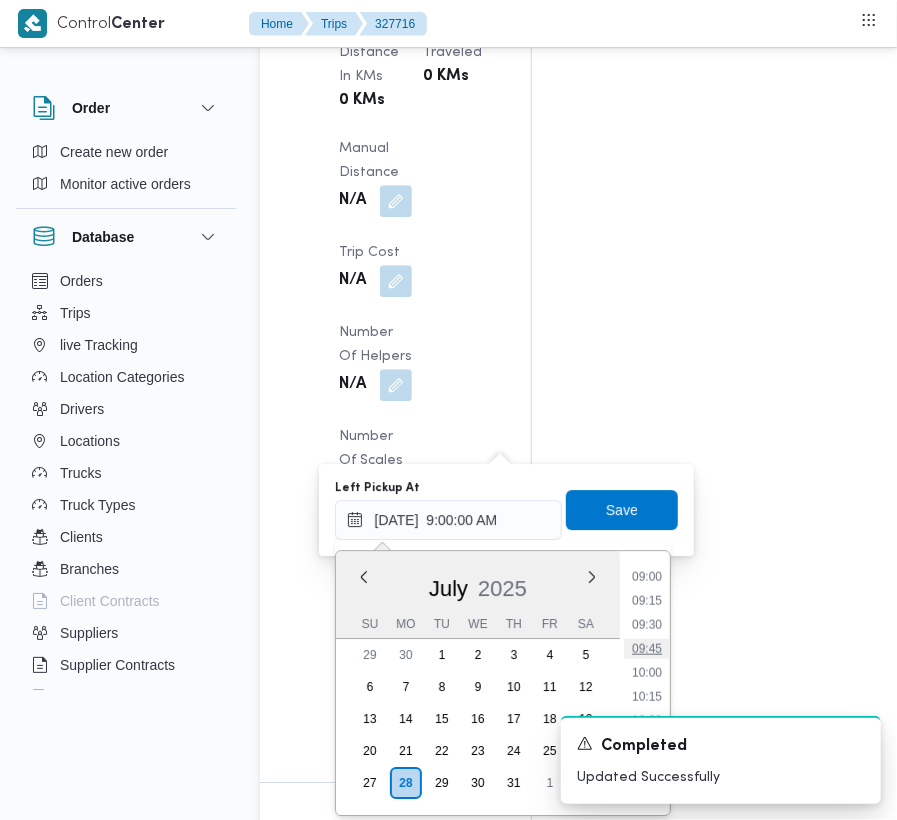 click on "00:00 00:15 00:30 00:45 01:00 01:15 01:30 01:45 02:00 02:15 02:30 02:45 03:00 03:15 03:30 03:45 04:00 04:15 04:30 04:45 05:00 05:15 05:30 05:45 06:00 06:15 06:30 06:45 07:00 07:15 07:30 07:45 08:00 08:15 08:30 08:45 09:00 09:15 09:30 09:45 10:00 10:15 10:30 10:45 11:00 11:15 11:30 11:45 12:00 12:15 12:30 12:45 13:00 13:15 13:30 13:45 14:00 14:15 14:30 14:45 15:00 15:15 15:30 15:45 16:00 16:15 16:30 16:45 17:00 17:15 17:30 17:45 18:00 18:15 18:30 18:45 19:00 19:15 19:30 19:45 20:00 20:15 20:30 20:45 21:00 21:15 21:30 21:45 22:00 22:15 22:30 22:45 23:00 23:15 23:30 23:45" at bounding box center [647, 683] 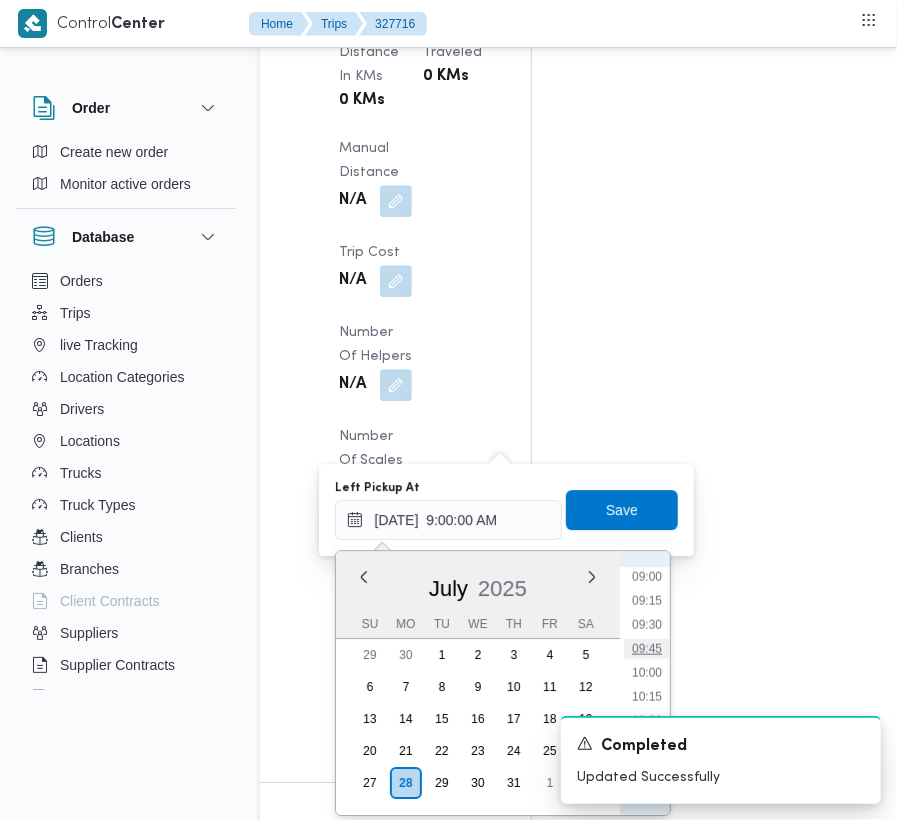 click on "09:45" at bounding box center (647, 649) 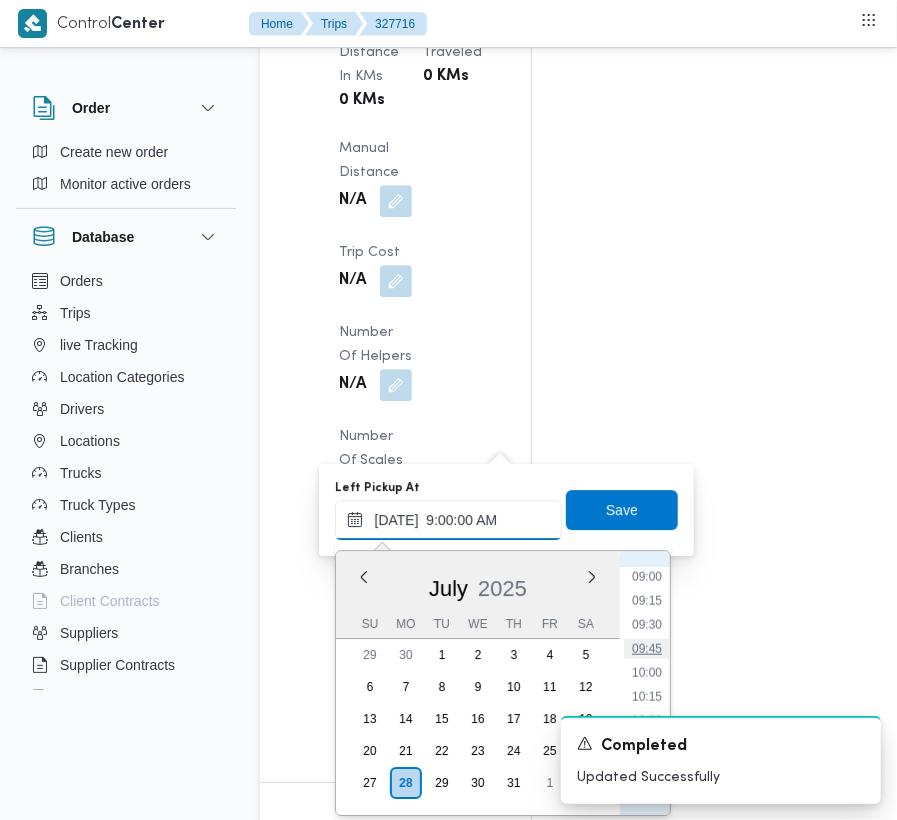 type on "[DATE] 09:45" 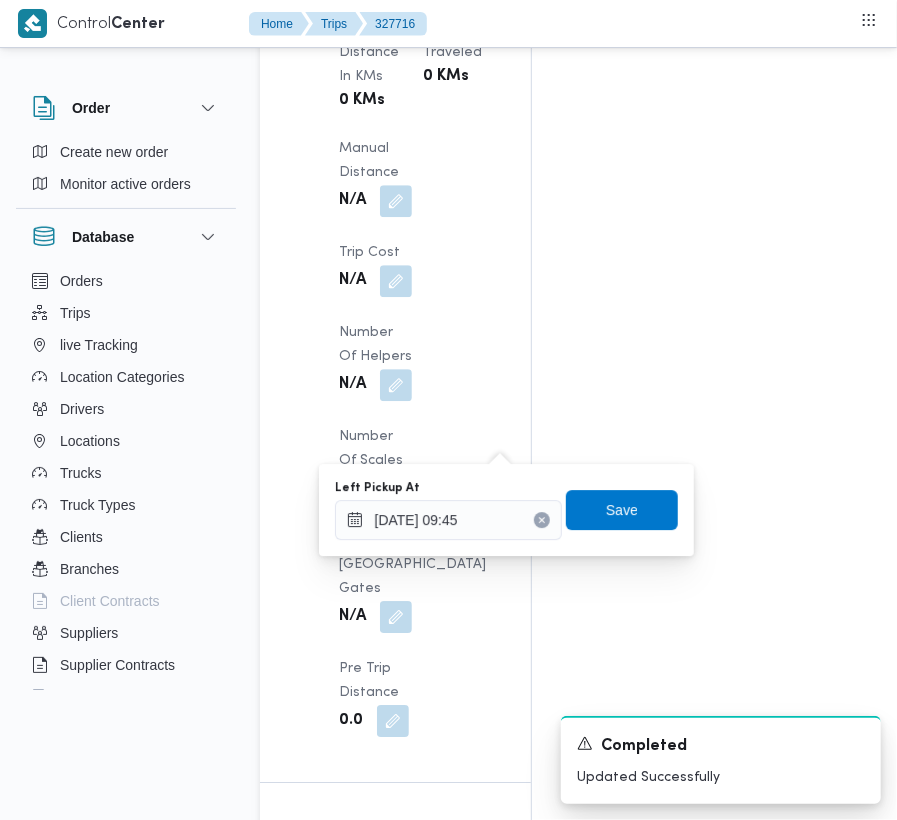 click on "Left Pickup At [DATE] 09:45 Save" at bounding box center [506, 510] 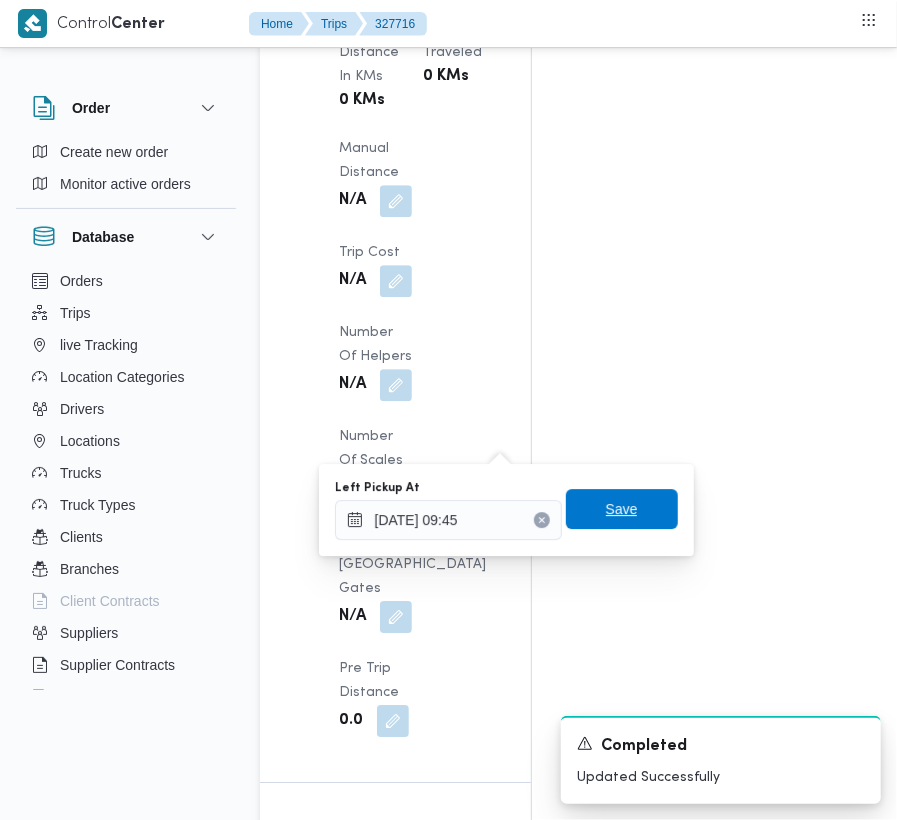 click on "Save" at bounding box center [622, 509] 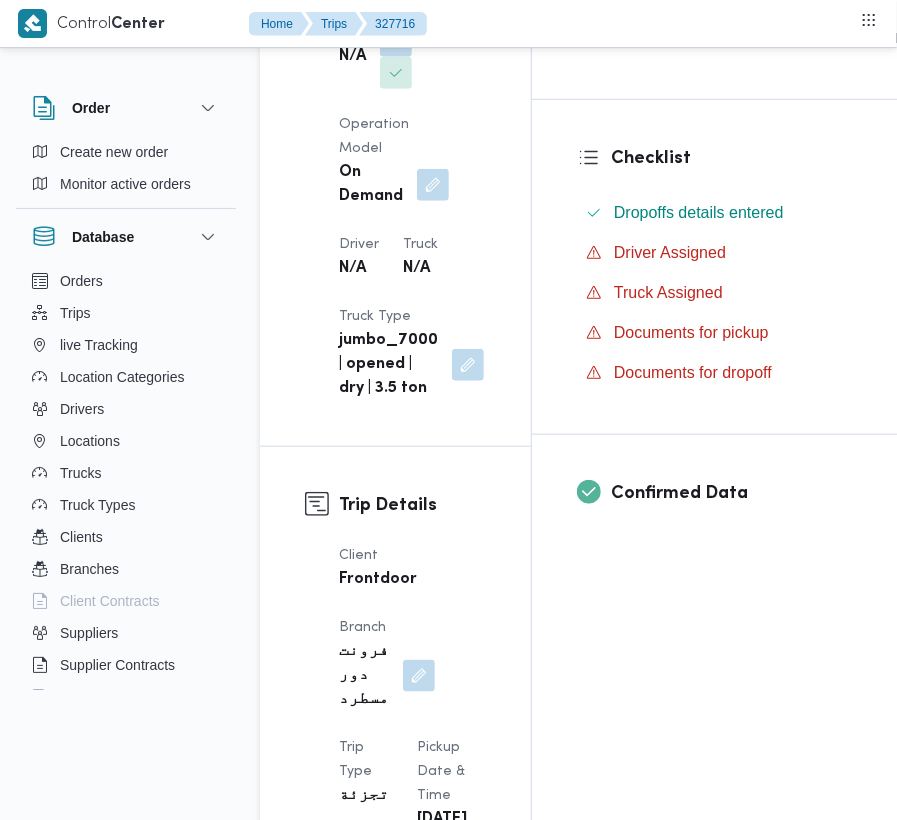 scroll, scrollTop: 0, scrollLeft: 0, axis: both 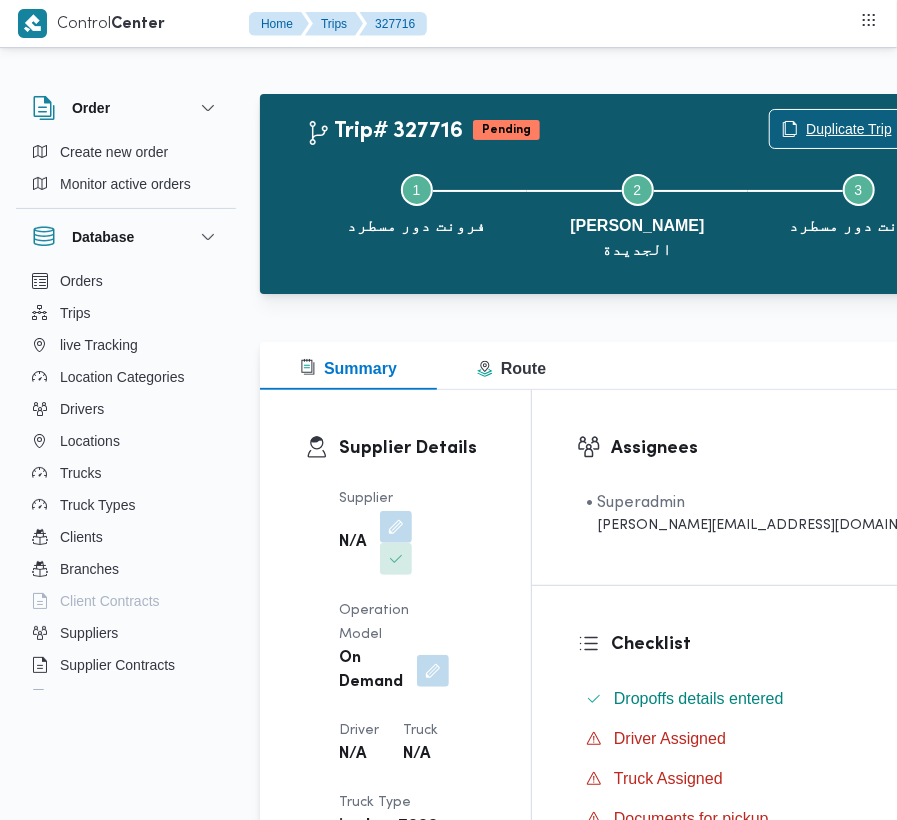 click on "Duplicate Trip" at bounding box center (849, 129) 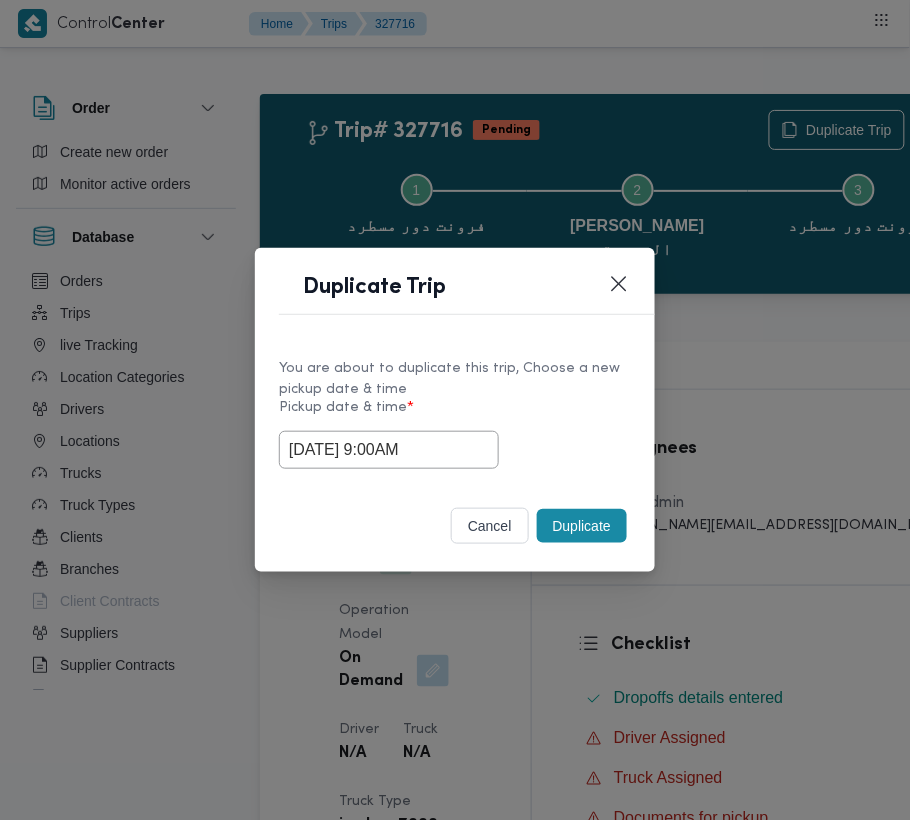 click on "Duplicate" at bounding box center (582, 526) 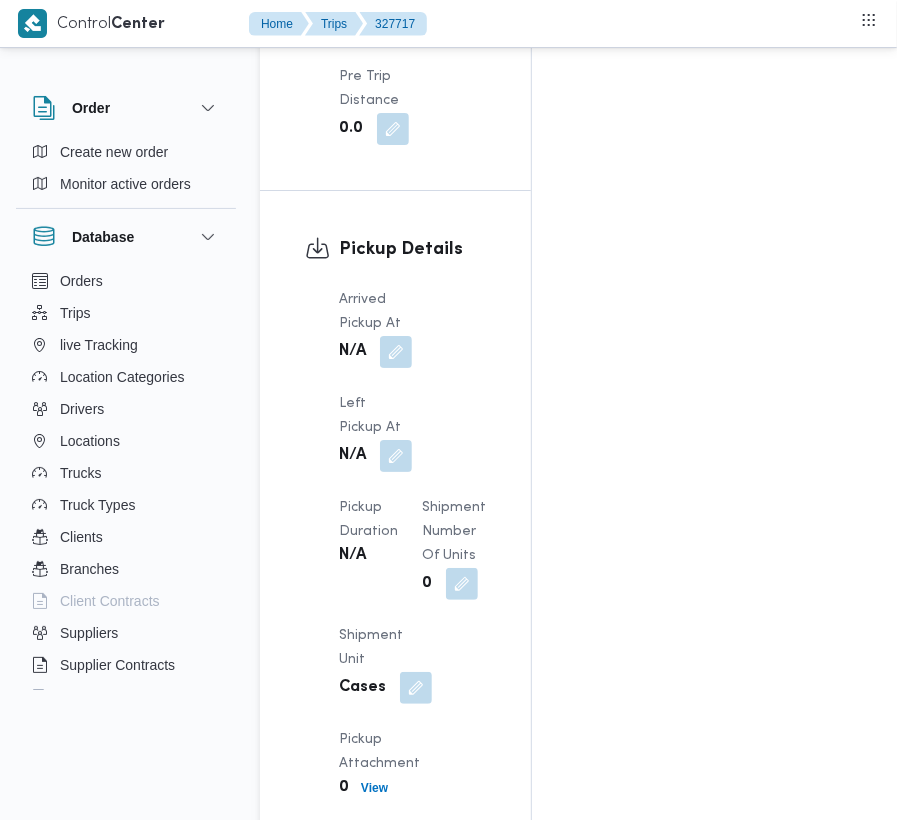click on "Edit dropoffs" at bounding box center [362, 1403] 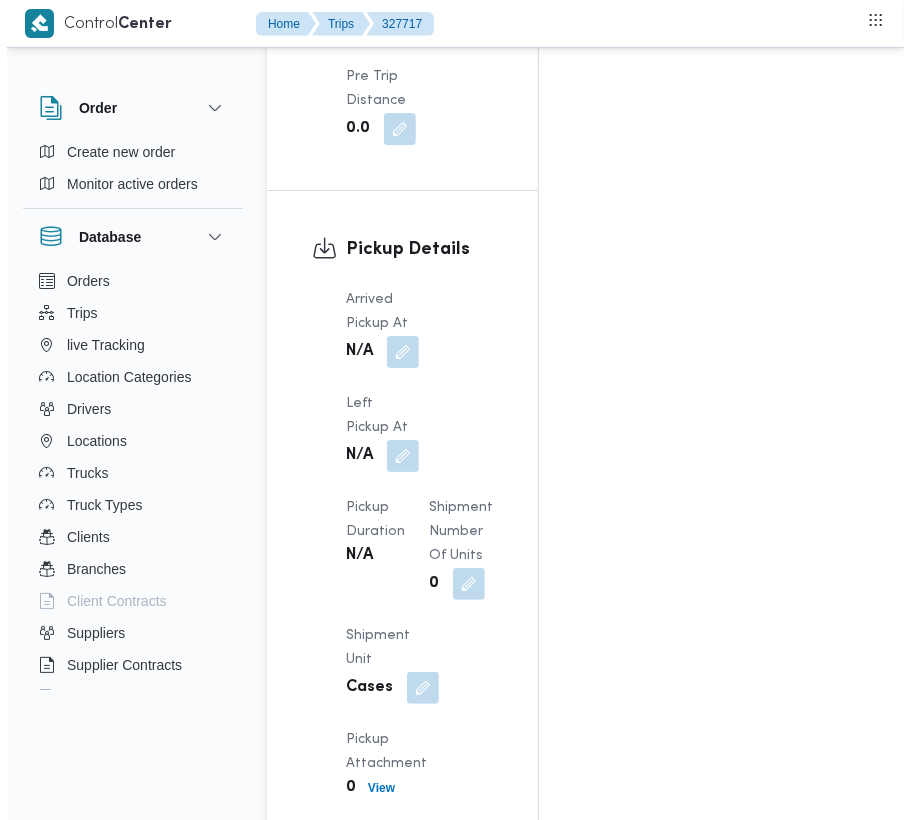 scroll, scrollTop: 2525, scrollLeft: 0, axis: vertical 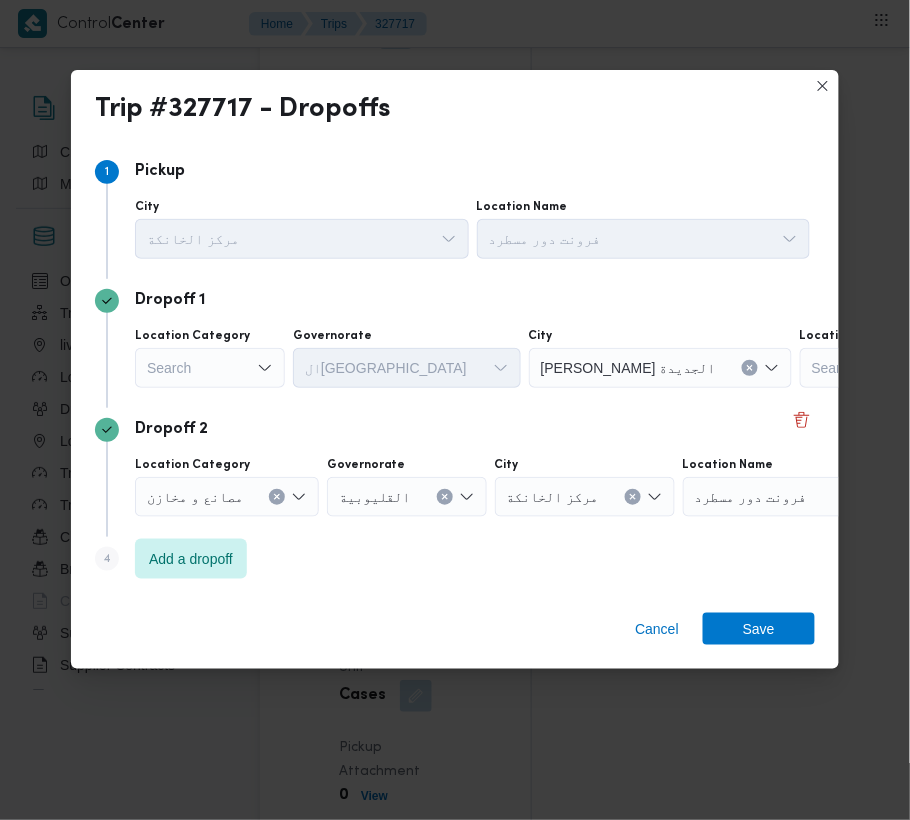drag, startPoint x: 222, startPoint y: 341, endPoint x: 232, endPoint y: 370, distance: 30.675724 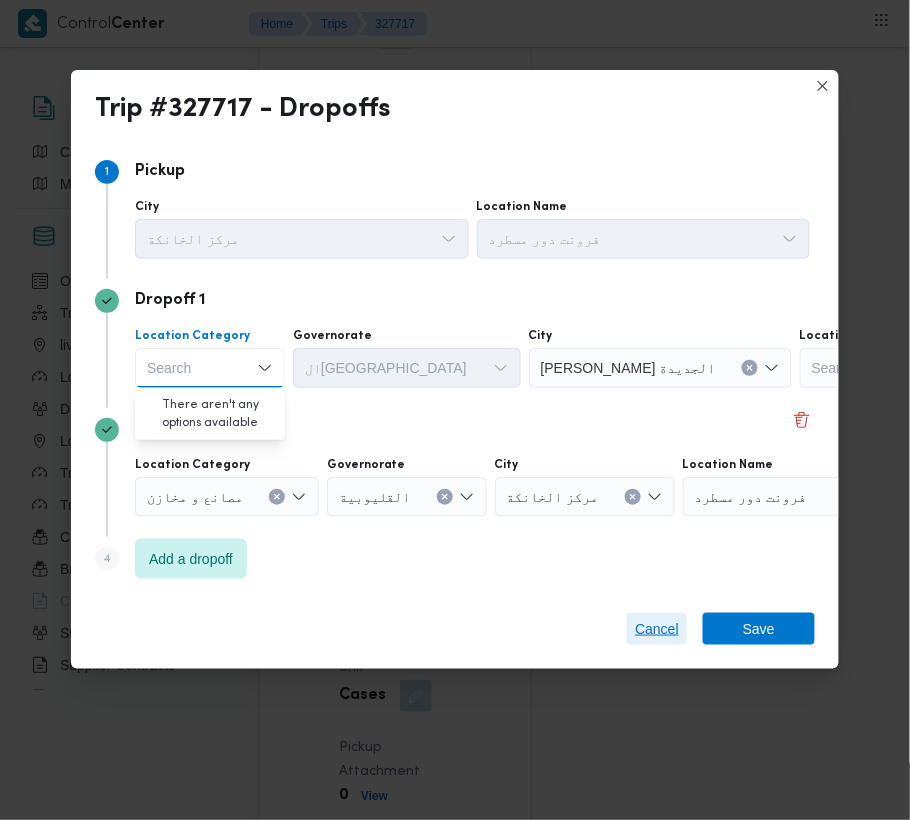 click on "Cancel" at bounding box center [657, 629] 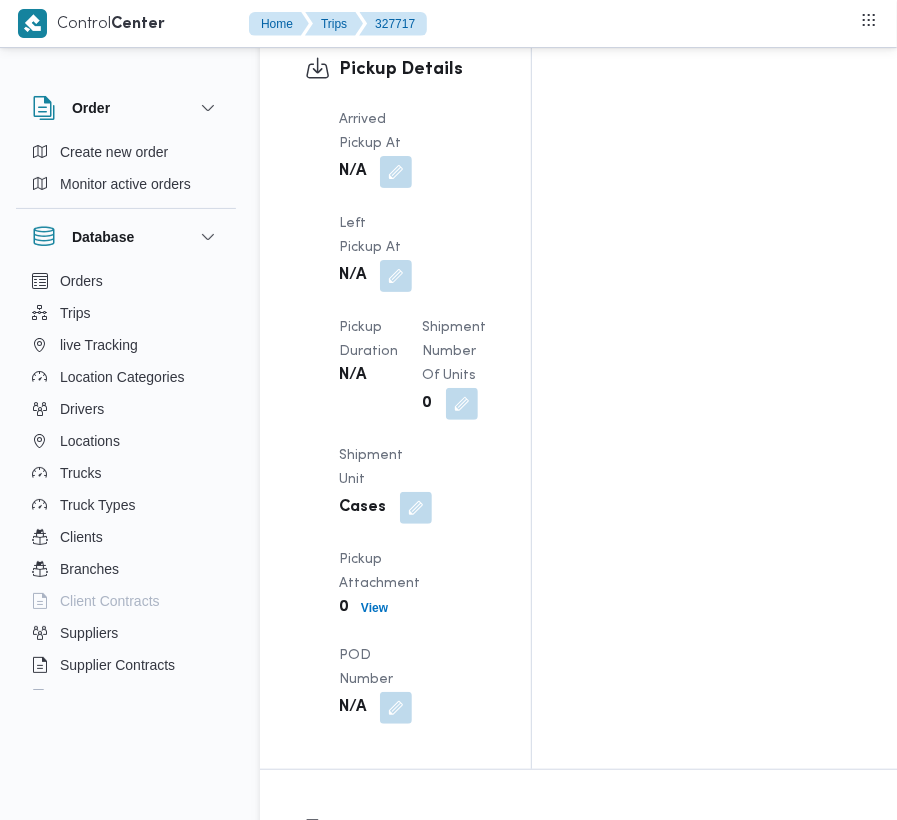 scroll, scrollTop: 2786, scrollLeft: 0, axis: vertical 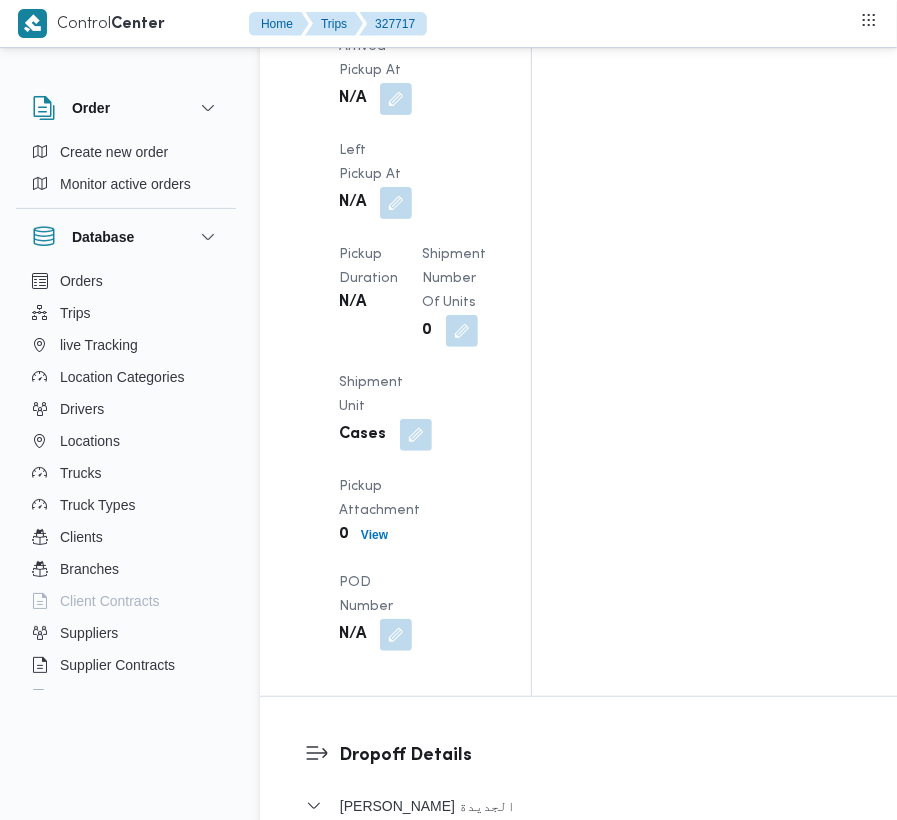 click at bounding box center [390, 1329] 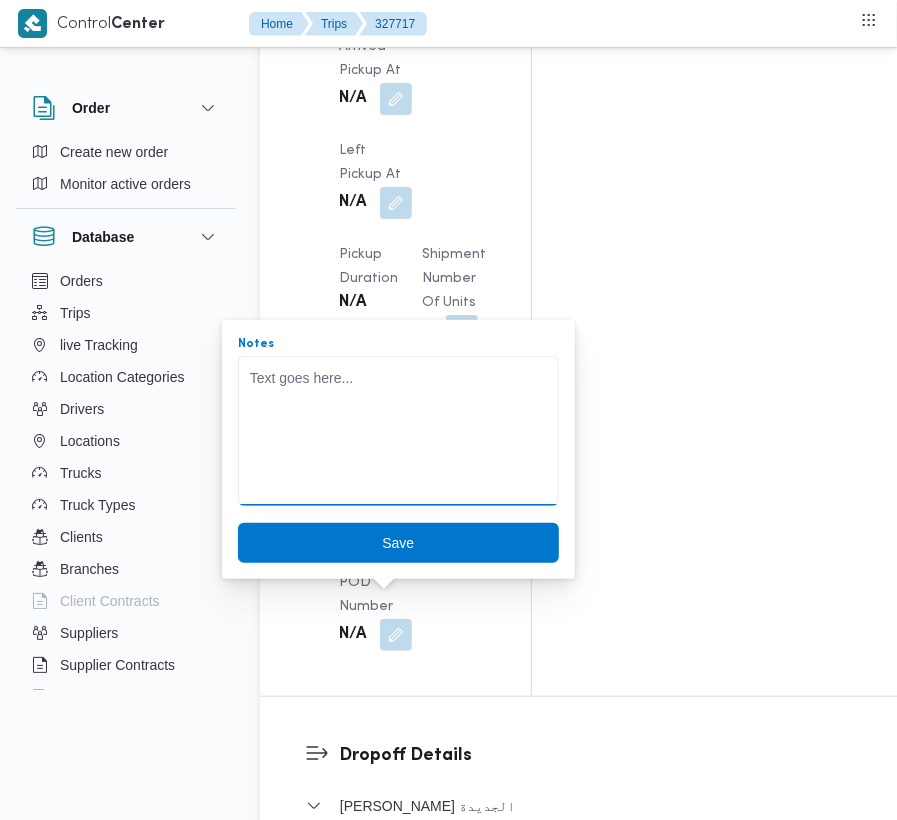 click on "Notes" at bounding box center (398, 431) 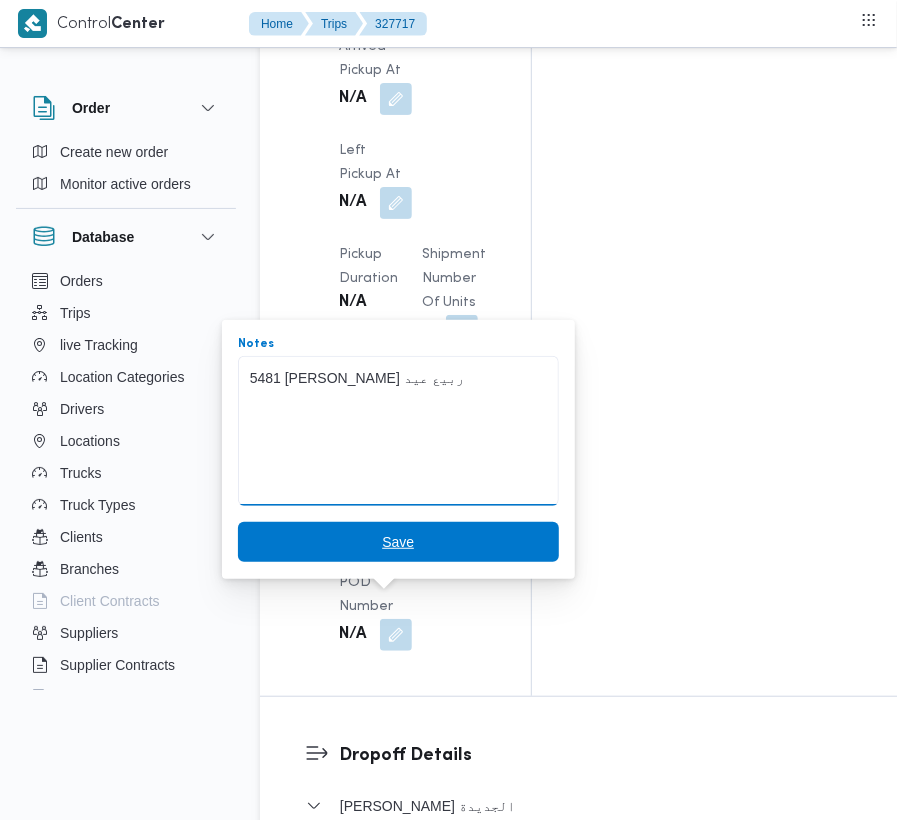 type on "5481 [PERSON_NAME] ربيع عيد" 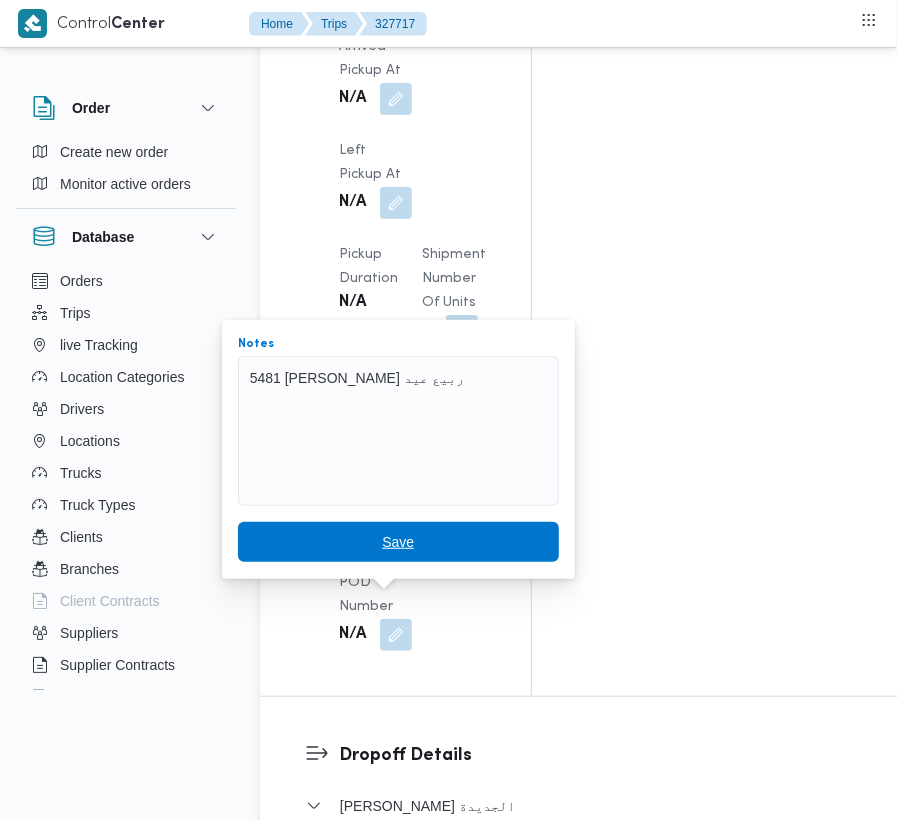 click on "Save" at bounding box center [398, 542] 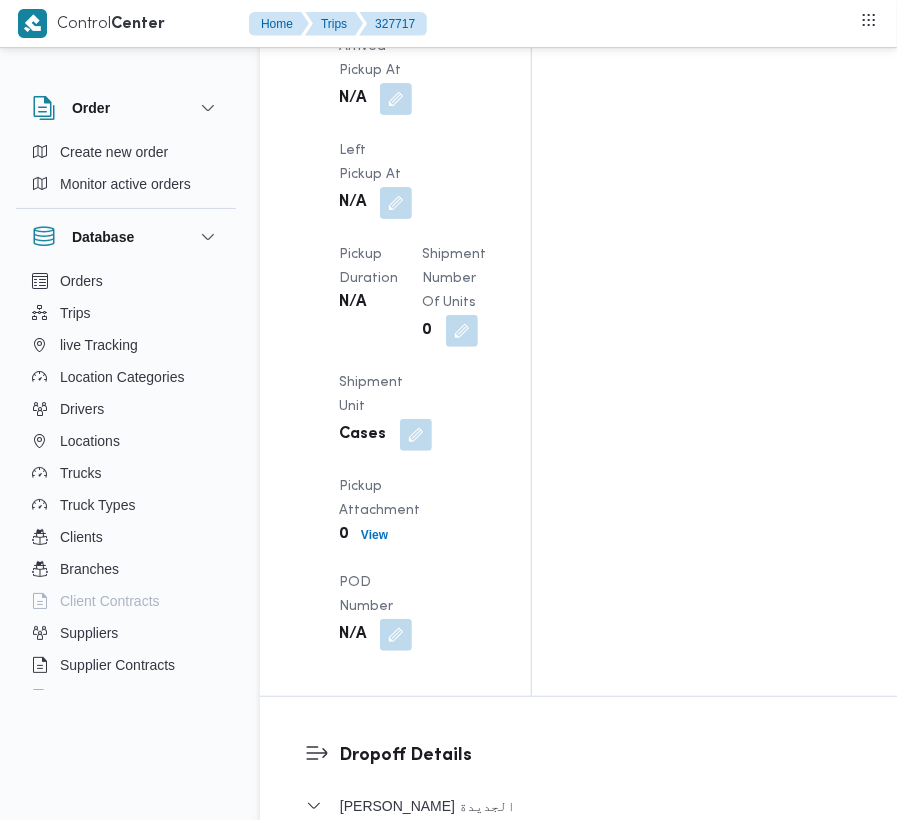 scroll, scrollTop: 2069, scrollLeft: 0, axis: vertical 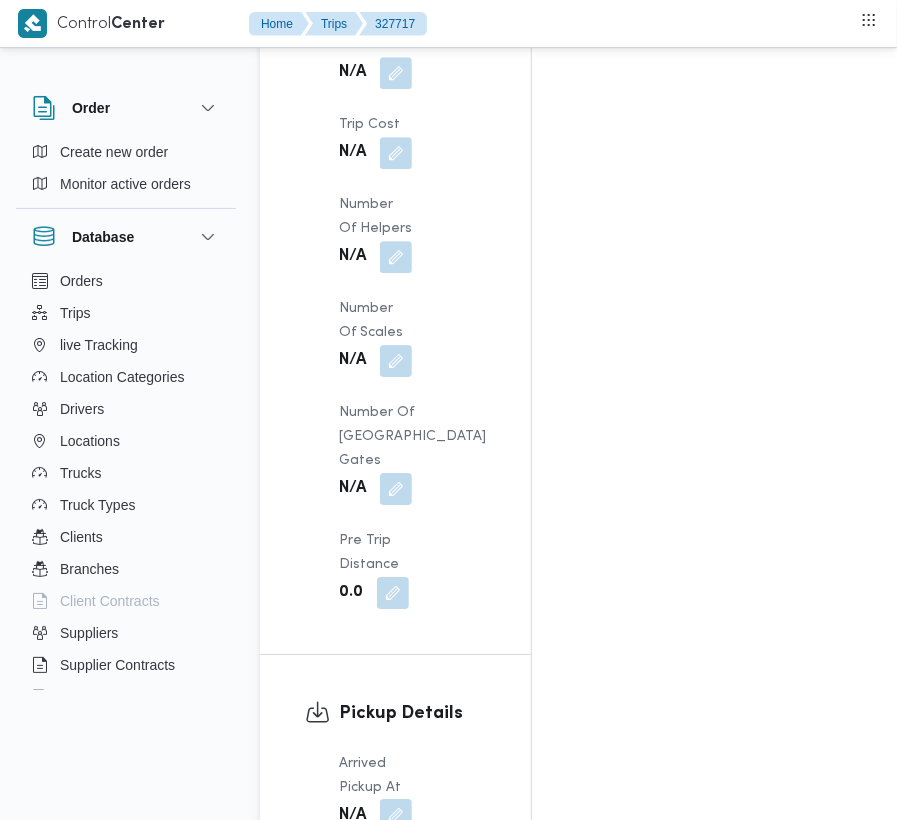 drag, startPoint x: 424, startPoint y: 309, endPoint x: 410, endPoint y: 313, distance: 14.56022 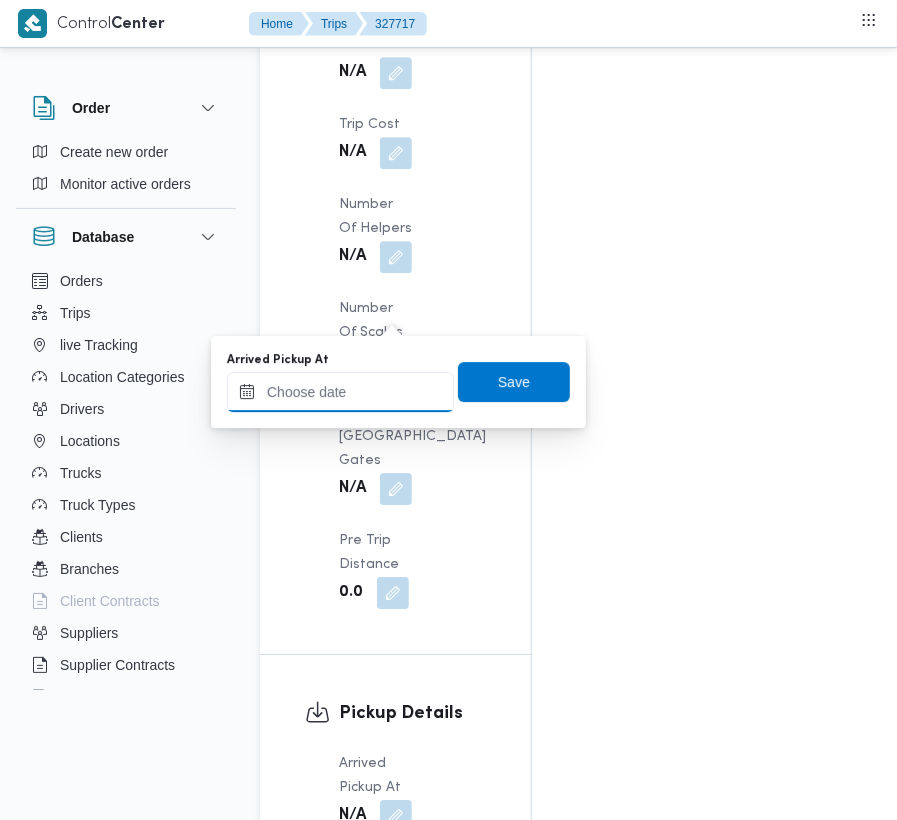 click on "Arrived Pickup At" at bounding box center [340, 392] 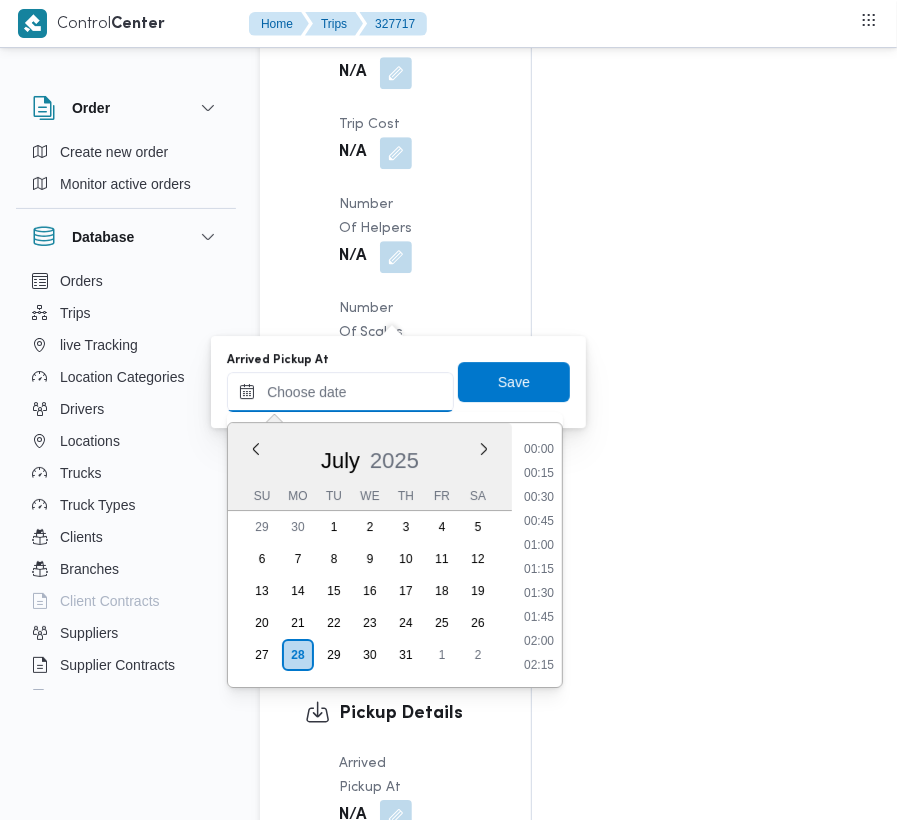 paste on "[DATE]  9:00:00 AM" 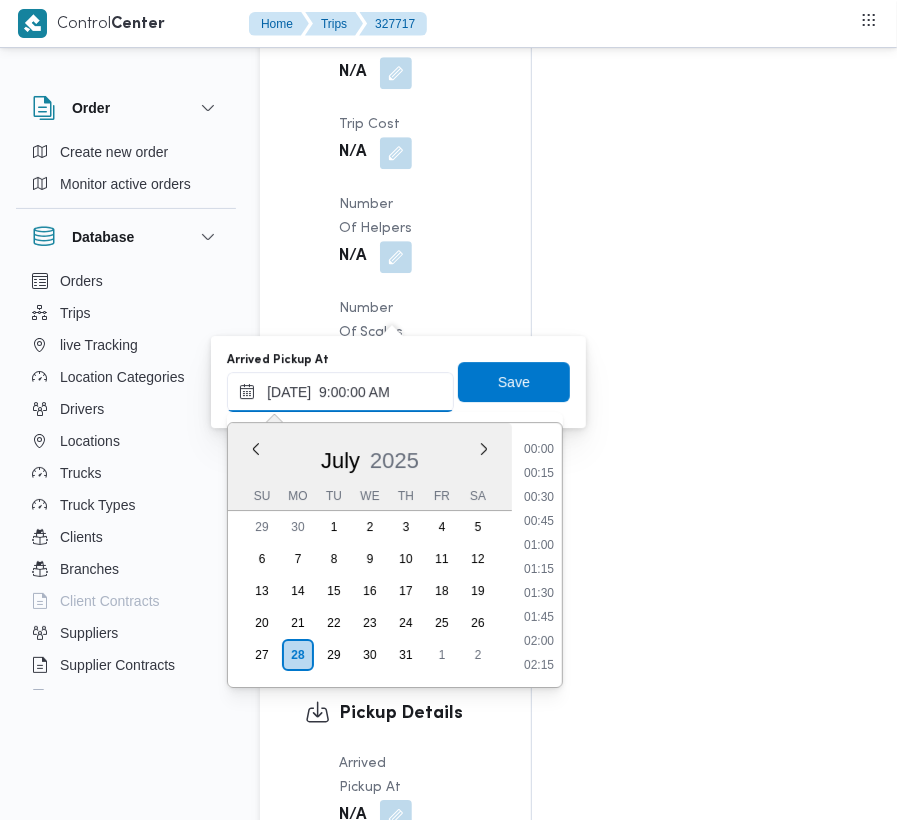 scroll, scrollTop: 864, scrollLeft: 0, axis: vertical 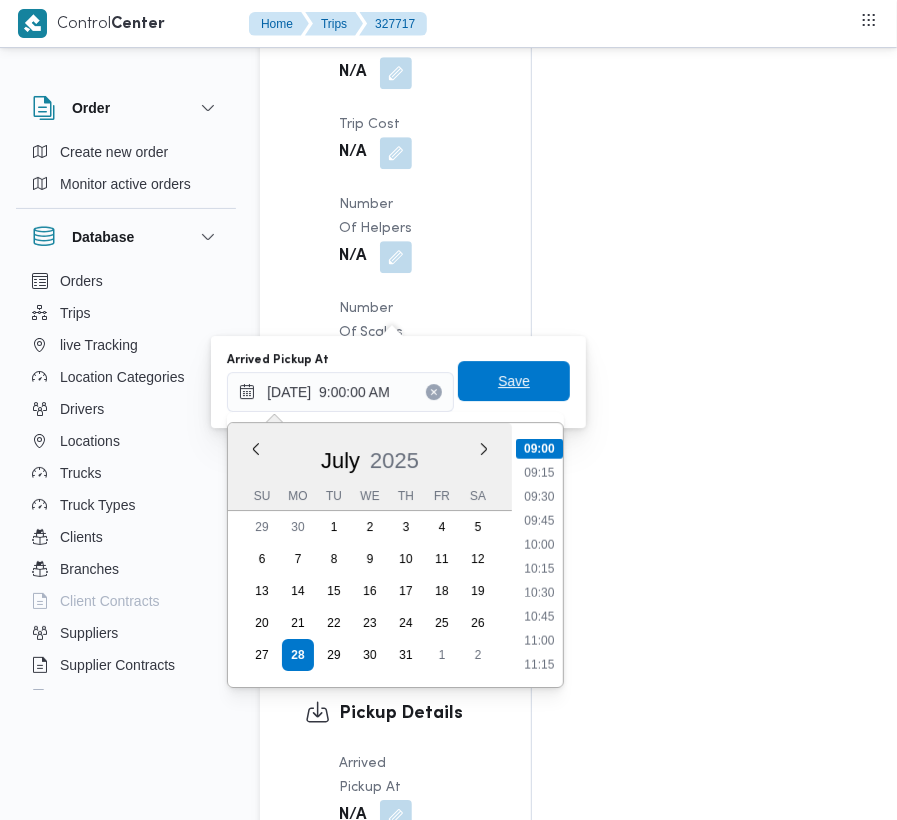 type on "[DATE] 09:00" 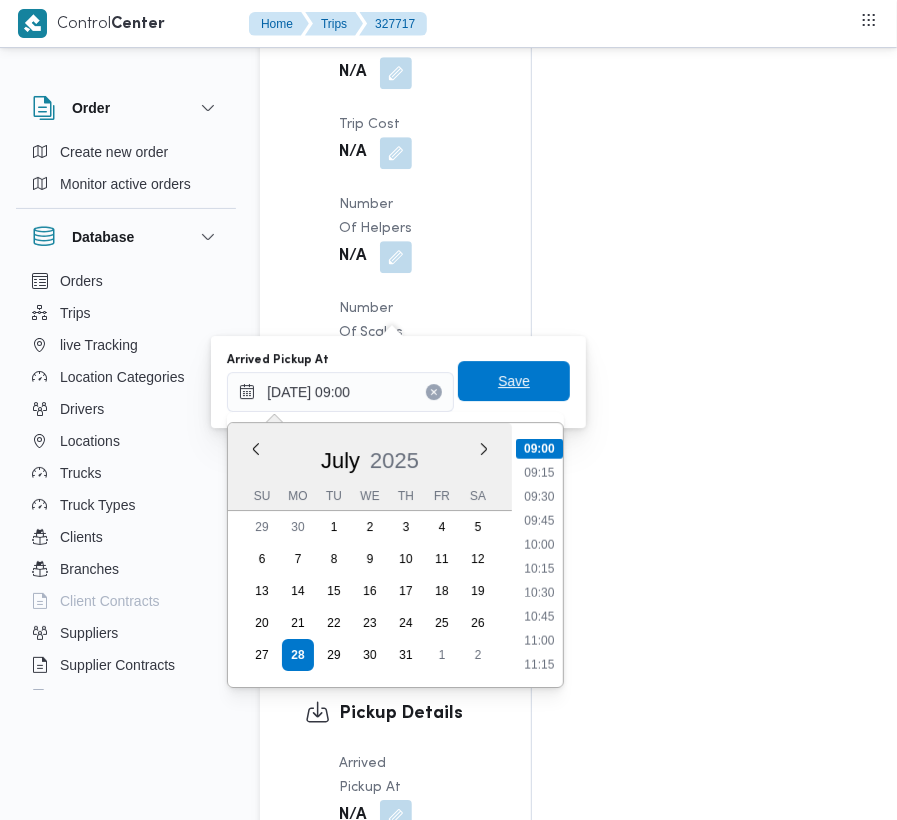 click on "Save" at bounding box center (514, 381) 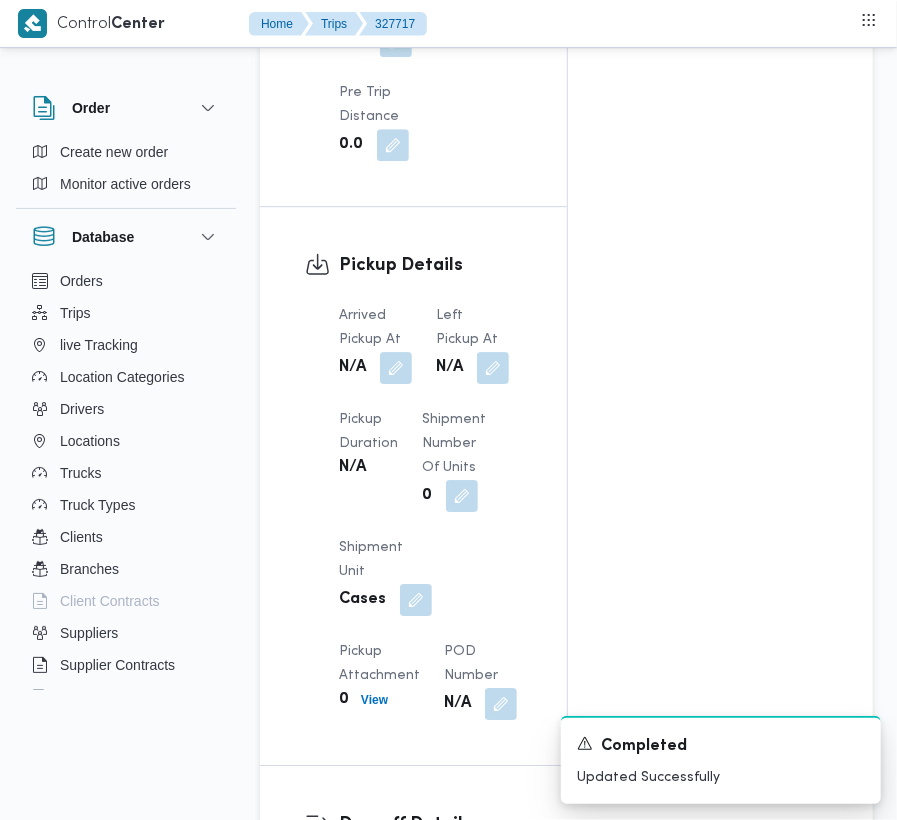click at bounding box center (488, 368) 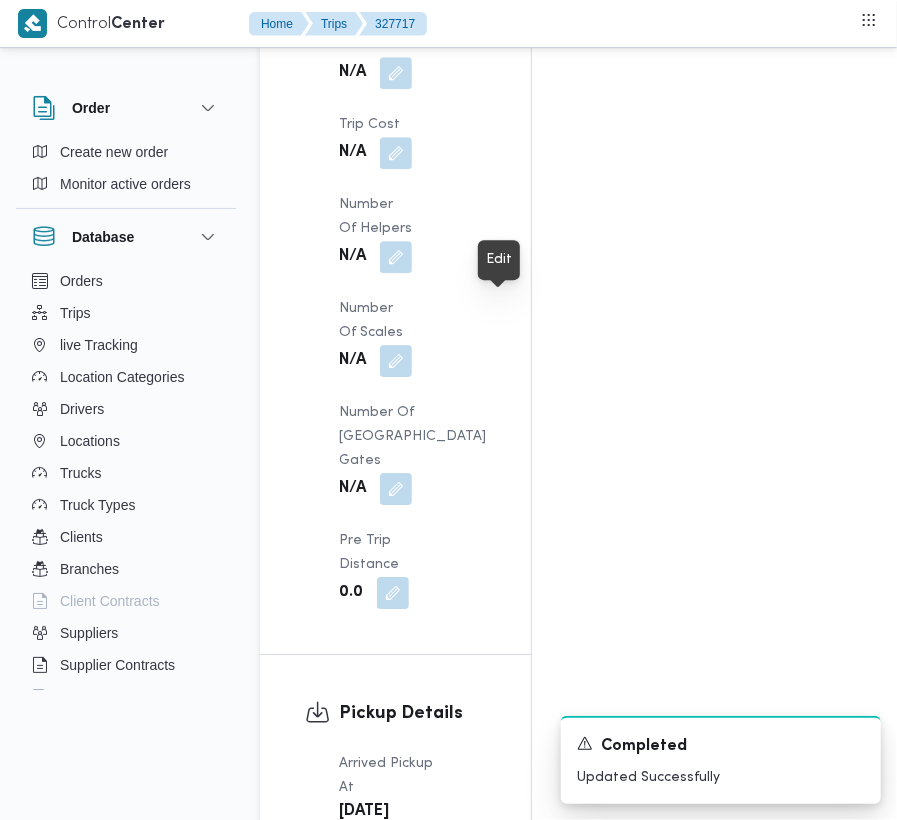 click at bounding box center [396, 959] 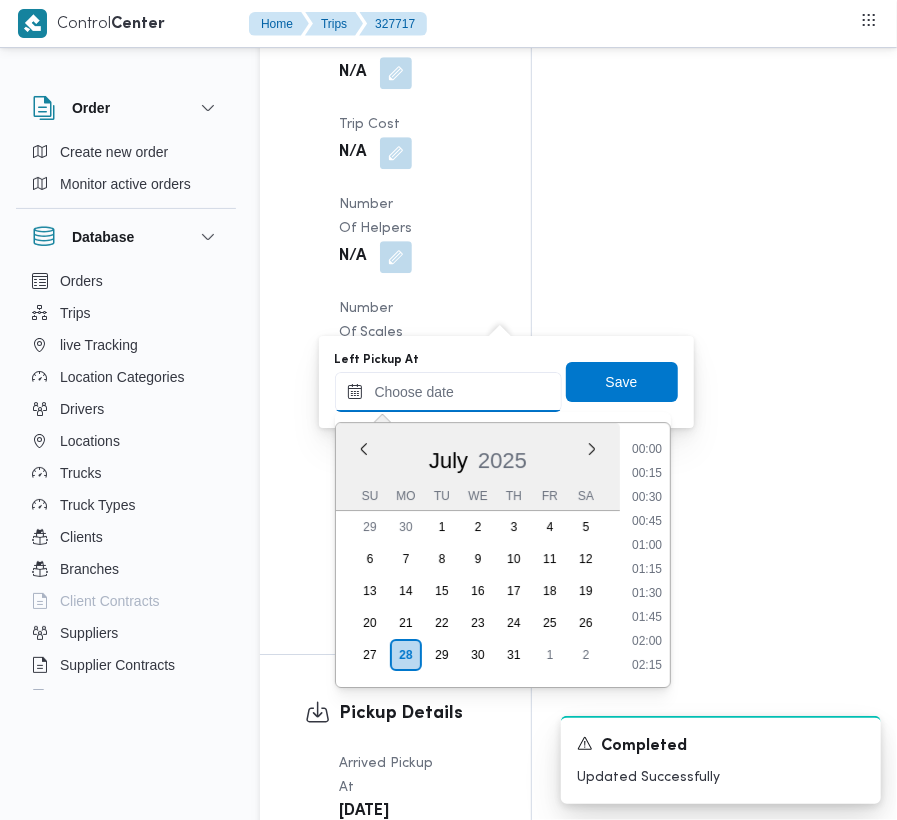 drag, startPoint x: 460, startPoint y: 390, endPoint x: 474, endPoint y: 394, distance: 14.56022 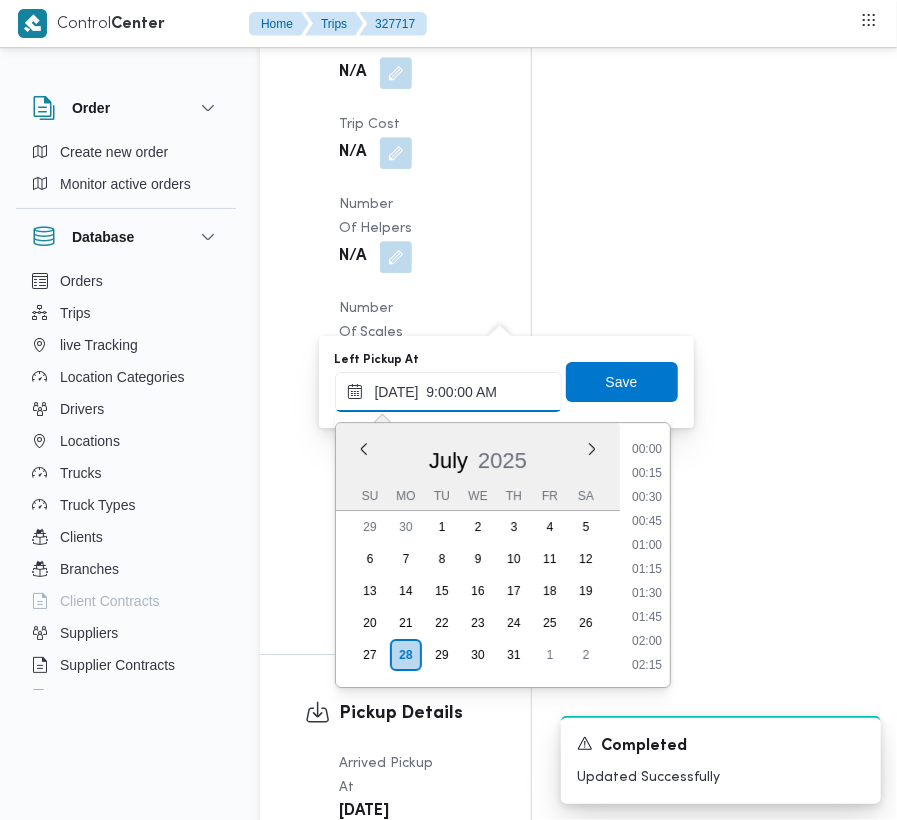 scroll, scrollTop: 864, scrollLeft: 0, axis: vertical 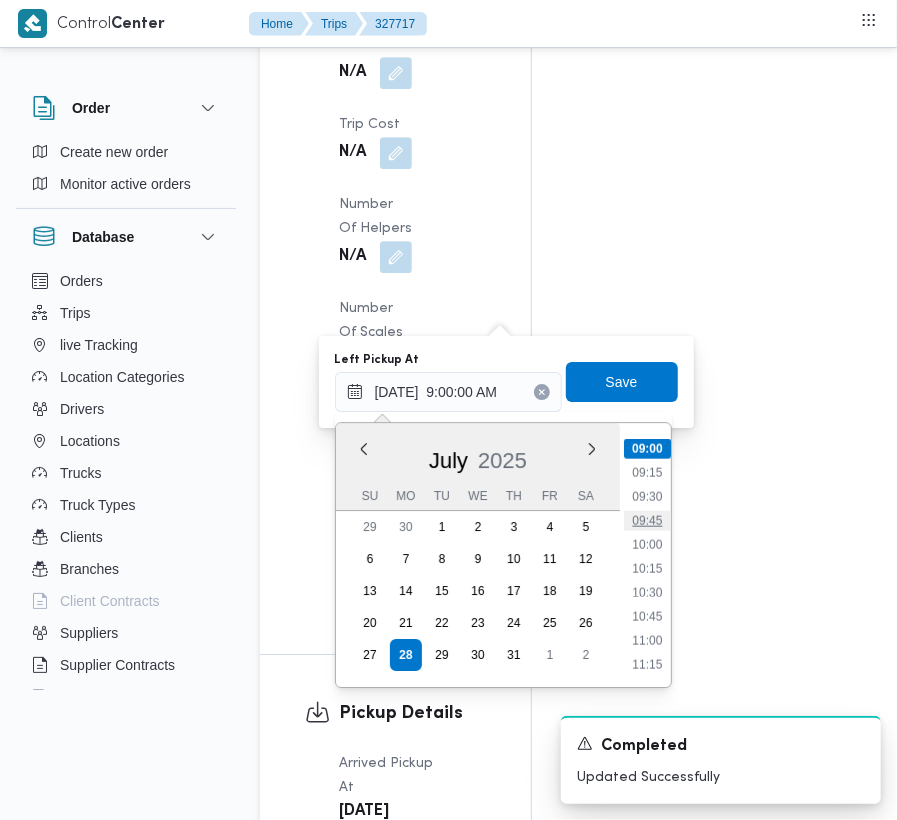click on "09:45" at bounding box center [647, 521] 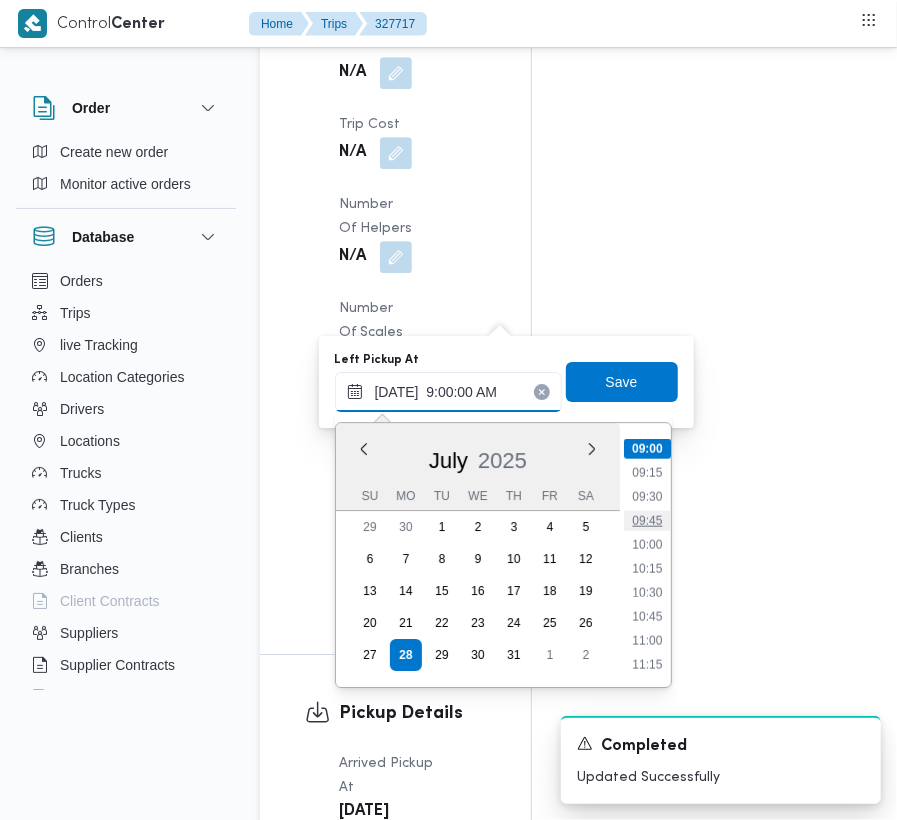 type on "[DATE] 09:45" 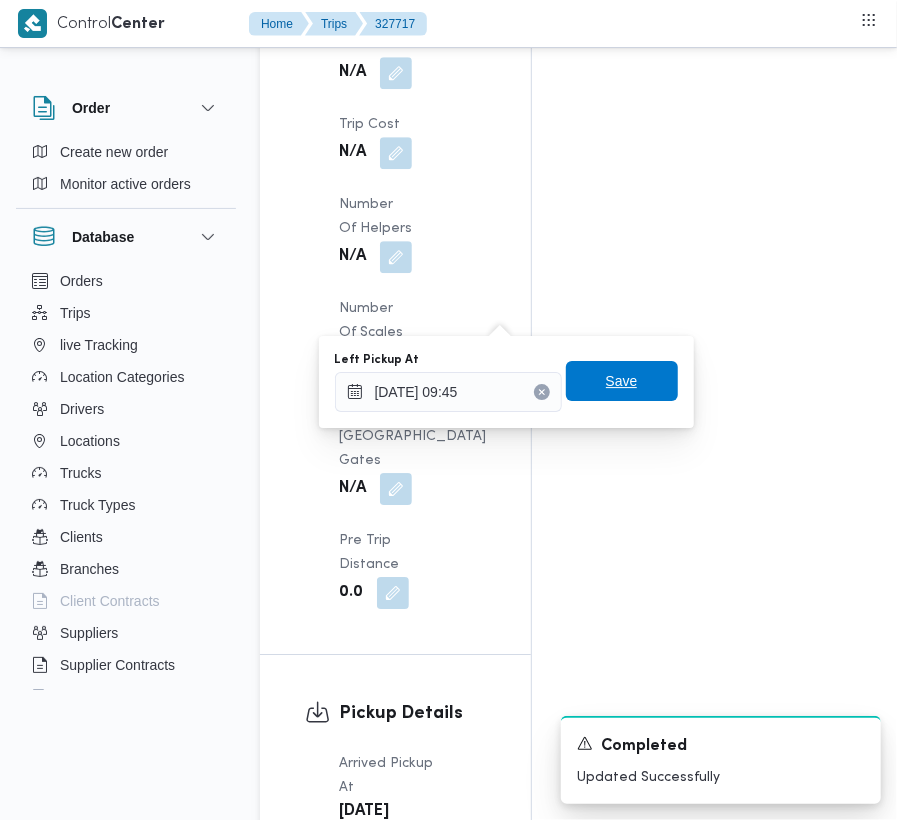 click on "Save" at bounding box center (622, 381) 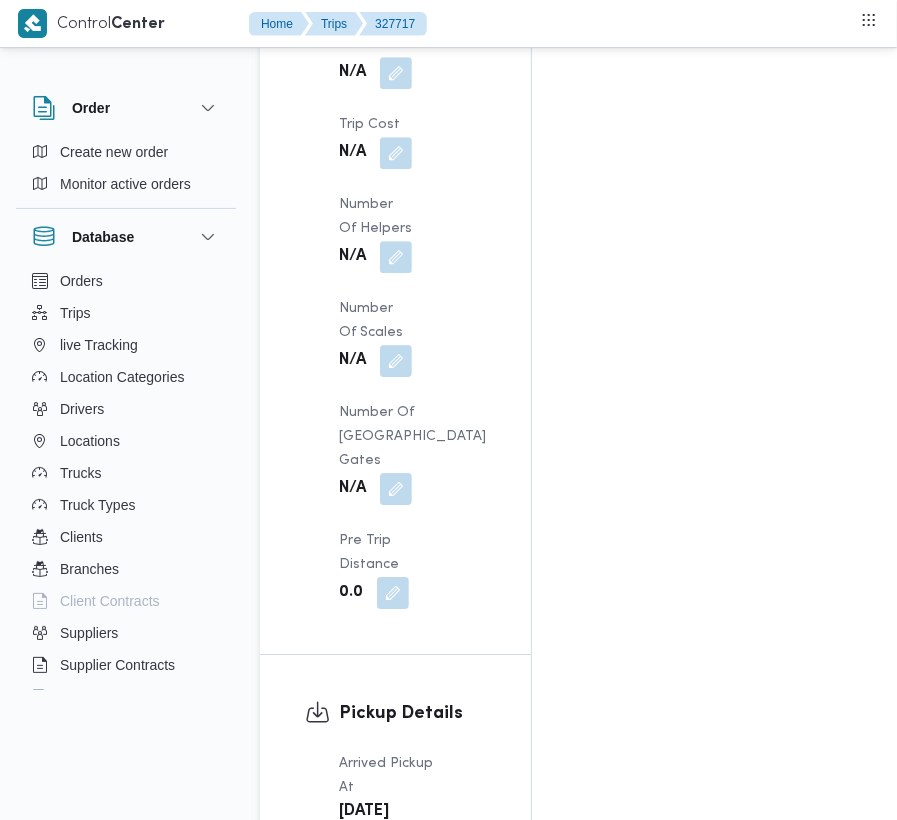 scroll, scrollTop: 2913, scrollLeft: 0, axis: vertical 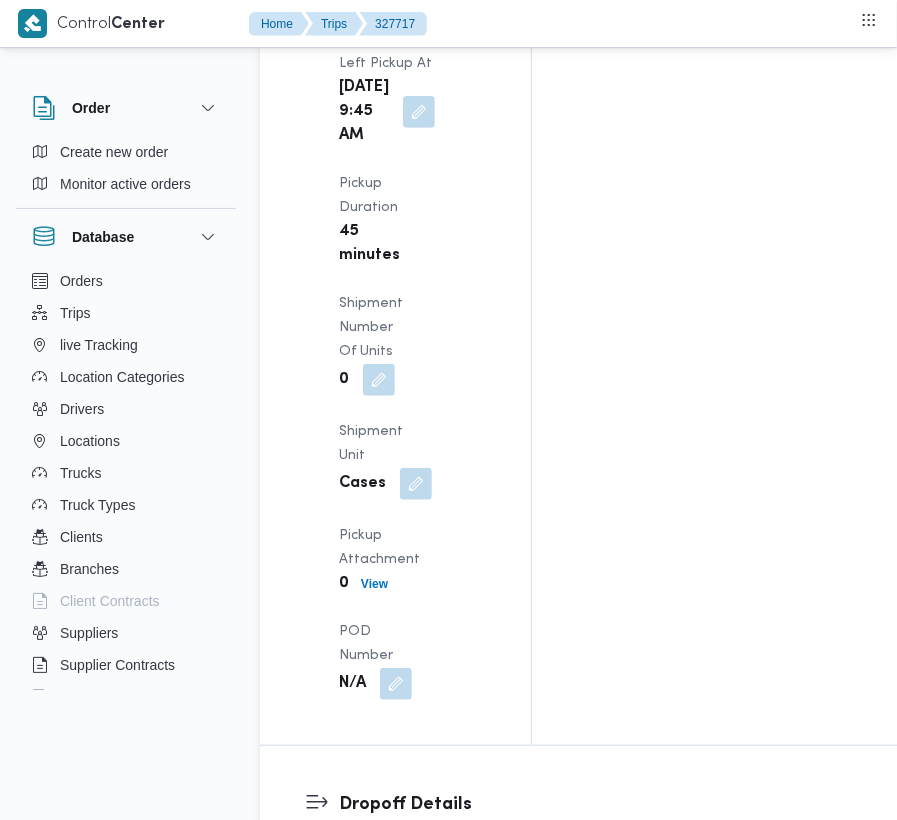 click on "Edit dropoffs" at bounding box center [362, 1199] 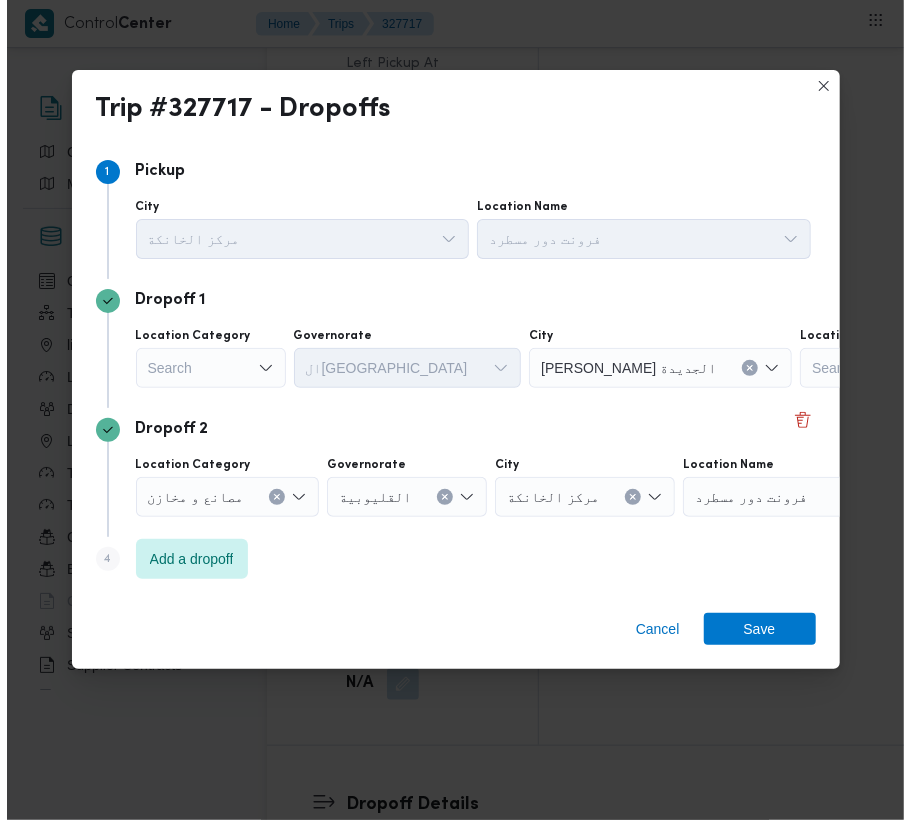 scroll, scrollTop: 2905, scrollLeft: 0, axis: vertical 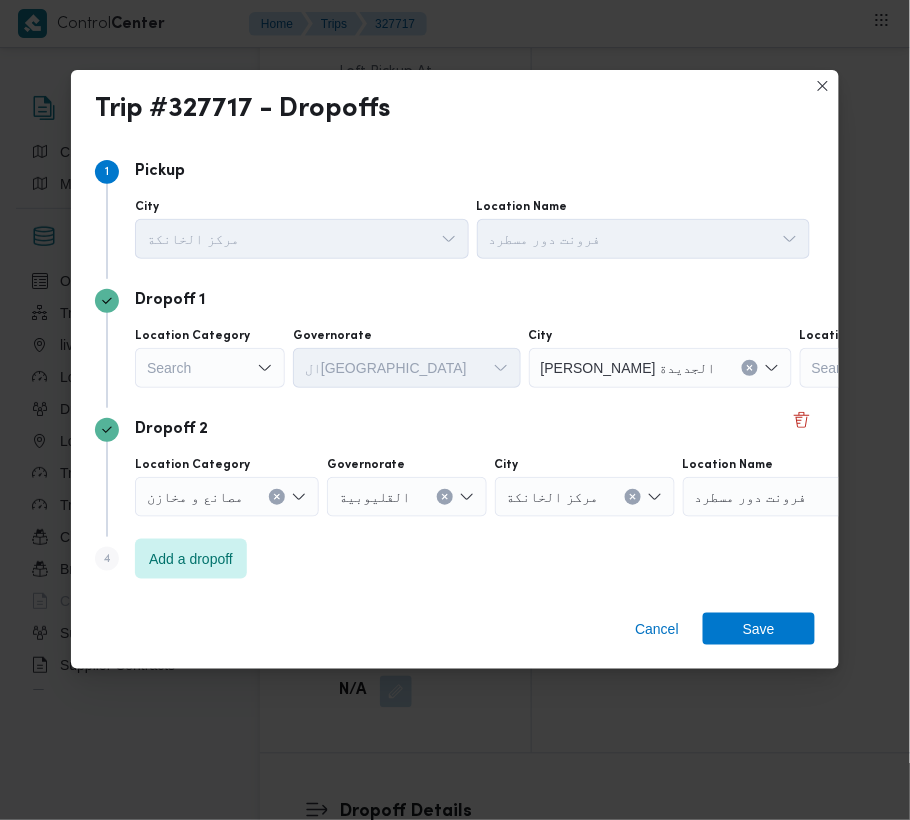 click on "Search" at bounding box center [210, 368] 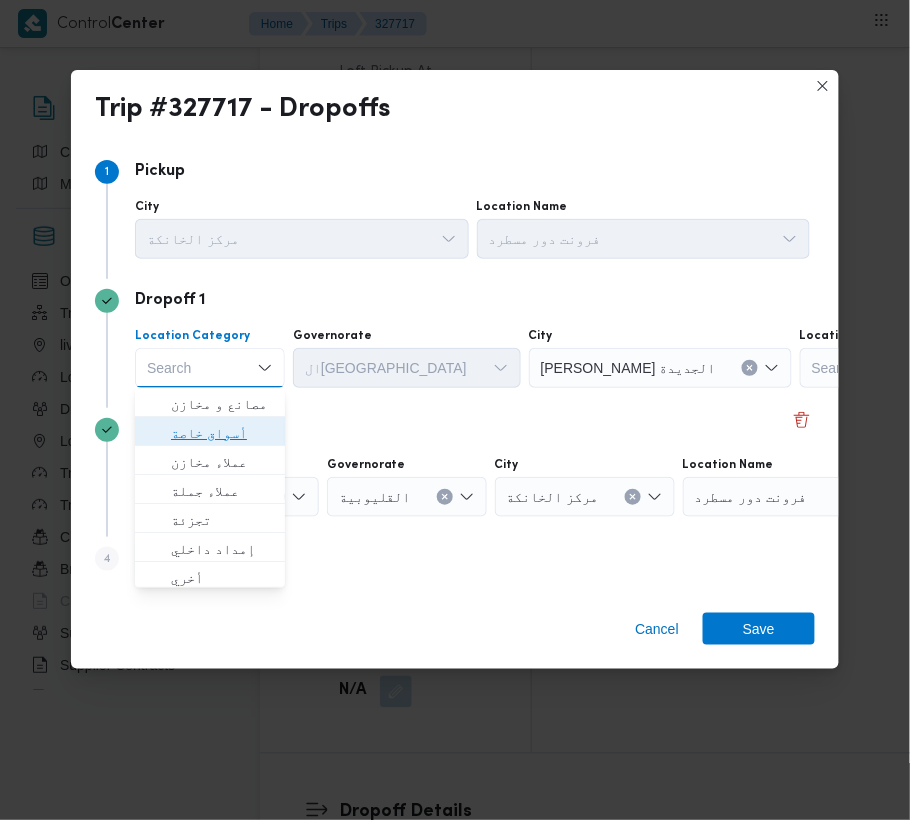 click on "أسواق خاصة" at bounding box center [222, 433] 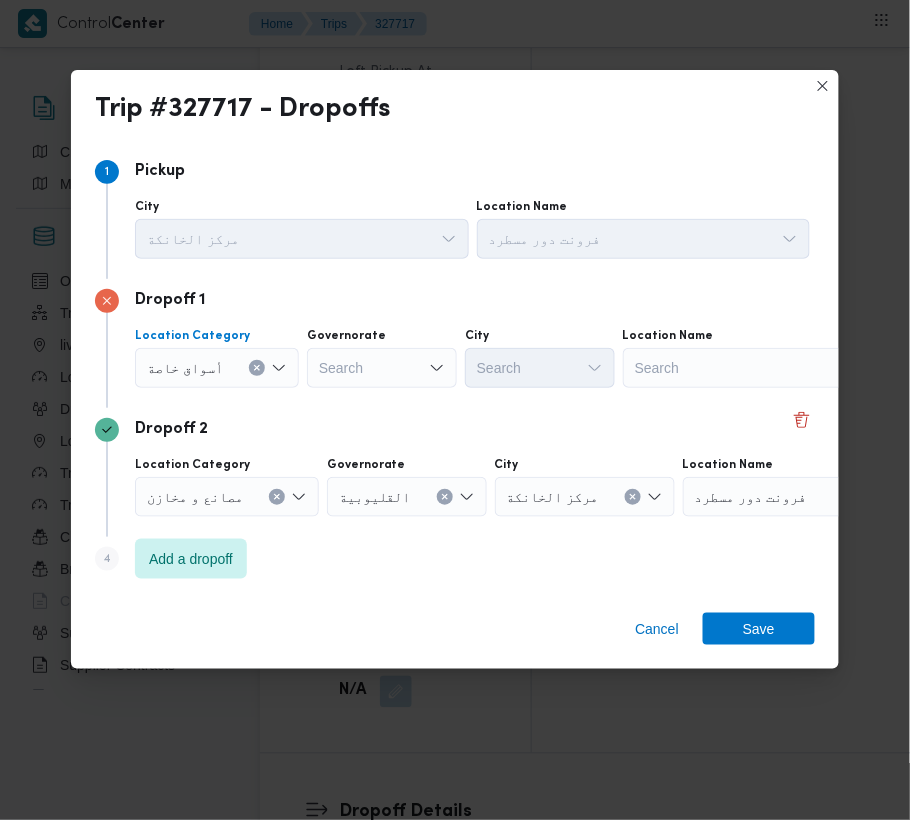 click on "Search" at bounding box center (748, 368) 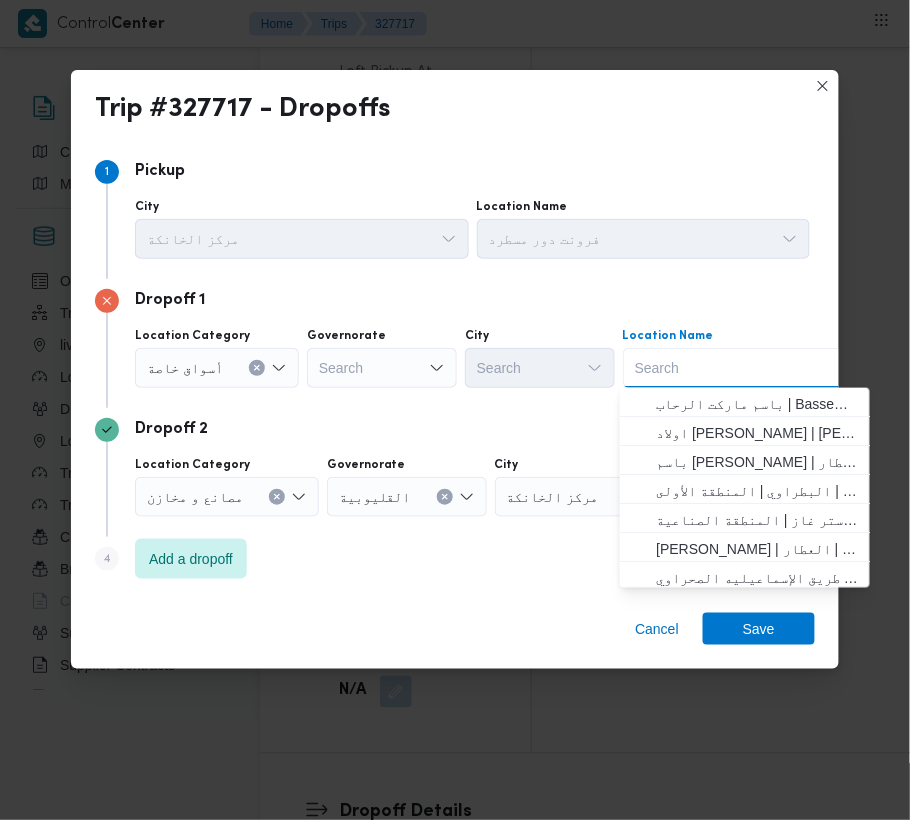 paste on "Carrefour Wahat" 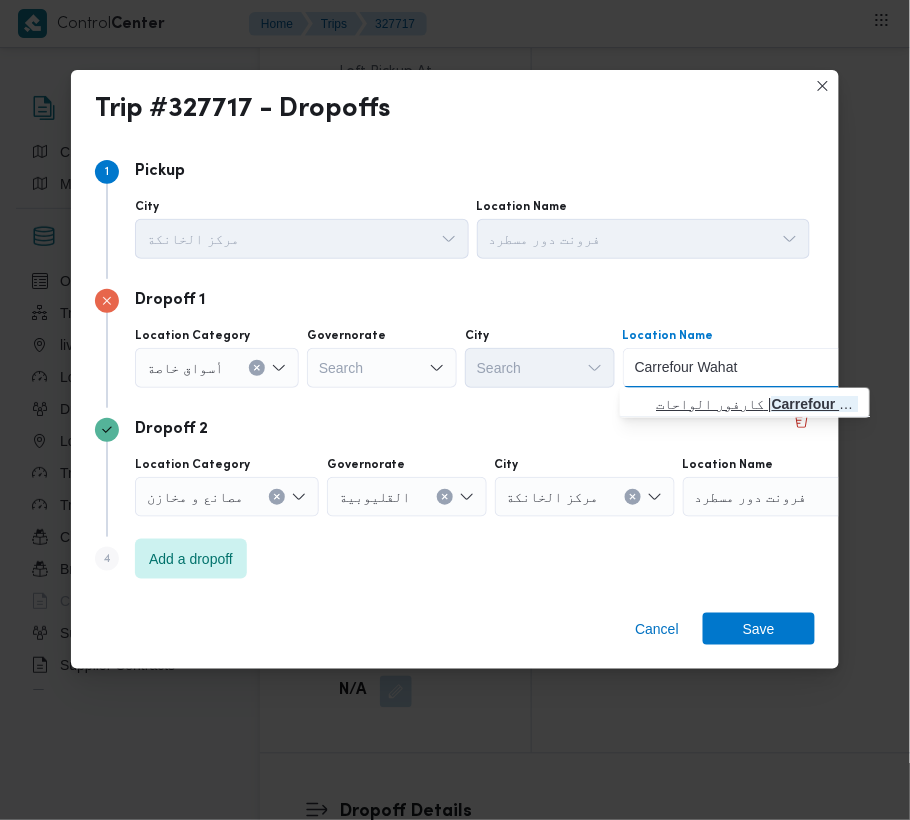 type on "Carrefour Wahat" 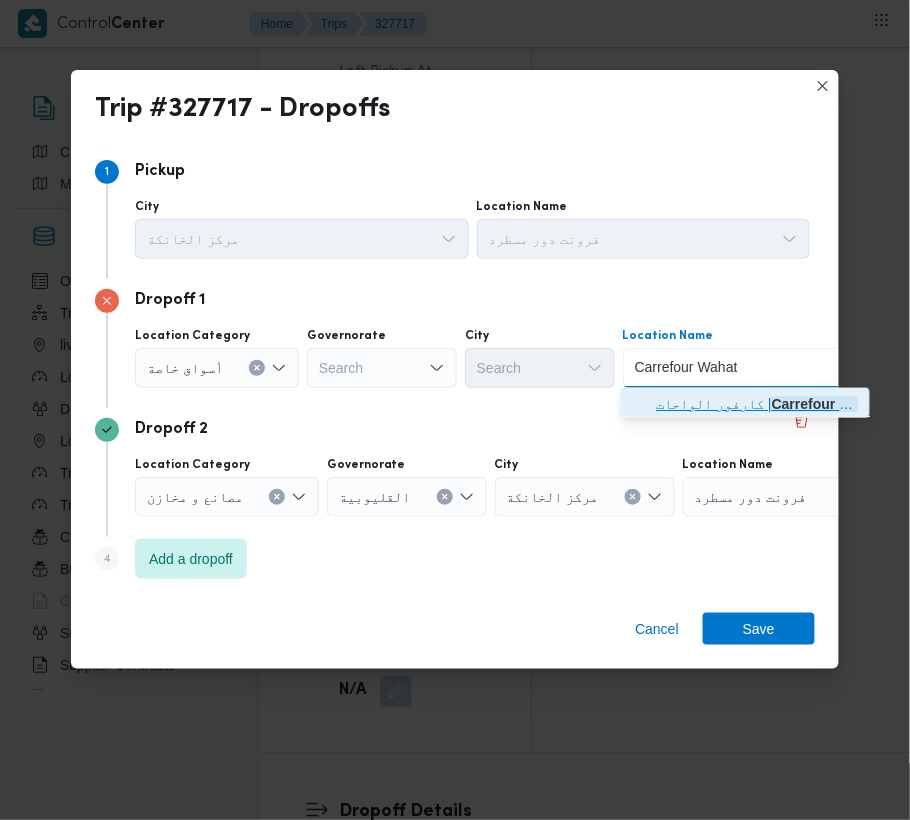 click on "كارفور الواحات  |  [GEOGRAPHIC_DATA] | قسم أول [DATE]" at bounding box center [757, 404] 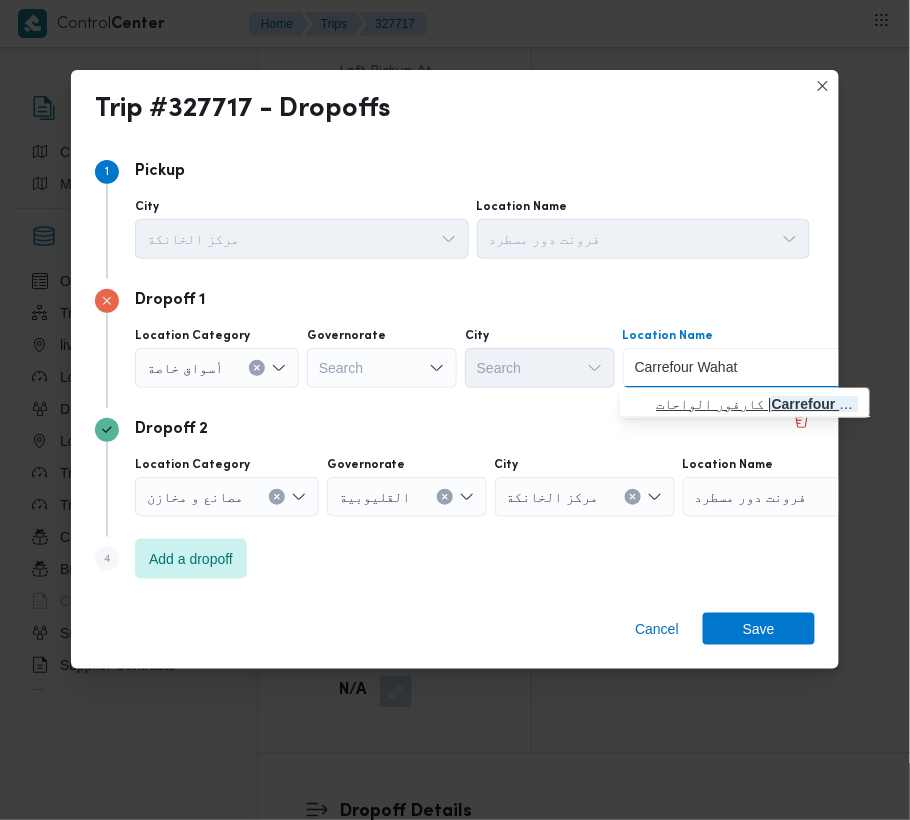 type 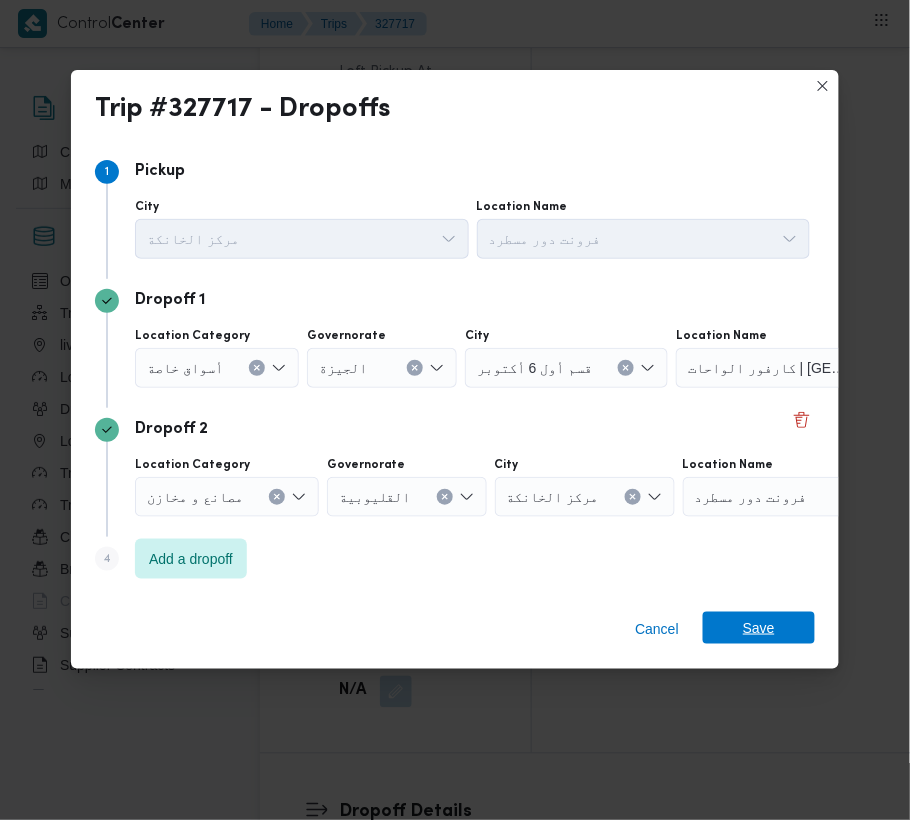 click on "Save" at bounding box center [759, 628] 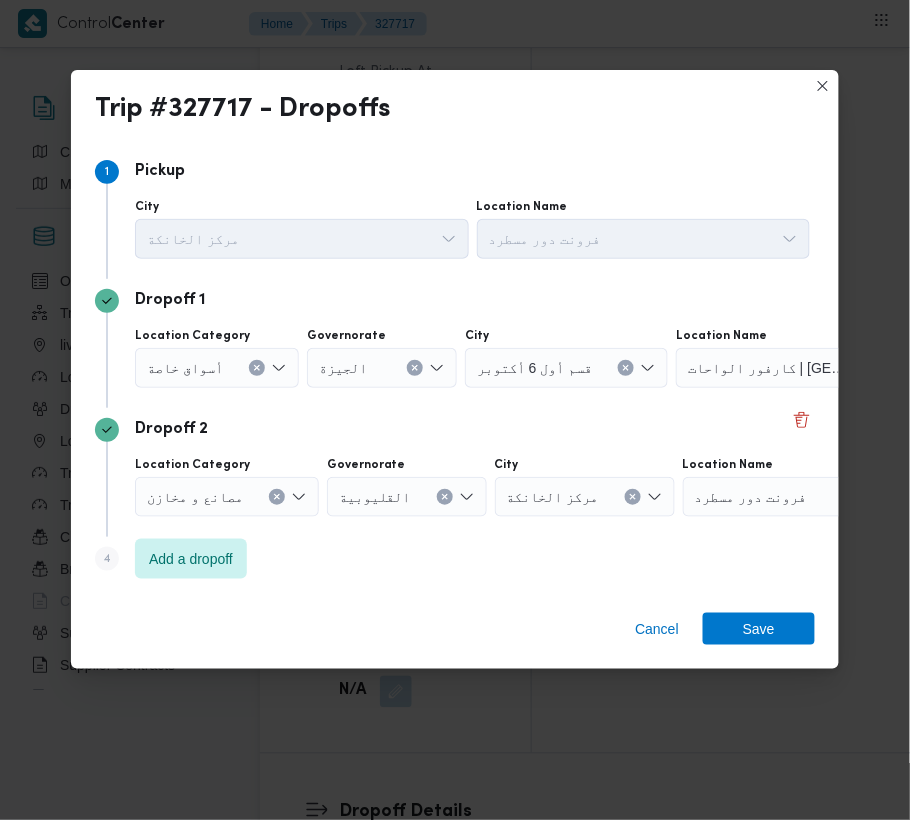 click on "Notes 5481 [PERSON_NAME] [PERSON_NAME]" at bounding box center (632, 1361) 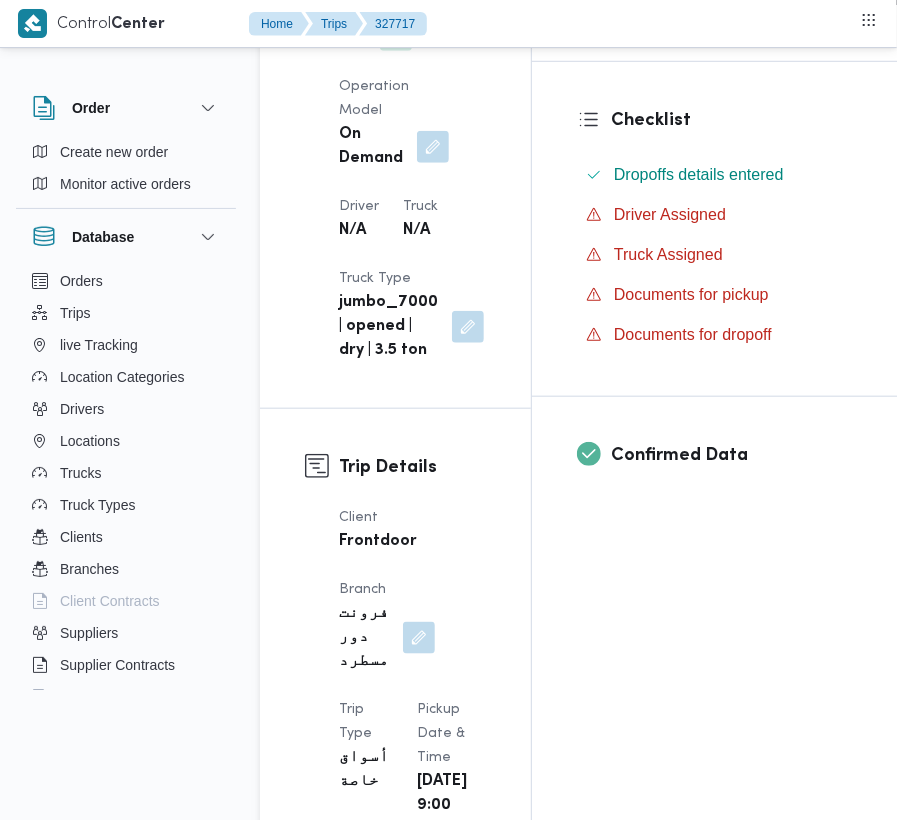 scroll, scrollTop: 0, scrollLeft: 0, axis: both 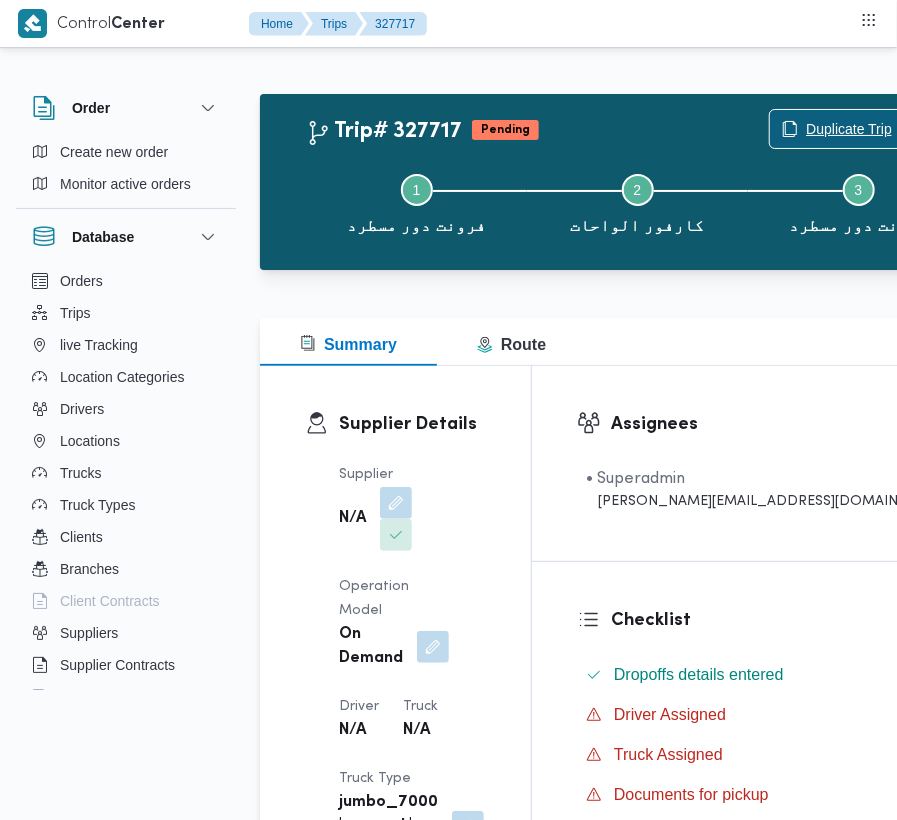 click on "Duplicate Trip" at bounding box center [849, 129] 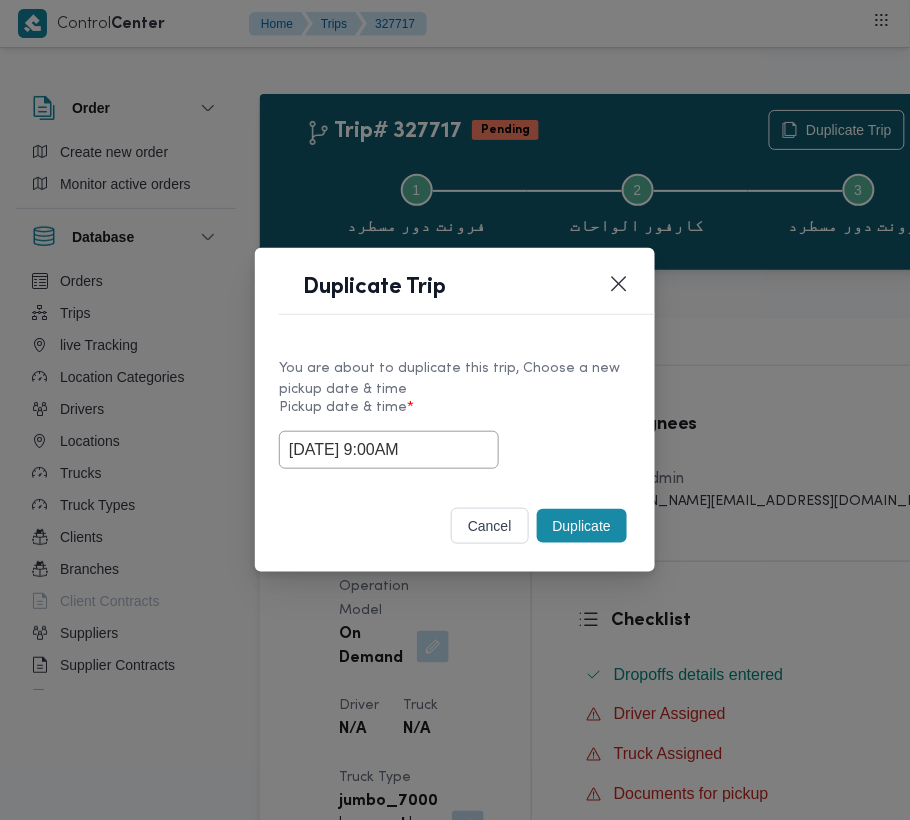 drag, startPoint x: 594, startPoint y: 521, endPoint x: 544, endPoint y: 530, distance: 50.803543 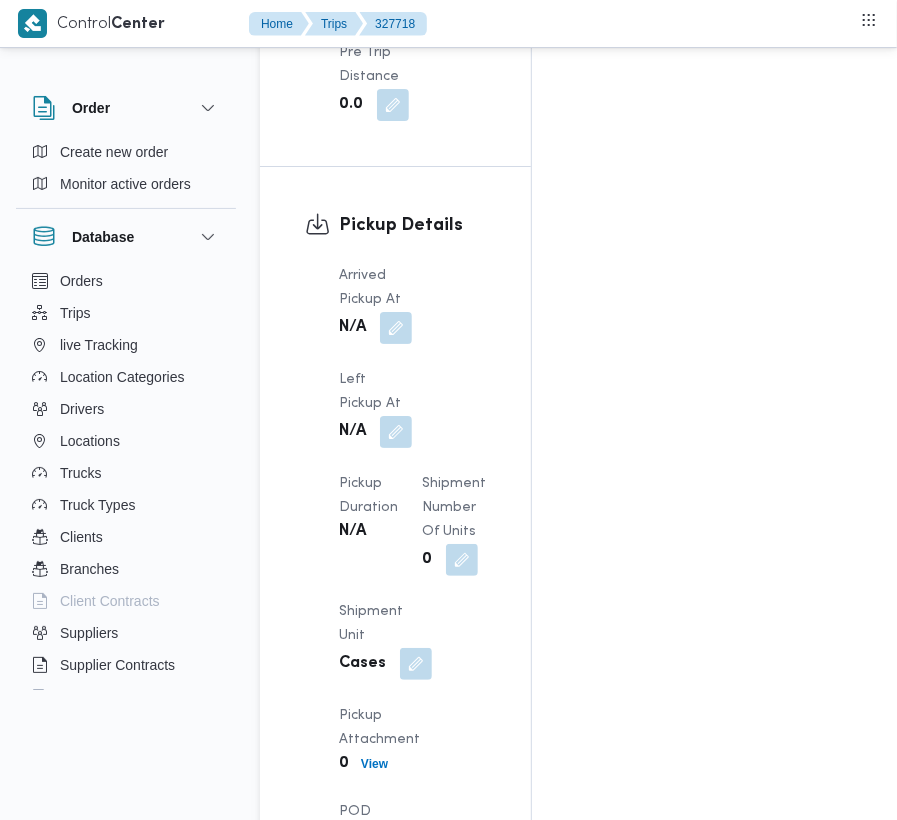 click on "Edit dropoffs" at bounding box center (362, 1379) 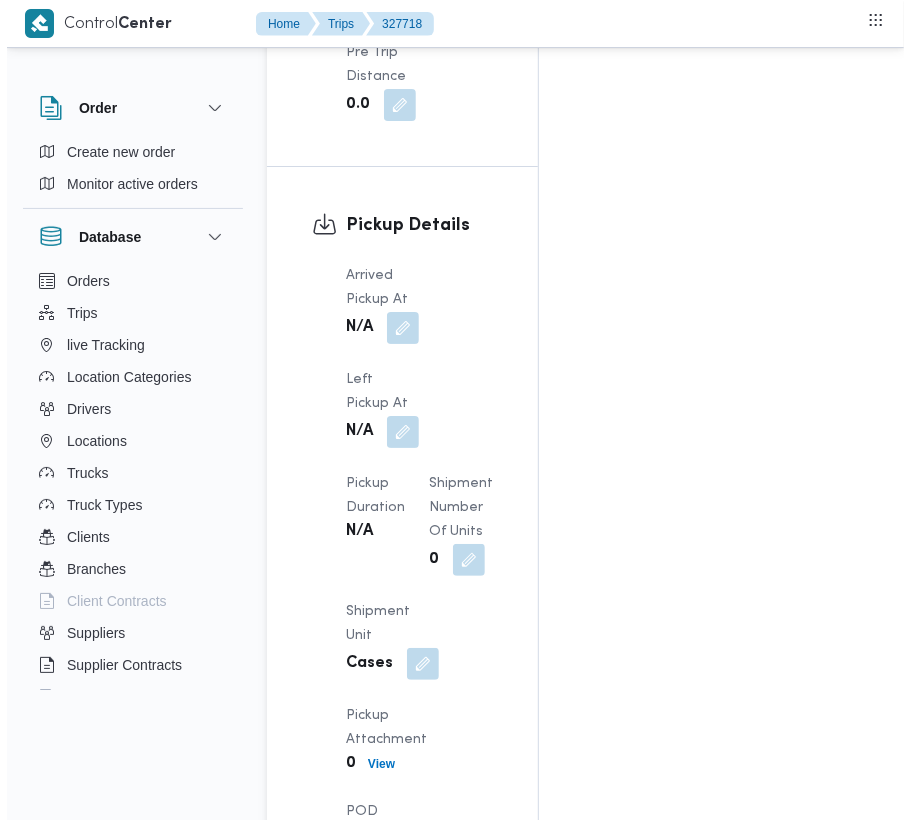 scroll, scrollTop: 2525, scrollLeft: 0, axis: vertical 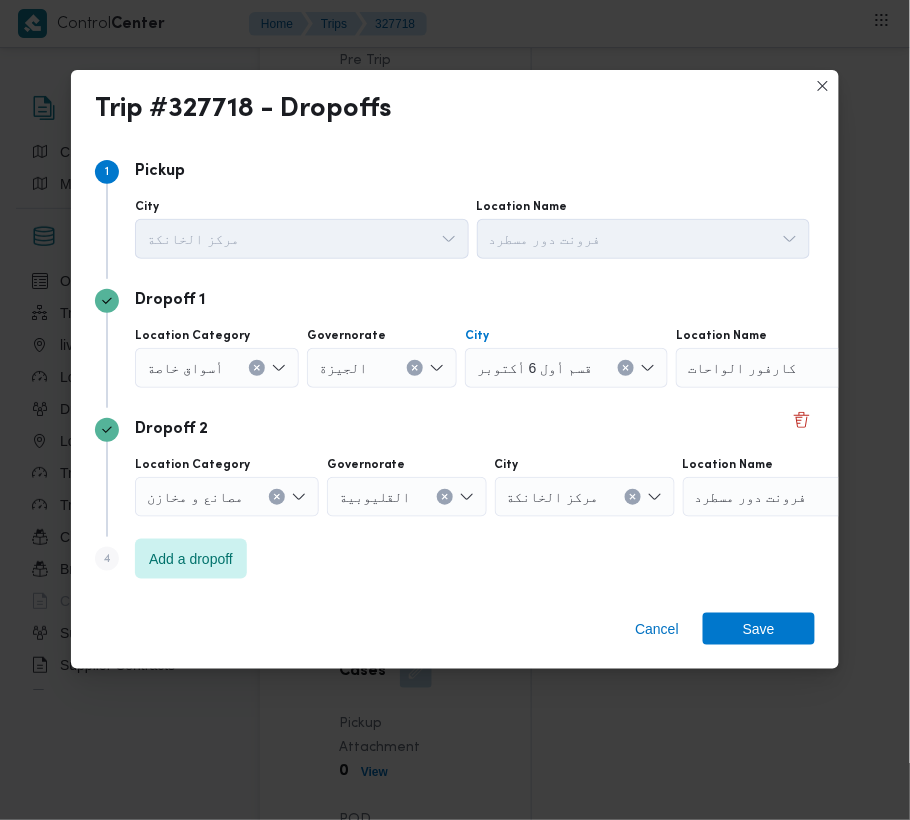 click on "قسم أول 6 أكتوبر" at bounding box center (566, 368) 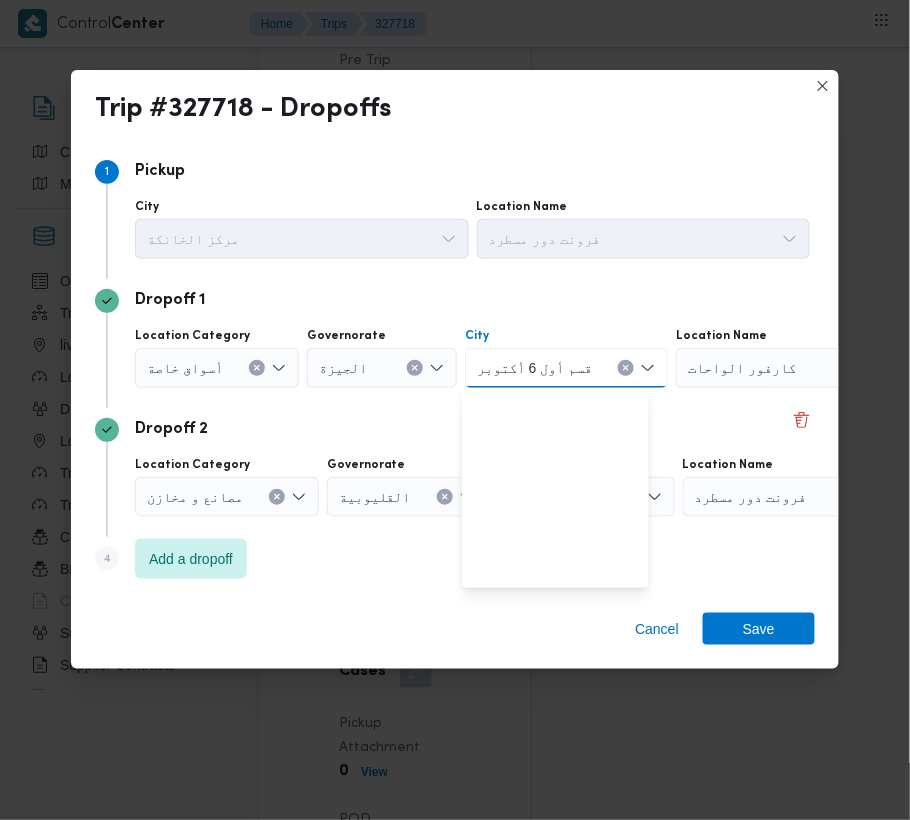 click 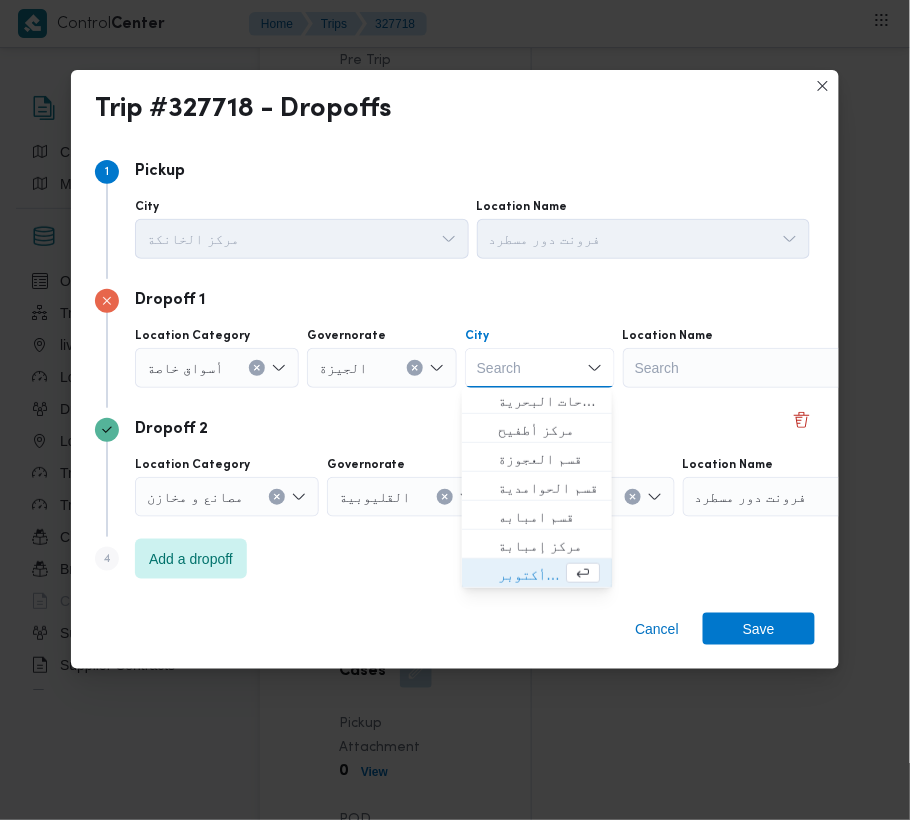 click on "Search" at bounding box center [748, 368] 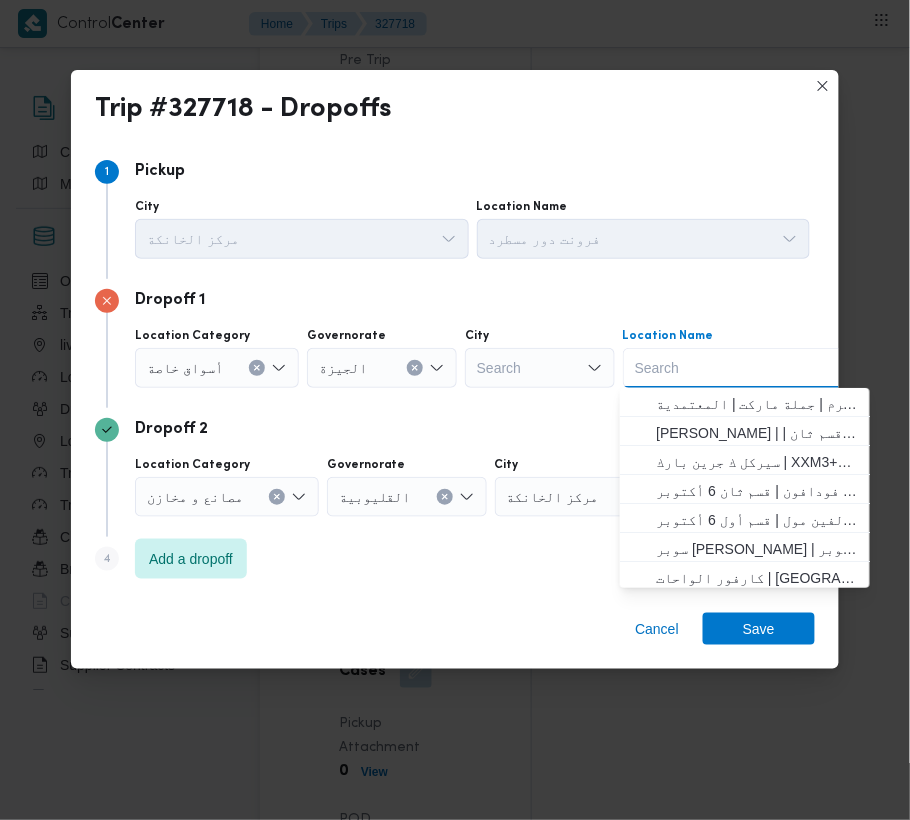 paste on "Seoudi [GEOGRAPHIC_DATA]" 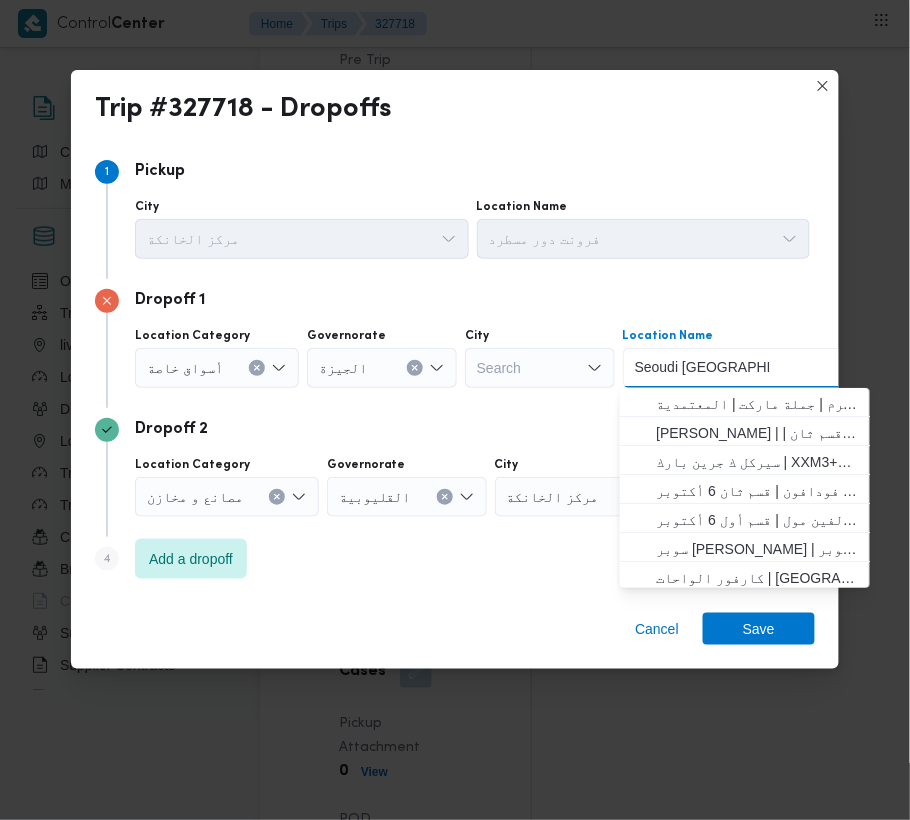 click on "Seoudi [GEOGRAPHIC_DATA]" at bounding box center (702, 368) 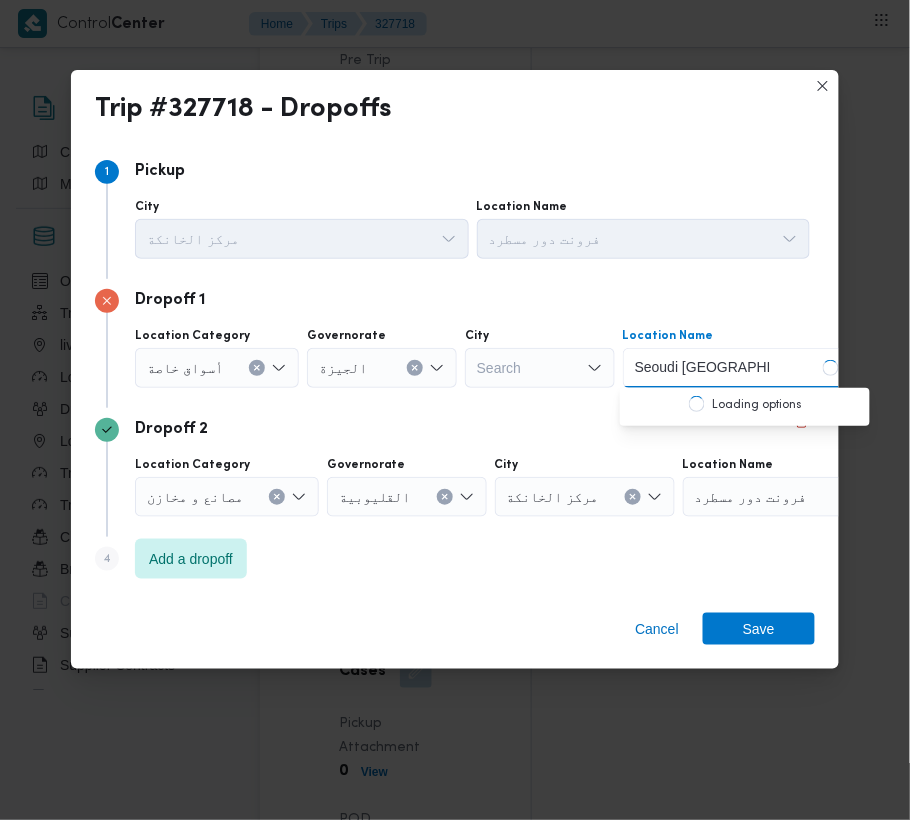 click on "Seoudi [GEOGRAPHIC_DATA]" at bounding box center [702, 368] 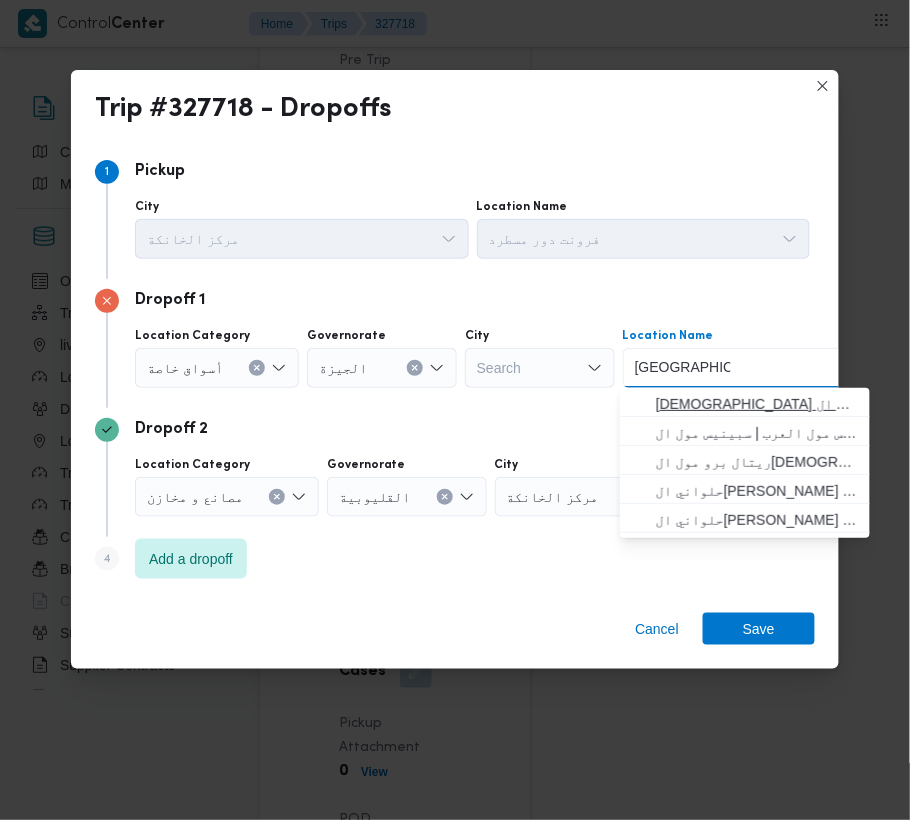 type on "[GEOGRAPHIC_DATA]" 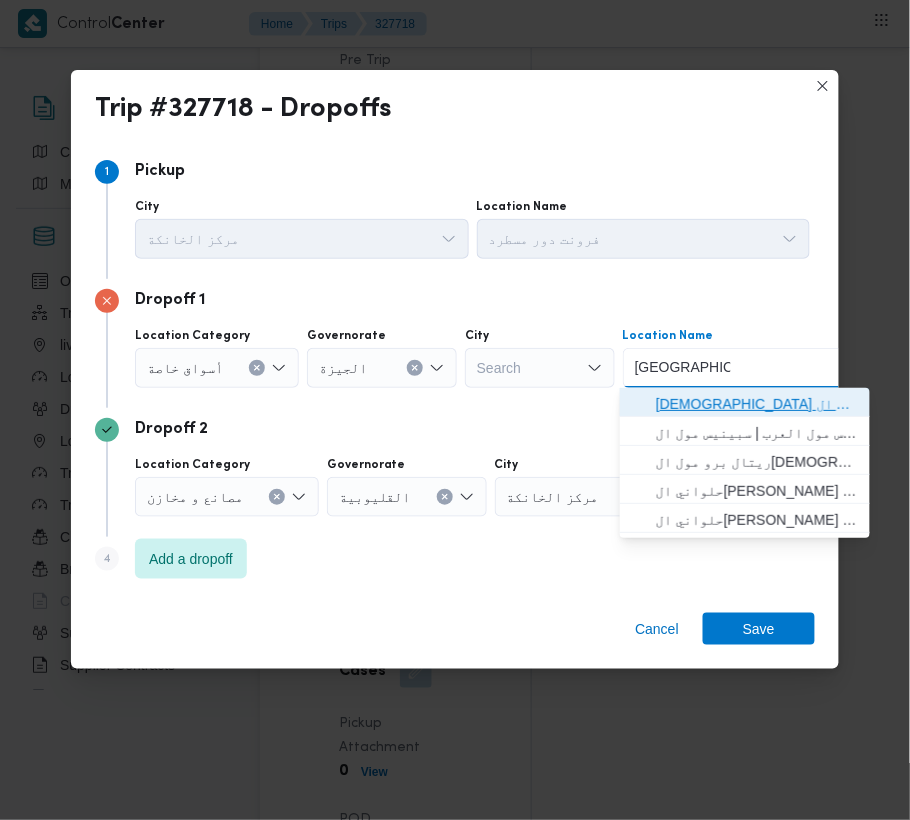 drag, startPoint x: 697, startPoint y: 401, endPoint x: 733, endPoint y: 449, distance: 60 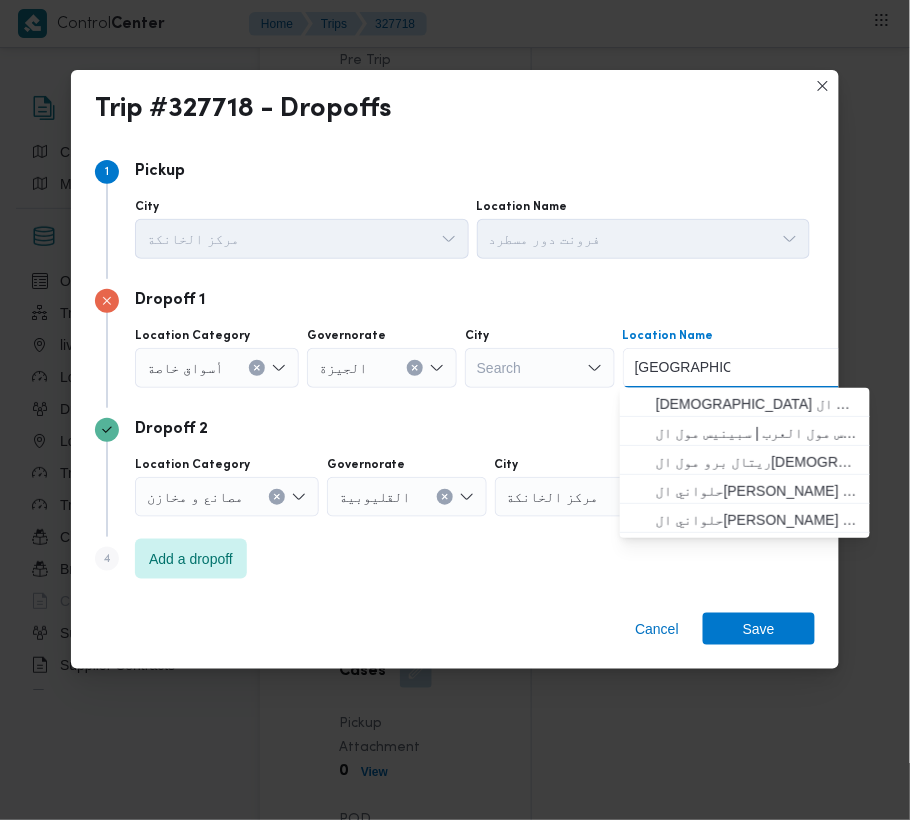 type 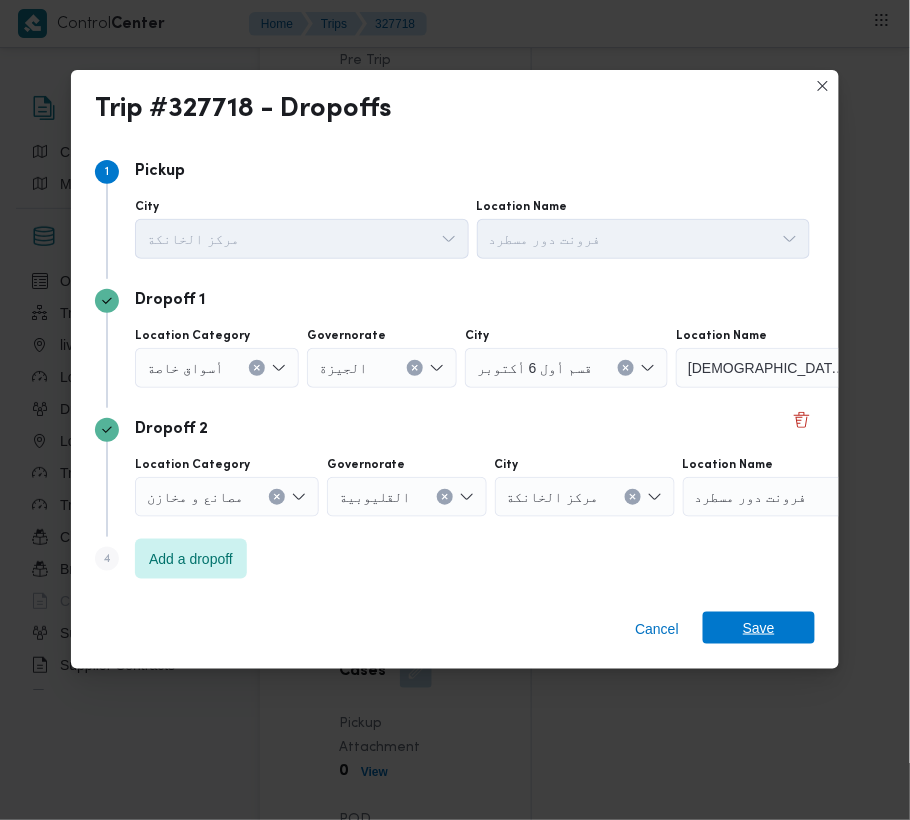 click on "Save" at bounding box center [759, 628] 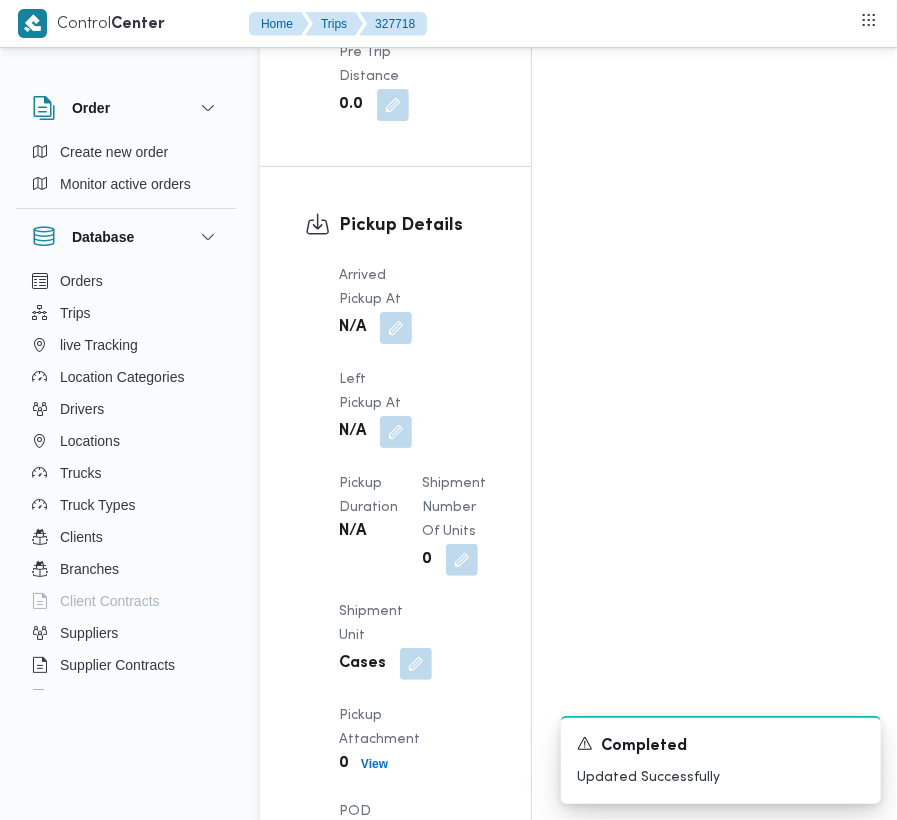 scroll, scrollTop: 1816, scrollLeft: 0, axis: vertical 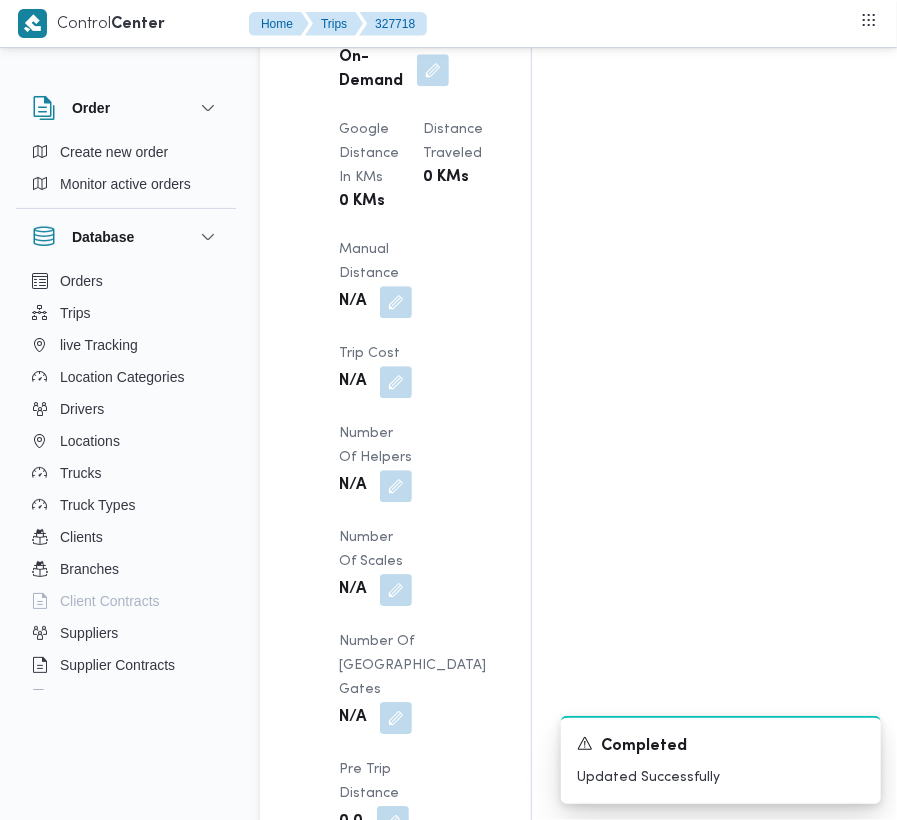 click at bounding box center [396, 1044] 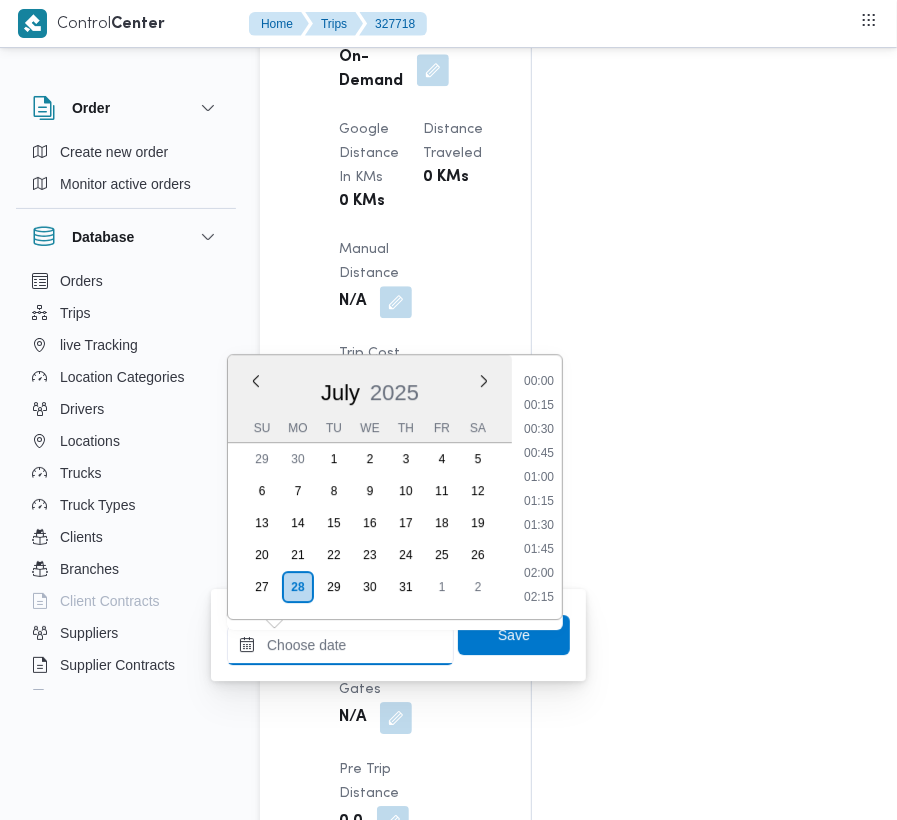 drag, startPoint x: 368, startPoint y: 645, endPoint x: 386, endPoint y: 645, distance: 18 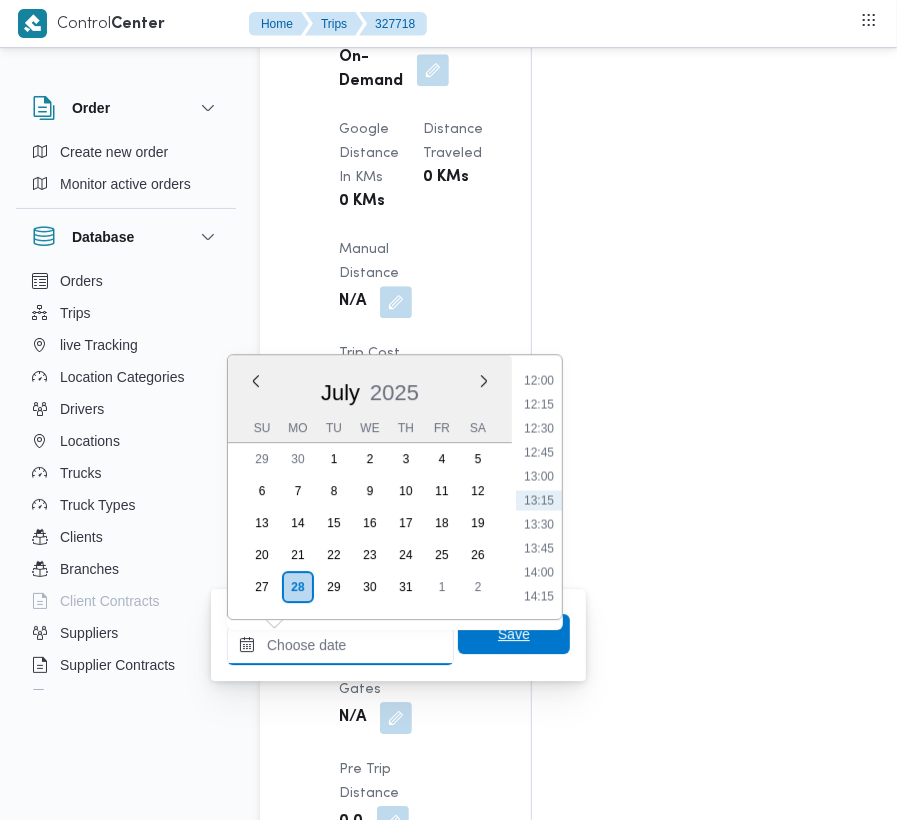 paste on "[DATE]  9:00:00 AM" 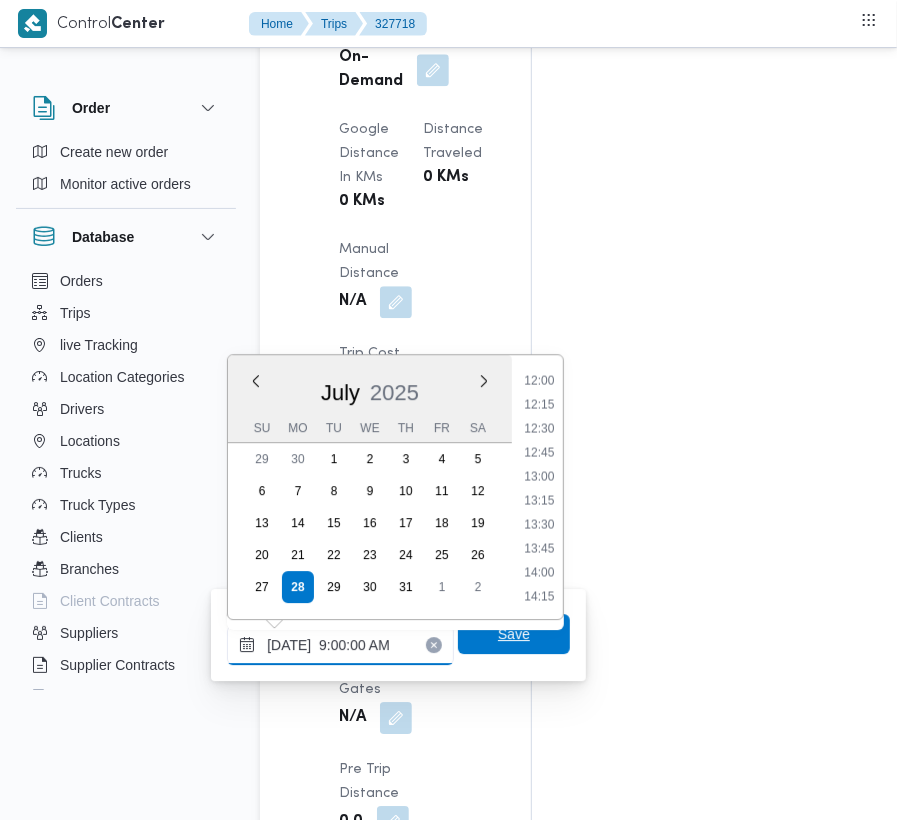 scroll, scrollTop: 864, scrollLeft: 0, axis: vertical 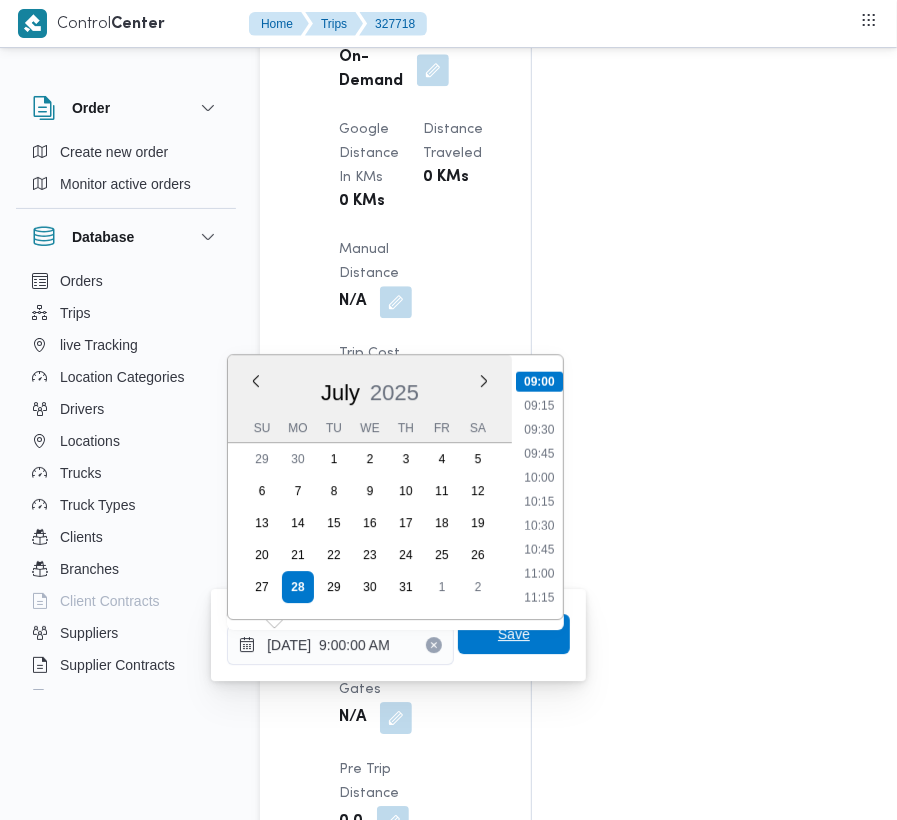 type on "[DATE] 09:00" 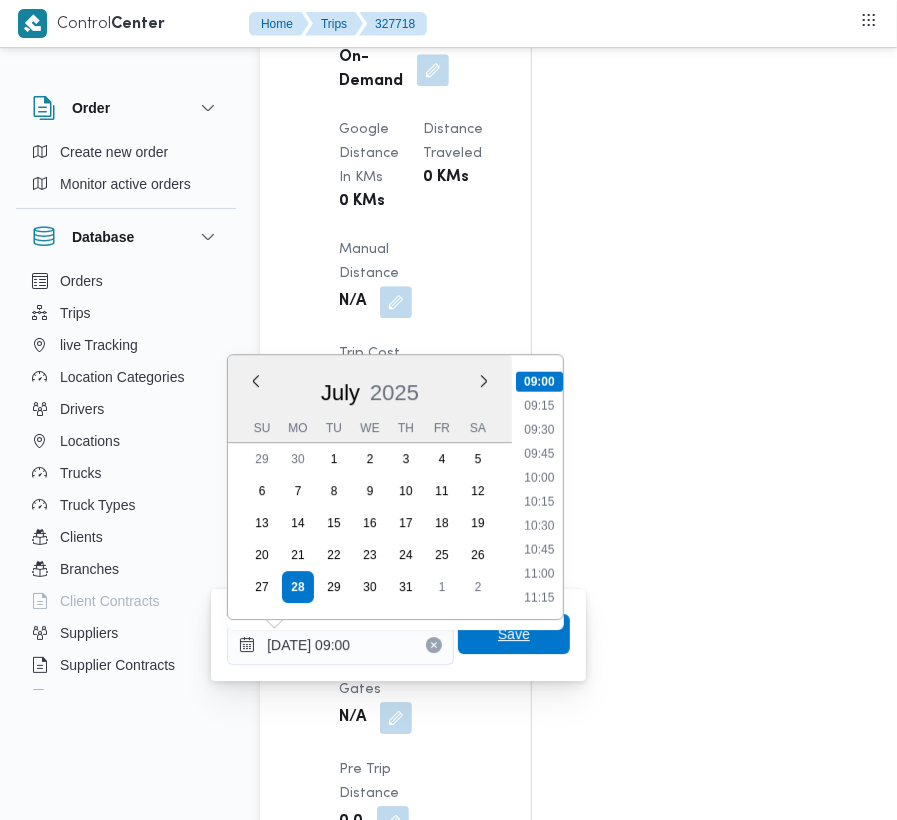 click on "Save" at bounding box center [514, 634] 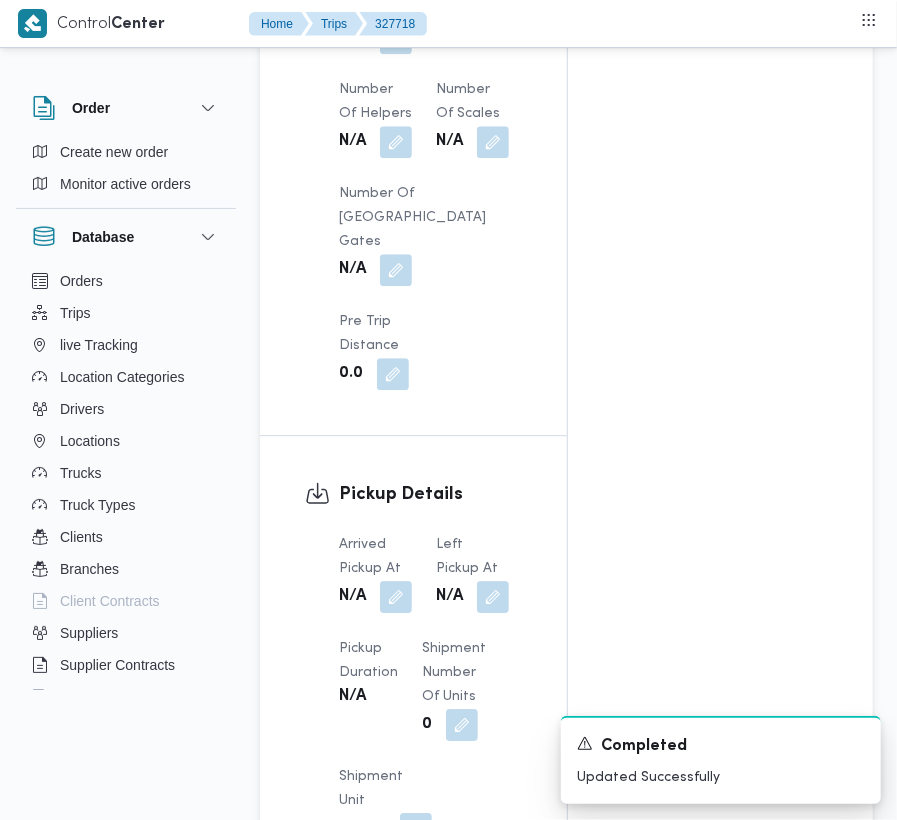 drag, startPoint x: 478, startPoint y: 572, endPoint x: 494, endPoint y: 561, distance: 19.416489 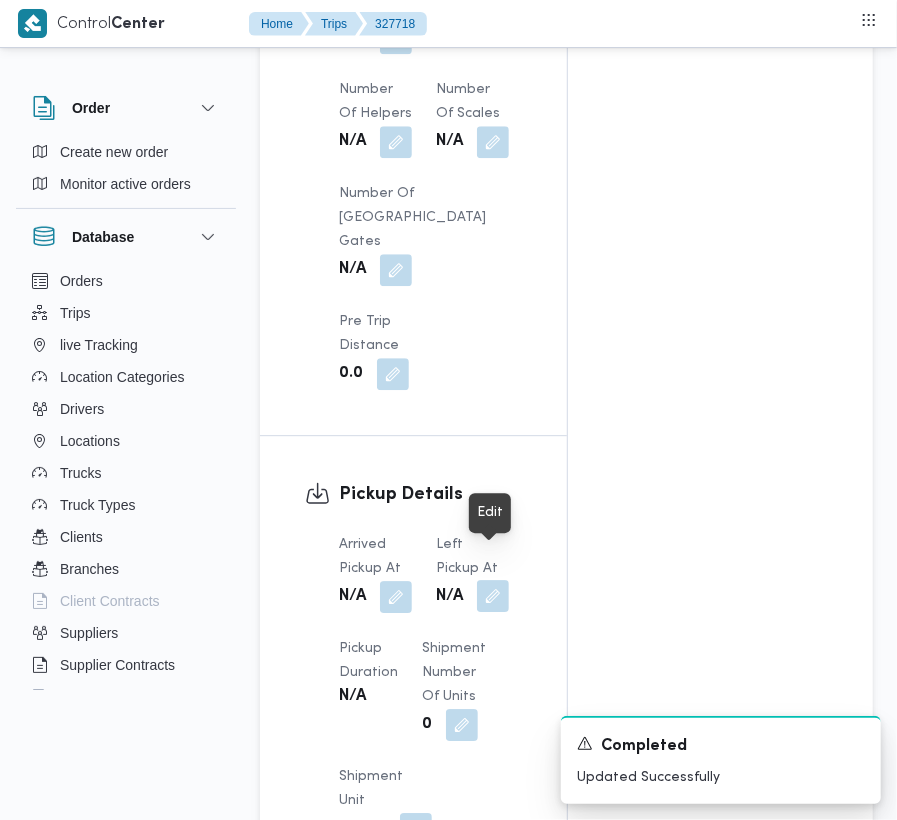 click at bounding box center [493, 596] 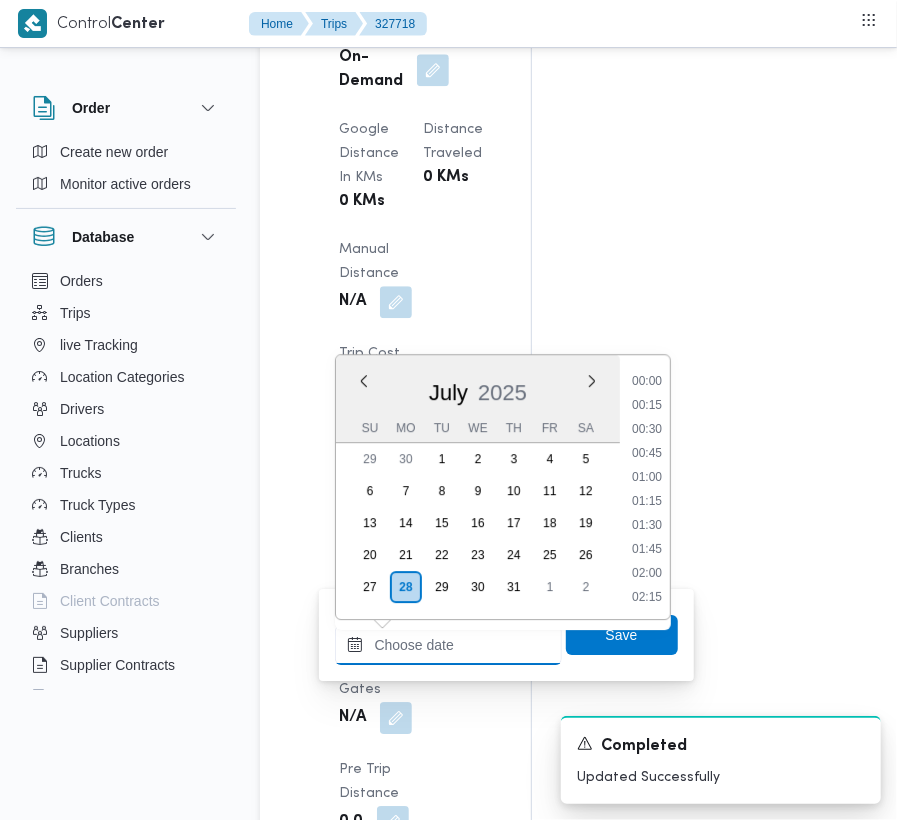 click on "Left Pickup At" at bounding box center (448, 645) 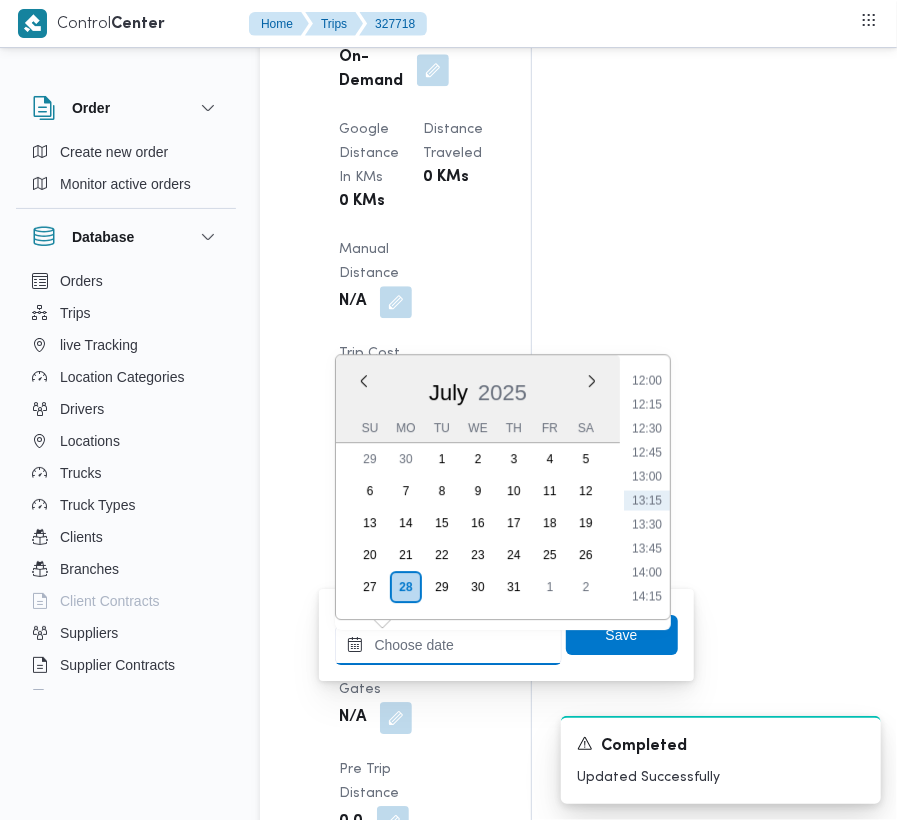 paste on "[DATE]  9:00:00 AM" 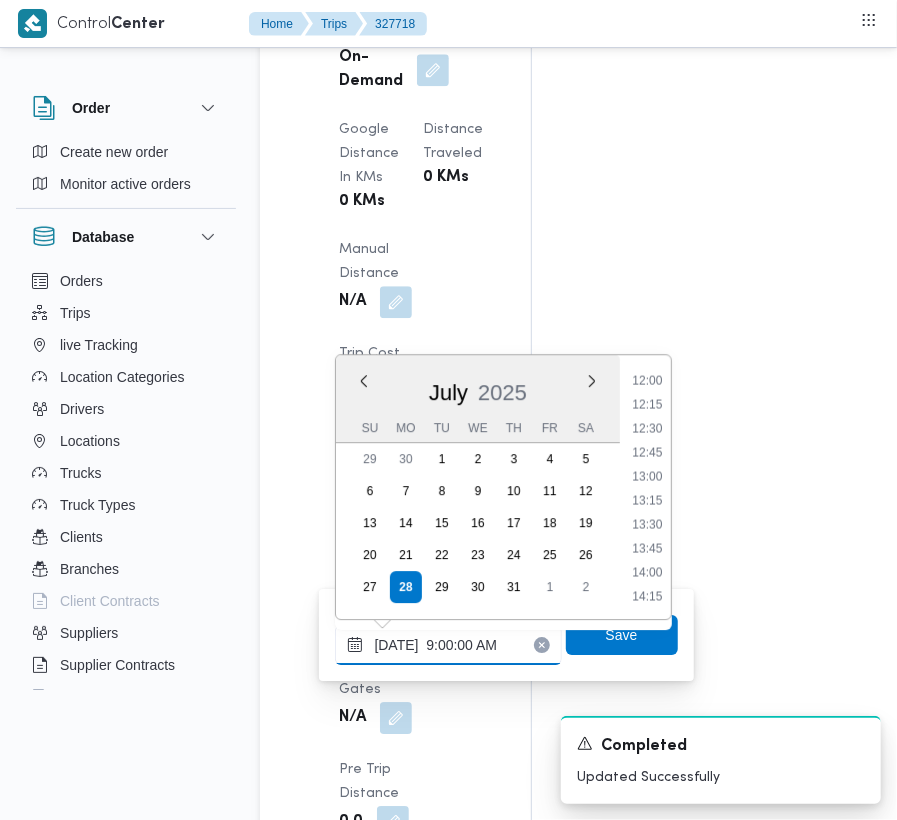 scroll, scrollTop: 864, scrollLeft: 0, axis: vertical 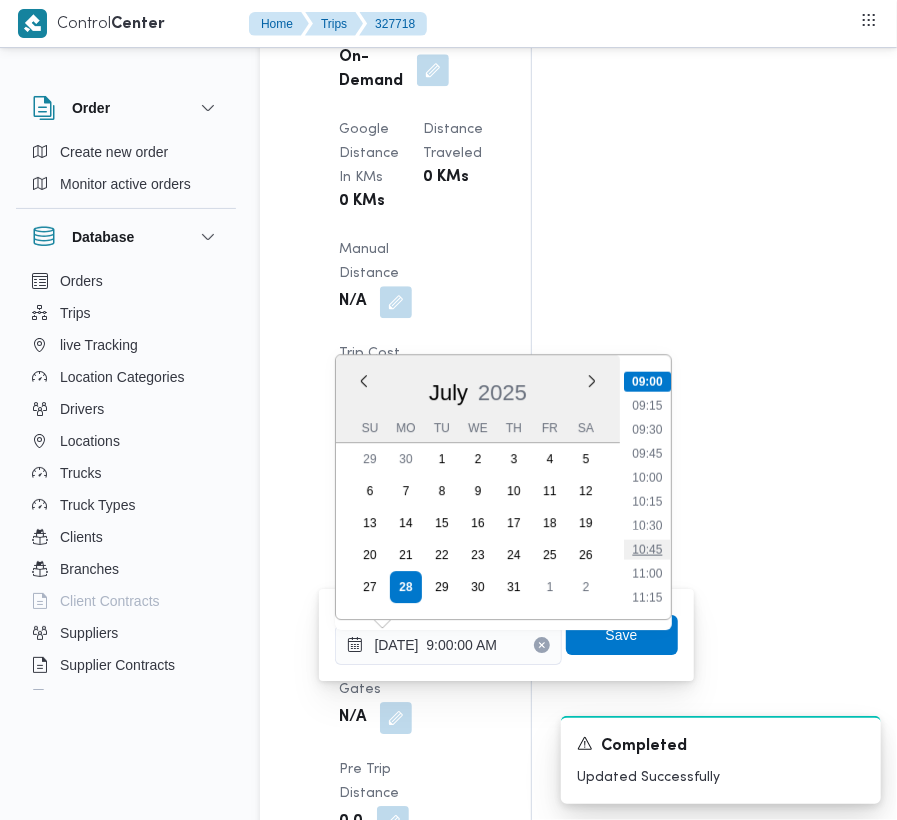 click on "10:45" at bounding box center [647, 549] 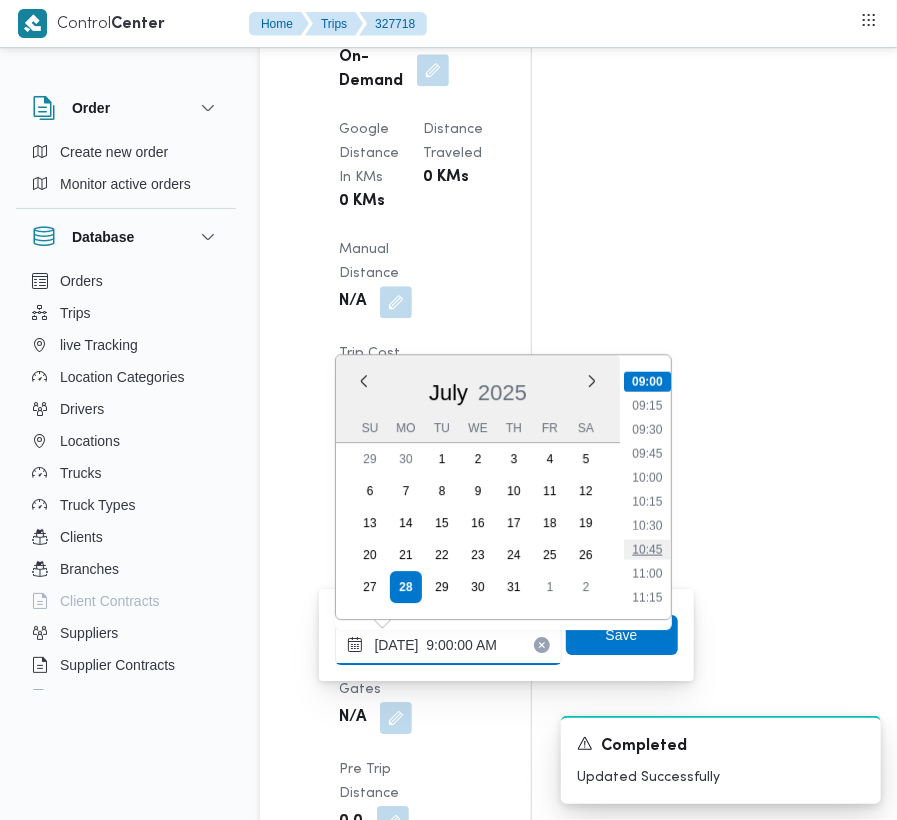 type on "[DATE] 10:45" 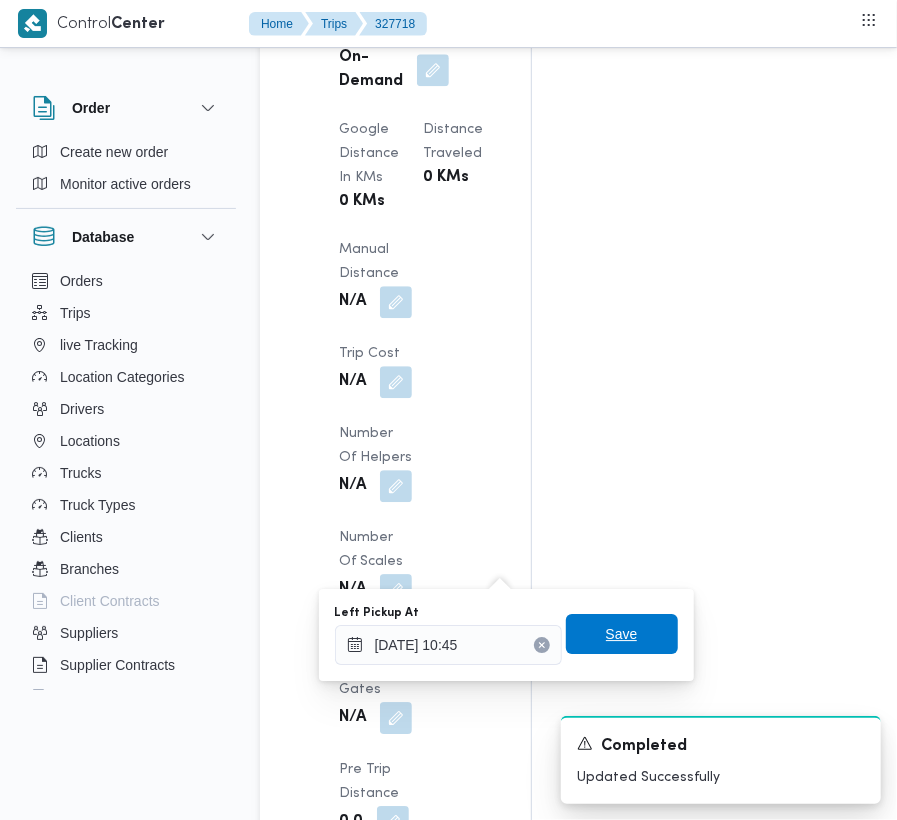 click on "Save" at bounding box center (622, 634) 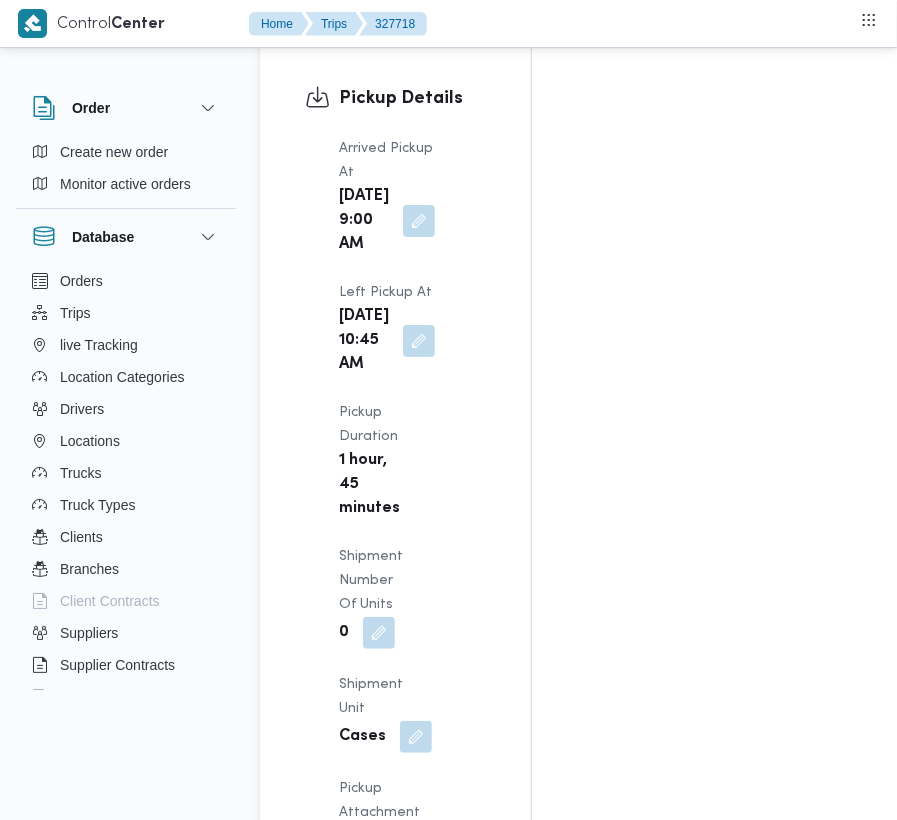 scroll, scrollTop: 3505, scrollLeft: 0, axis: vertical 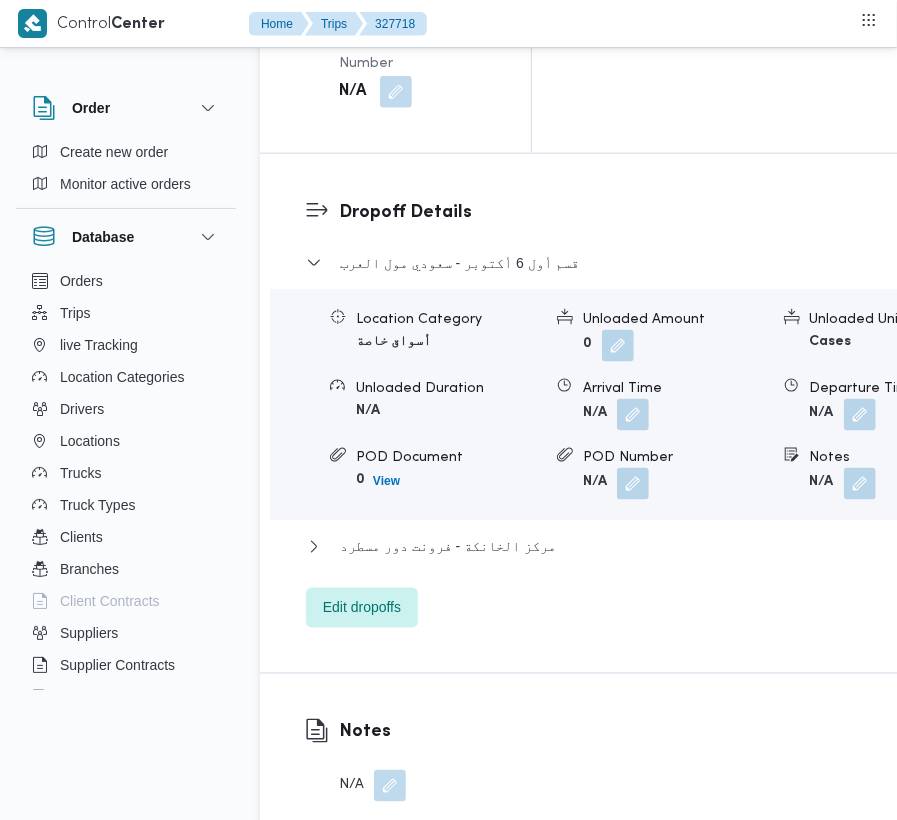 click at bounding box center [390, 786] 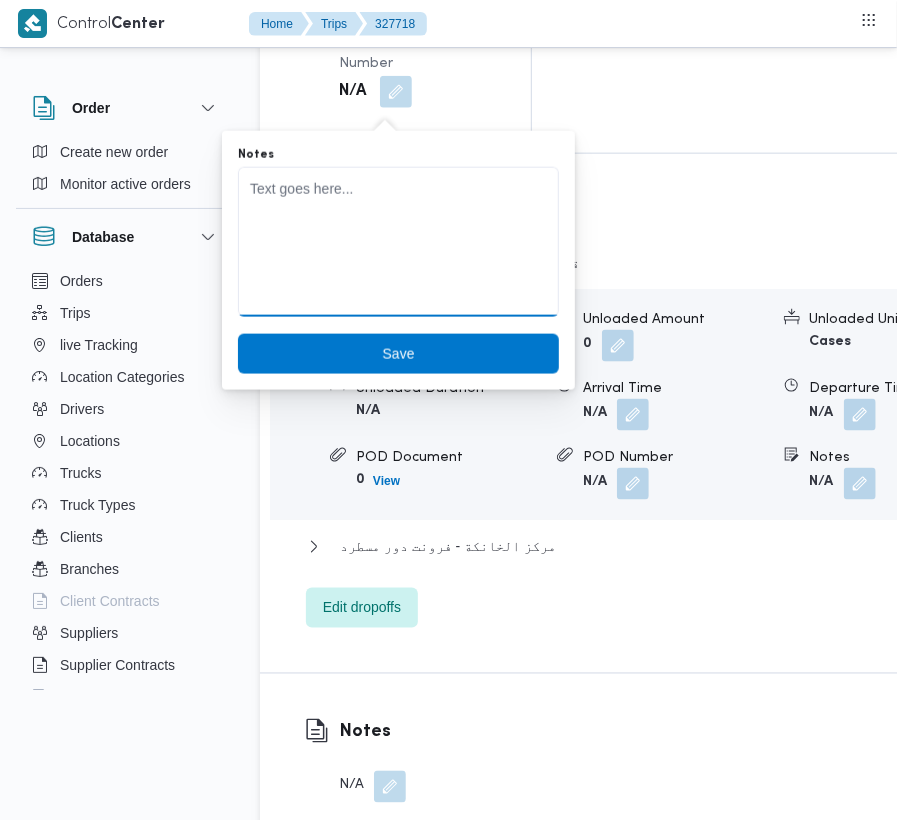 click on "Notes" at bounding box center (398, 242) 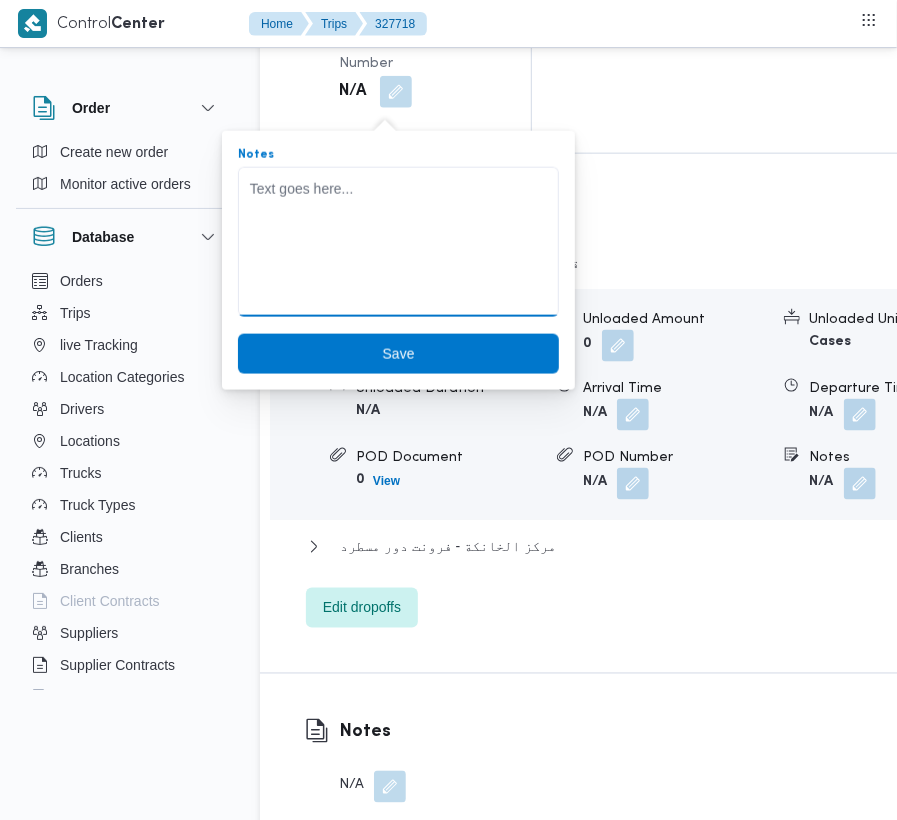 paste on "6574 [PERSON_NAME] [PERSON_NAME]" 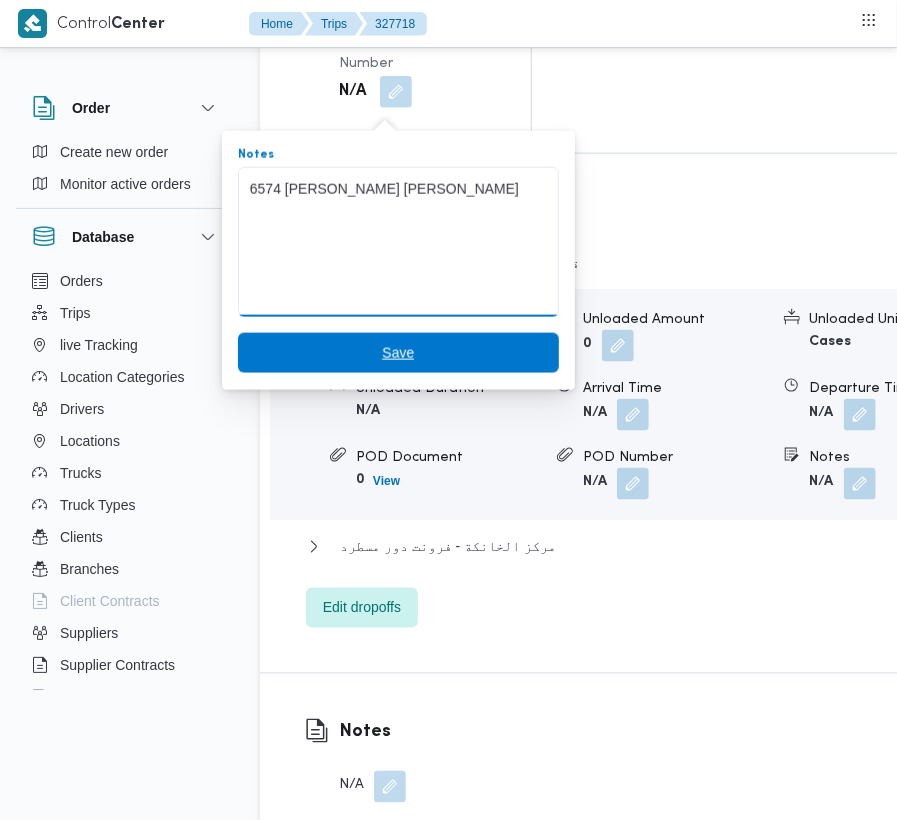 type on "6574 [PERSON_NAME] [PERSON_NAME]" 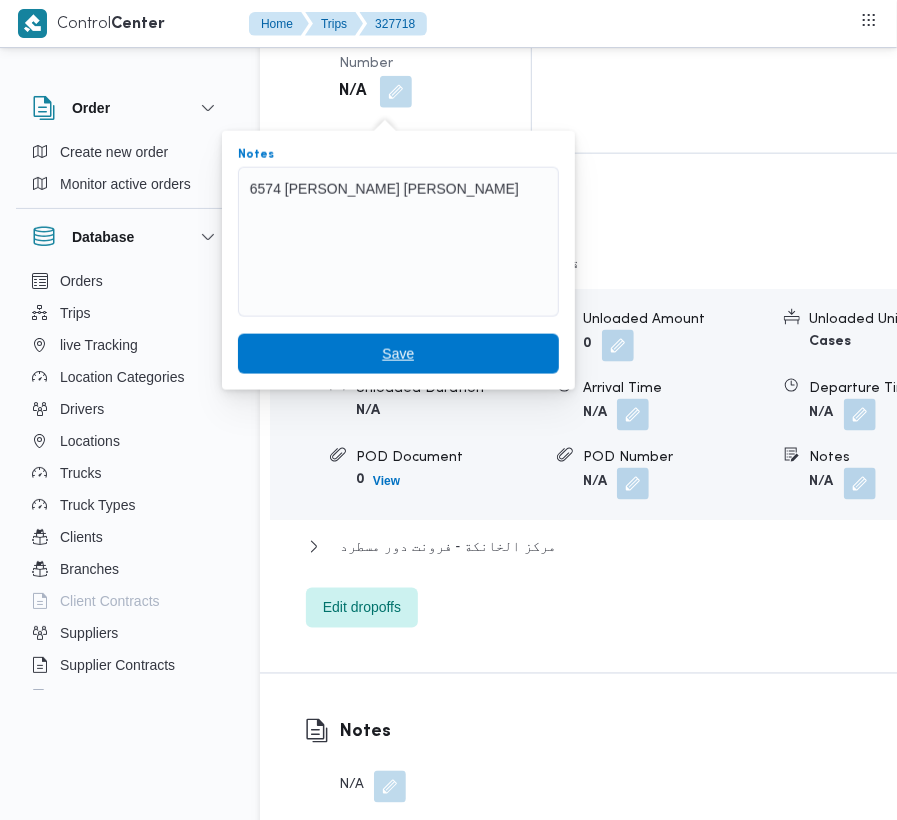 click on "Save" at bounding box center (398, 354) 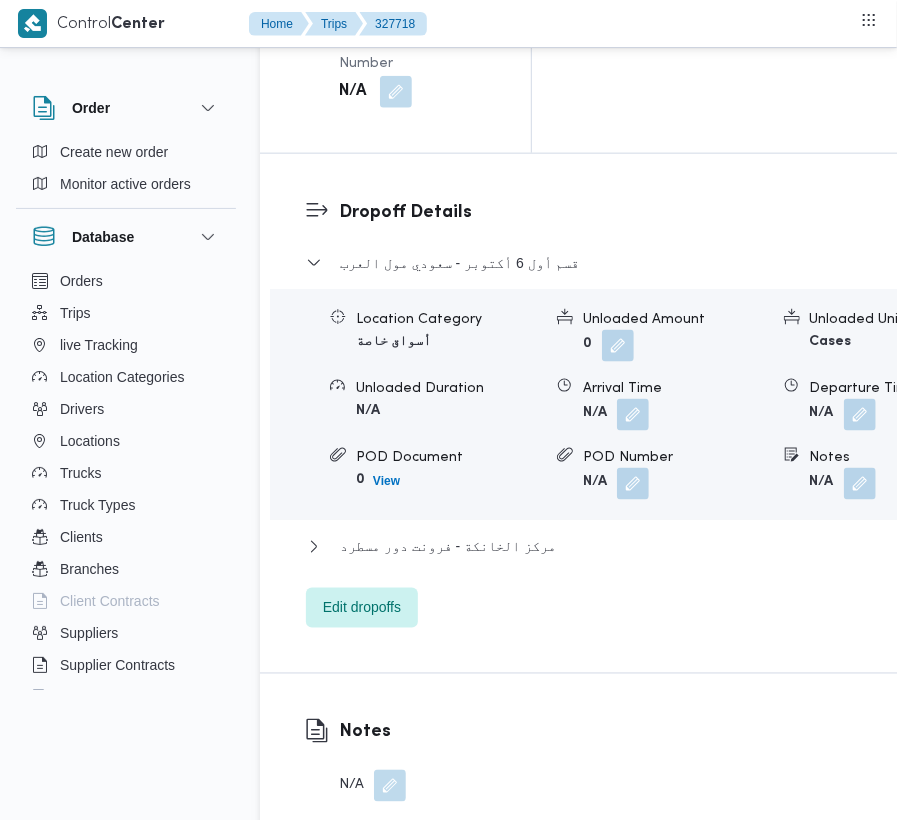 click at bounding box center [390, 786] 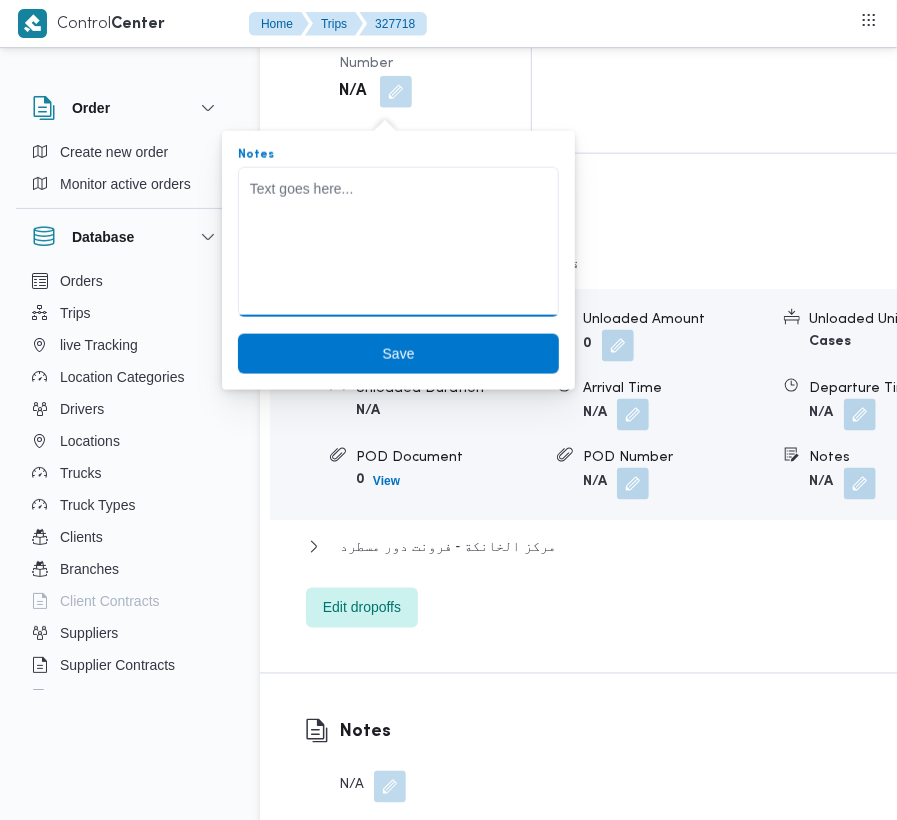 click on "Notes" at bounding box center [398, 242] 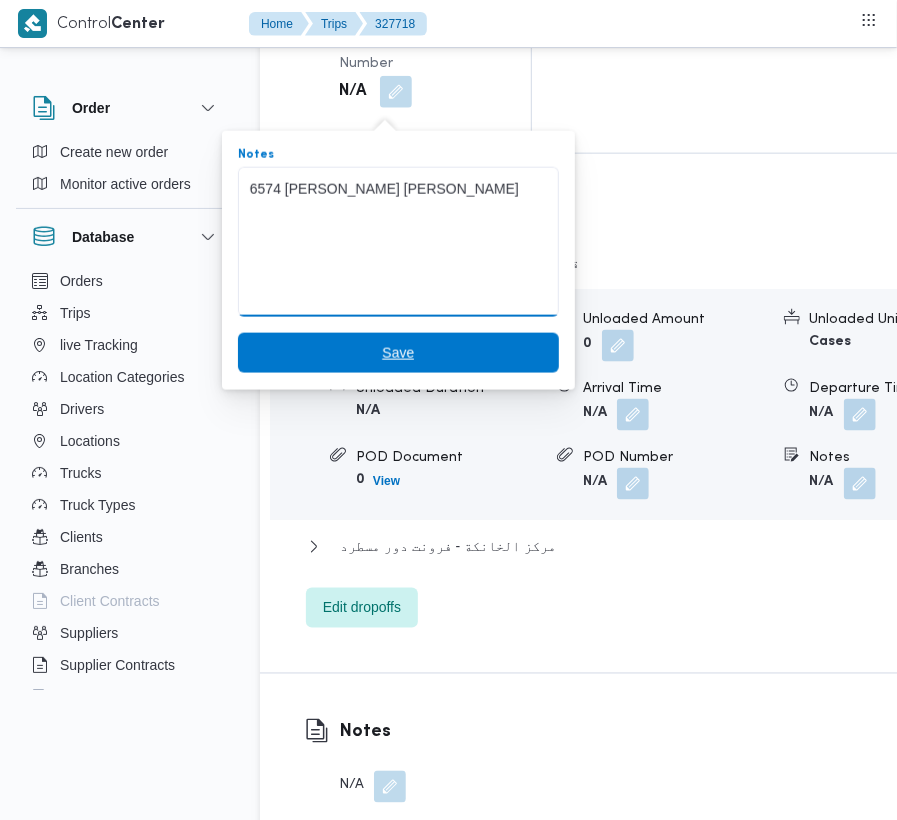 type on "6574 [PERSON_NAME] [PERSON_NAME]" 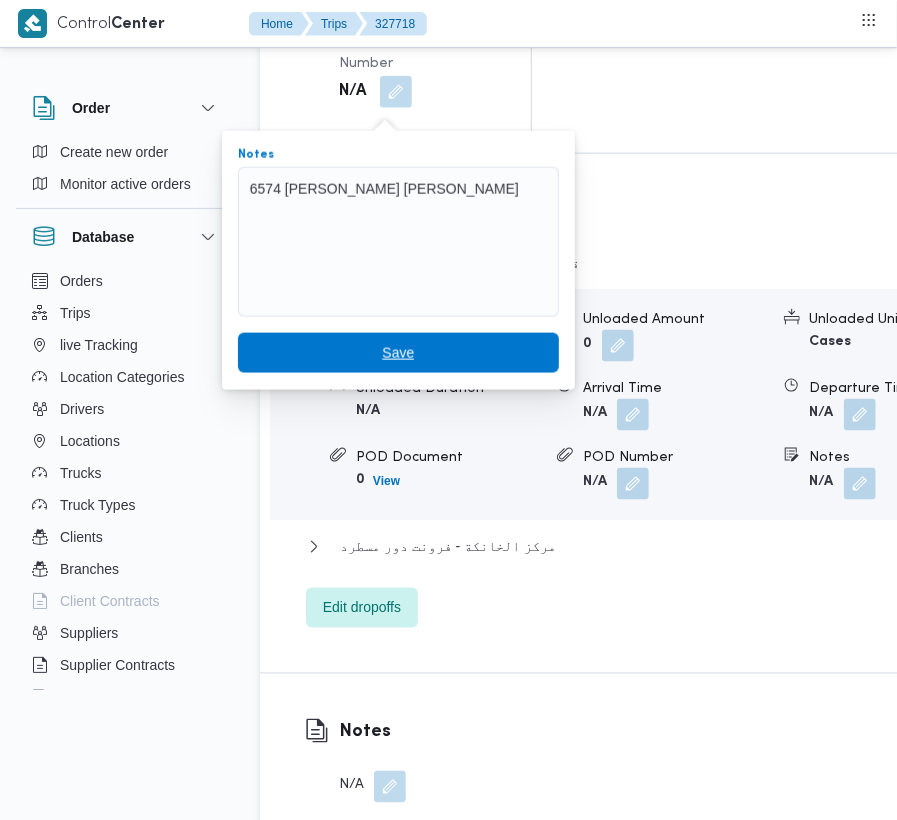 click on "Save" at bounding box center (398, 353) 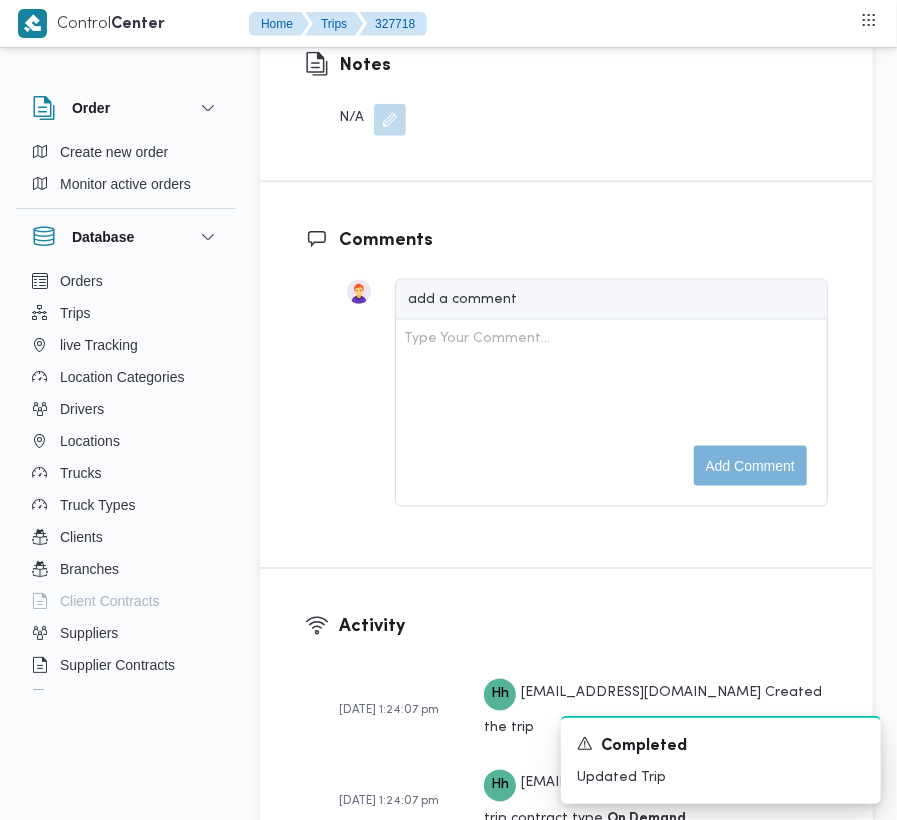 scroll, scrollTop: 3505, scrollLeft: 0, axis: vertical 